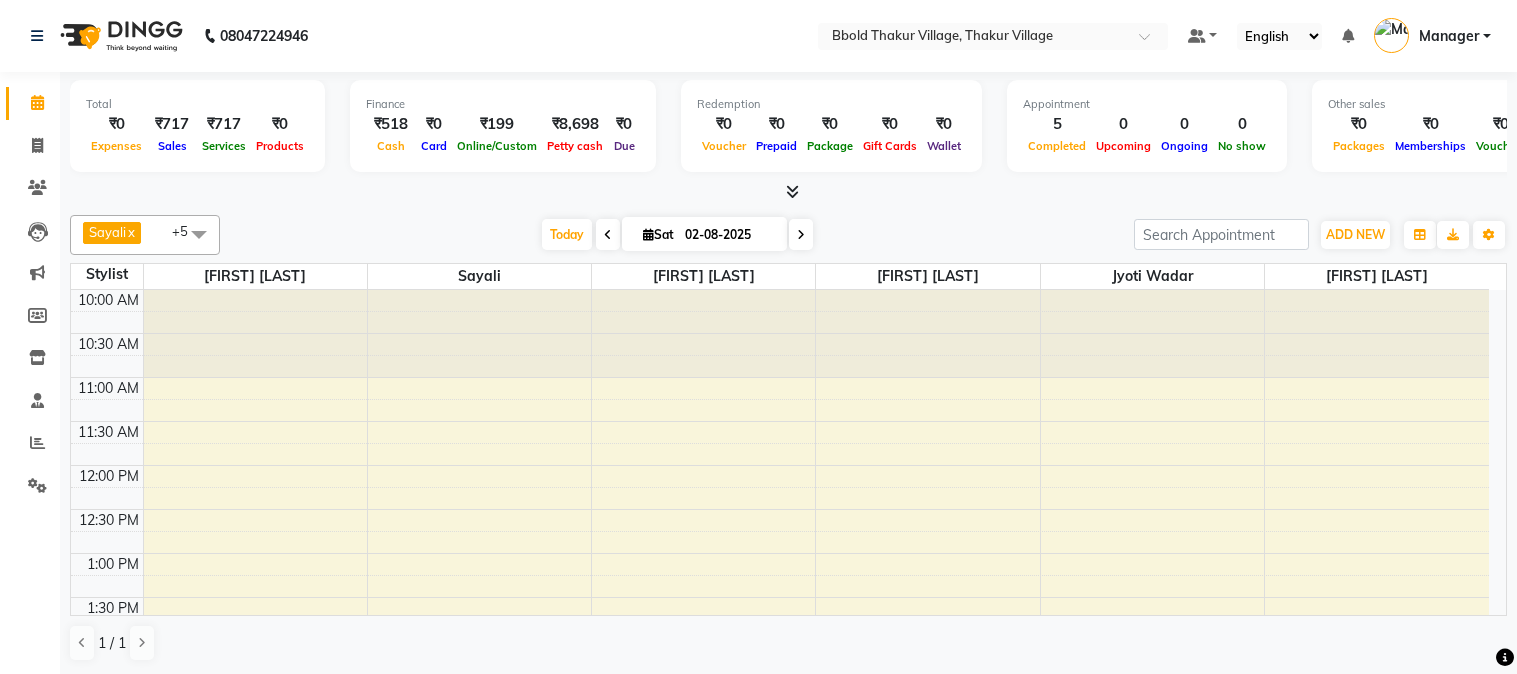 scroll, scrollTop: 0, scrollLeft: 0, axis: both 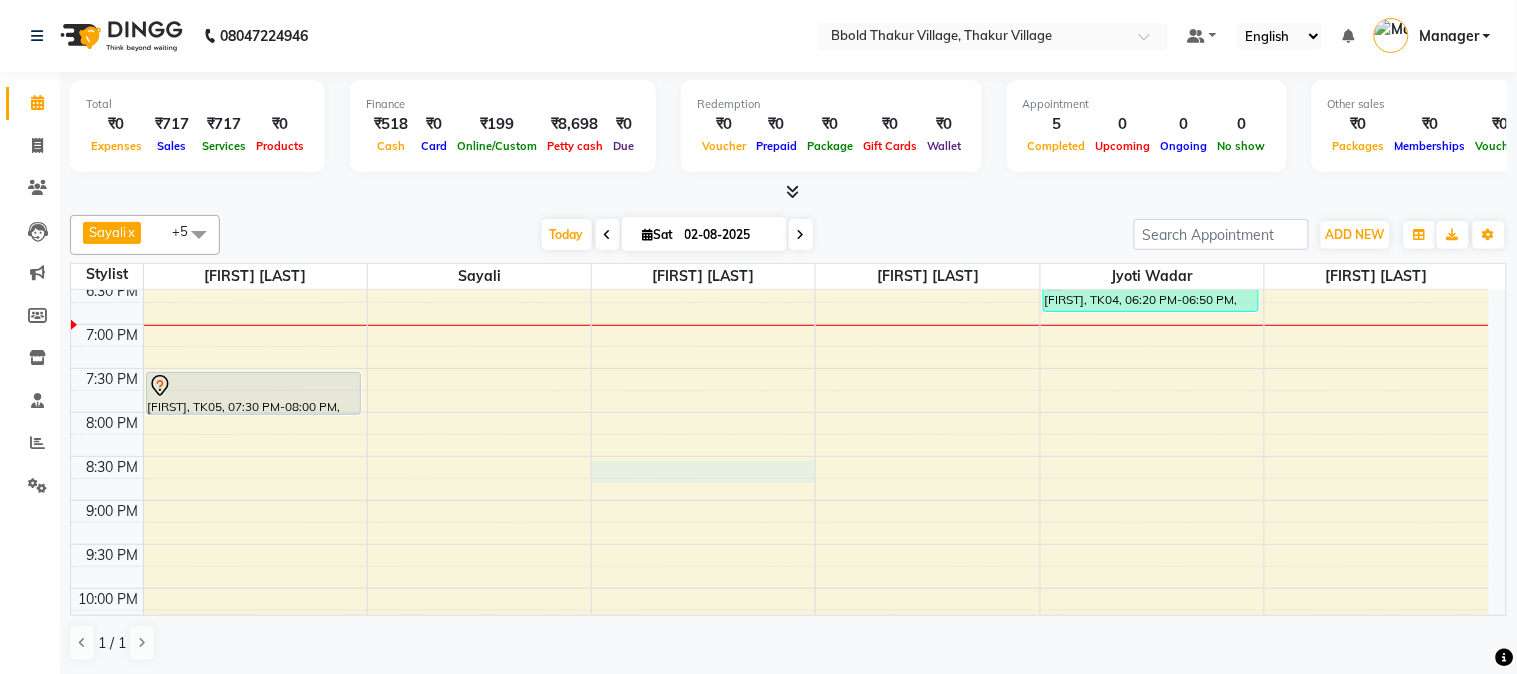 click on "10:00 AM 10:30 AM 11:00 AM 11:30 AM 12:00 PM 12:30 PM 1:00 PM 1:30 PM 2:00 PM 2:30 PM 3:00 PM 3:30 PM 4:00 PM 4:30 PM 5:00 PM 5:30 PM 6:00 PM 6:30 PM 7:00 PM 7:30 PM 8:00 PM 8:30 PM 9:00 PM 9:30 PM 10:00 PM 10:30 PM 11:00 PM 11:30 PM             [FIRST], TK05, 07:30 PM-08:00 PM, Head Massage     [FIRST], TK03, 05:40 PM-06:00 PM, Full hand Honey     [FIRST], TK04, 05:50 PM-06:20 PM, Gel polish     [FIRST] [LAST], TK02, 03:25 PM-03:55 PM, Female Hairwash     [FIRST], TK04, 06:20 PM-06:50 PM, Gel polish     [FIRST] [LAST], TK01, 02:05 PM-02:25 PM, Threading Eyebrow" at bounding box center (780, 148) 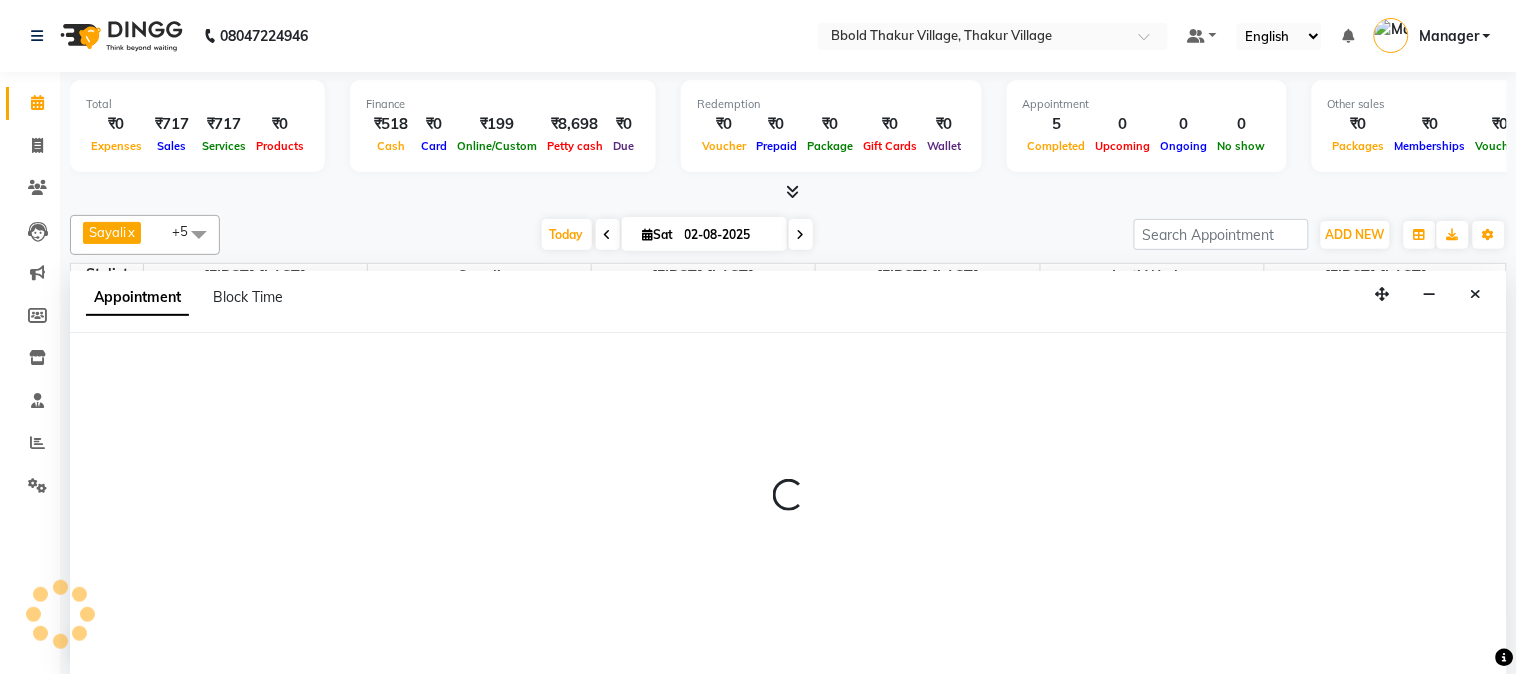 select on "78161" 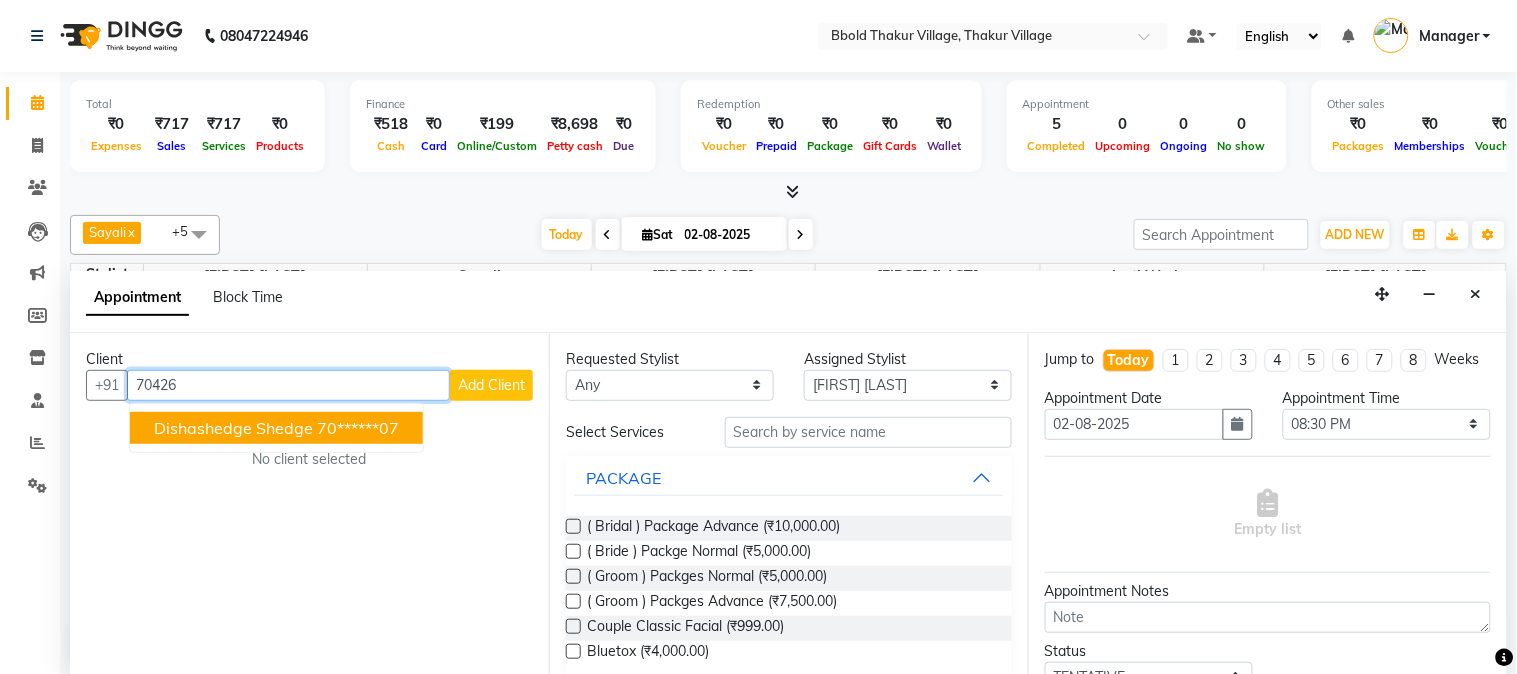 click on "70******07" at bounding box center [358, 428] 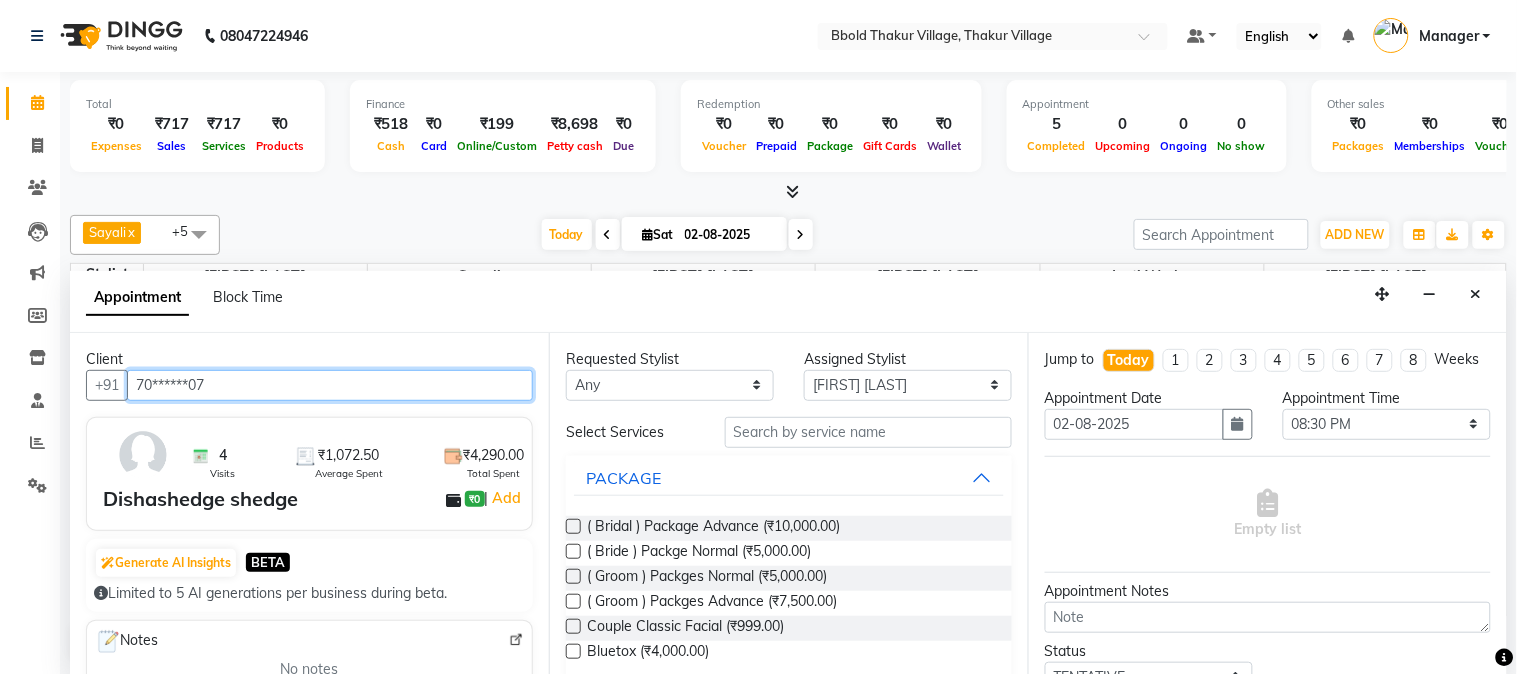 type on "70******07" 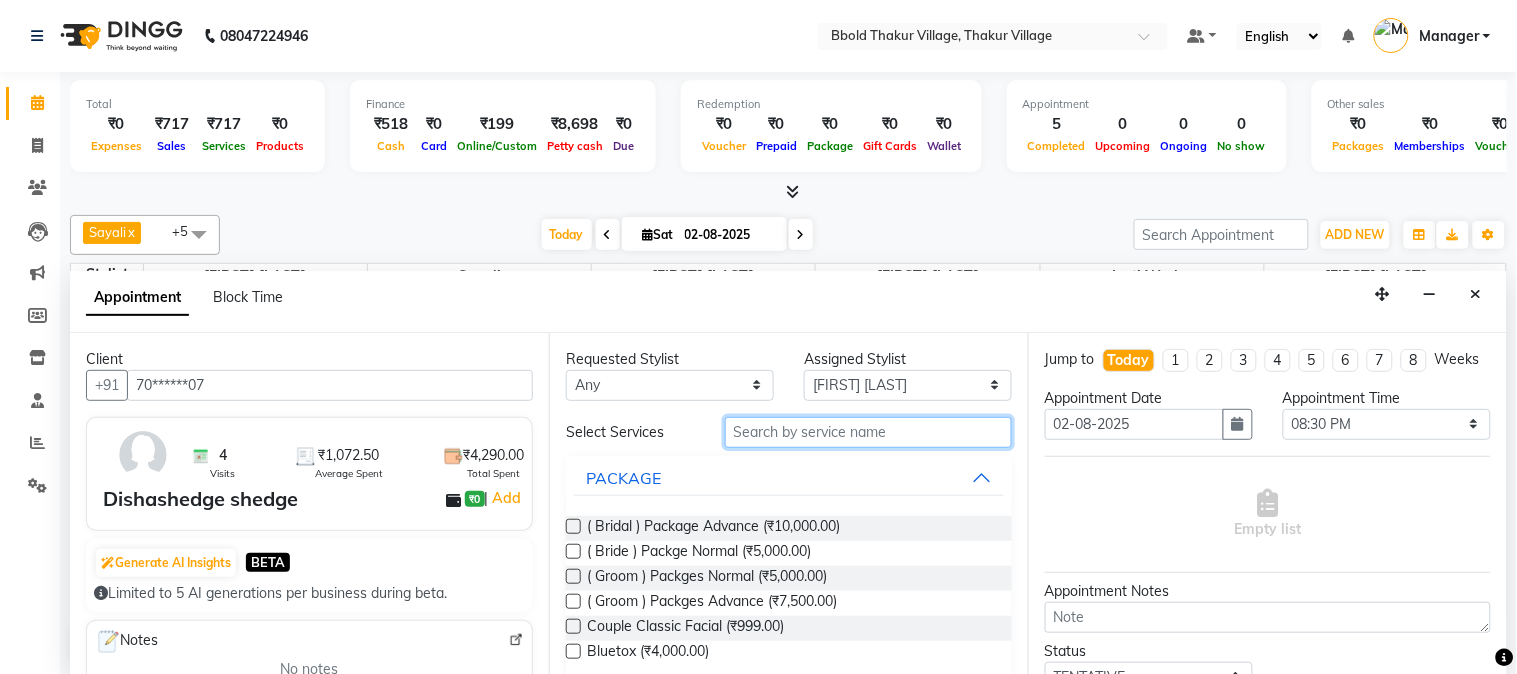 click at bounding box center (868, 432) 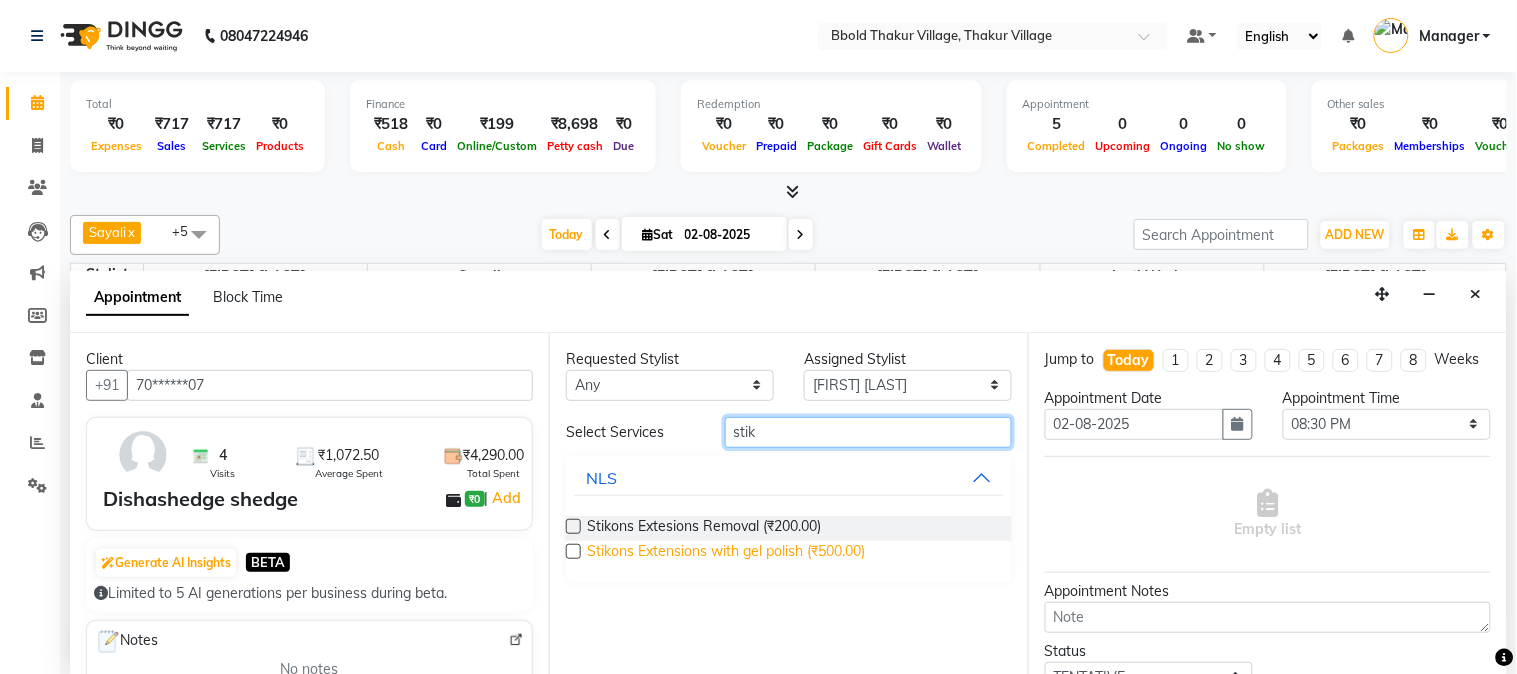 type on "stik" 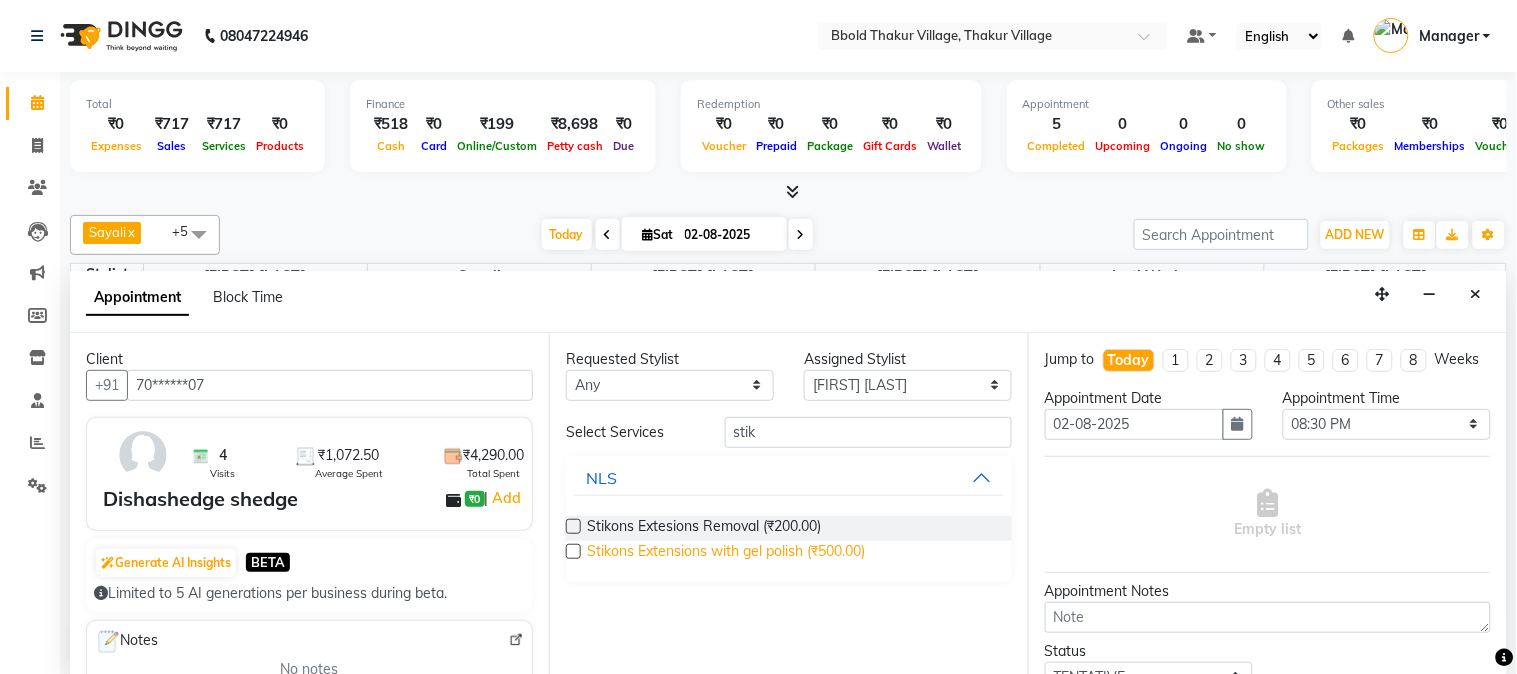 click on "Stikons Extensions with gel polish (₹500.00)" at bounding box center (726, 553) 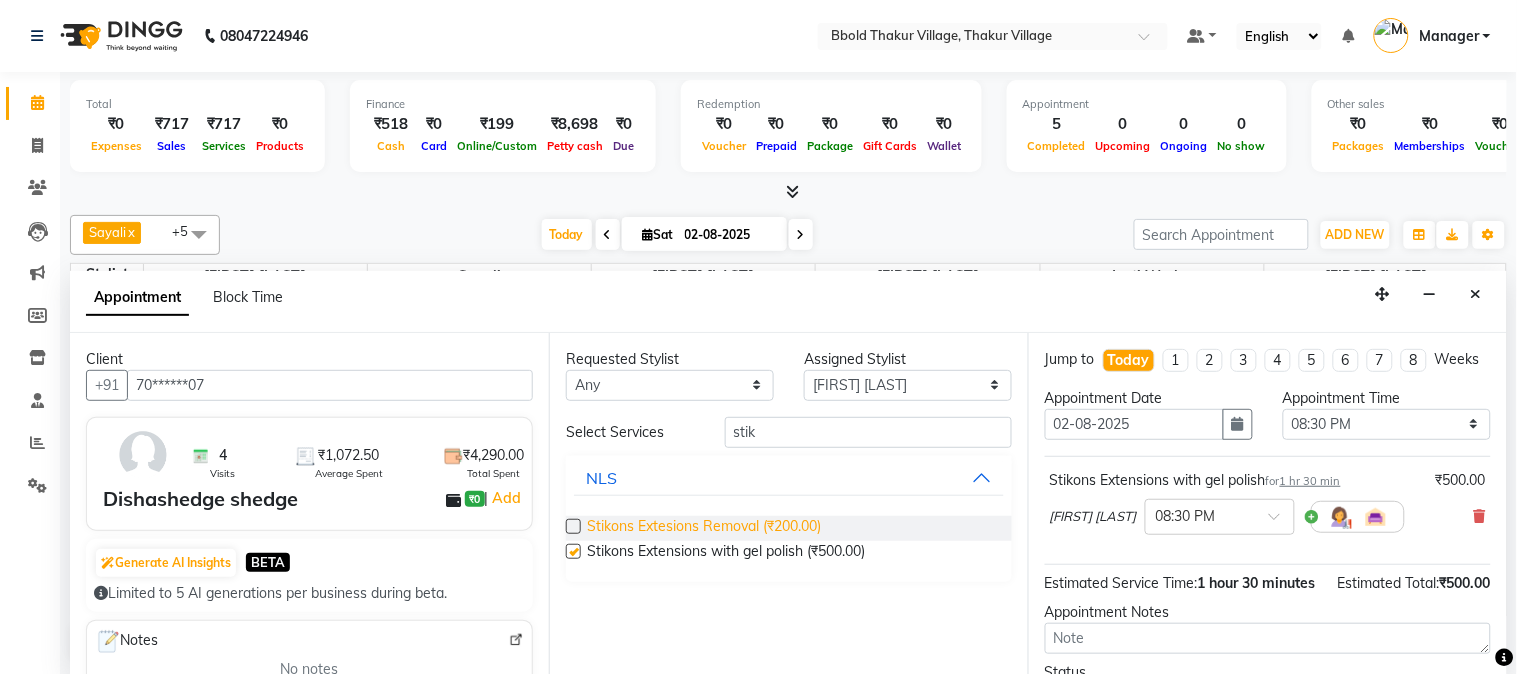 checkbox on "false" 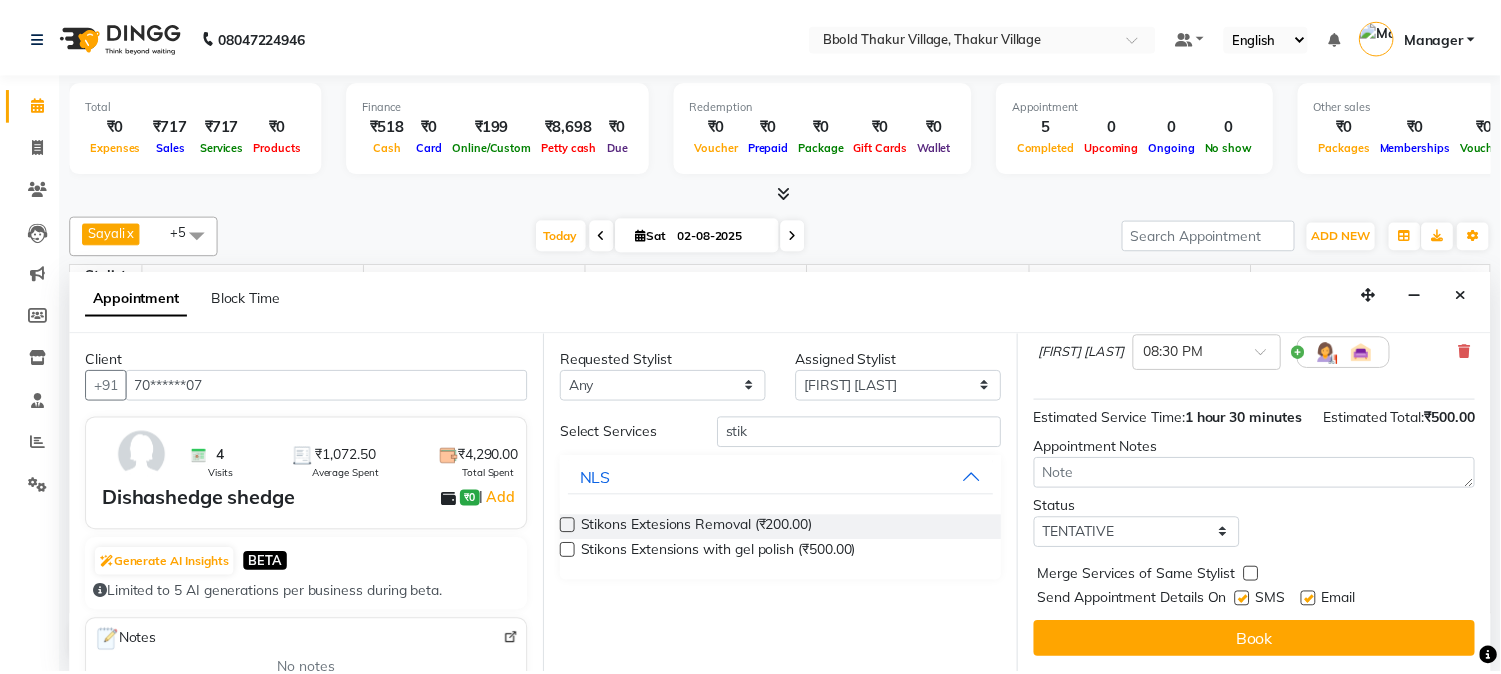 scroll, scrollTop: 205, scrollLeft: 0, axis: vertical 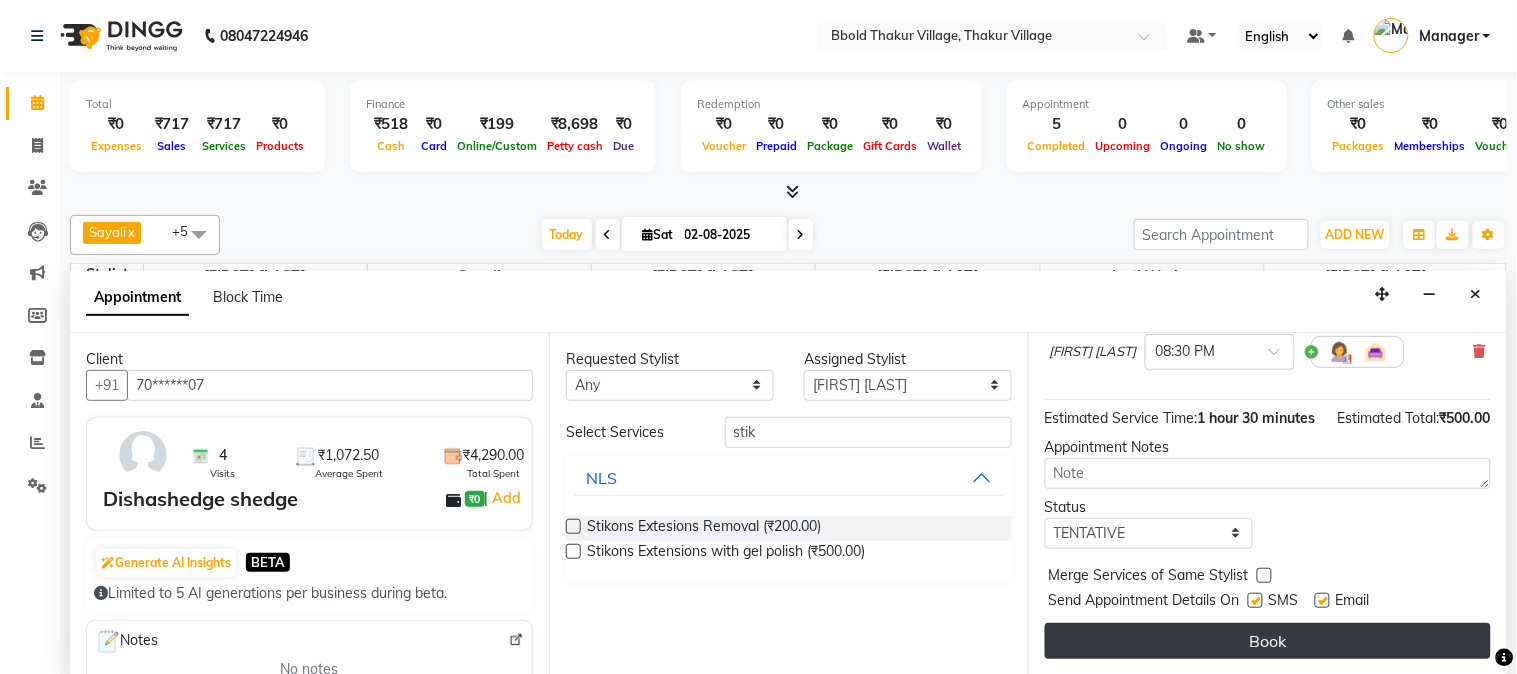 click on "Book" at bounding box center (1268, 641) 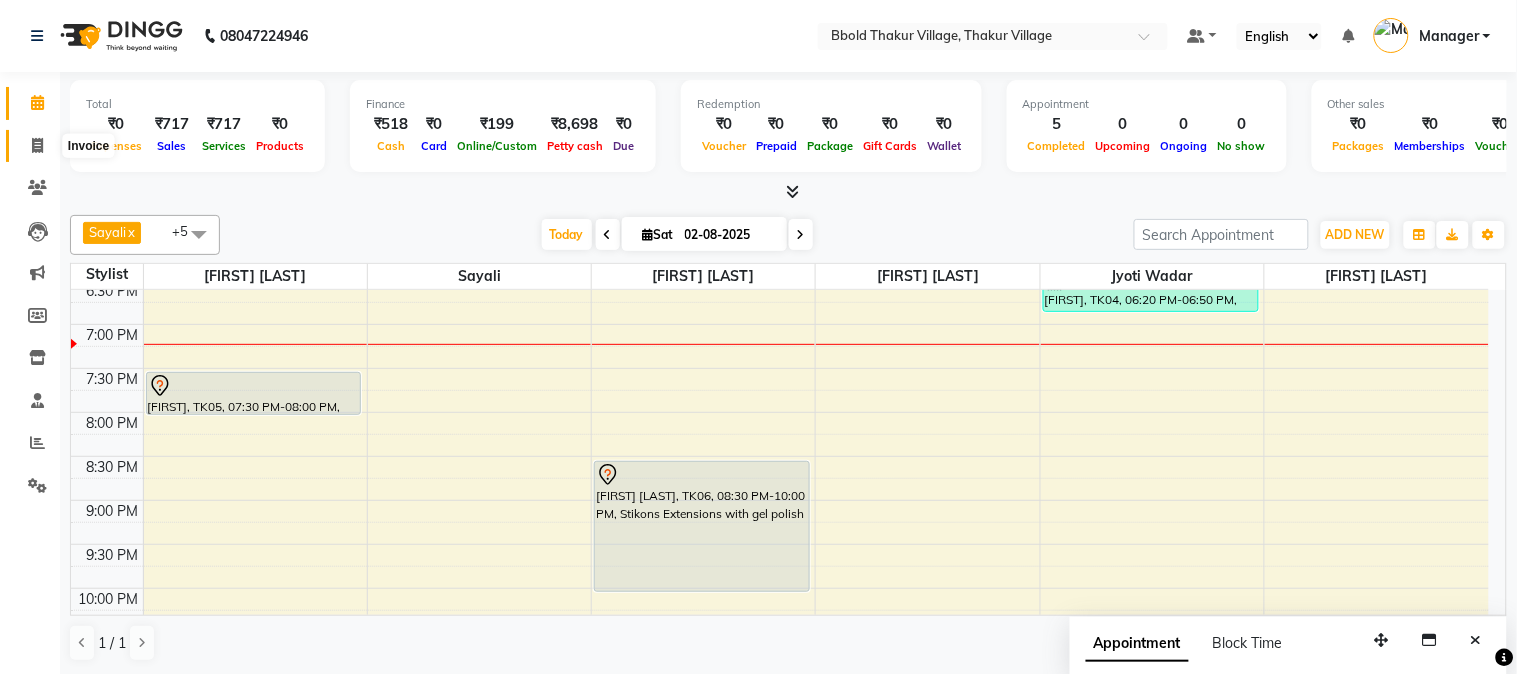 click 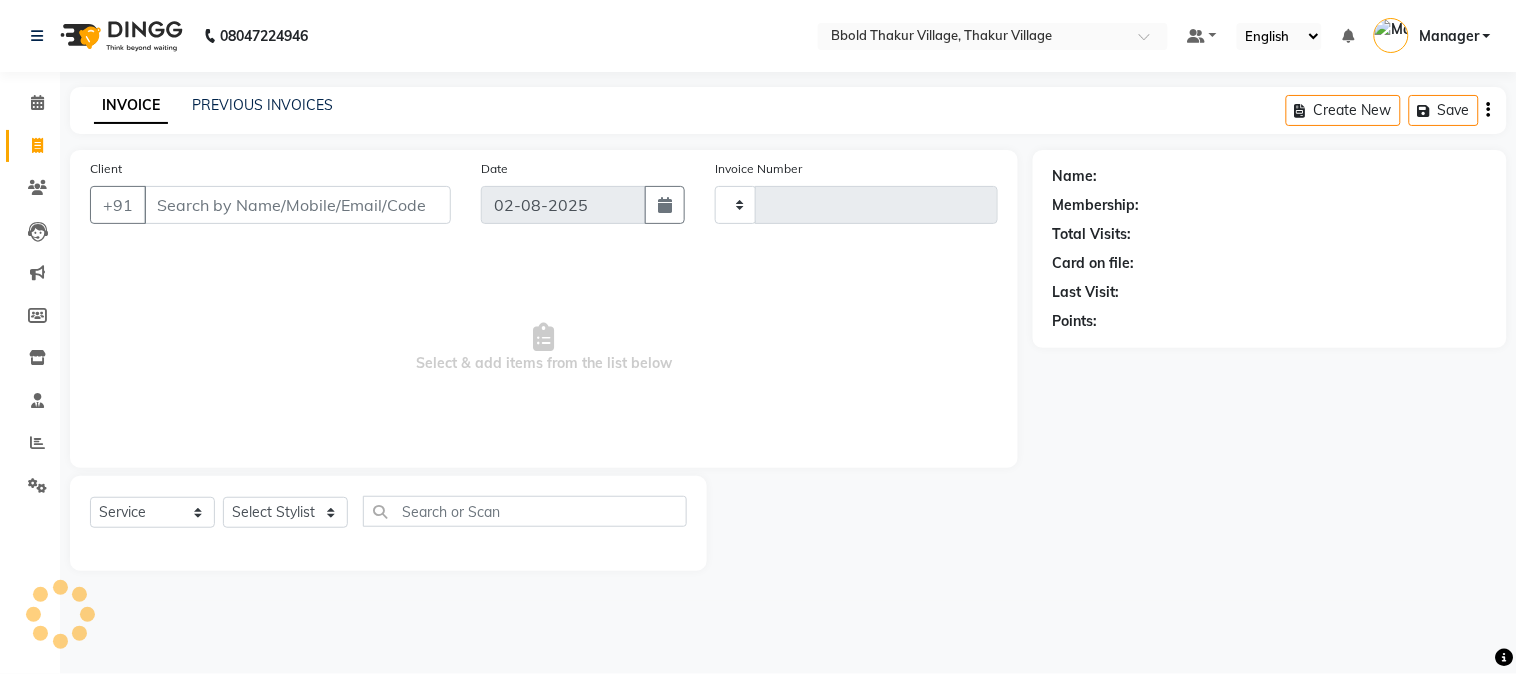 type on "1027" 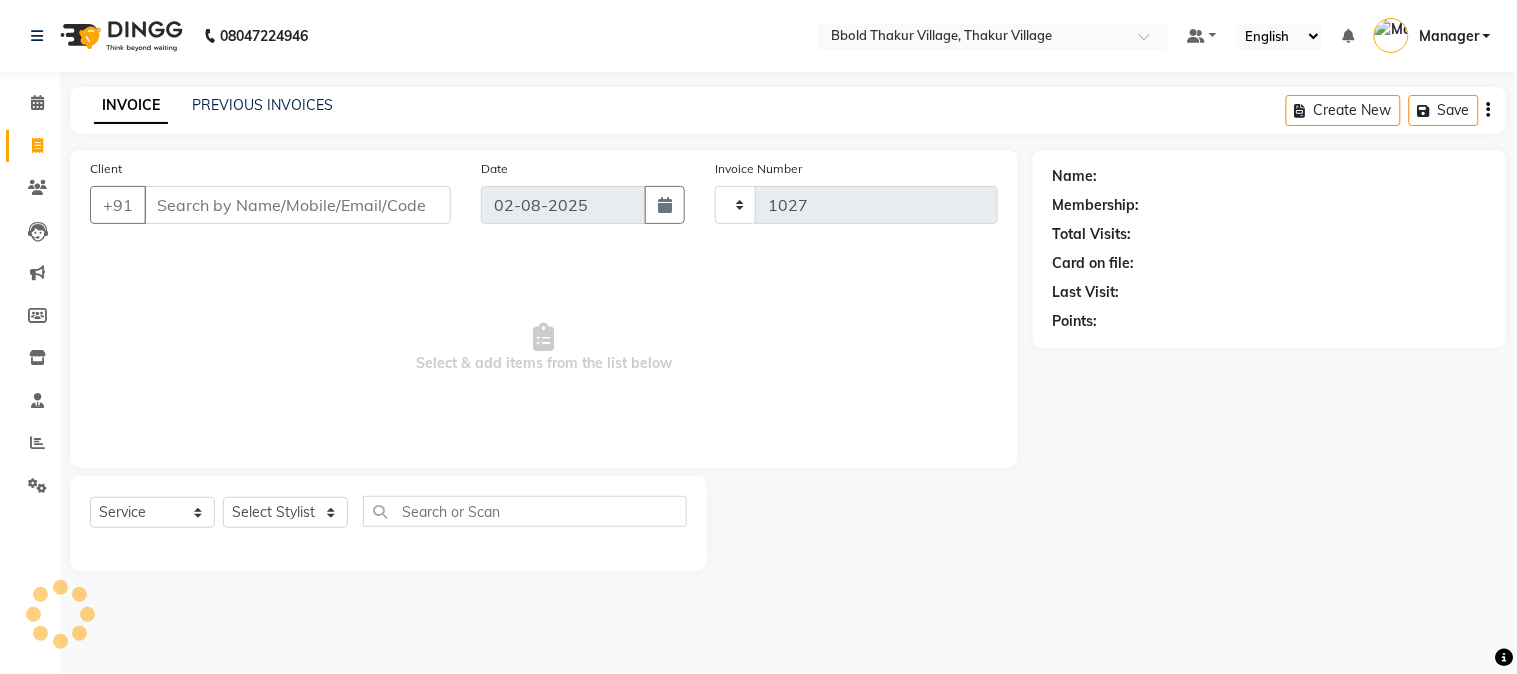 select on "7742" 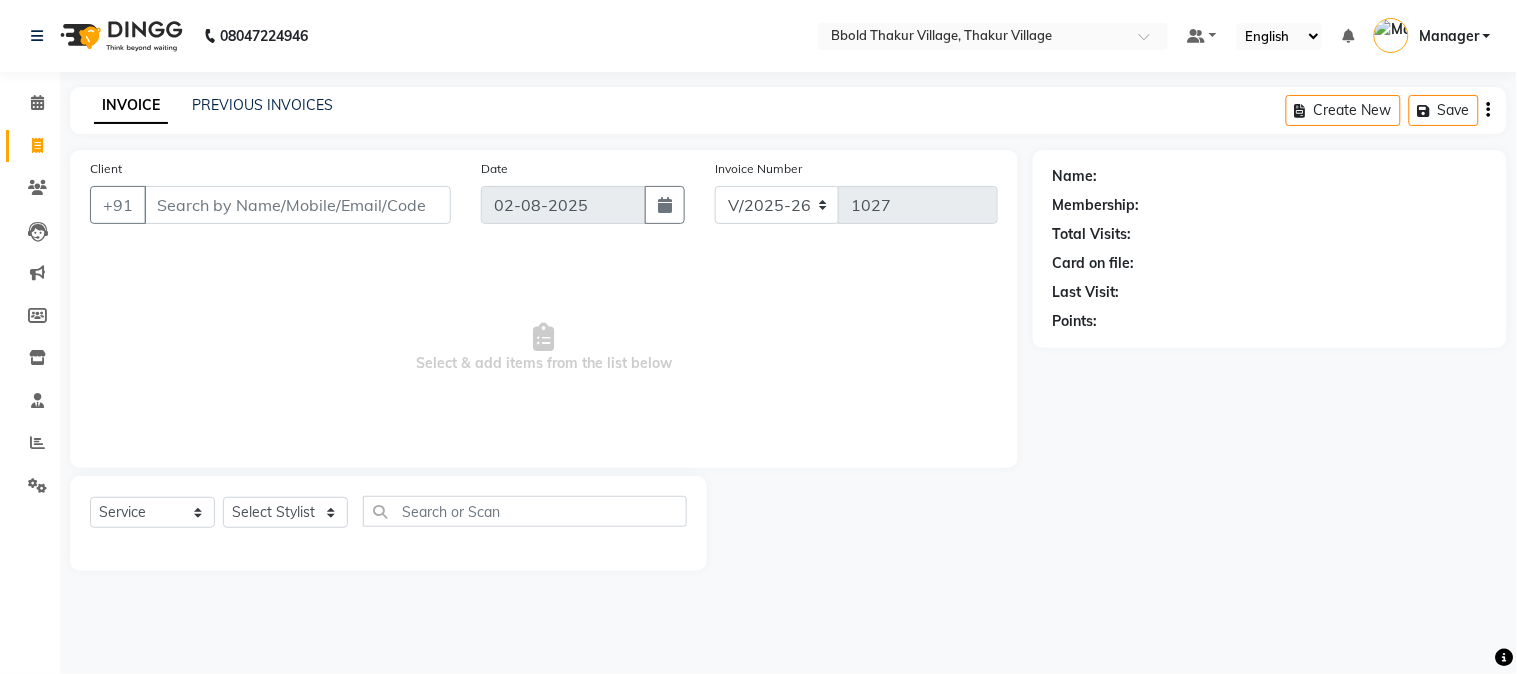 select on "membership" 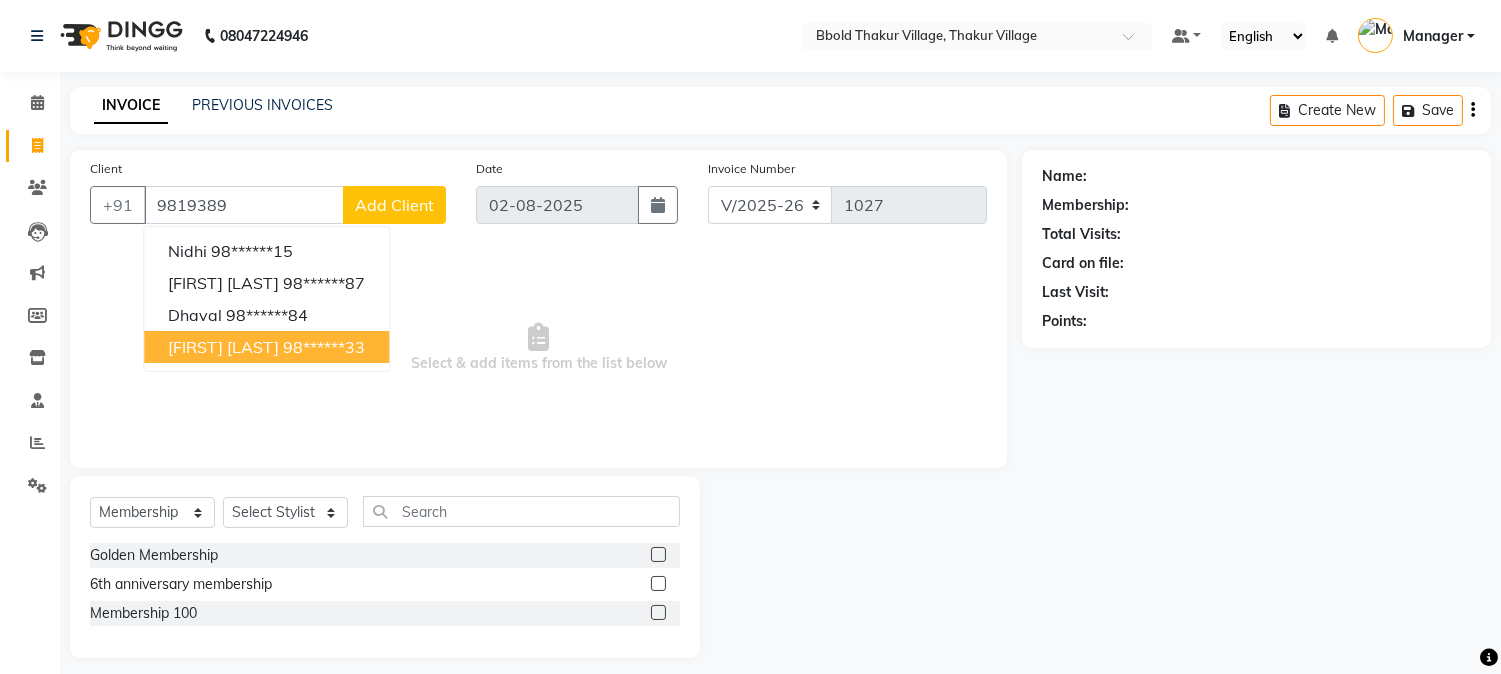 click on "98******33" at bounding box center (324, 347) 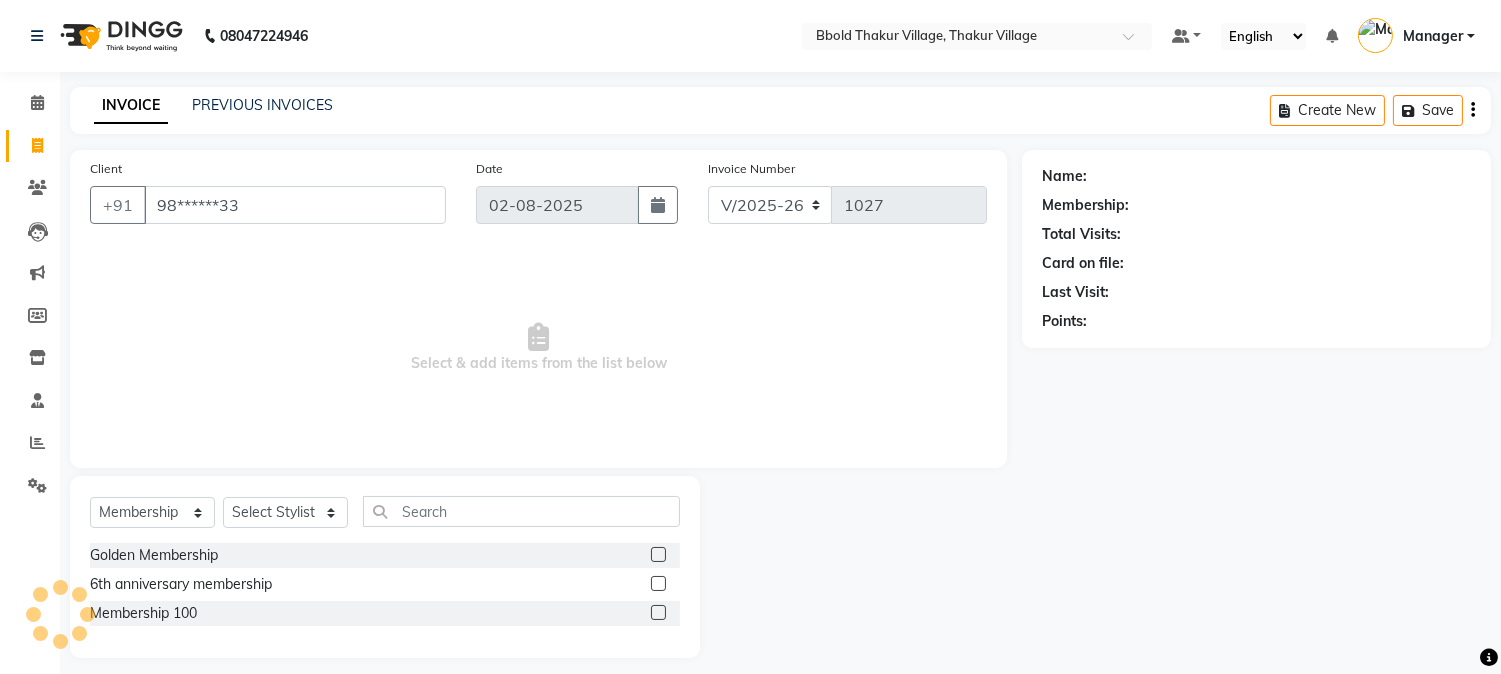 type on "98******33" 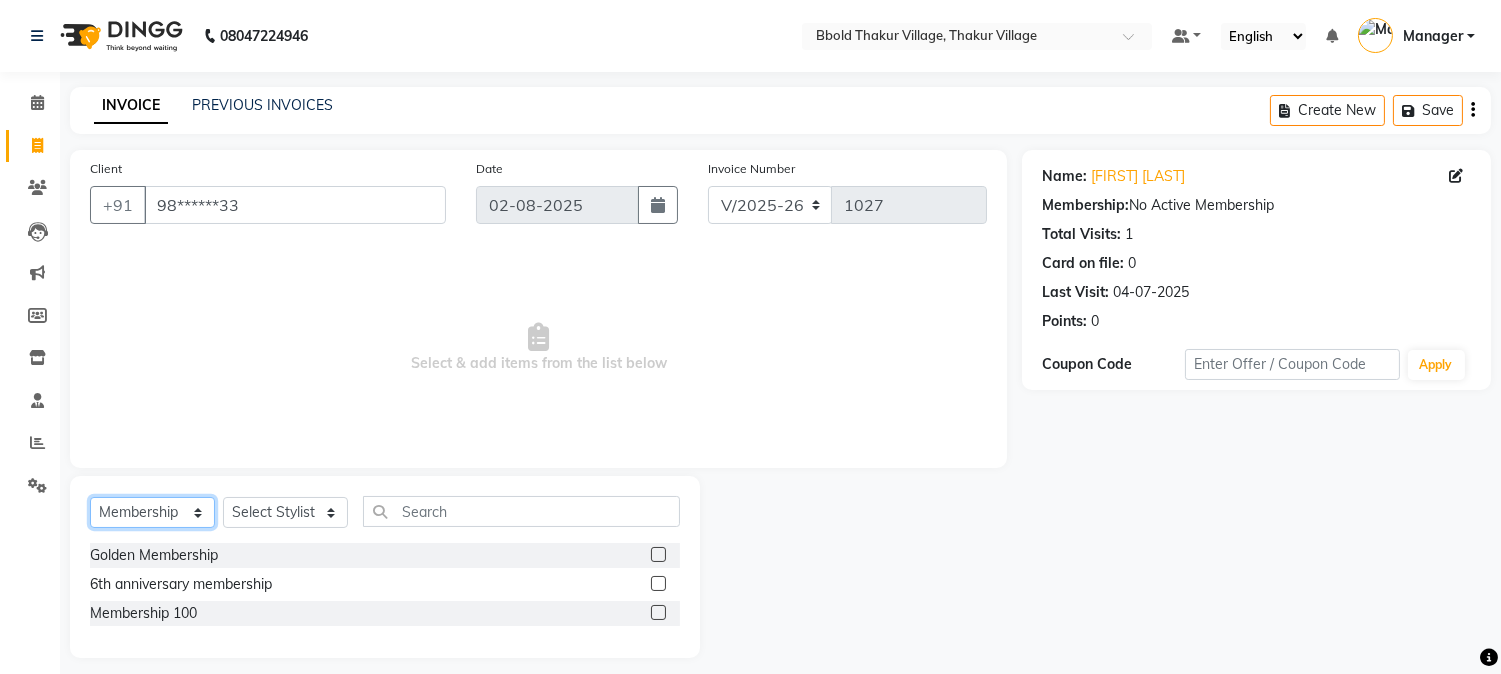 click on "Select  Service  Product  Membership  Package Voucher Prepaid Gift Card" 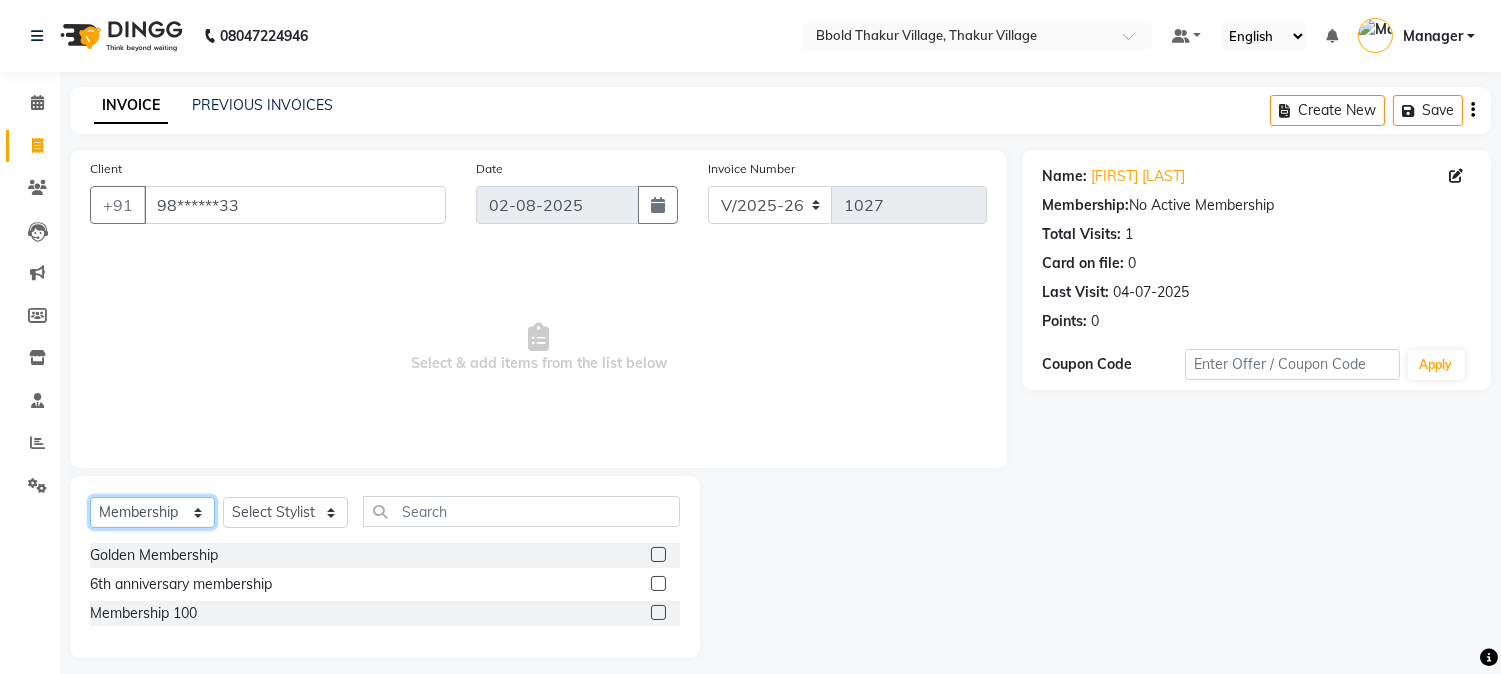 select on "service" 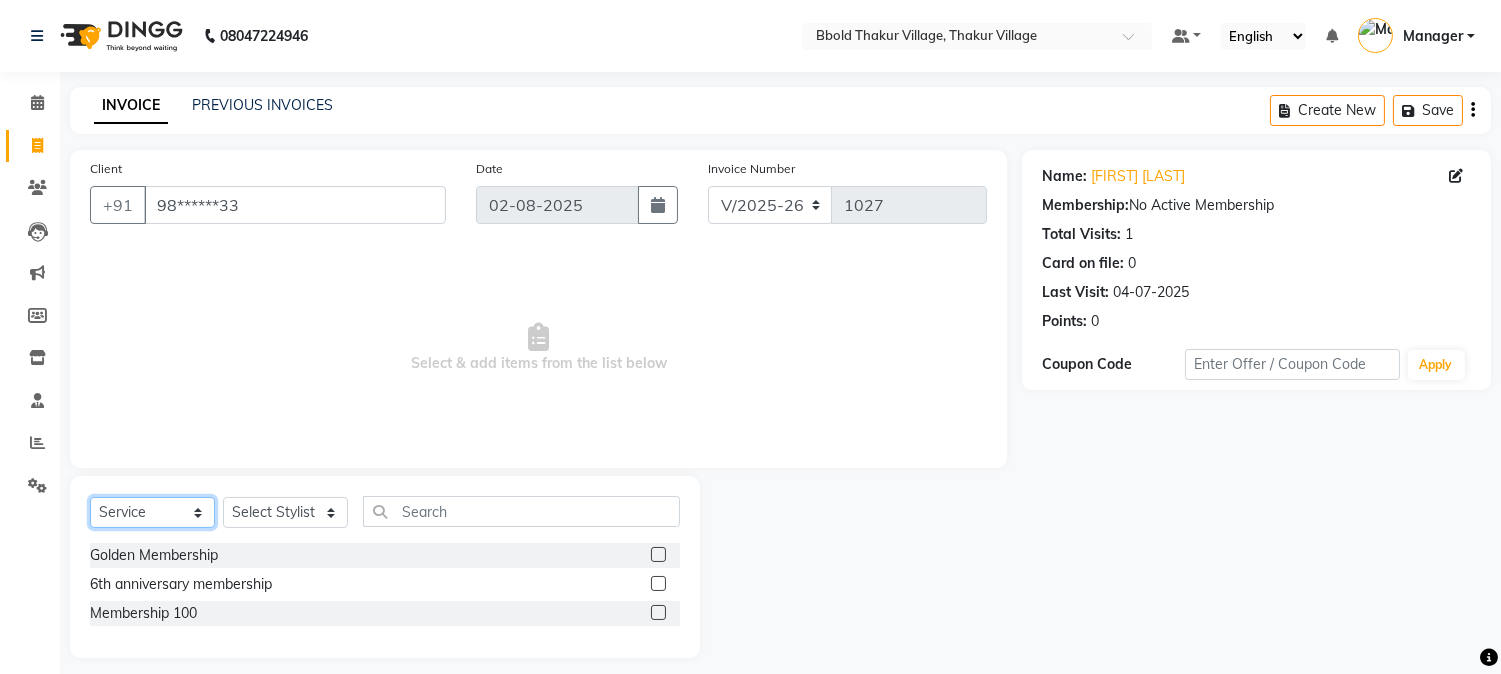 click on "Select  Service  Product  Membership  Package Voucher Prepaid Gift Card" 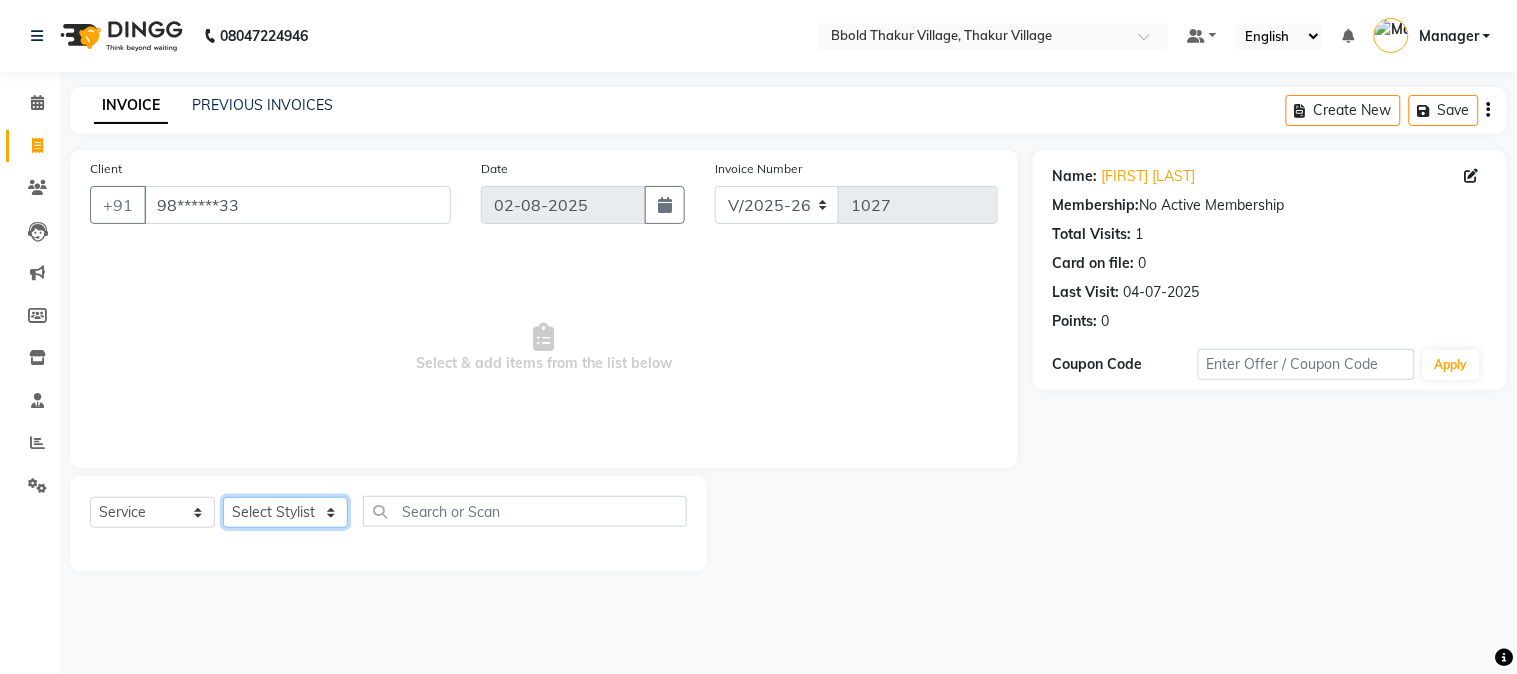 click on "Select Stylist [FIRST] [LAST] [FIRST] [LAST] Manager [FIRST] [LAST] [FIRST] [LAST]  [FIRST] [LAST] [FIRST] [LAST] [FIRST] [LAST]" 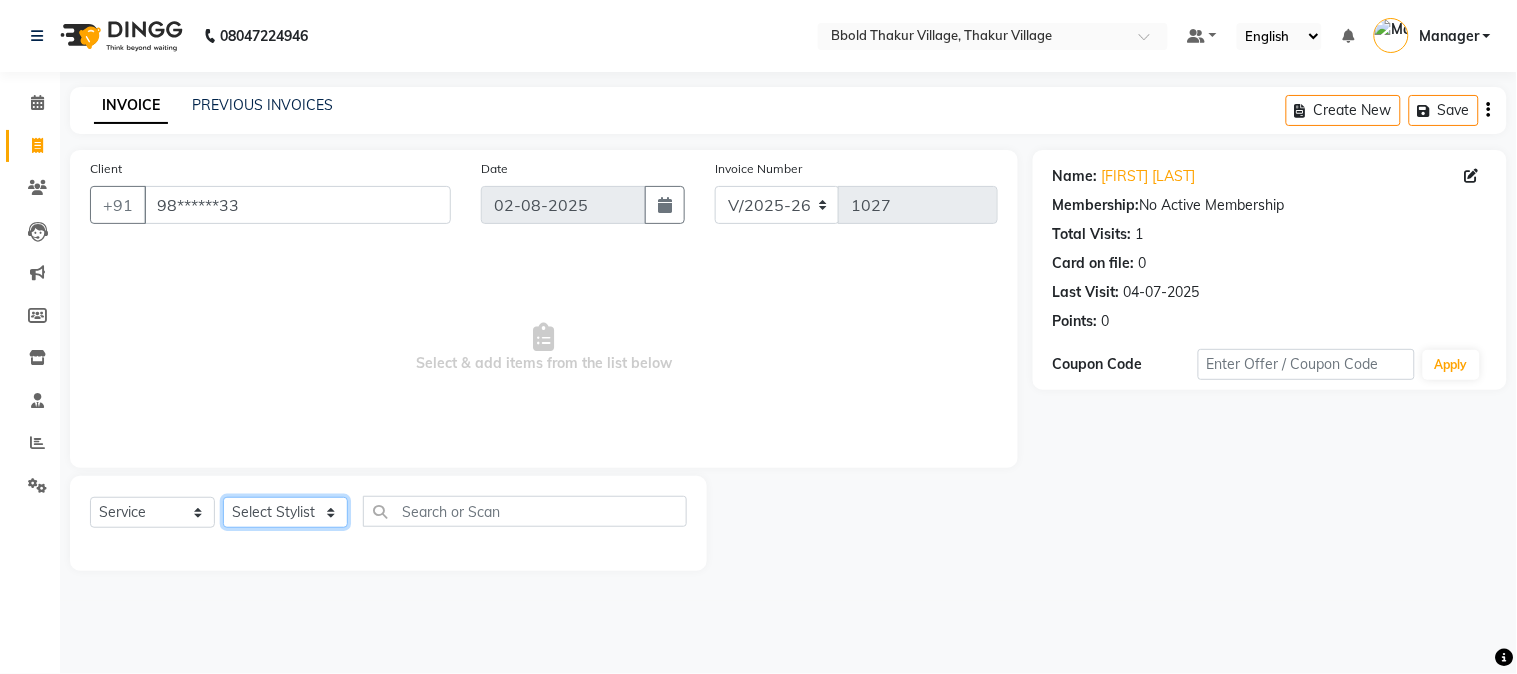 select on "84560" 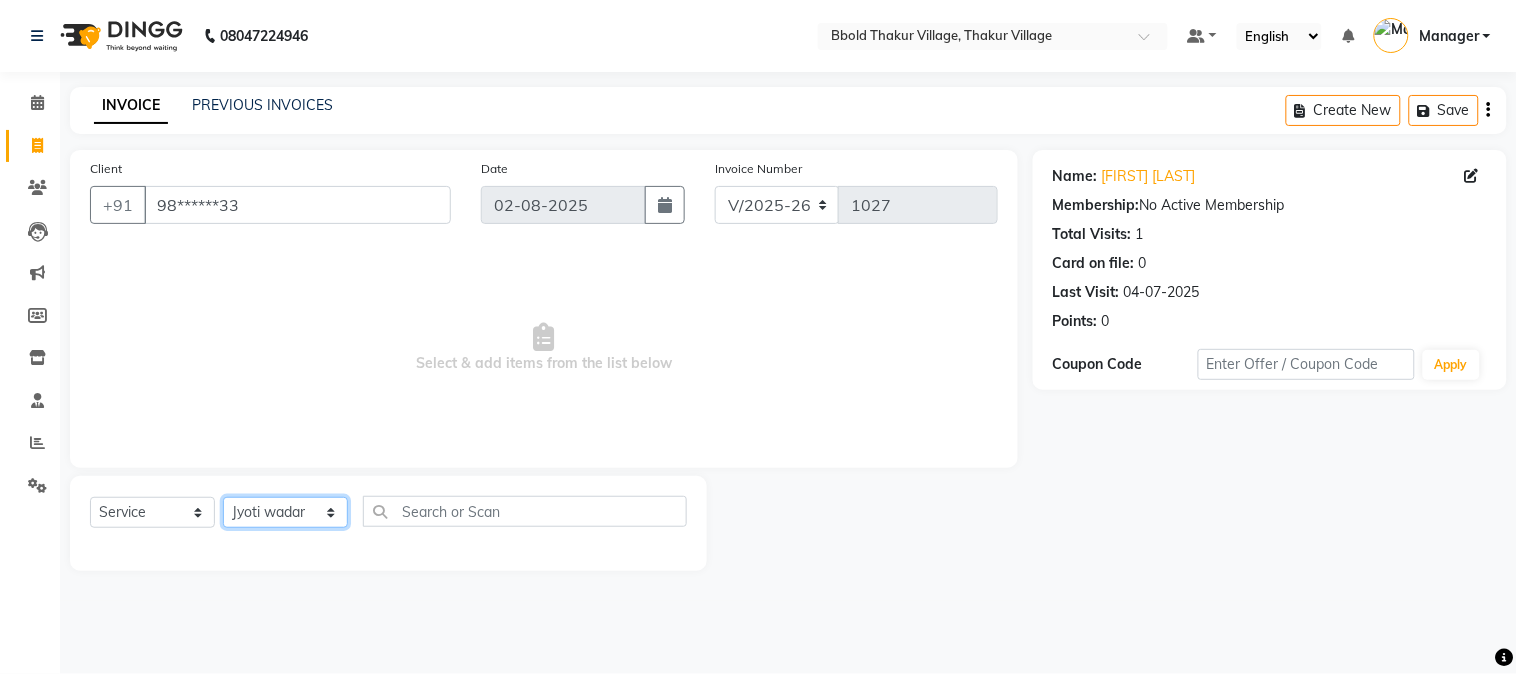 click on "Select Stylist [FIRST] [LAST] [FIRST] [LAST] Manager [FIRST] [LAST] [FIRST] [LAST]  [FIRST] [LAST] [FIRST] [LAST] [FIRST] [LAST]" 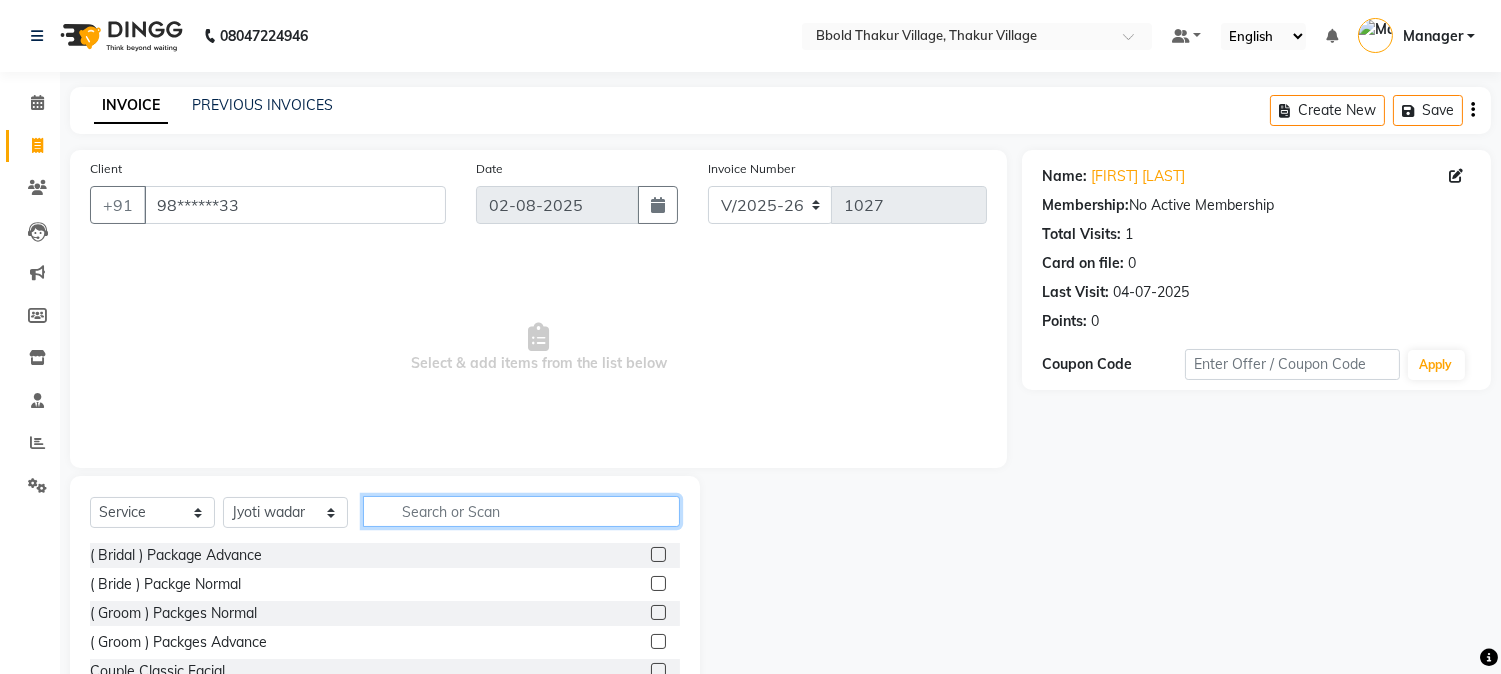 click 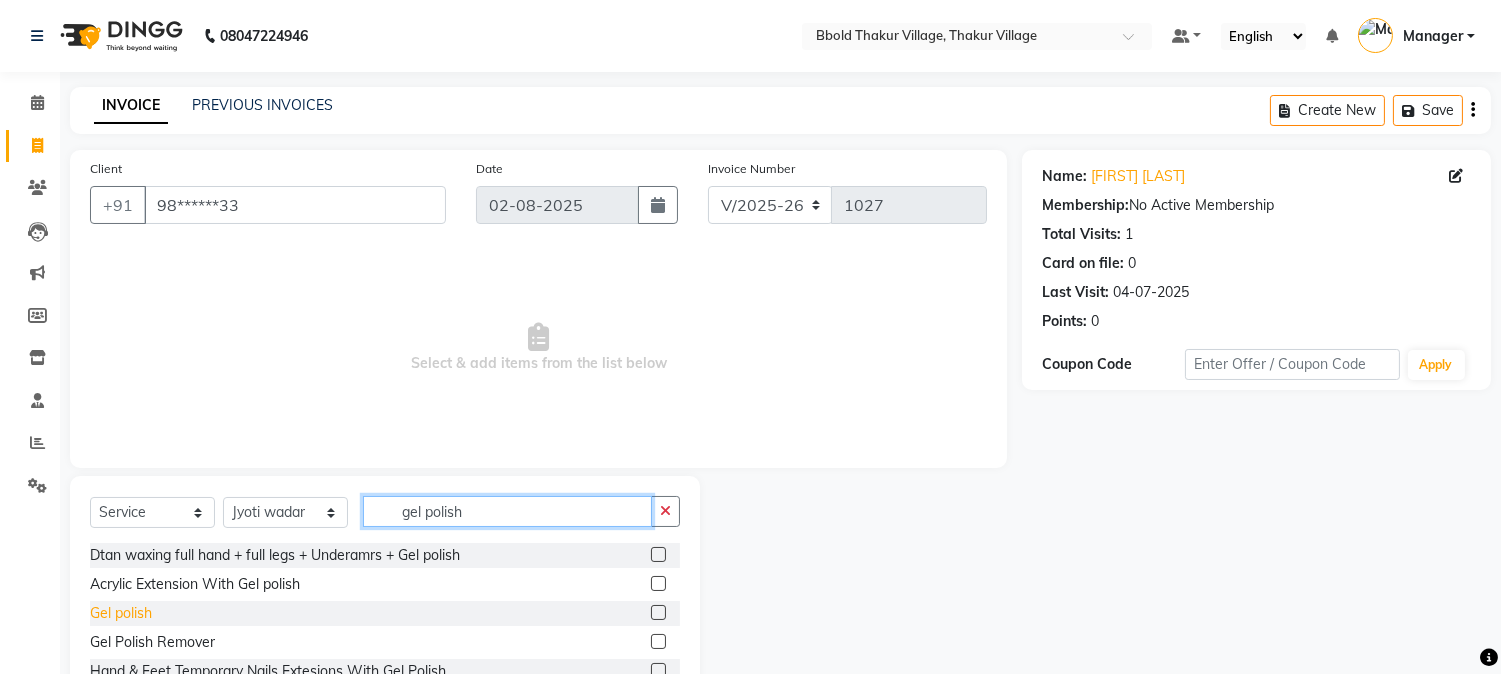 type on "gel polish" 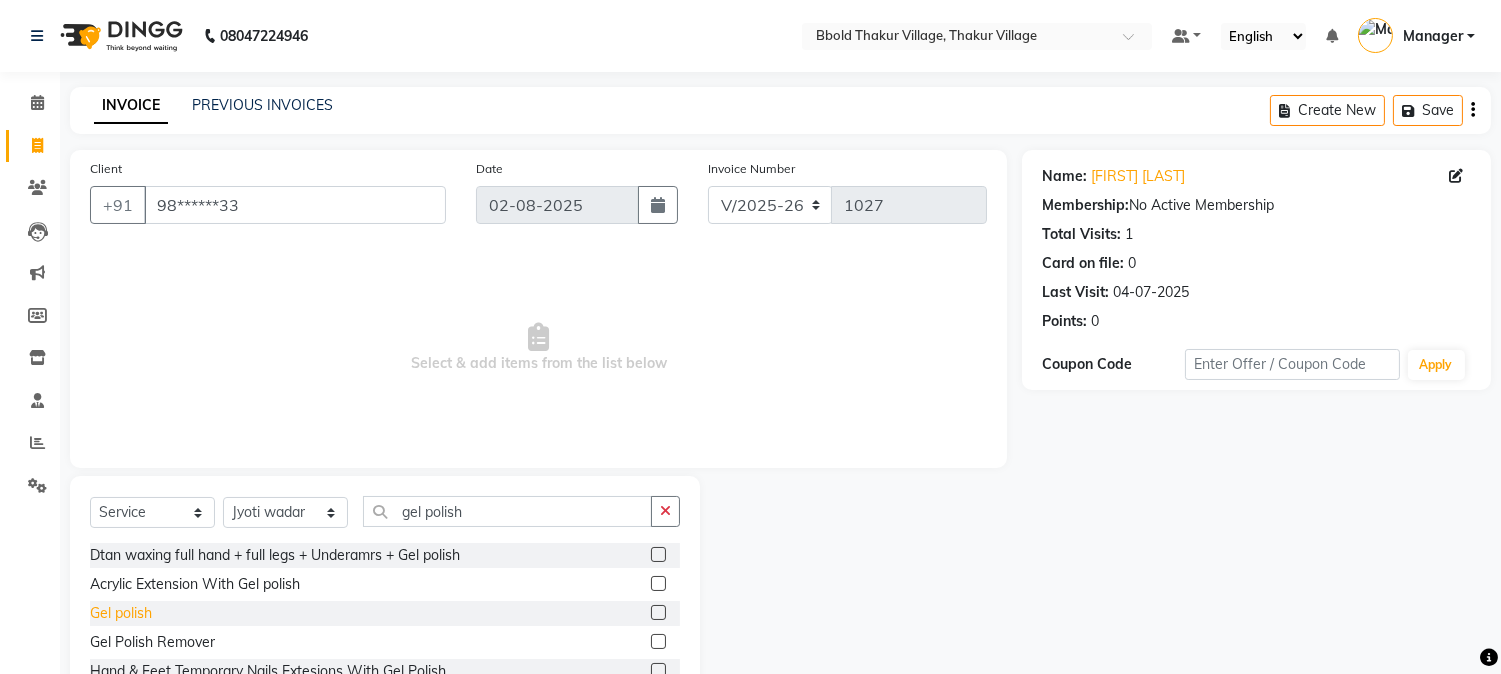 click on "Gel polish" 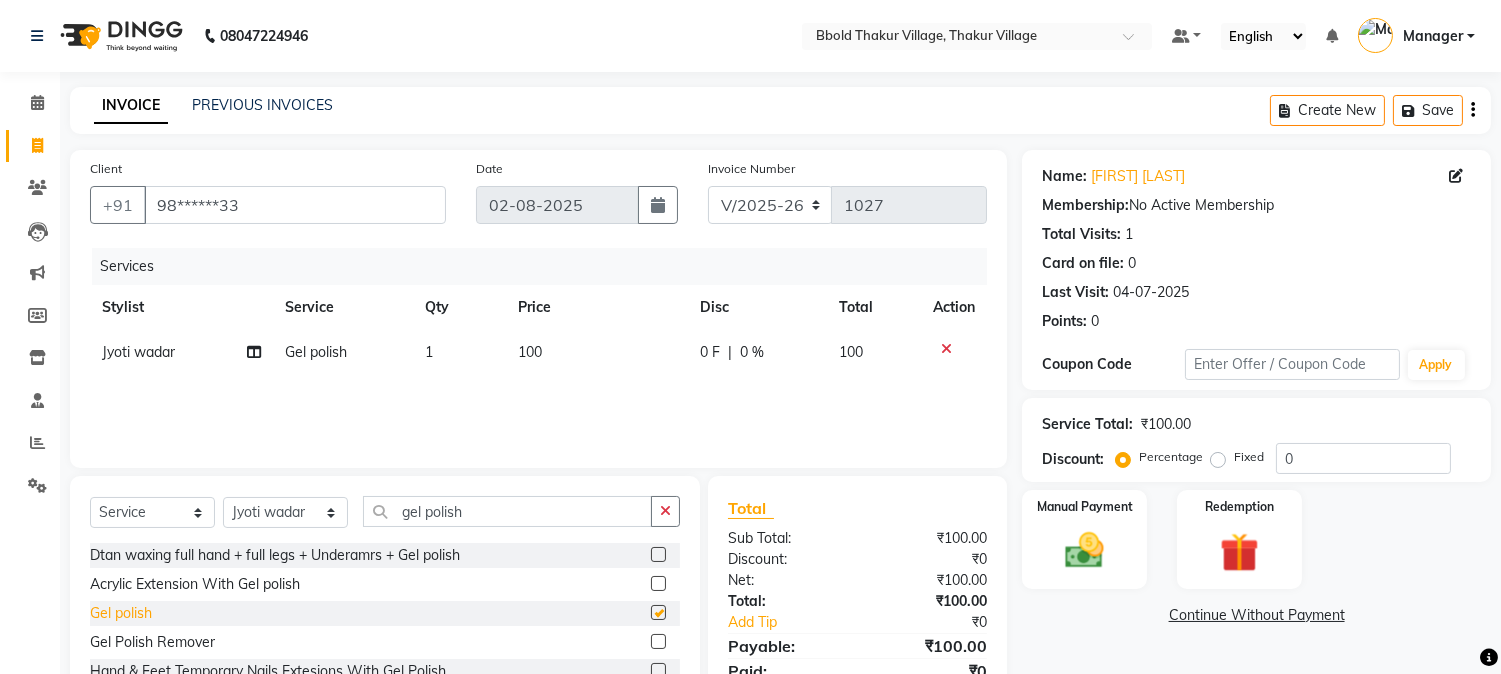 checkbox on "false" 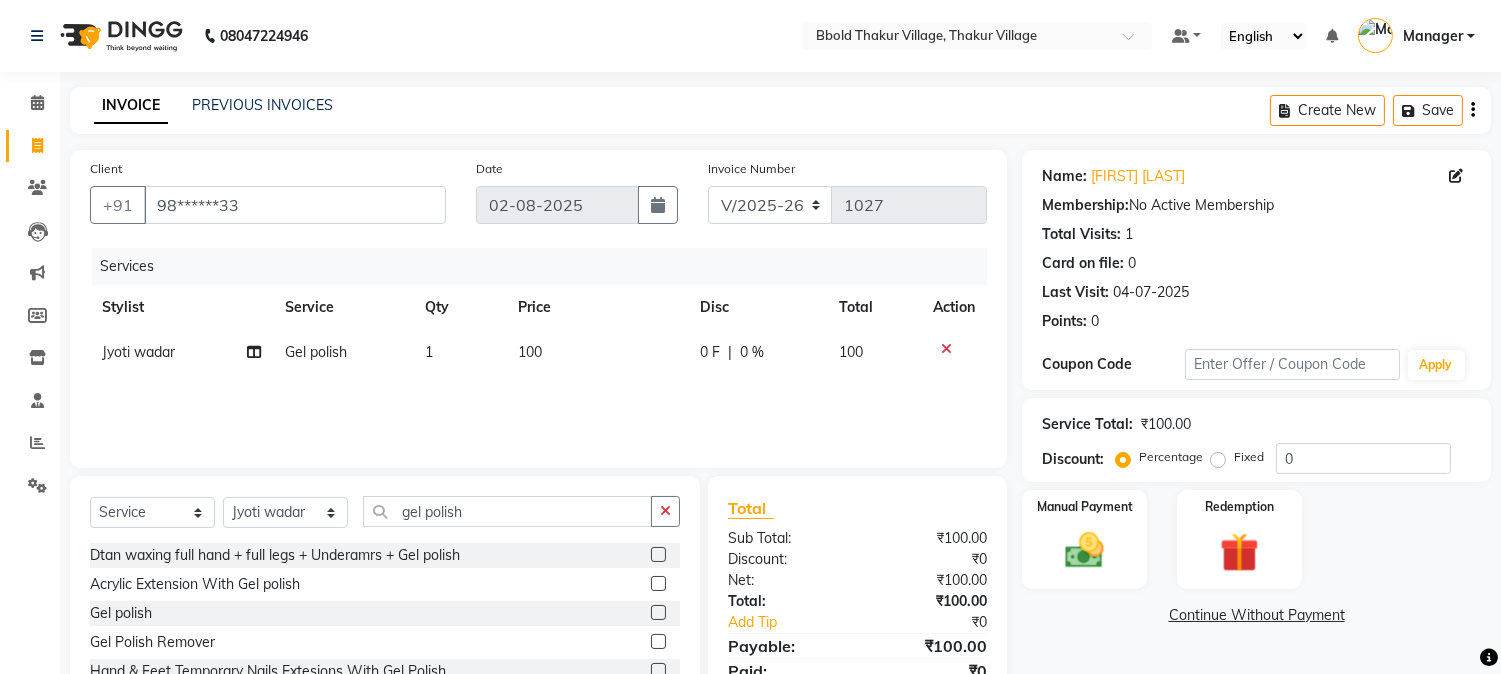 scroll, scrollTop: 101, scrollLeft: 0, axis: vertical 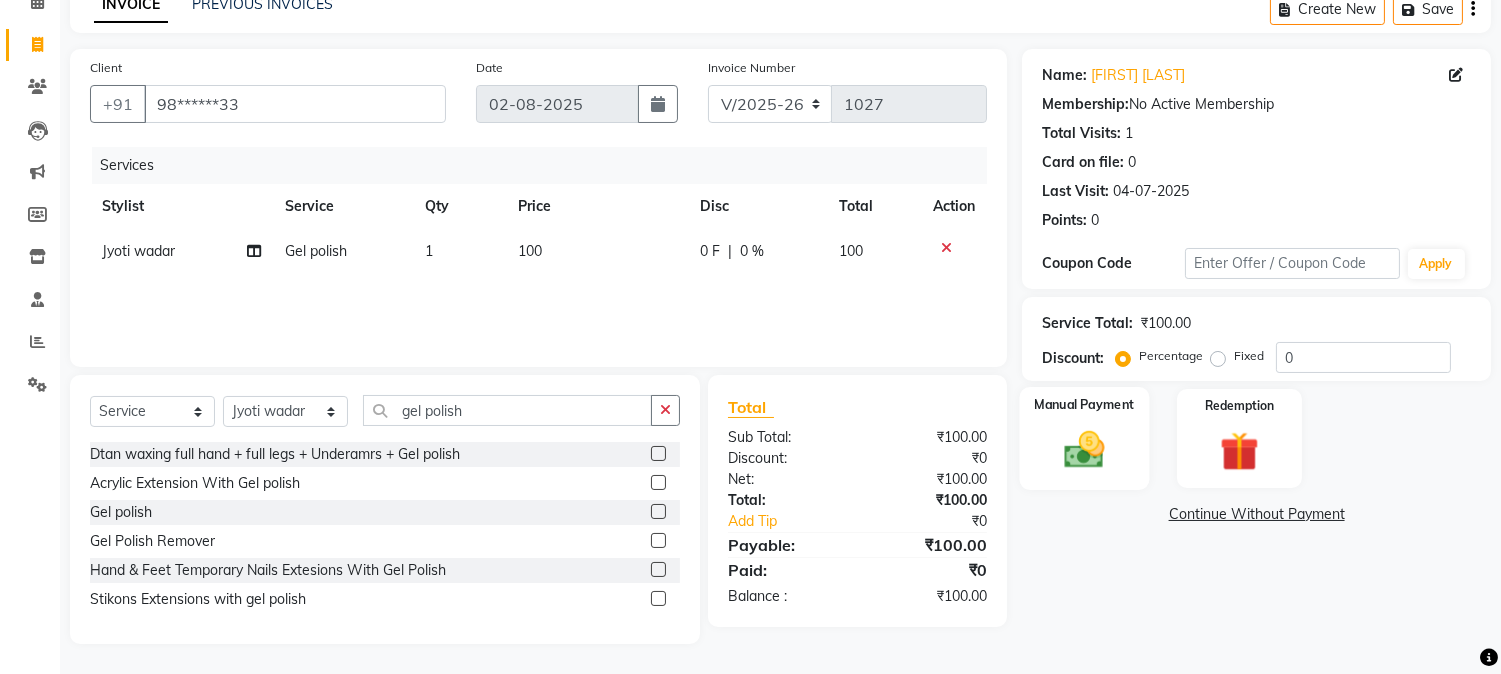 click 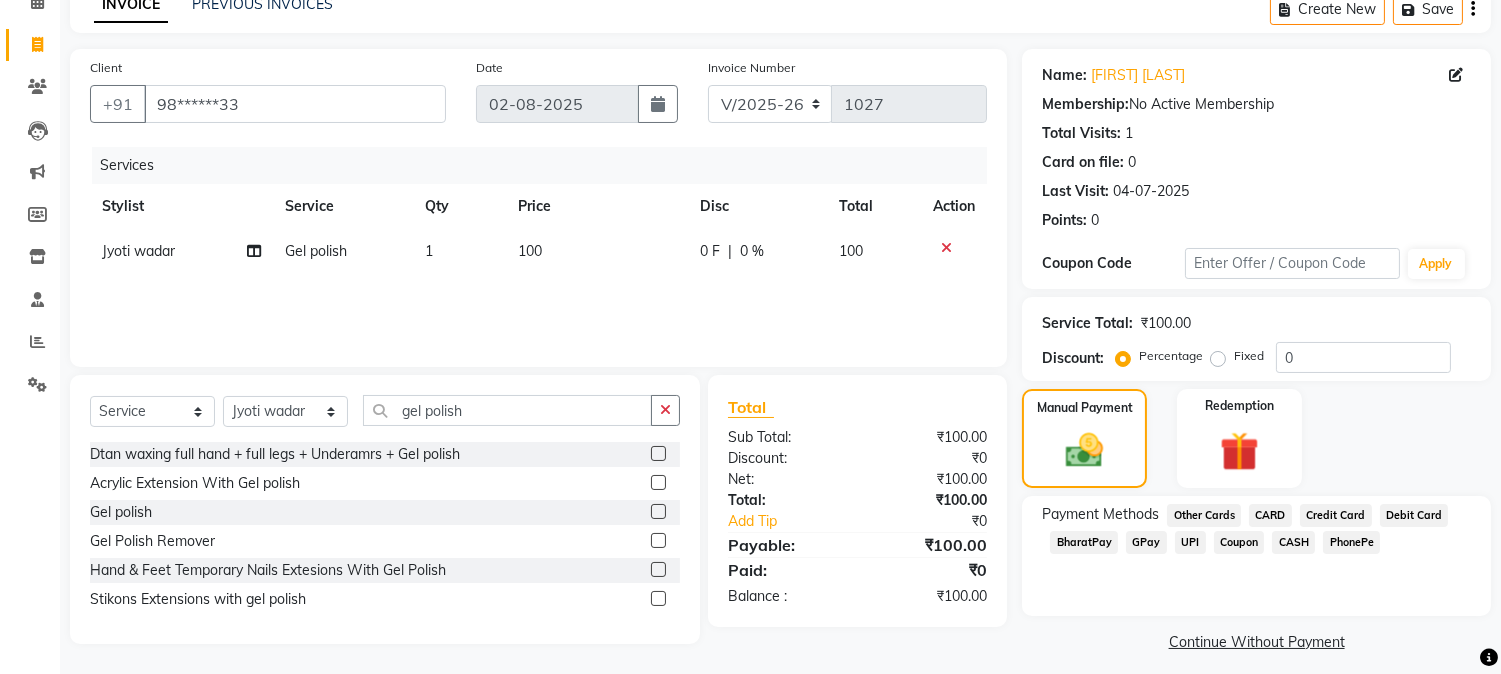 click on "Payment Methods  Other Cards   CARD   Credit Card   Debit Card   BharatPay   GPay   UPI   Coupon   CASH   PhonePe" 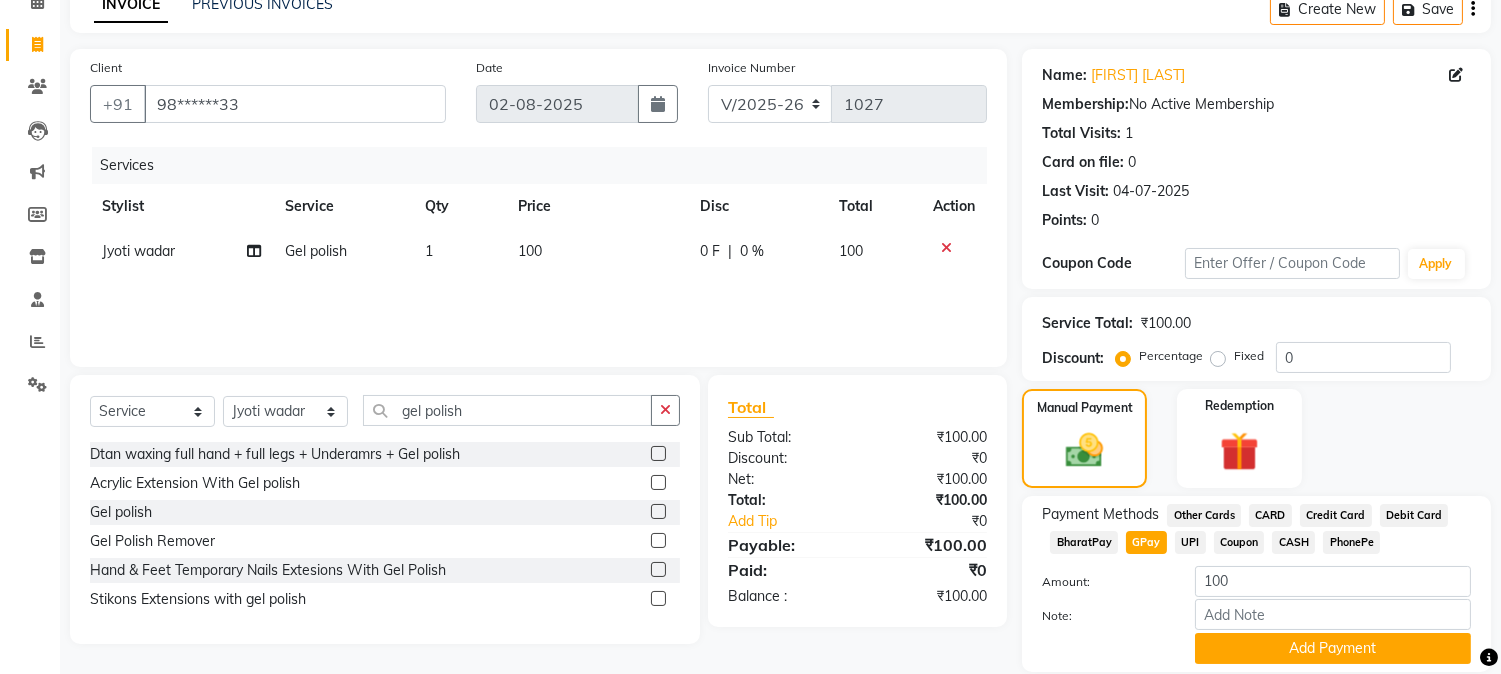 scroll, scrollTop: 170, scrollLeft: 0, axis: vertical 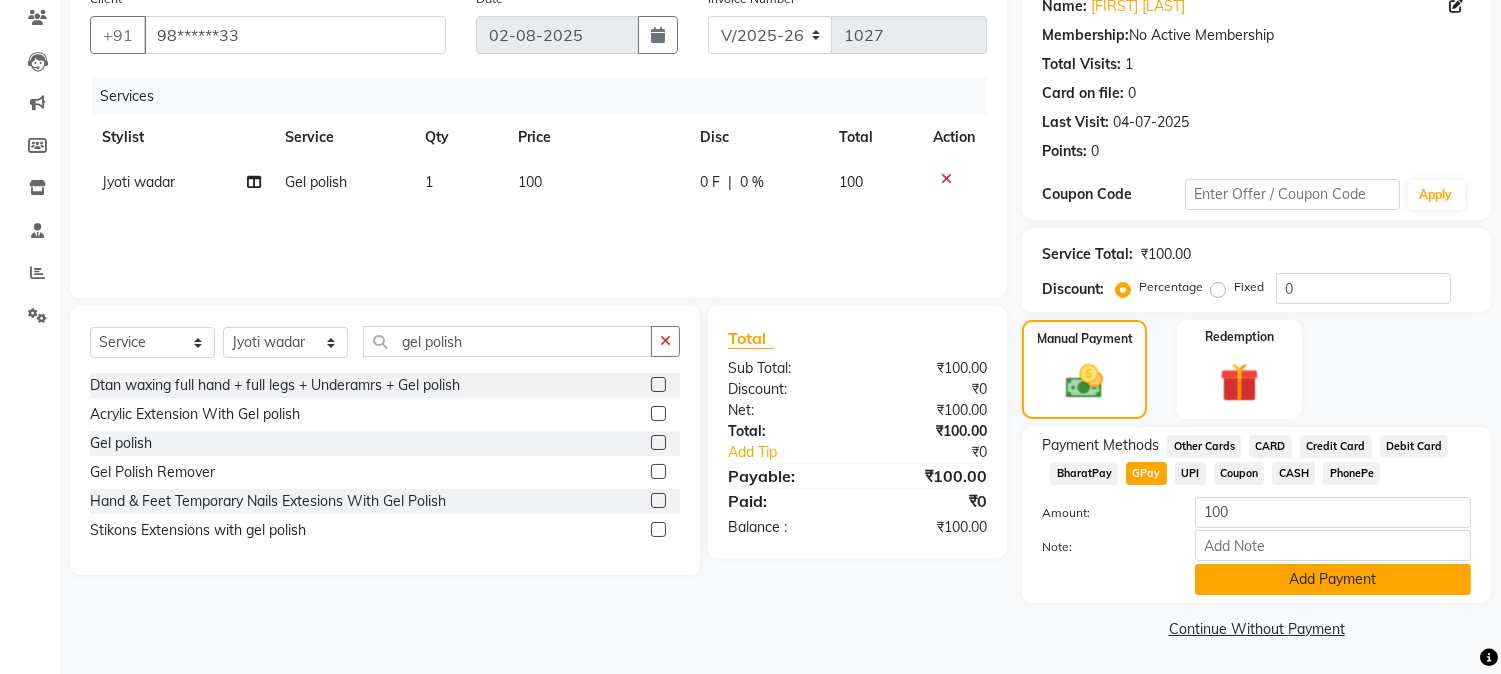 click on "Add Payment" 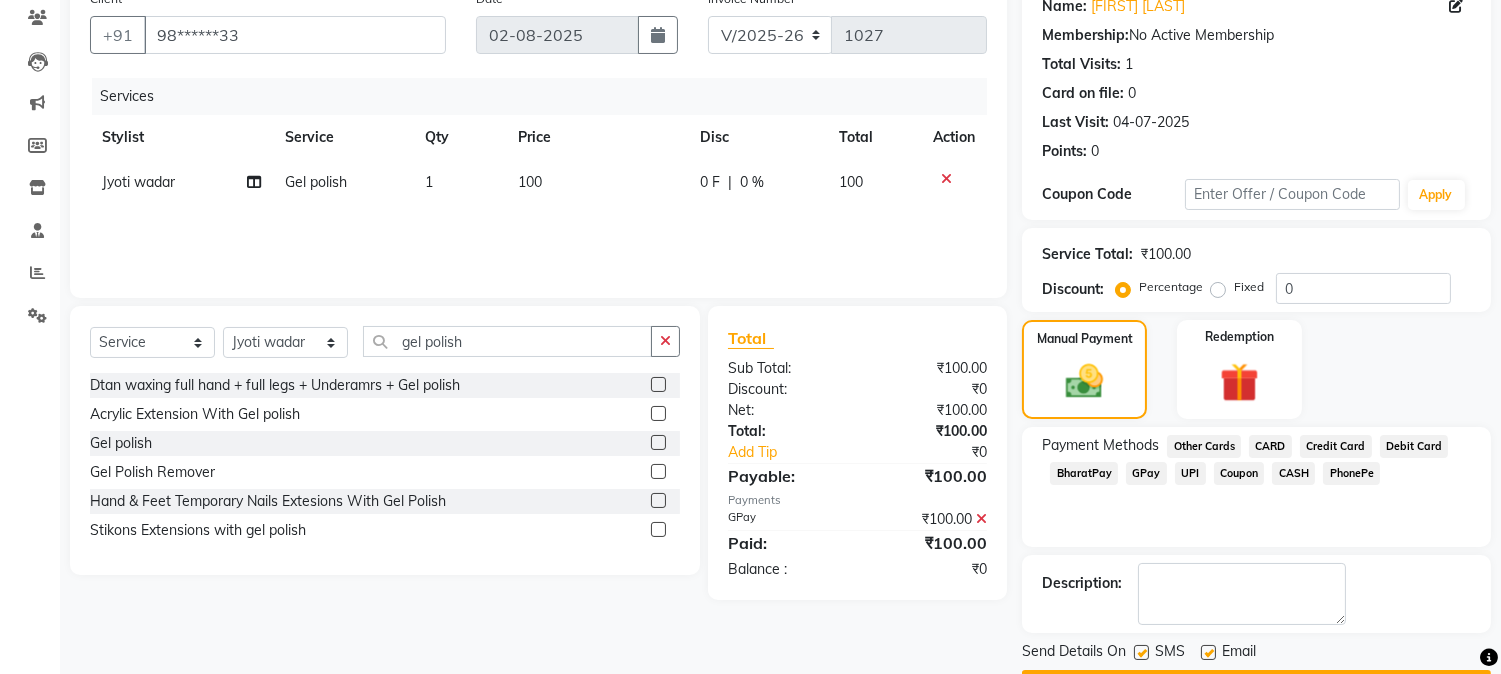 scroll, scrollTop: 225, scrollLeft: 0, axis: vertical 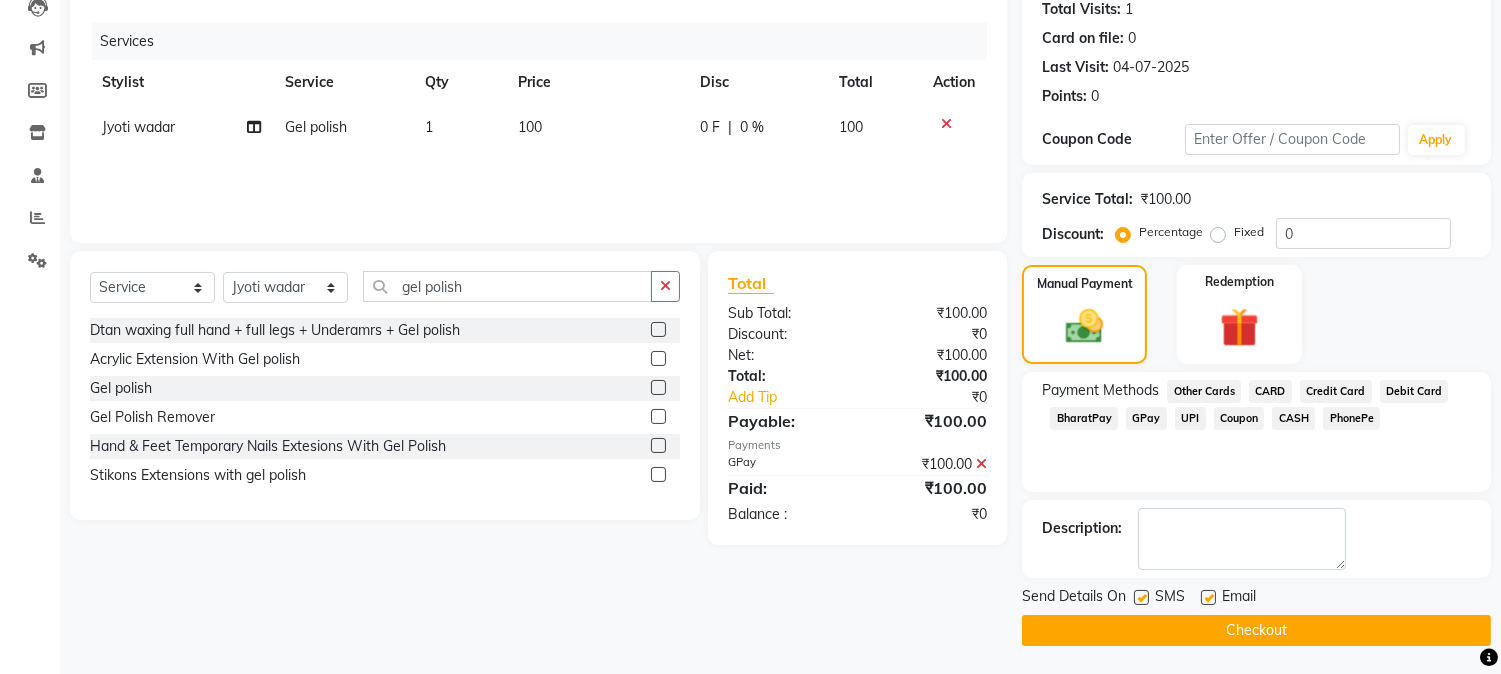 click on "Checkout" 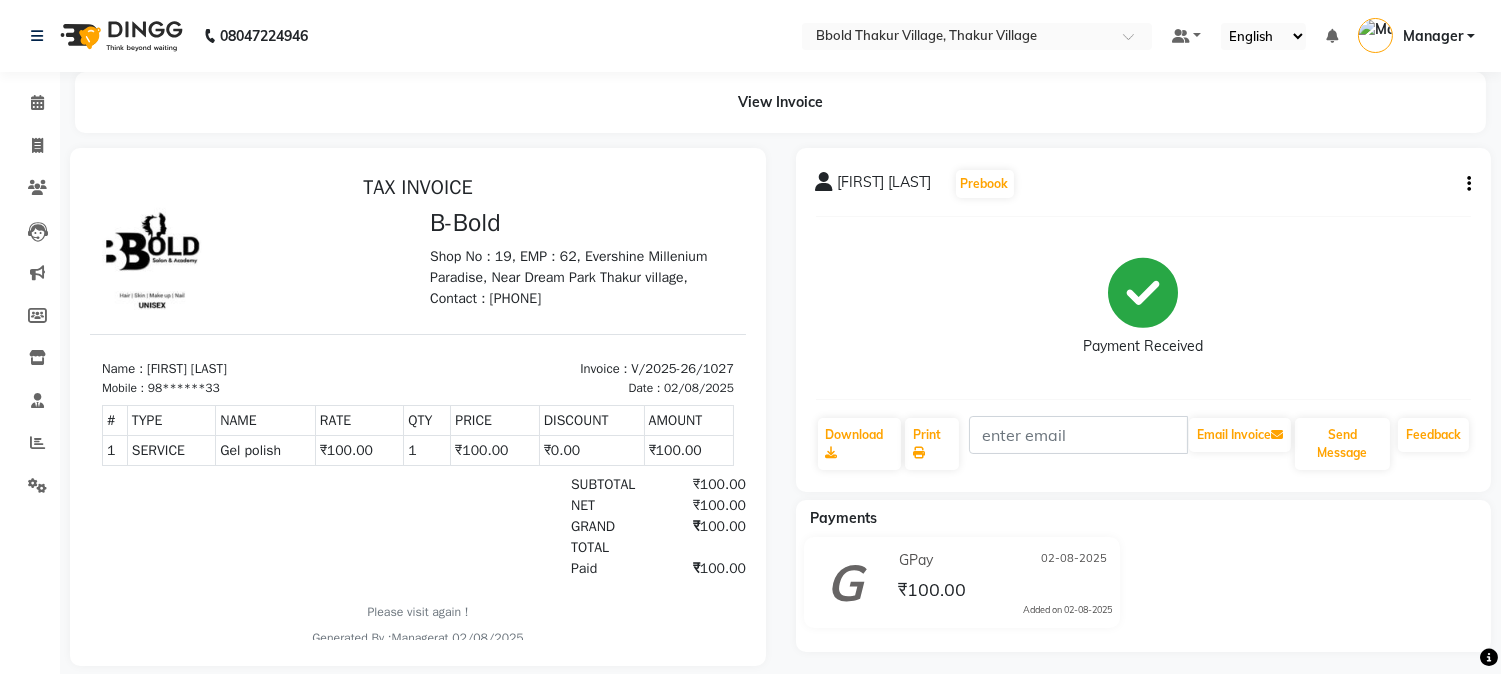 scroll, scrollTop: 37, scrollLeft: 0, axis: vertical 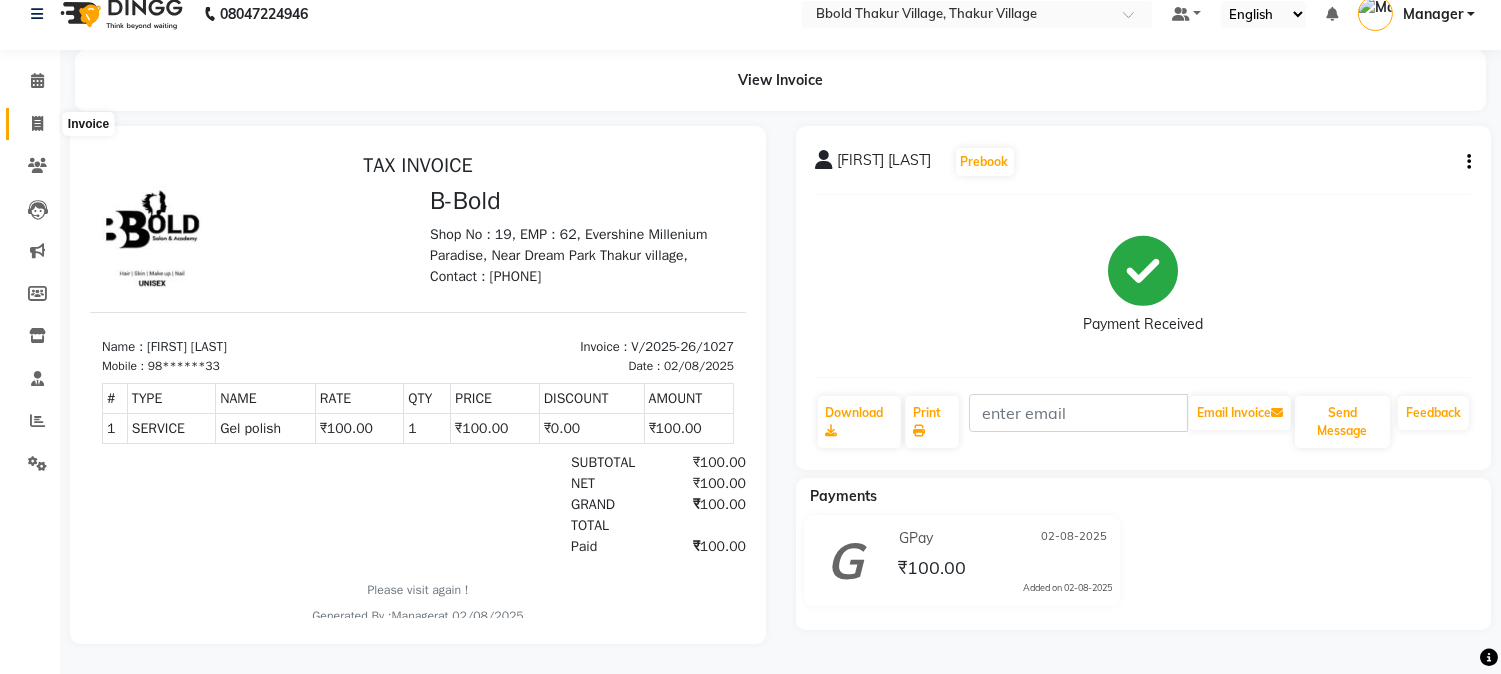 click 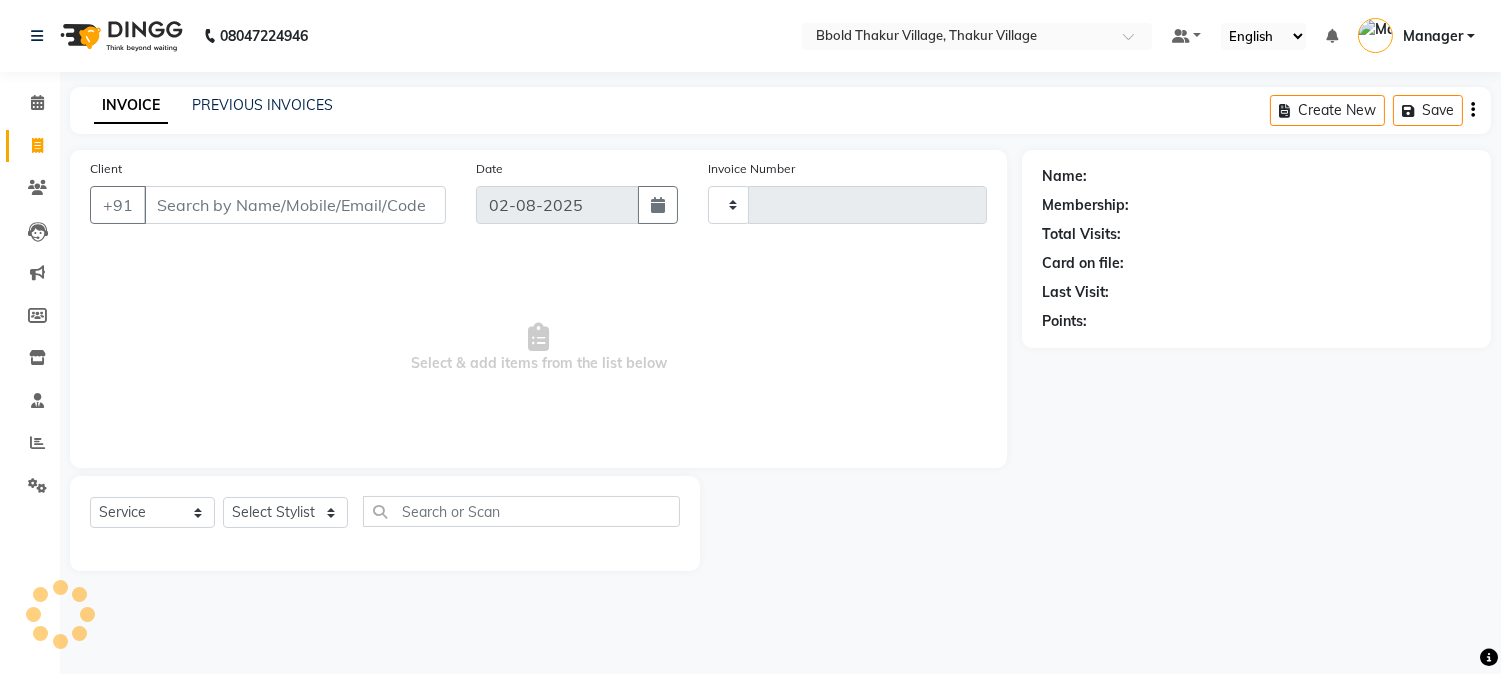 scroll, scrollTop: 0, scrollLeft: 0, axis: both 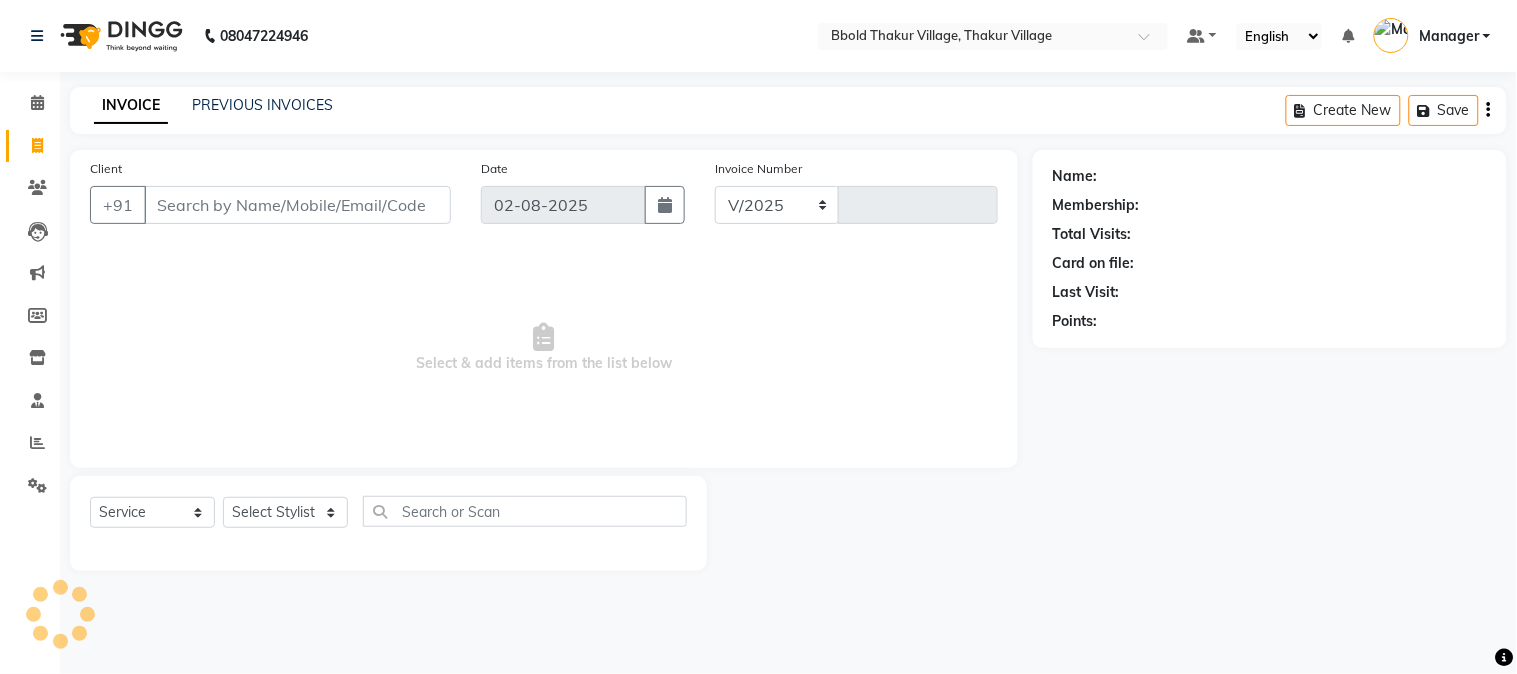 select on "7742" 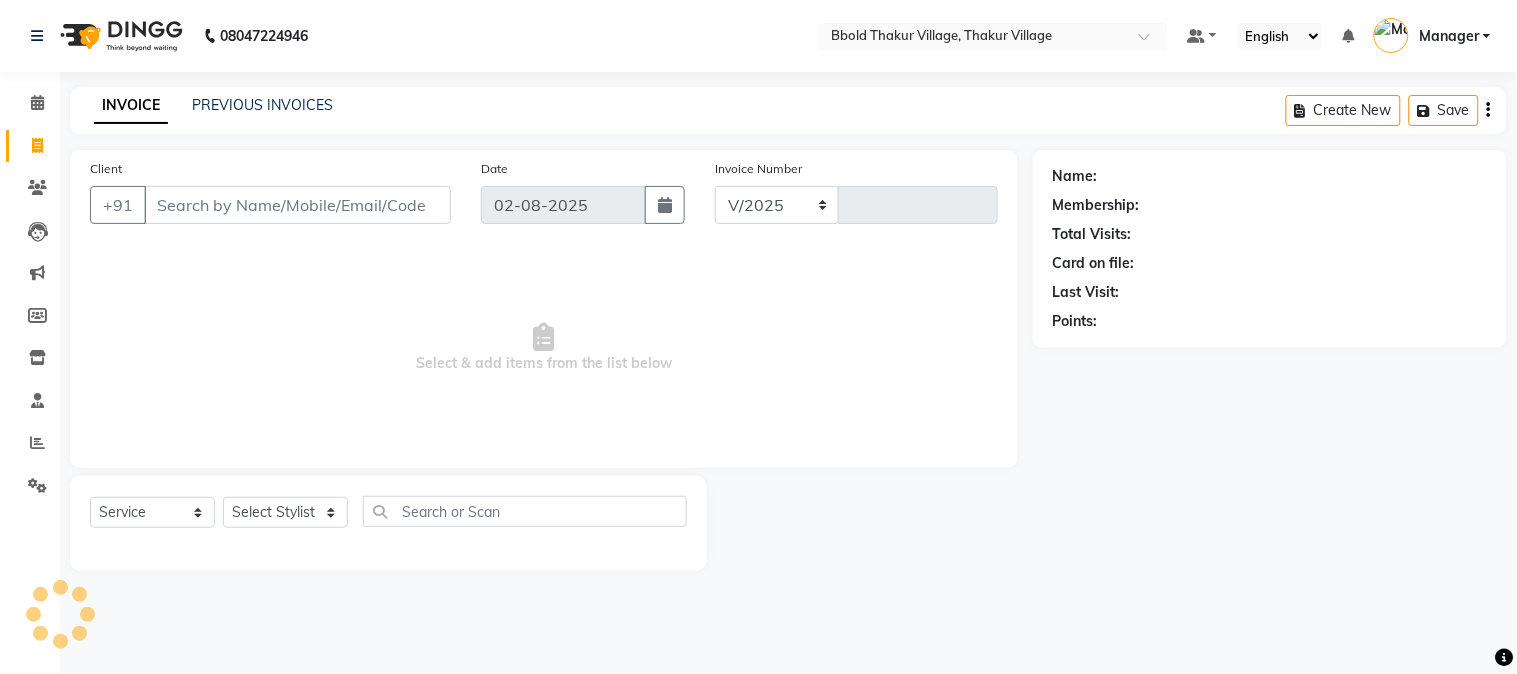 type on "1028" 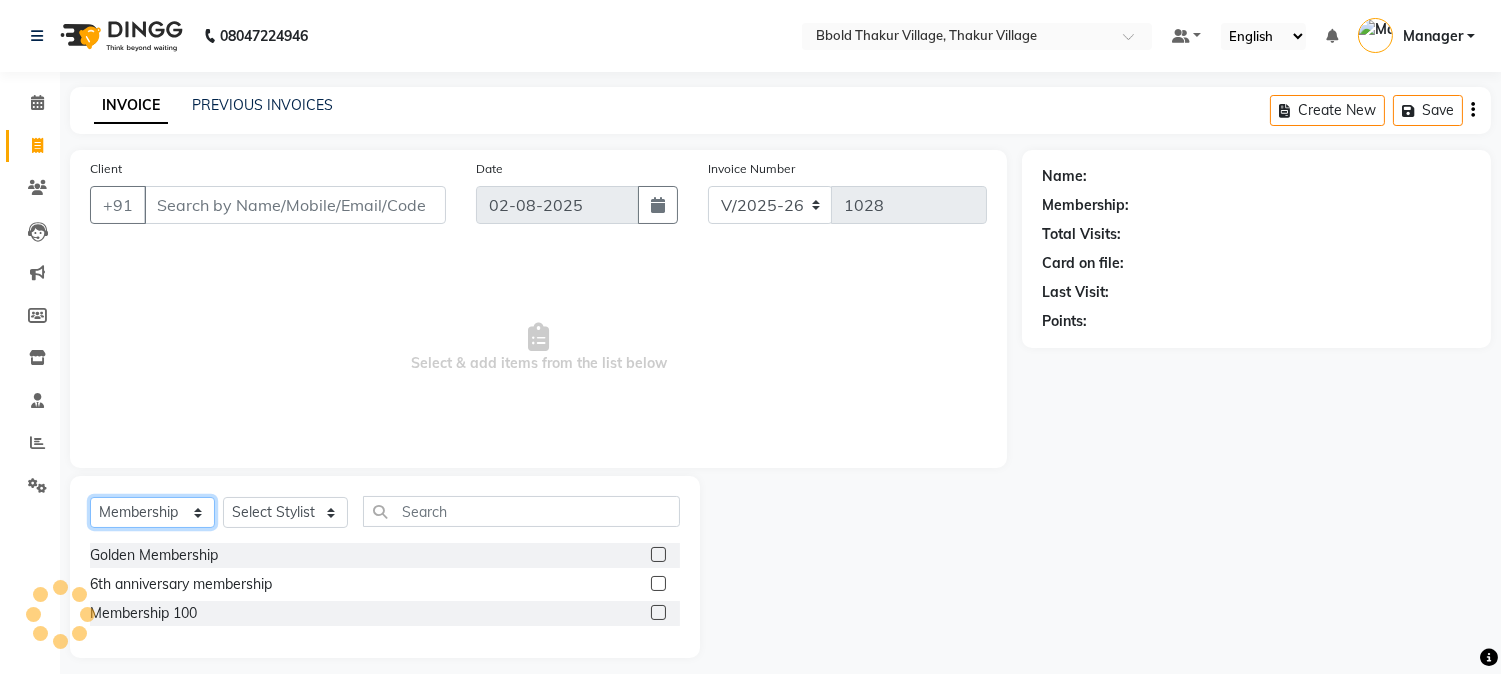click on "Select  Service  Product  Membership  Package Voucher Prepaid Gift Card" 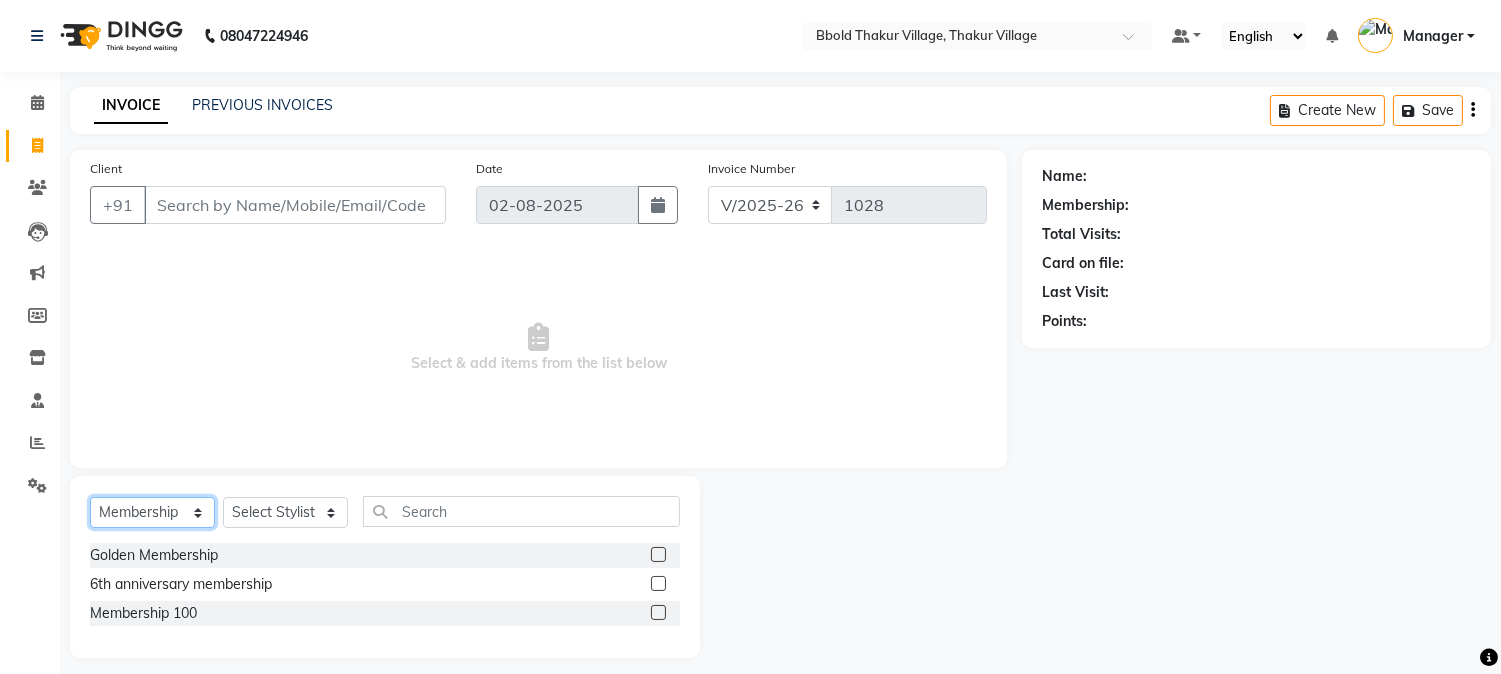 select on "service" 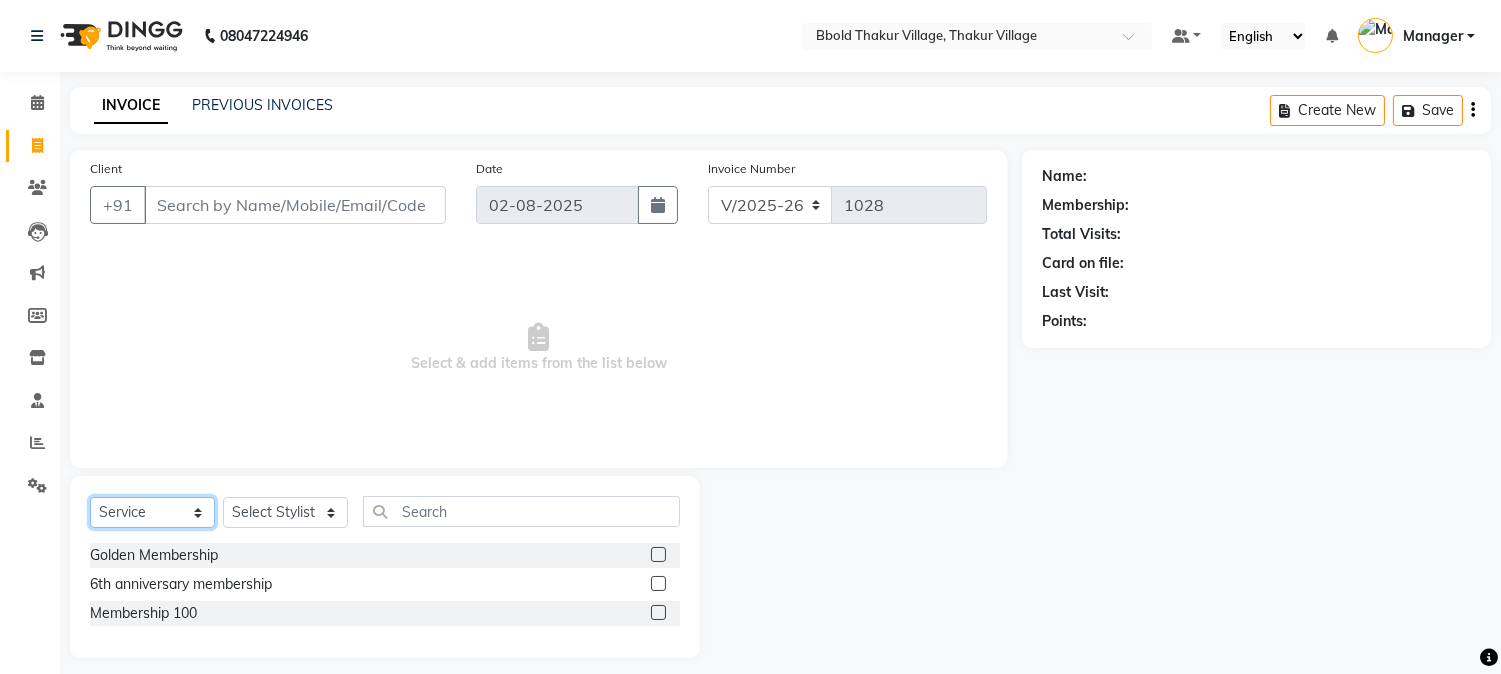 click on "Select  Service  Product  Membership  Package Voucher Prepaid Gift Card" 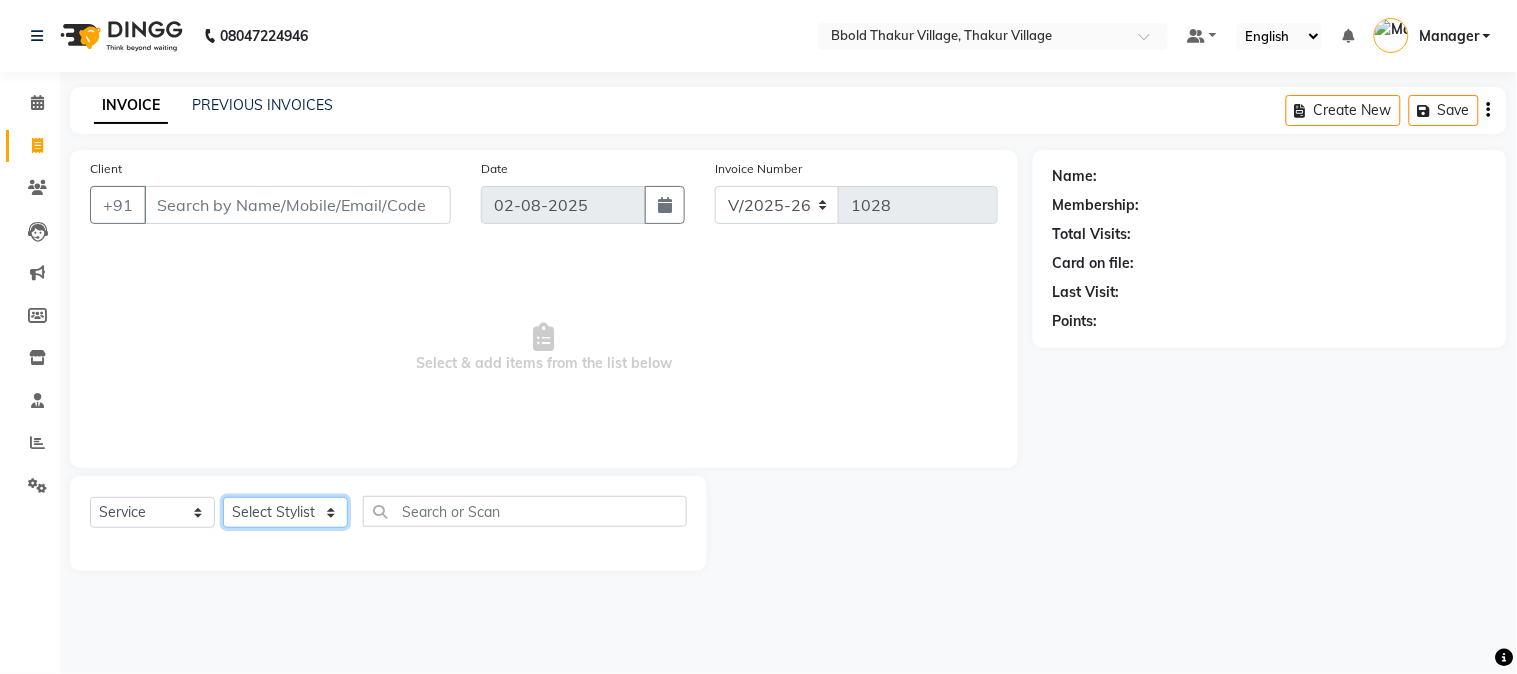 click on "Select Stylist [FIRST] [LAST] [FIRST] [LAST] Manager [FIRST] [LAST] [FIRST] [LAST]  [FIRST] [LAST] [FIRST] [LAST] [FIRST] [LAST]" 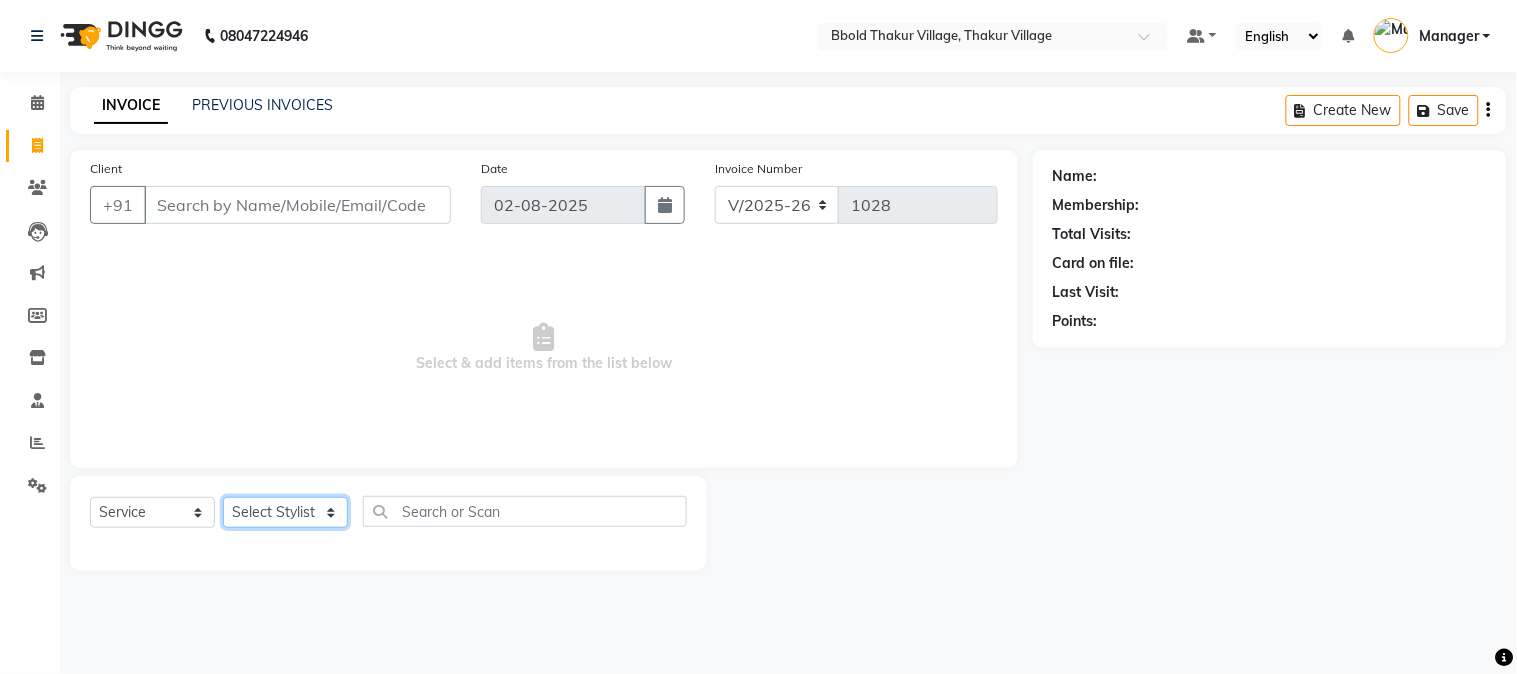select on "84525" 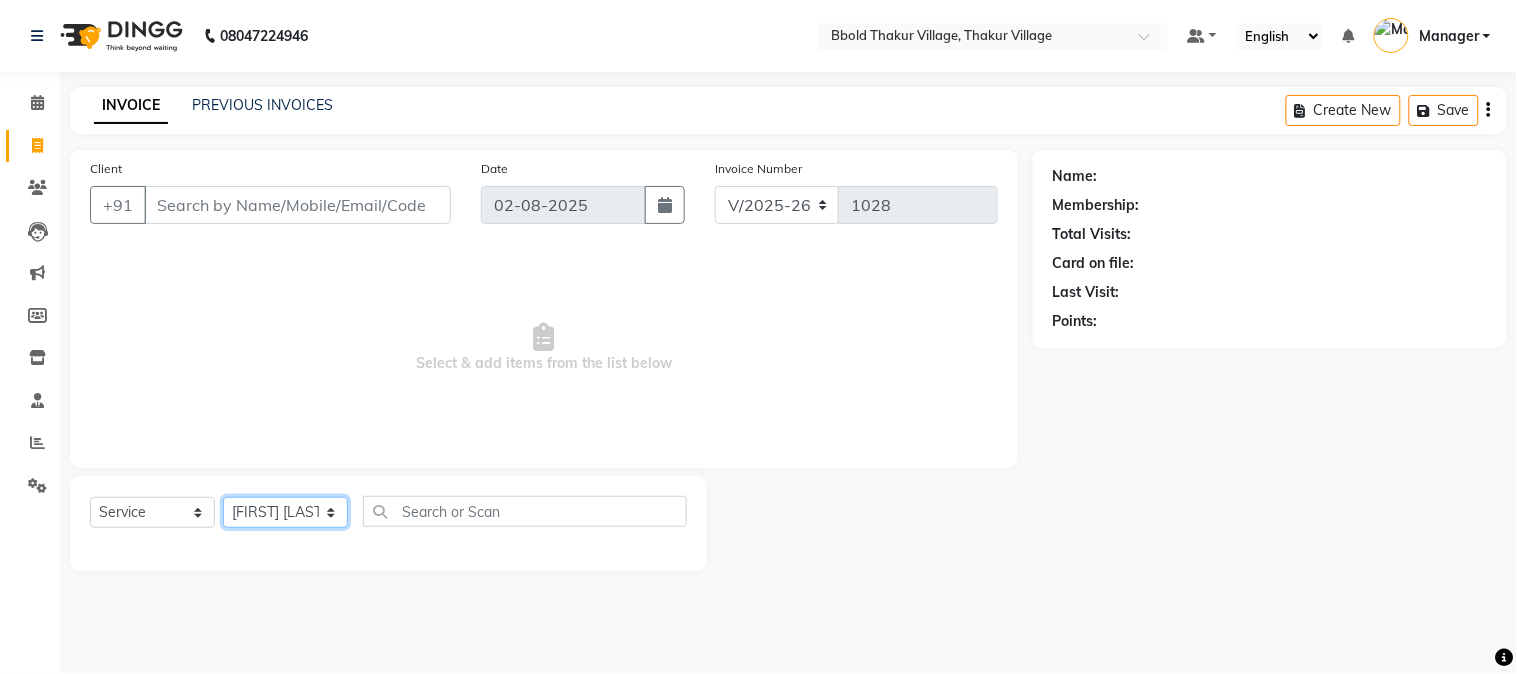 click on "Select Stylist [FIRST] [LAST] [FIRST] [LAST] Manager [FIRST] [LAST] [FIRST] [LAST]  [FIRST] [LAST] [FIRST] [LAST] [FIRST] [LAST]" 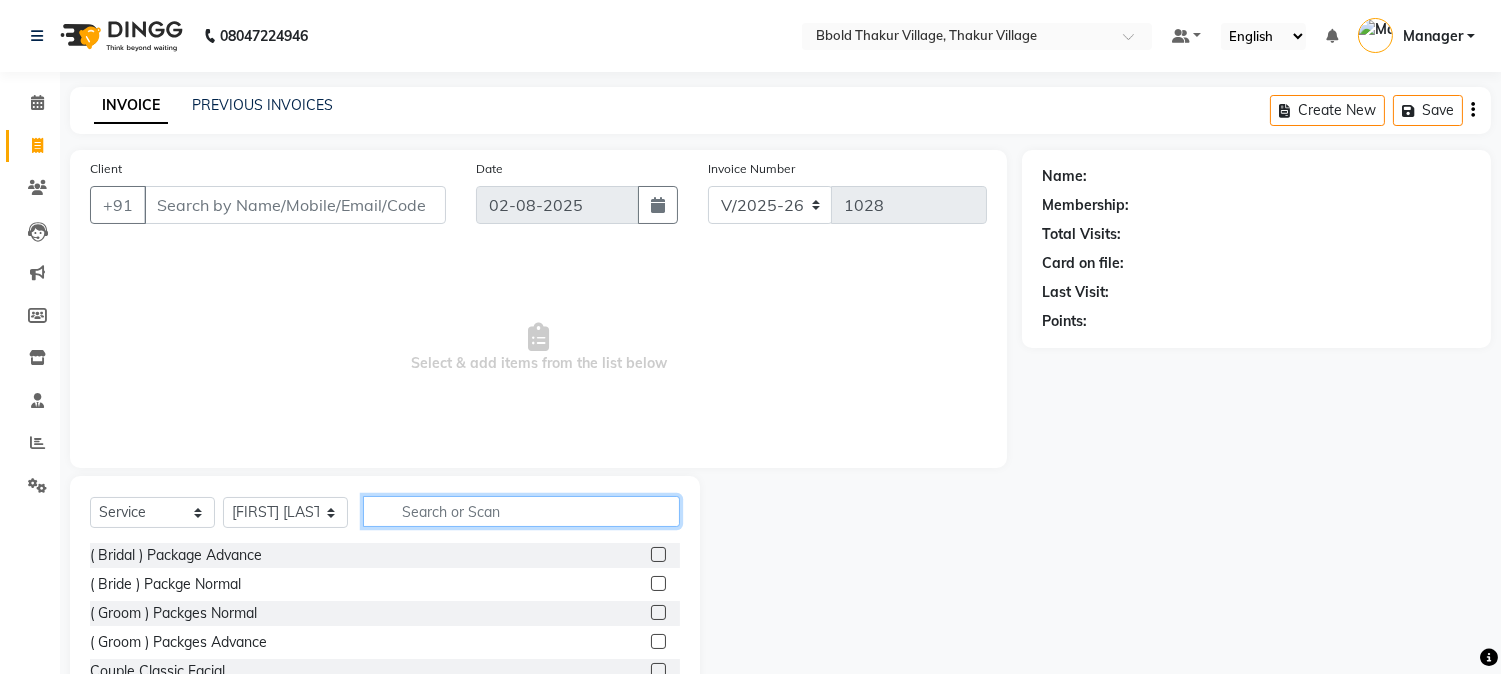 click 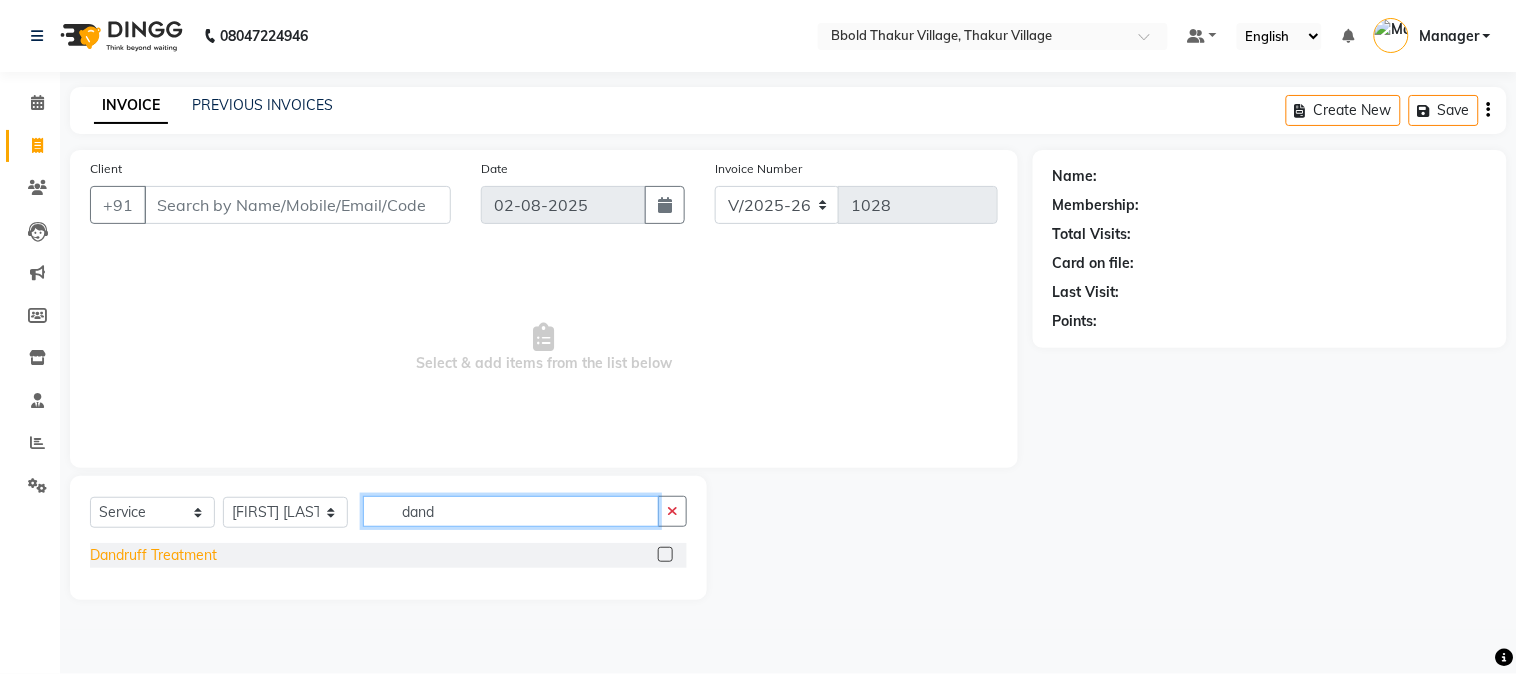 type on "dand" 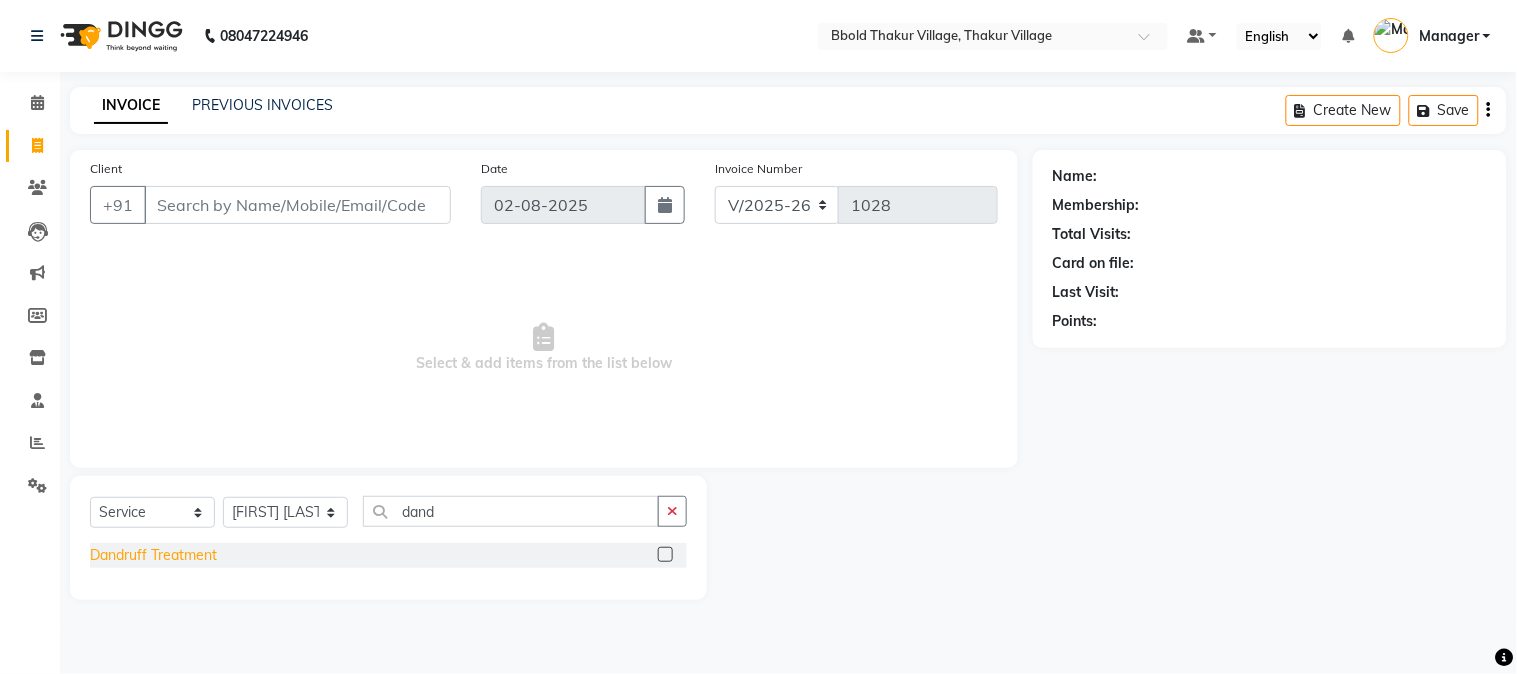 click on "Dandruff Treatment" 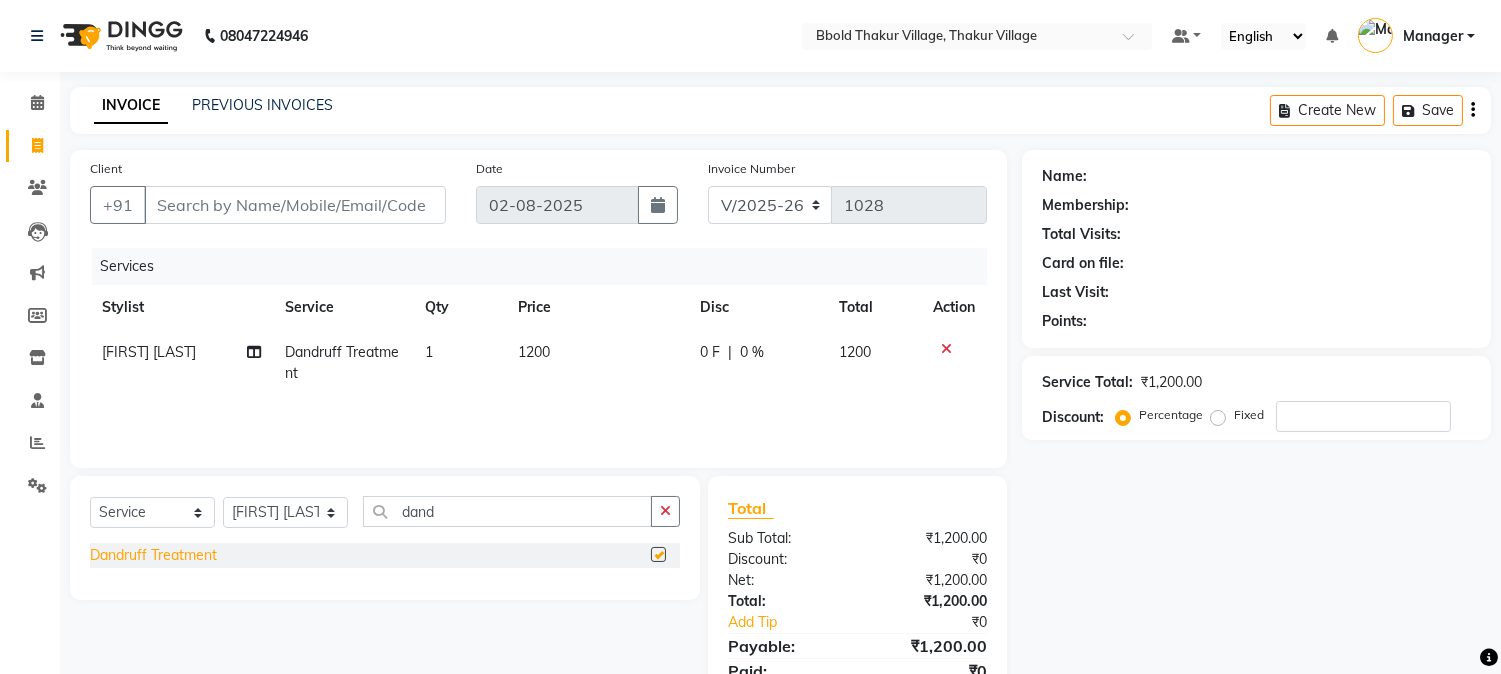 checkbox on "false" 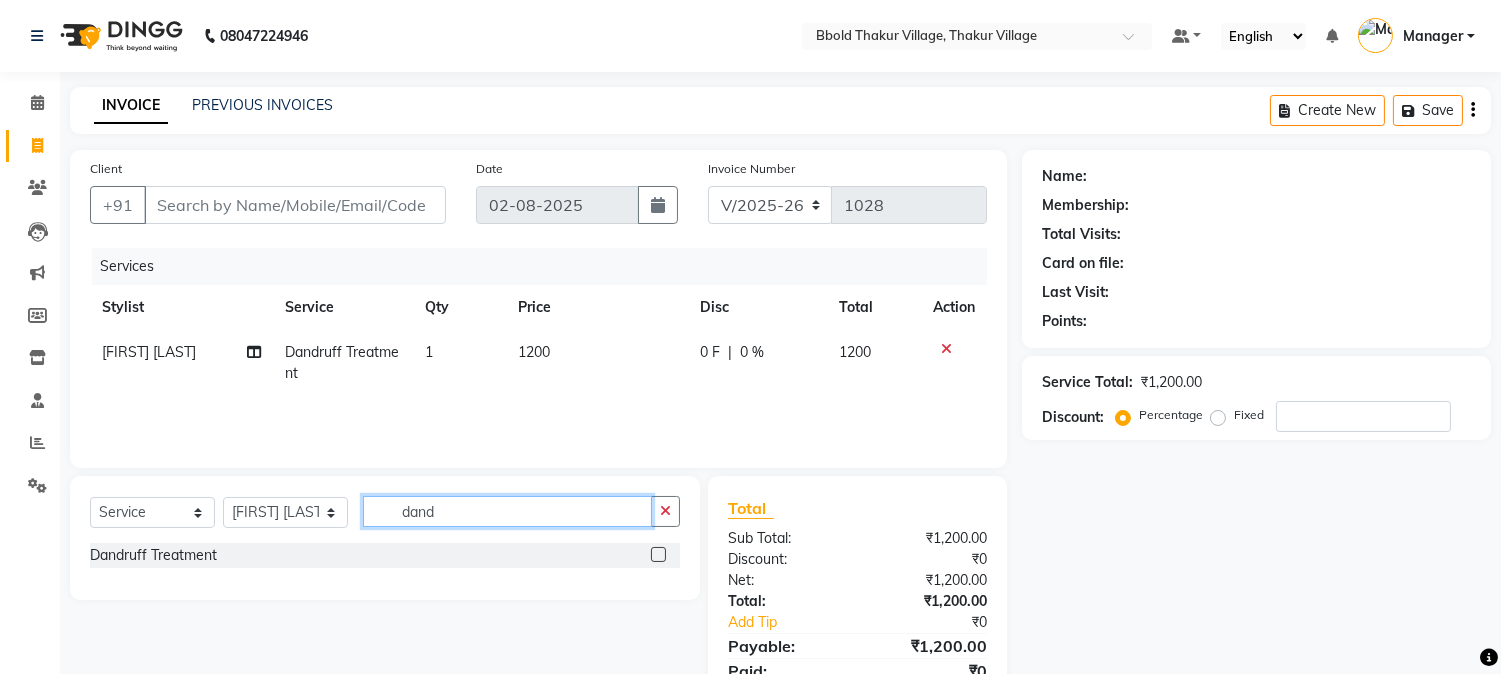 click on "dand" 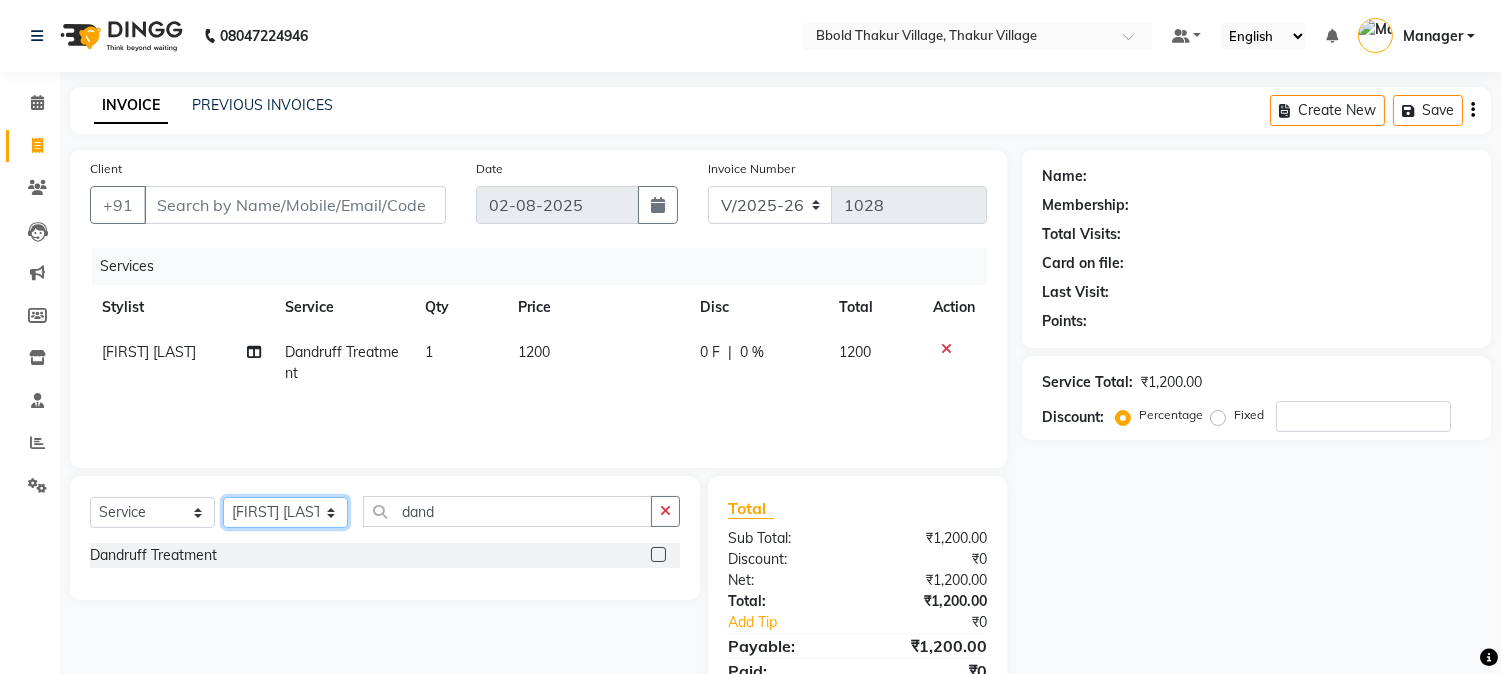 click on "Select Stylist [FIRST] [LAST] [FIRST] [LAST] Manager [FIRST] [LAST] [FIRST] [LAST]  [FIRST] [LAST] [FIRST] [LAST] [FIRST] [LAST]" 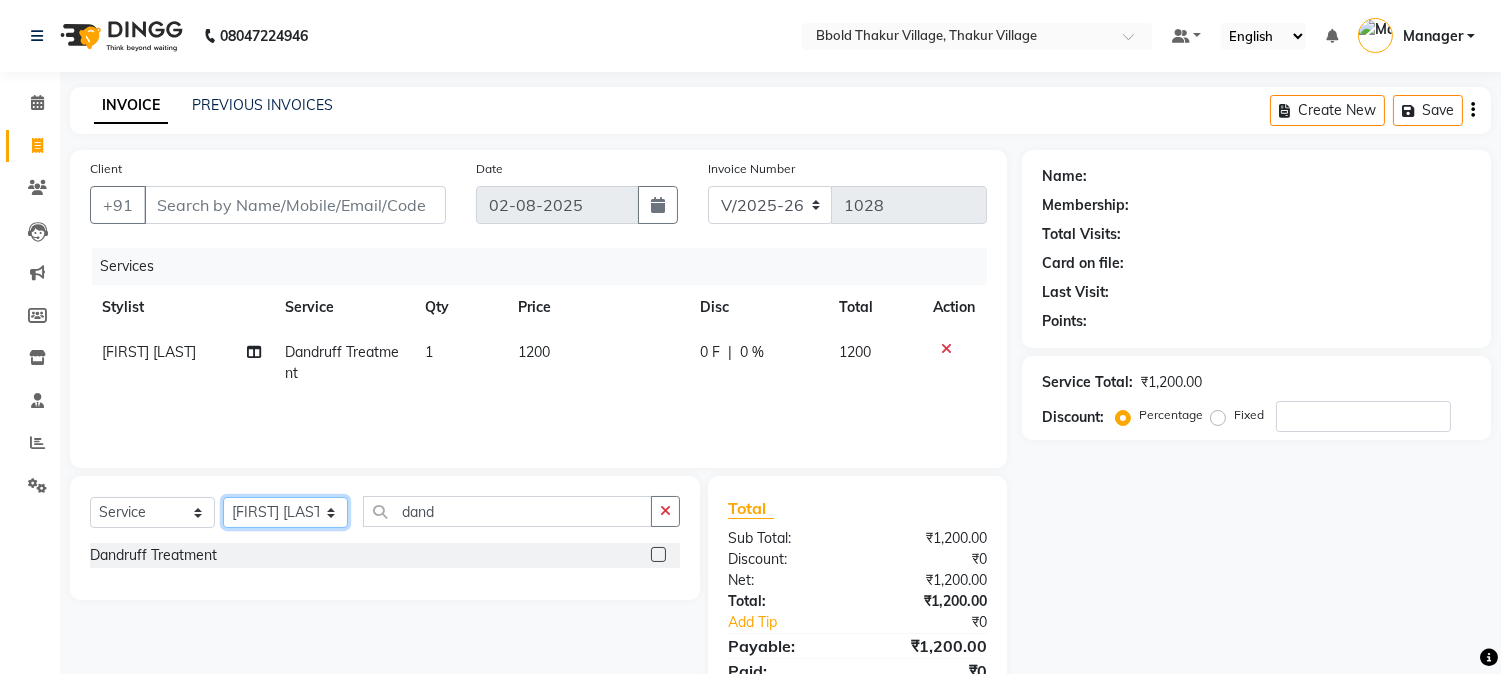 select on "68995" 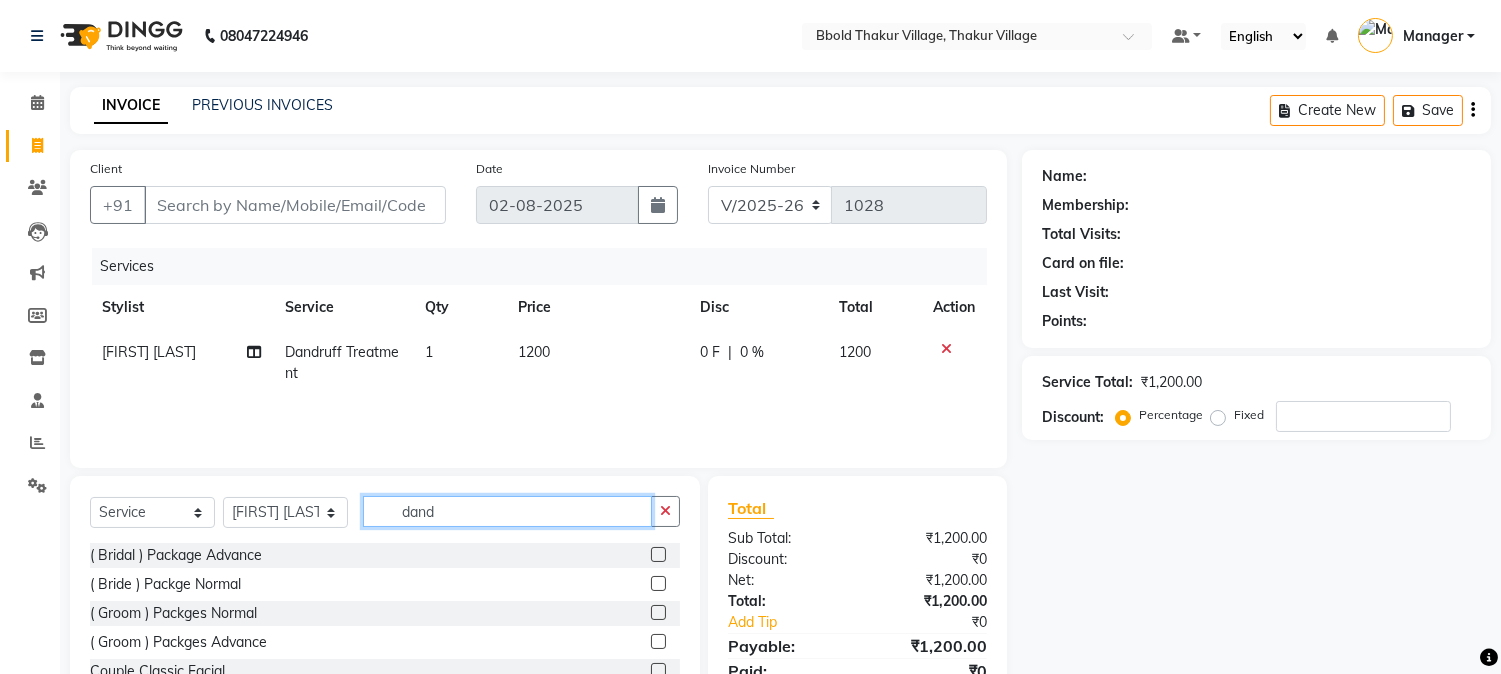 click on "dand" 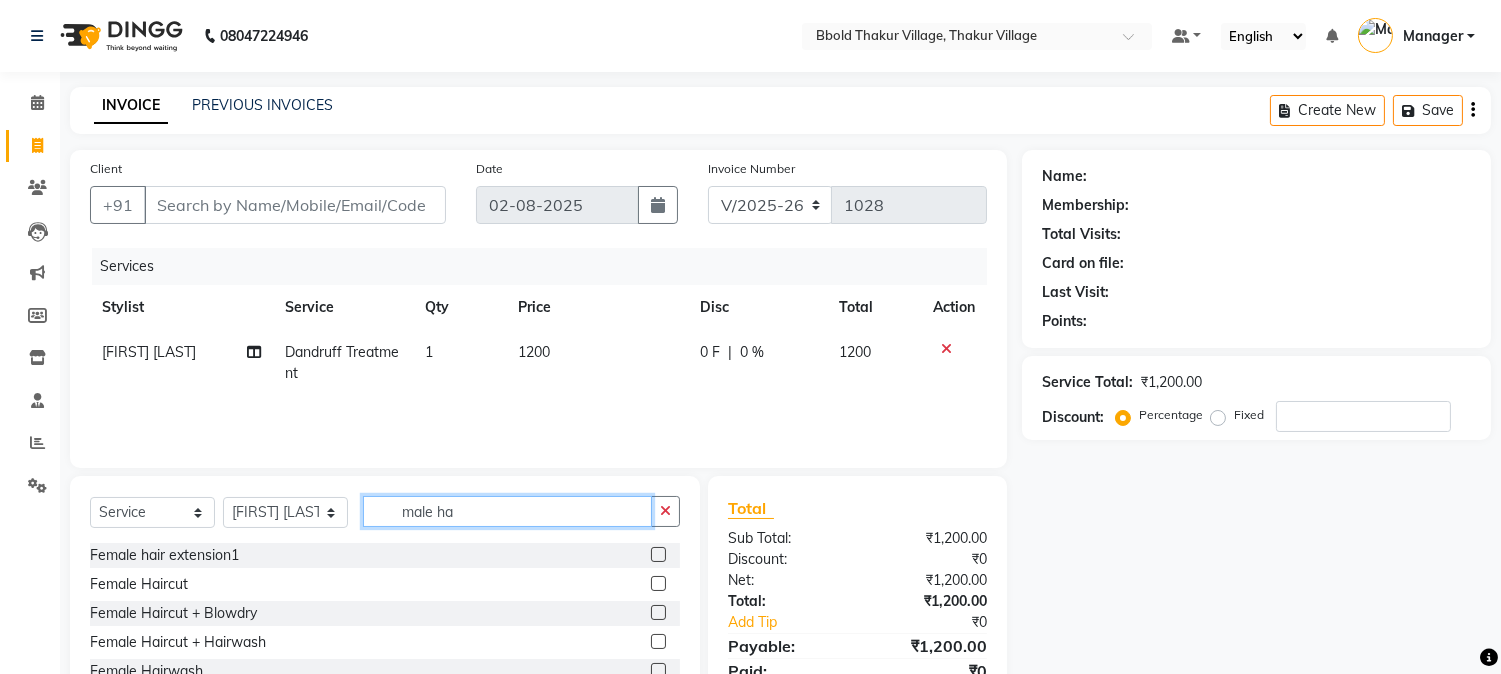 scroll, scrollTop: 126, scrollLeft: 0, axis: vertical 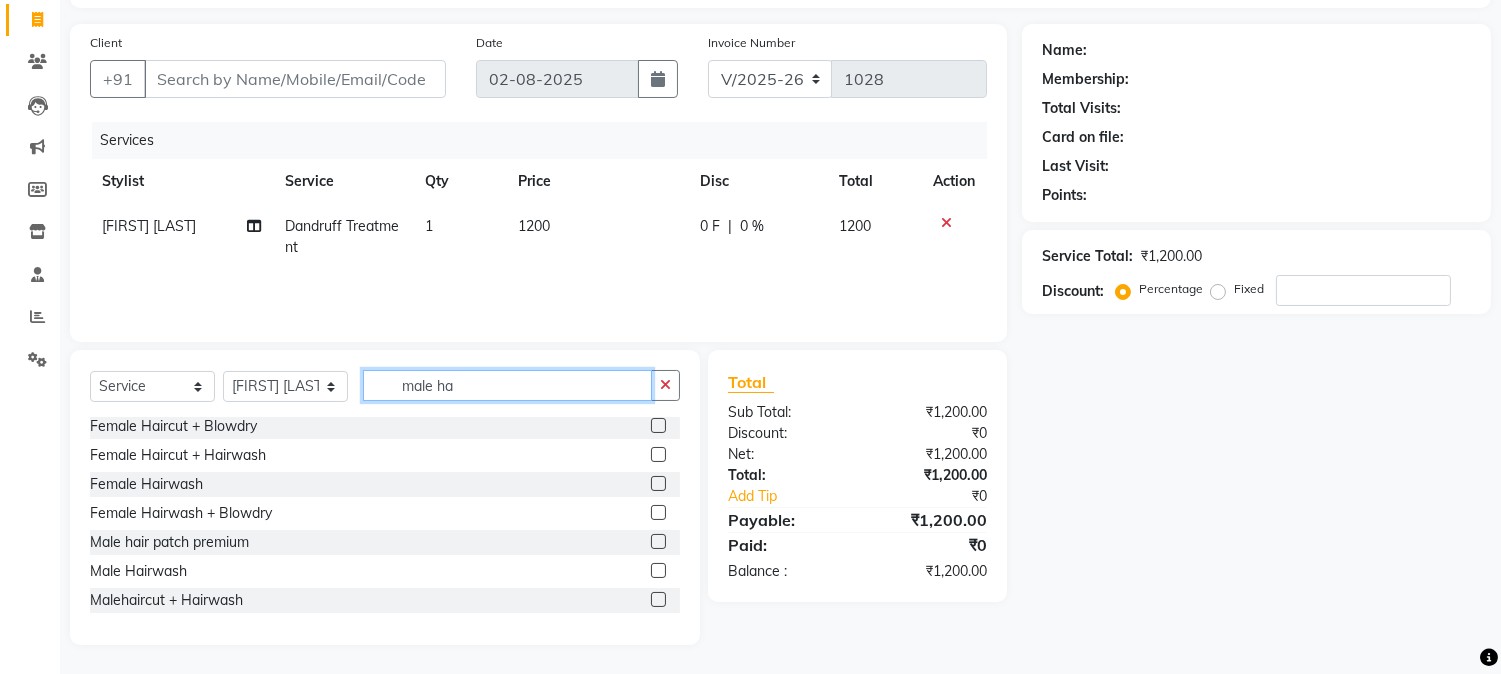 click on "male ha" 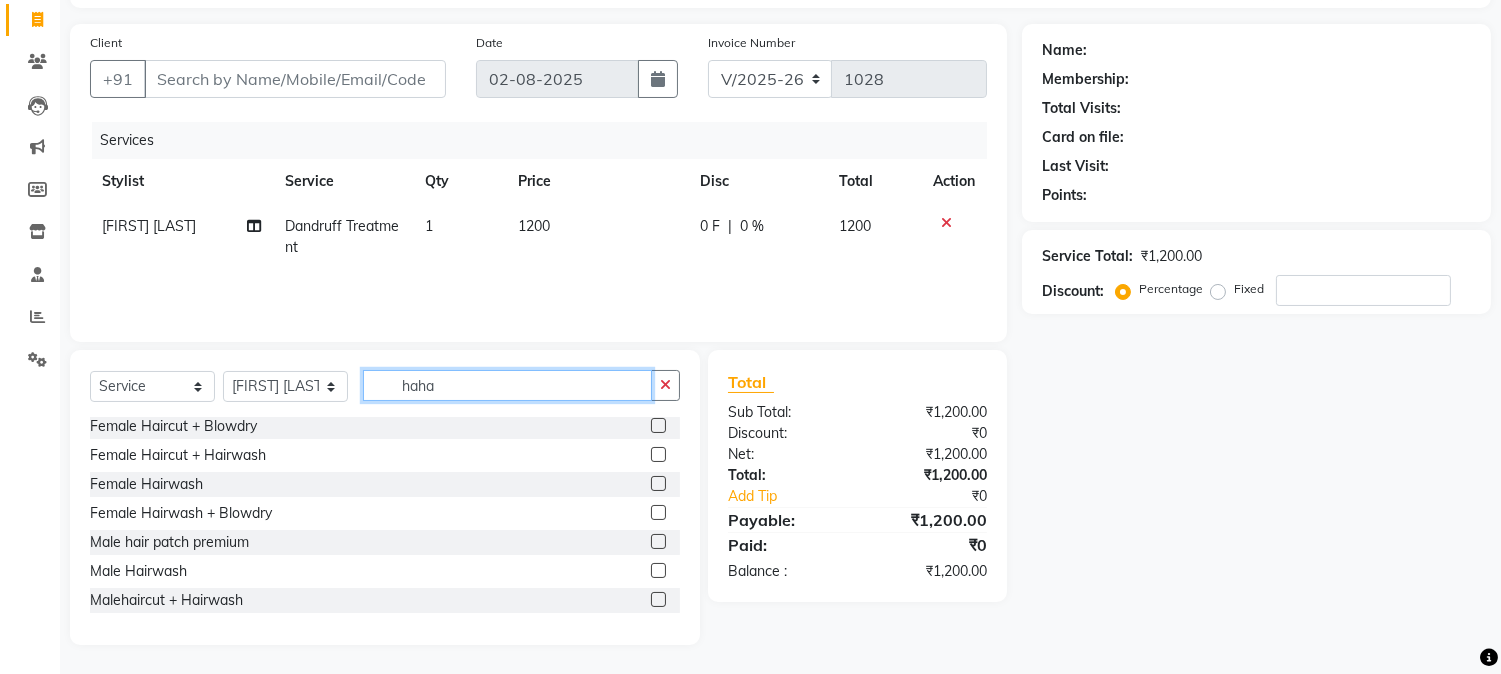 scroll, scrollTop: 0, scrollLeft: 0, axis: both 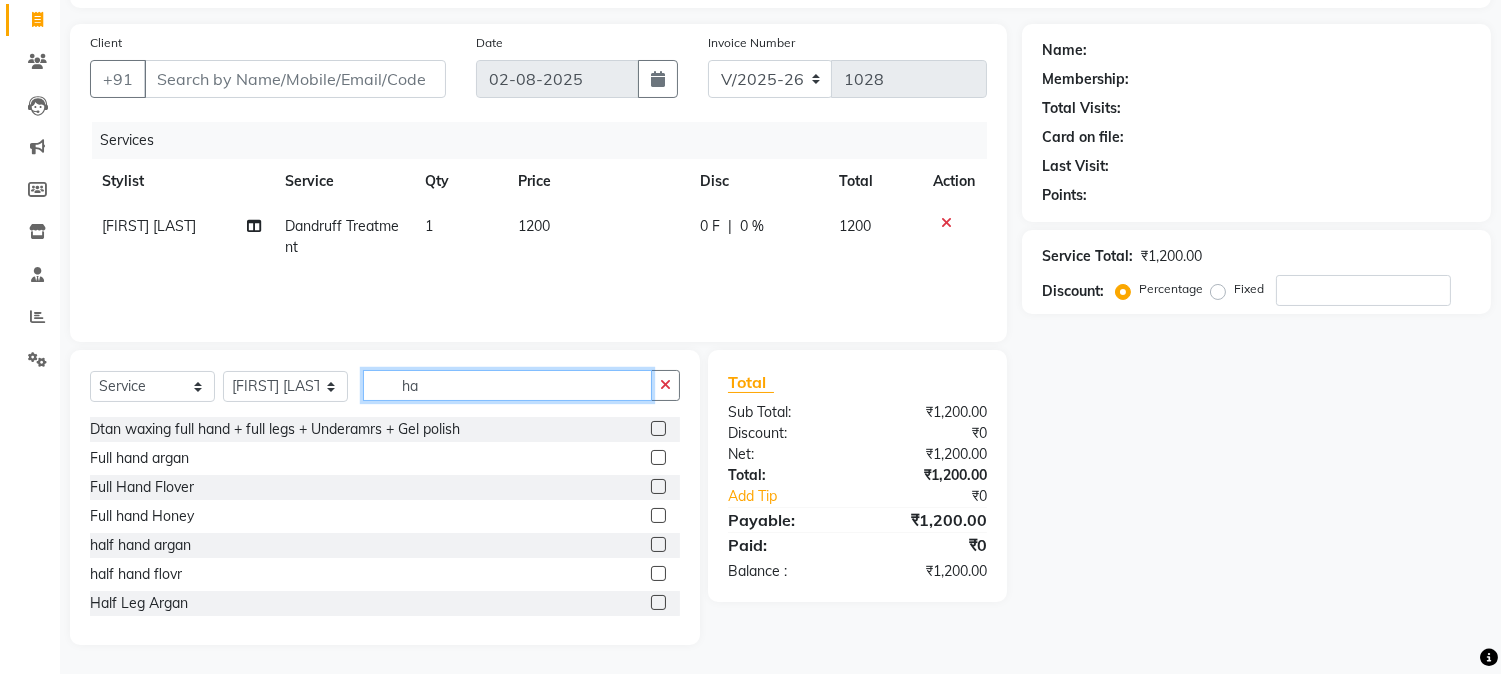 type on "h" 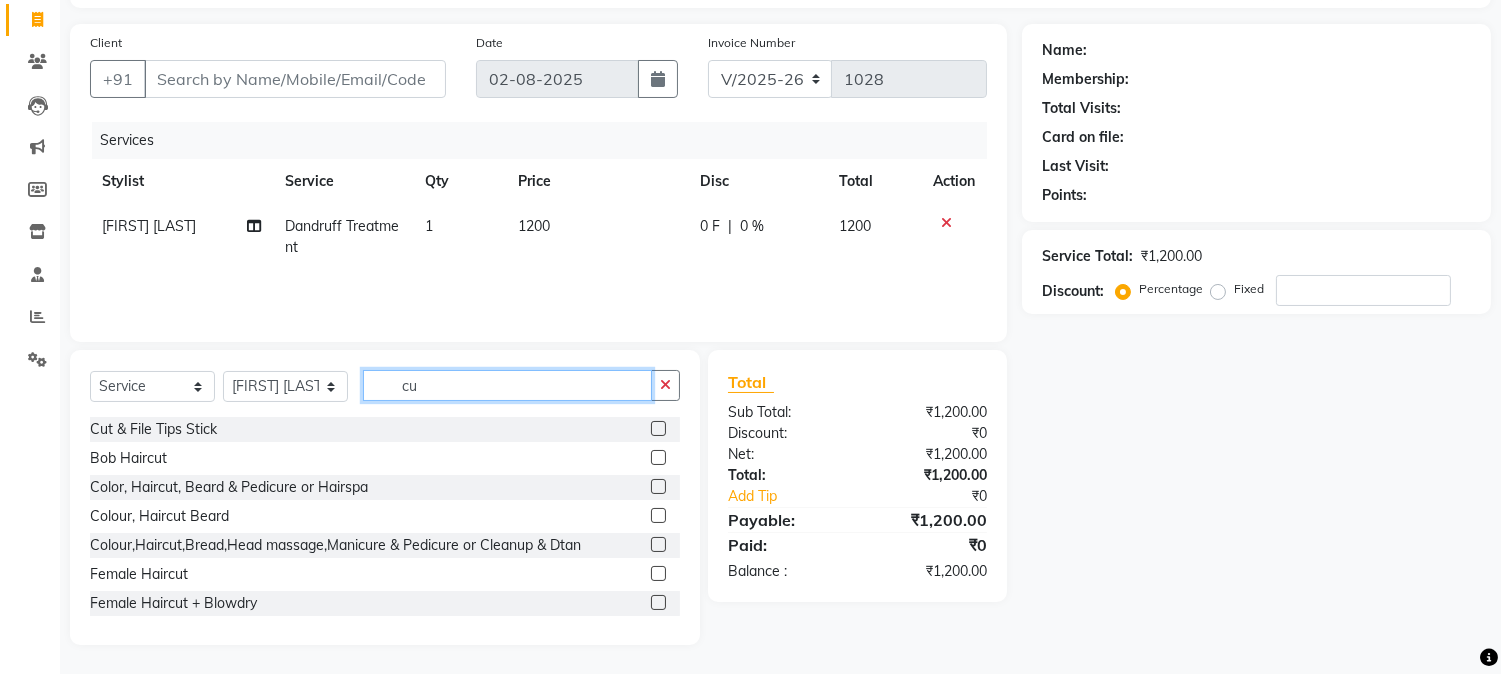 type on "c" 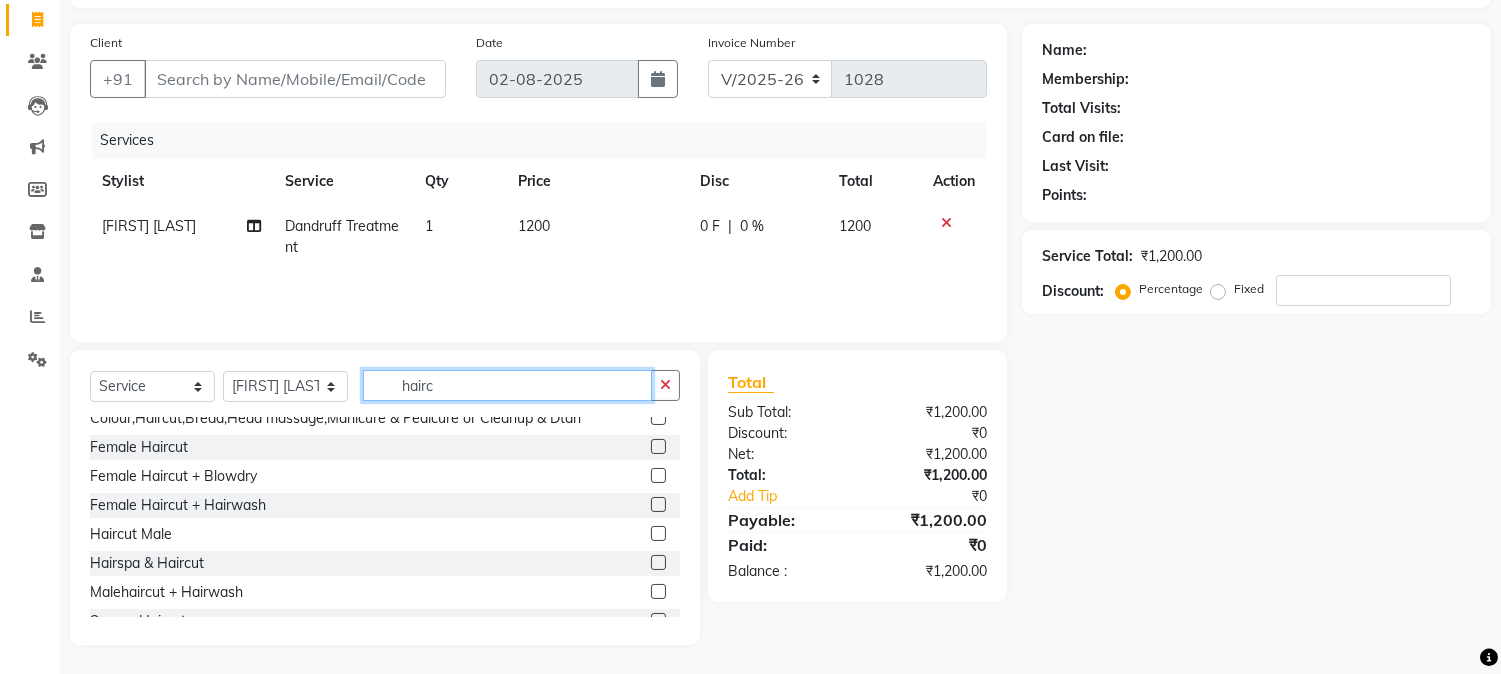 scroll, scrollTop: 116, scrollLeft: 0, axis: vertical 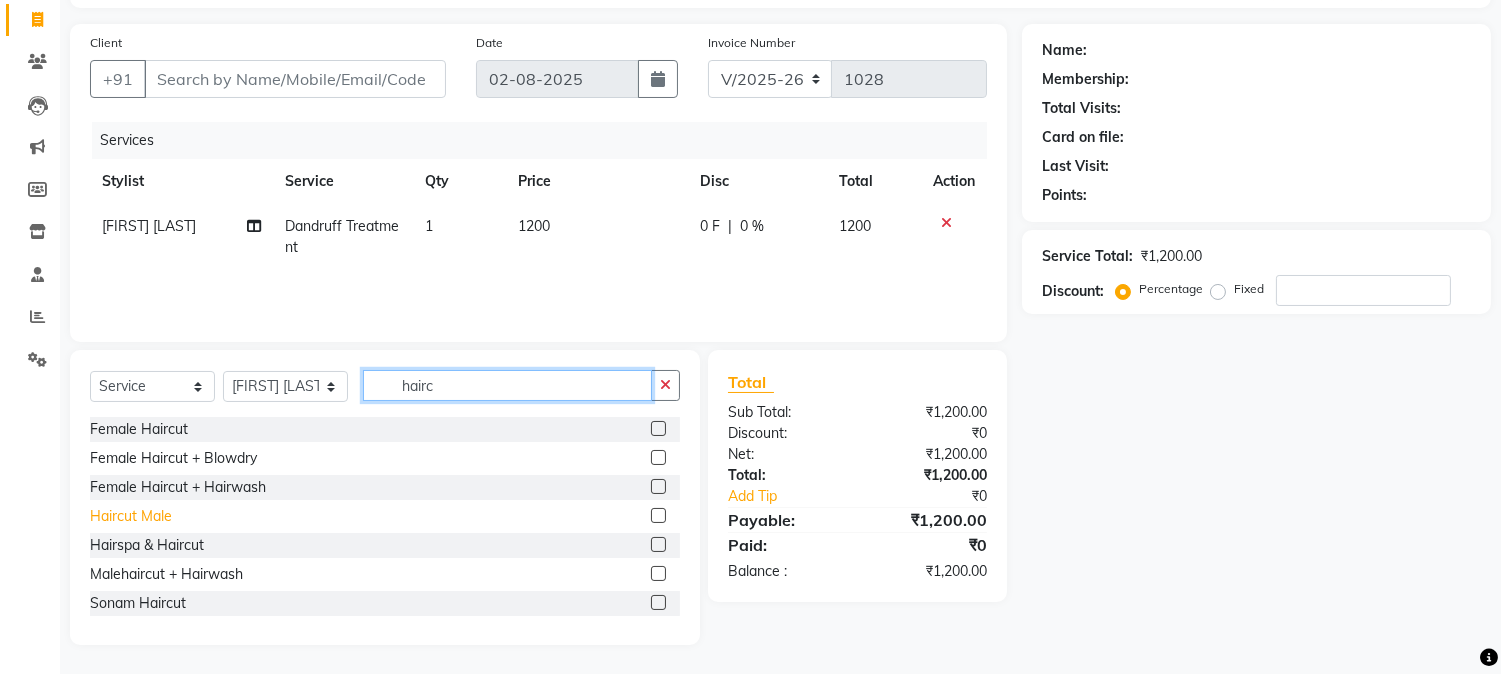 type on "hairc" 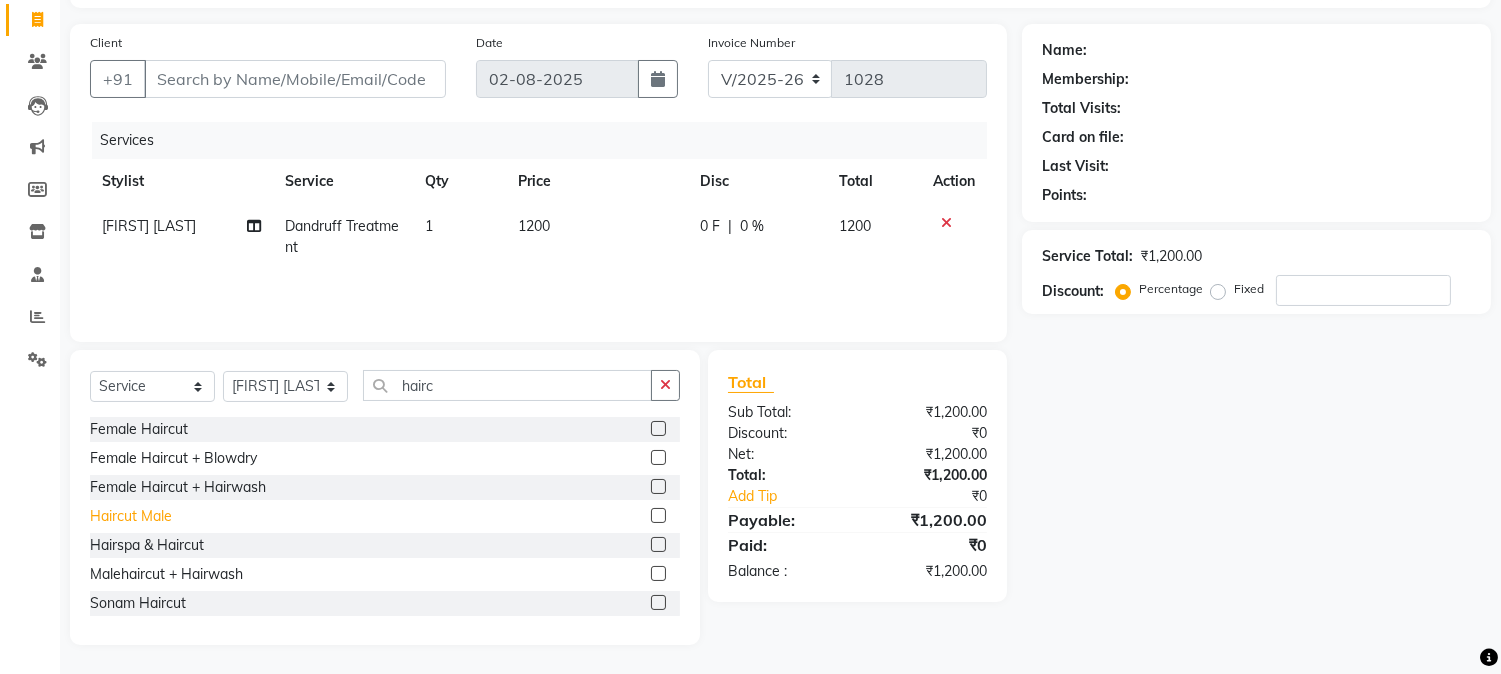 click on "Haircut Male" 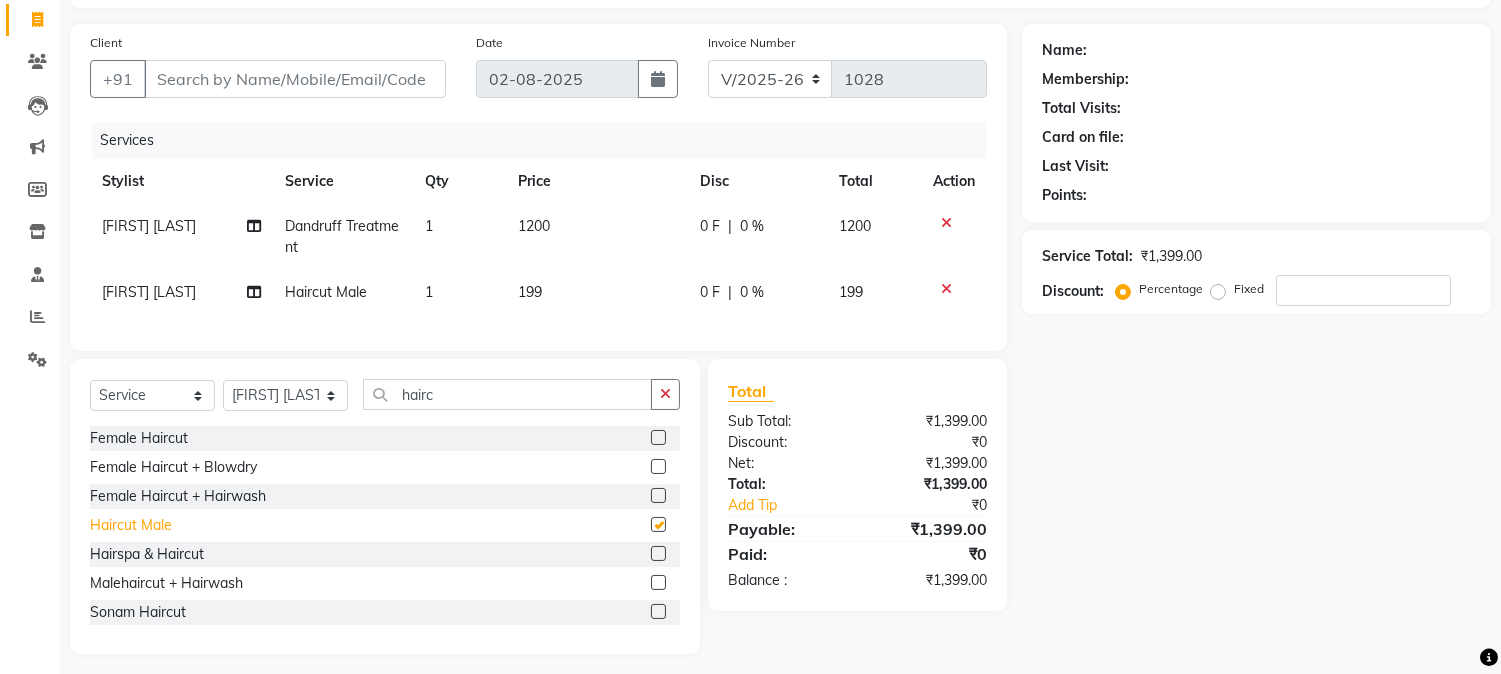 checkbox on "false" 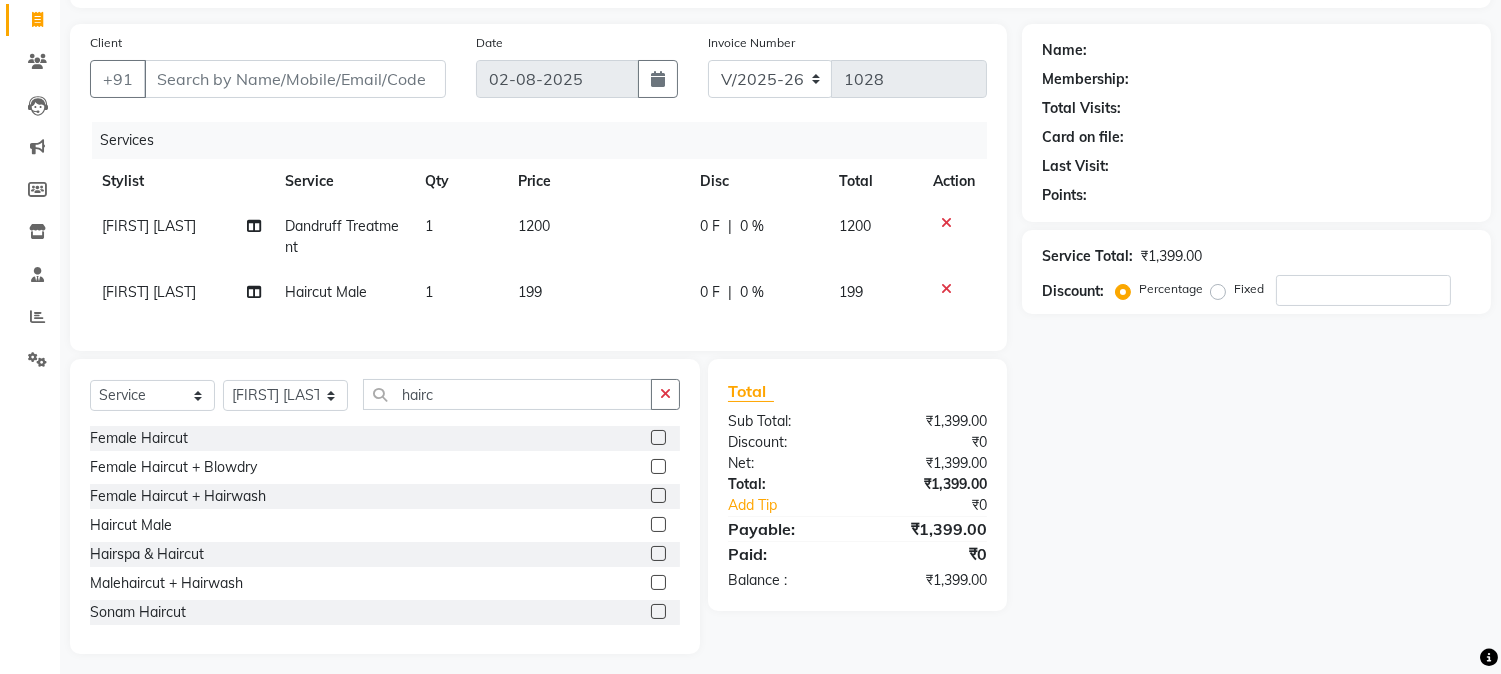 click on "199" 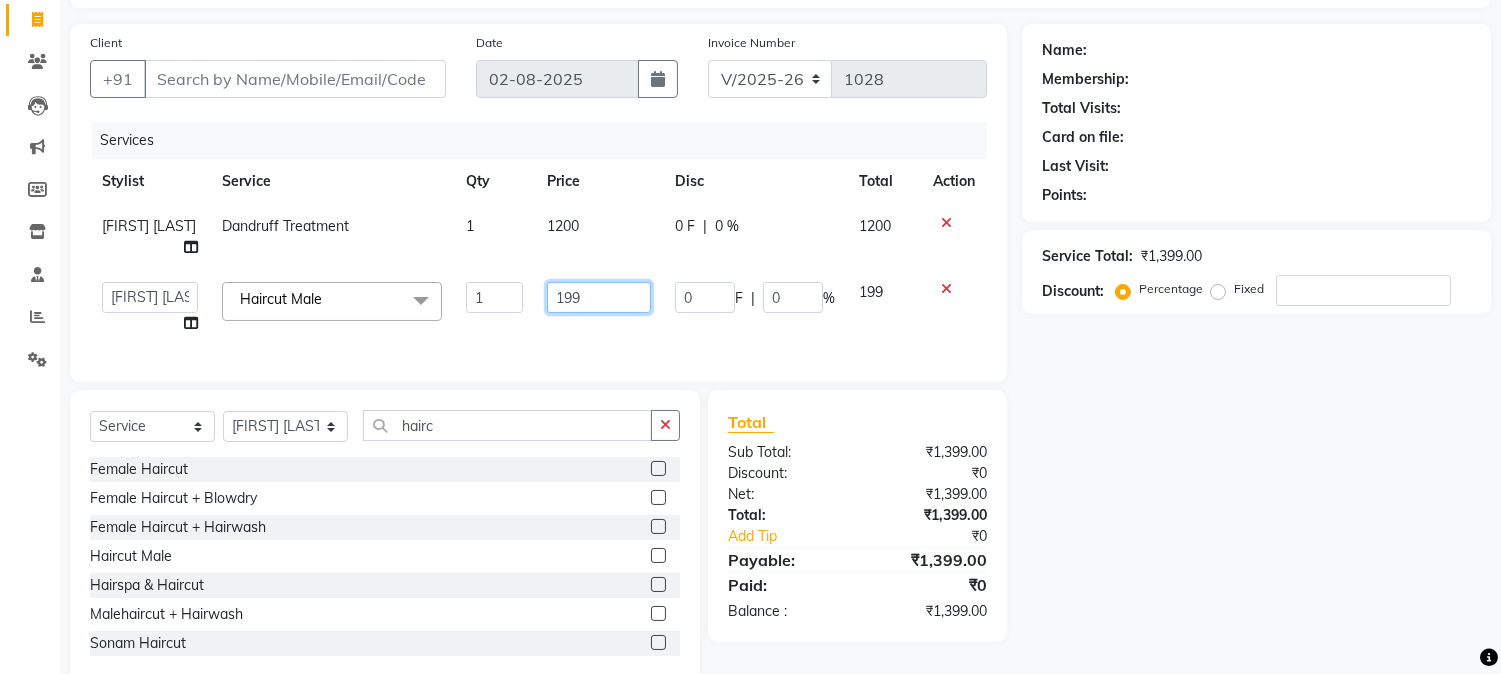click on "199" 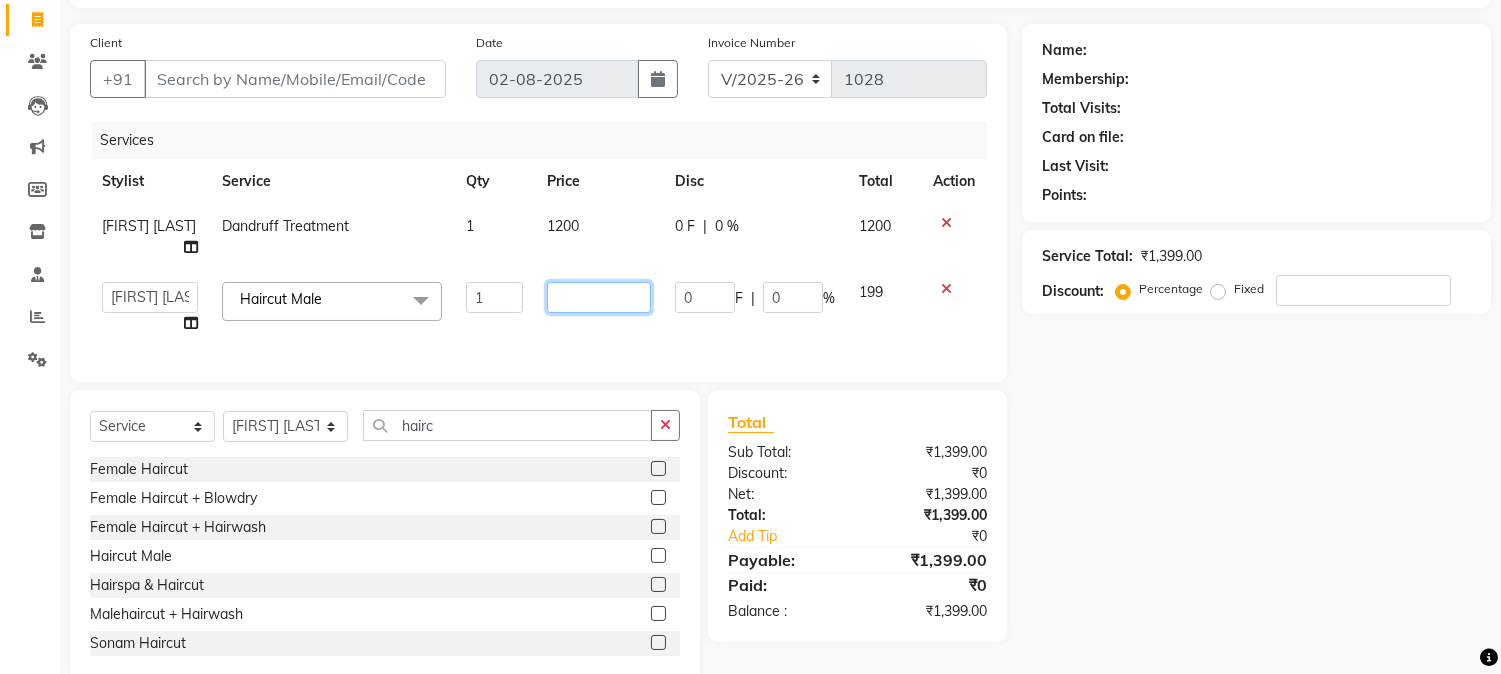 type on "2" 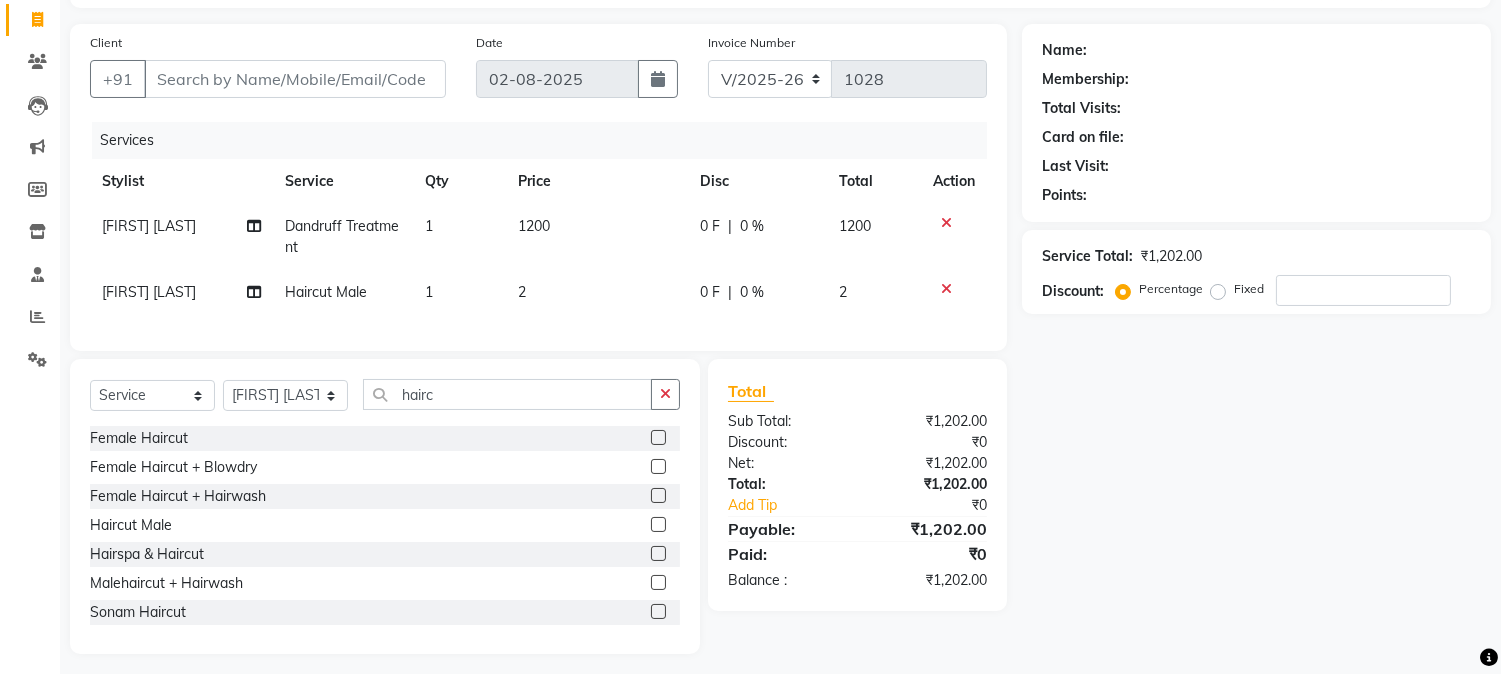 click on "2" 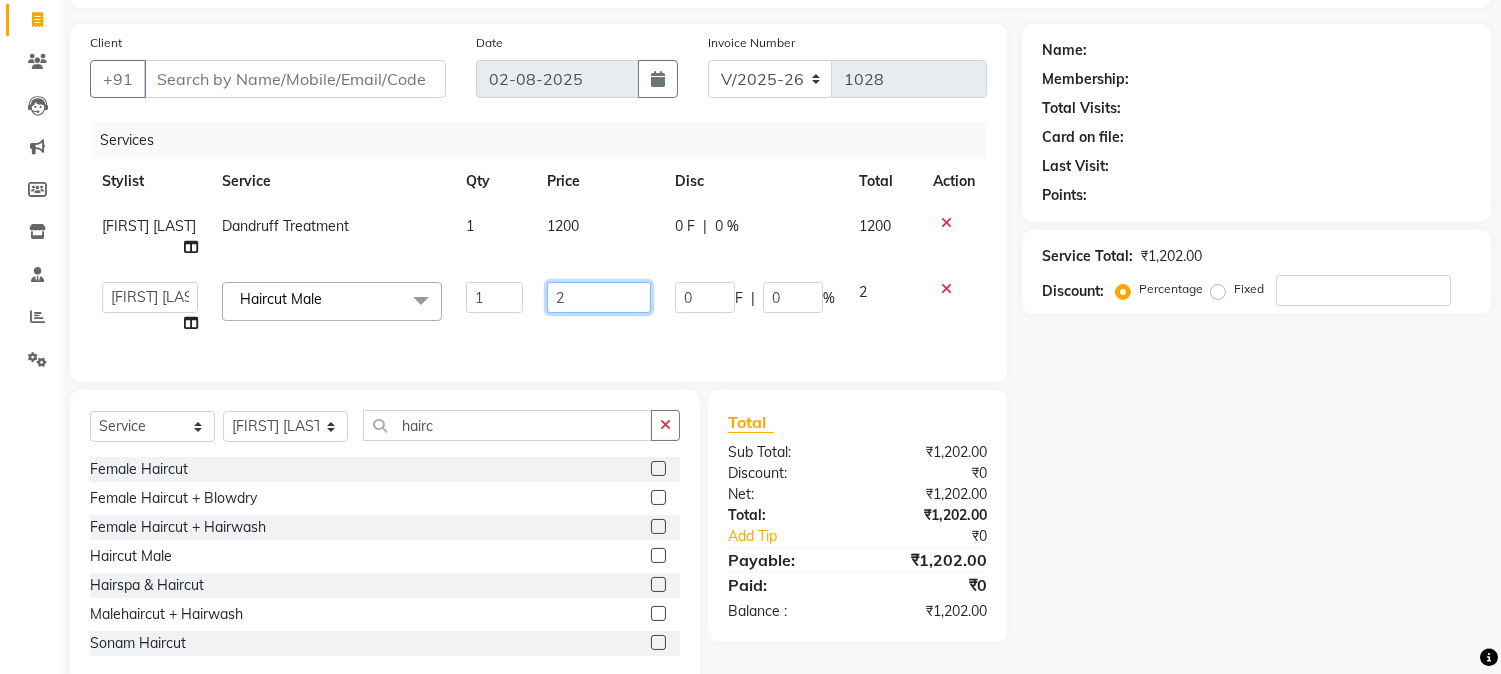 click on "2" 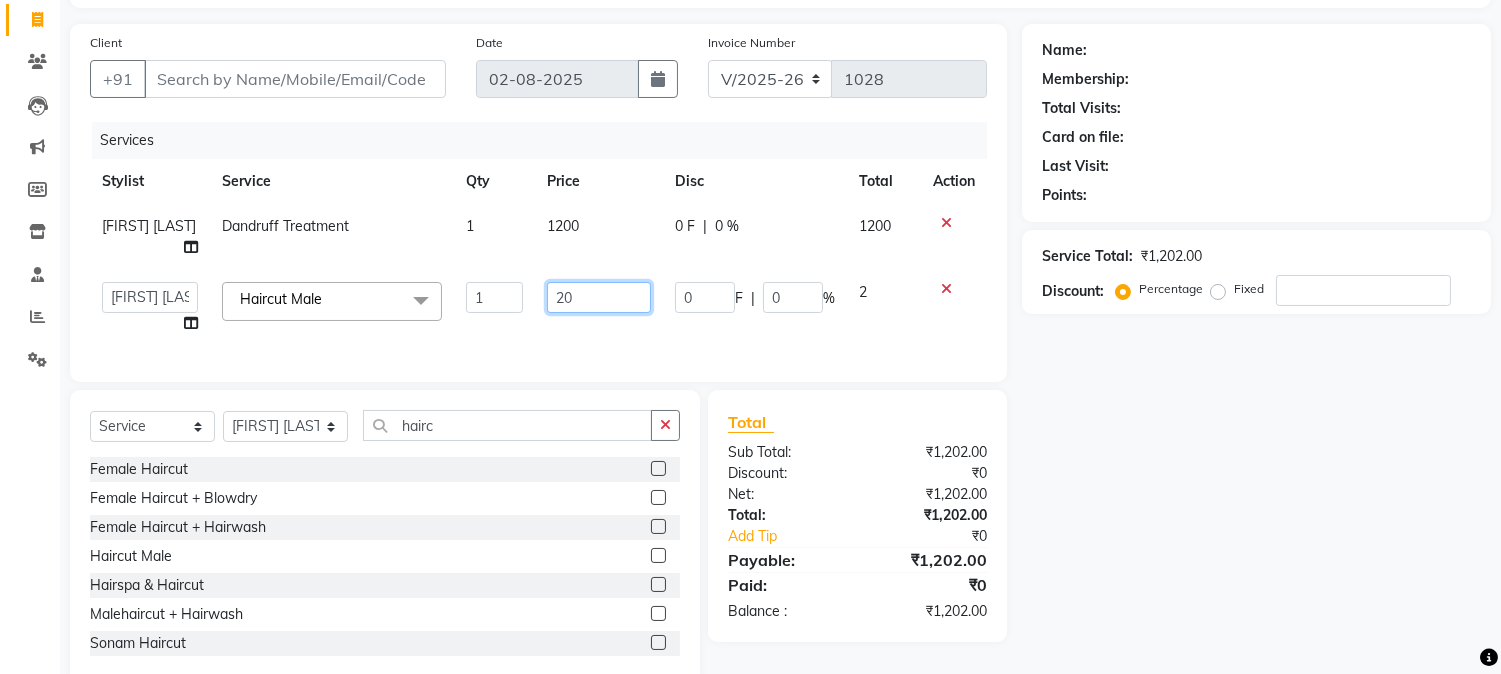 type on "200" 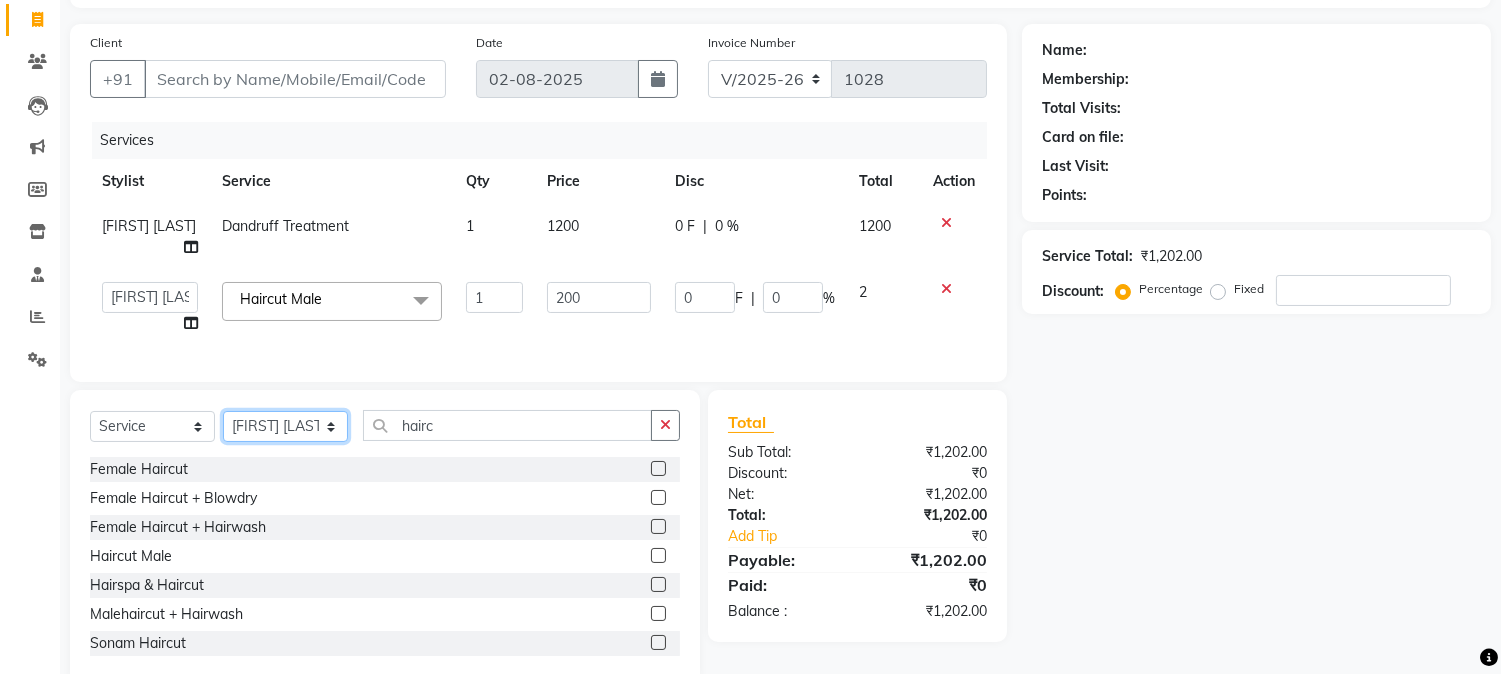 click on "Select  Service  Product  Membership  Package Voucher Prepaid Gift Card  Select Stylist [FIRST] [LAST] [FIRST] [LAST] Manager [FIRST] [LAST] [FIRST] [LAST]  [FIRST] [LAST] [FIRST] [LAST] [FIRST] [LAST] hairc Bob Haircut  Color, Haircut, Beard & Pedicure or Hairspa  Colour, Haircut Beard  Colour,Haircut,Bread,Head massage,Manicure & Pedicure or Cleanup & Dtan  Female Haircut  Female Haircut + Blowdry  Female Haircut + Hairwash  Haircut Male  Hairspa & Haircut  Malehaircut + Hairwash  [FIRST] Haircut  Haircut or Beard or Dtan or Bleach" 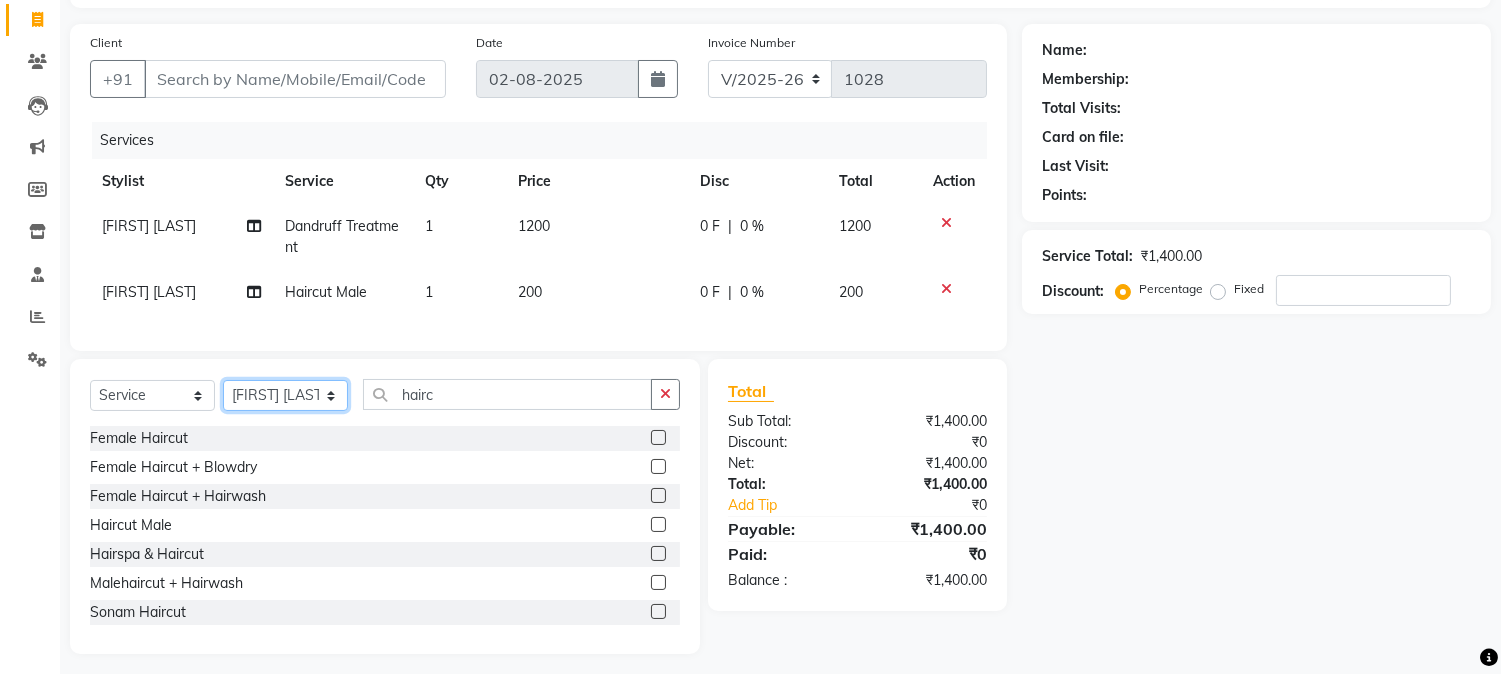 select on "68996" 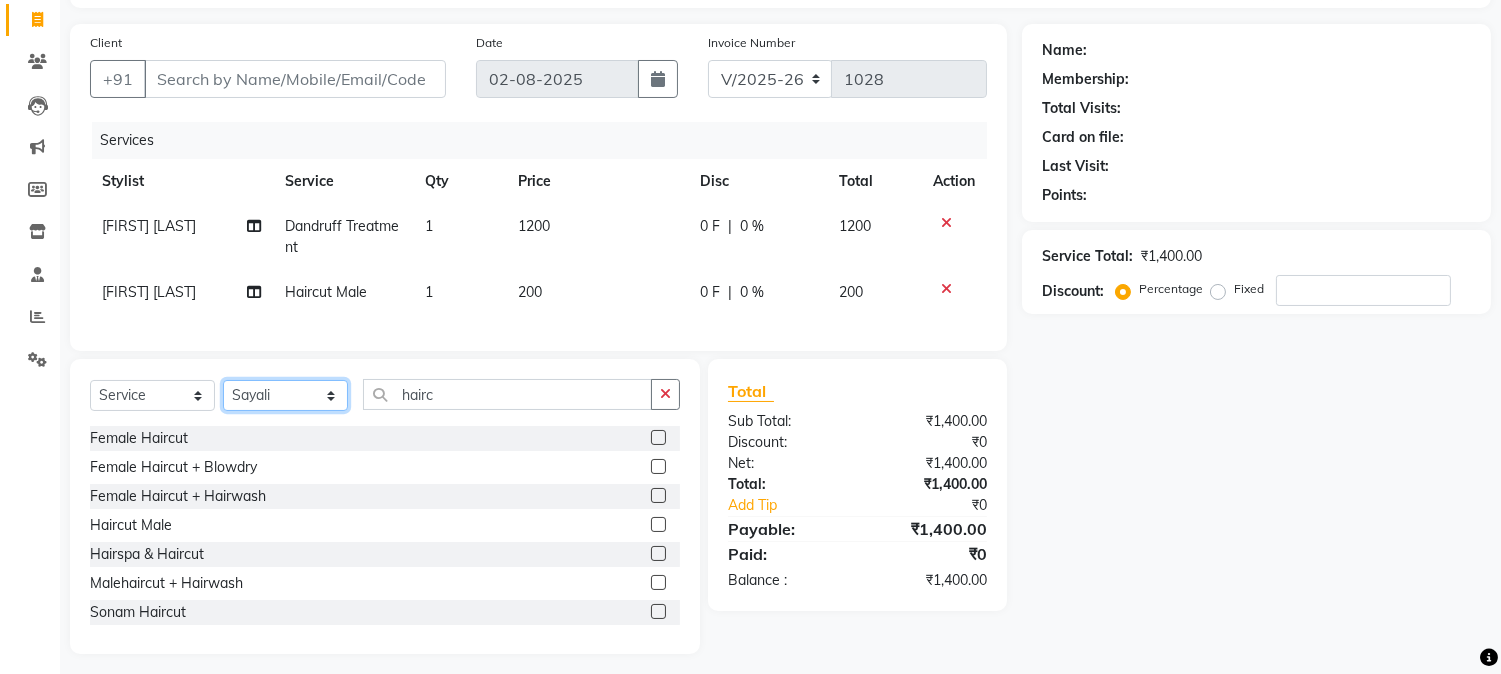 click on "Select Stylist [FIRST] [LAST] [FIRST] [LAST] Manager [FIRST] [LAST] [FIRST] [LAST]  [FIRST] [LAST] [FIRST] [LAST] [FIRST] [LAST]" 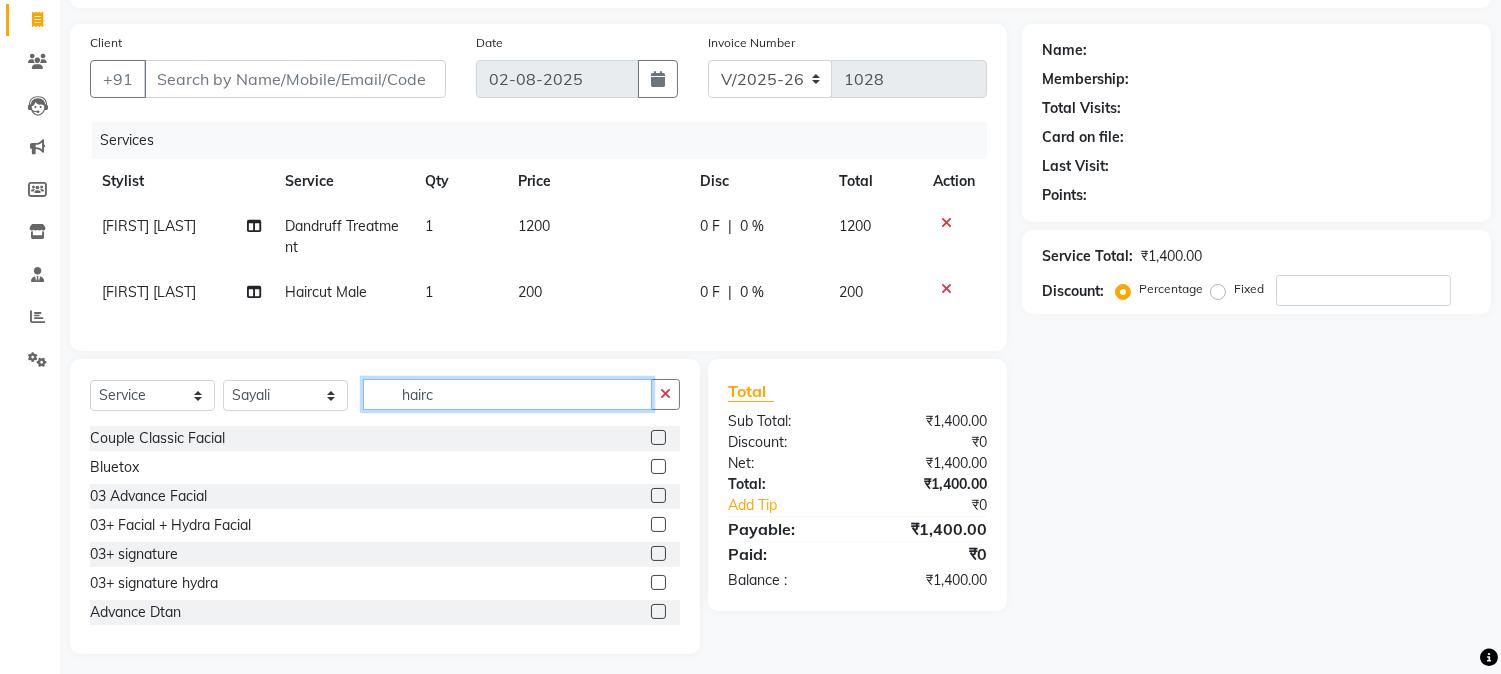 click on "hairc" 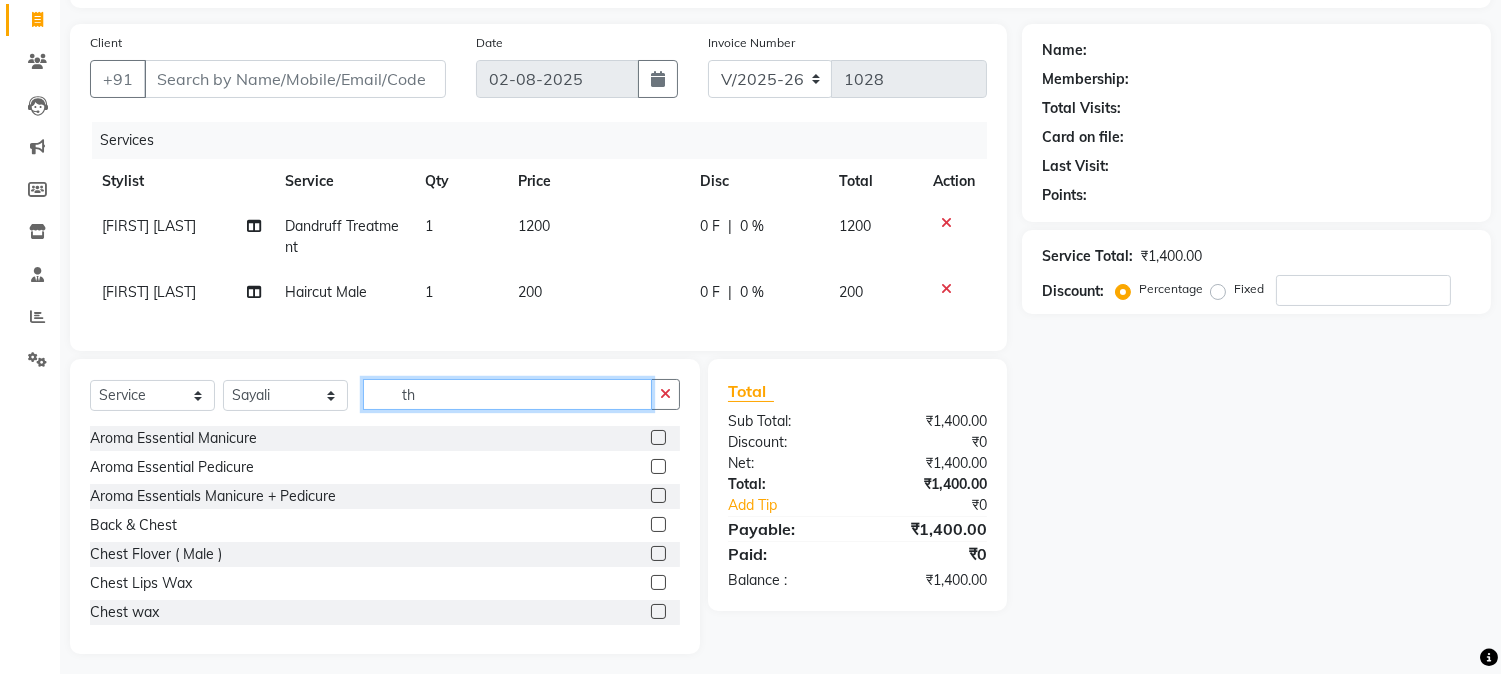 scroll, scrollTop: 0, scrollLeft: 0, axis: both 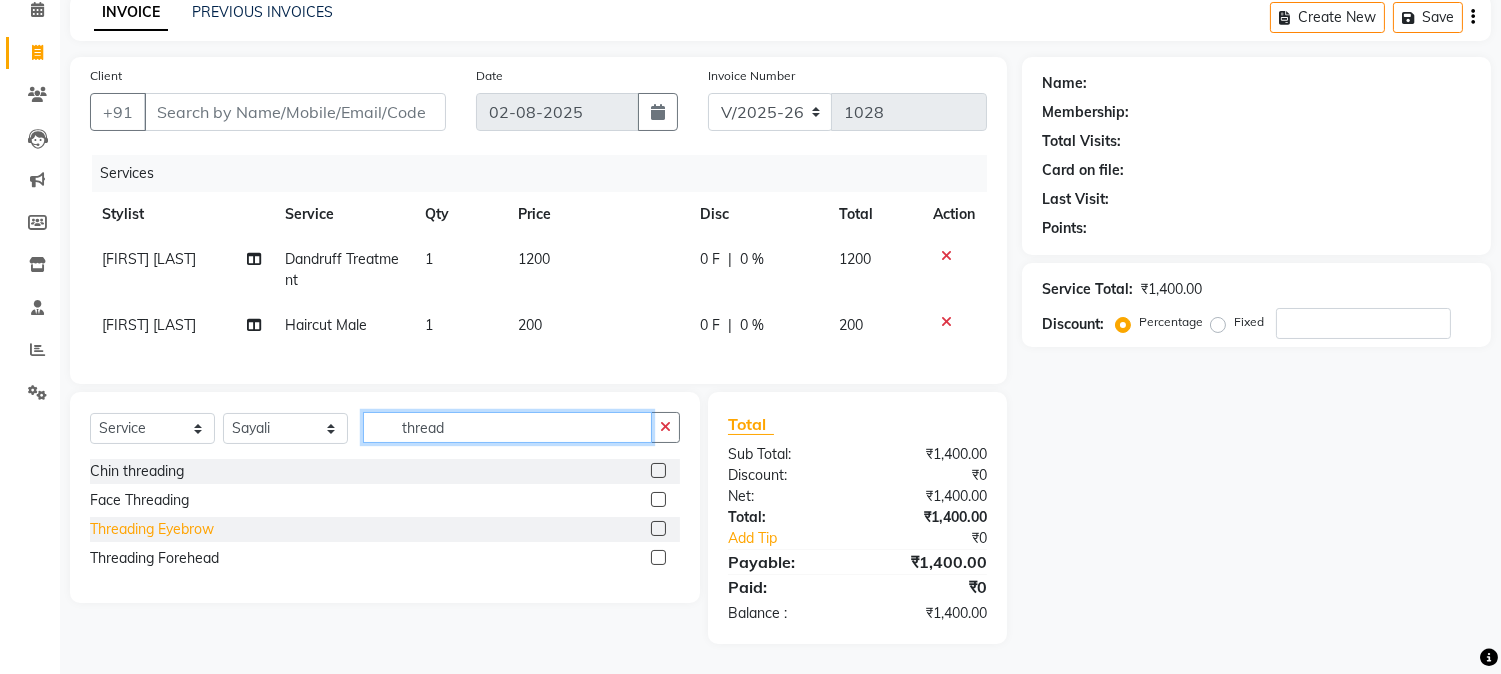type on "thread" 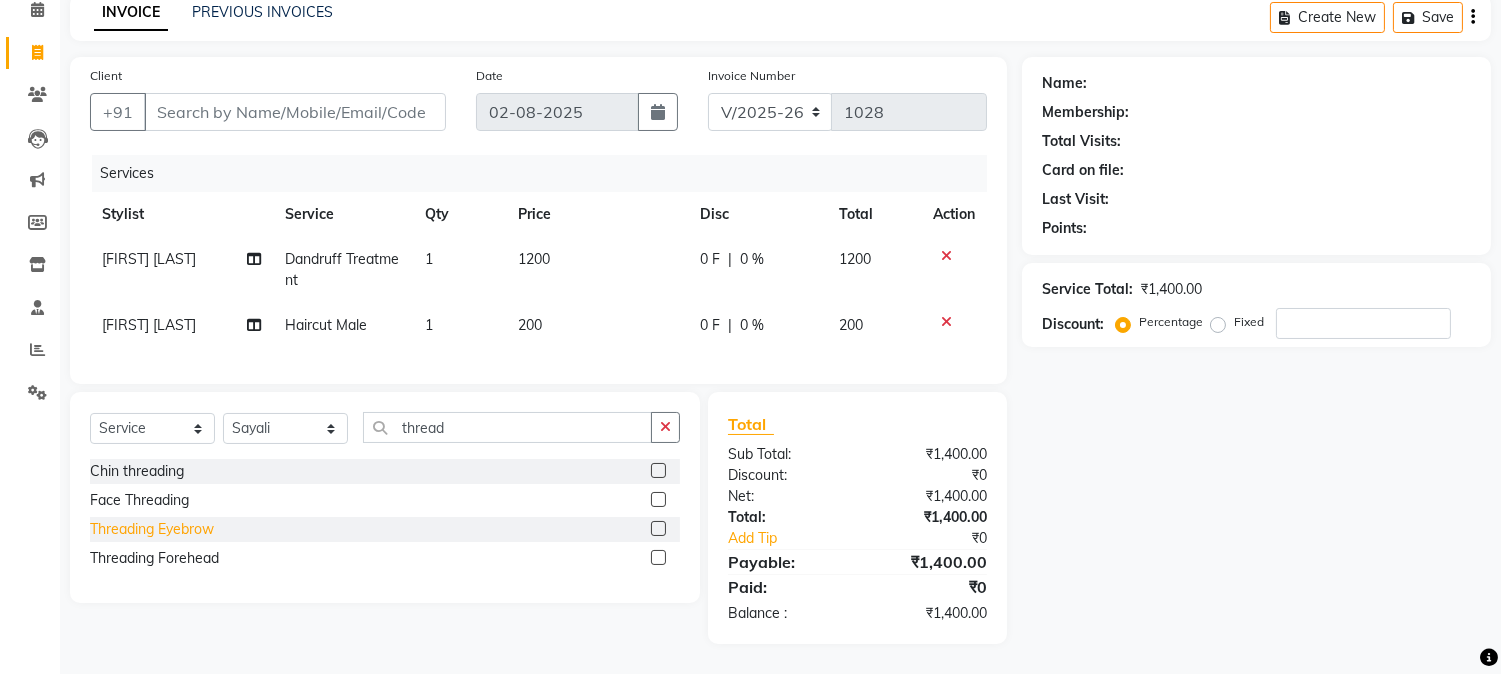 click on "Threading Eyebrow" 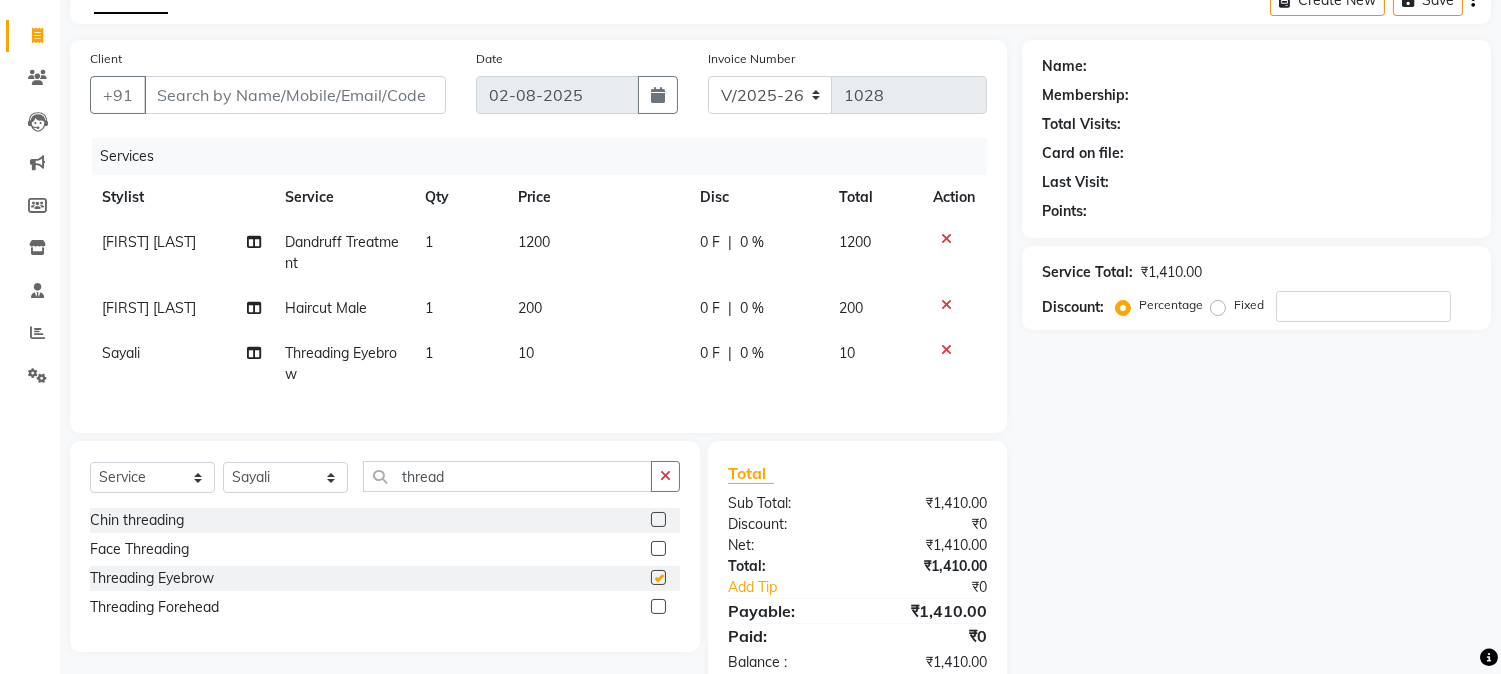checkbox on "false" 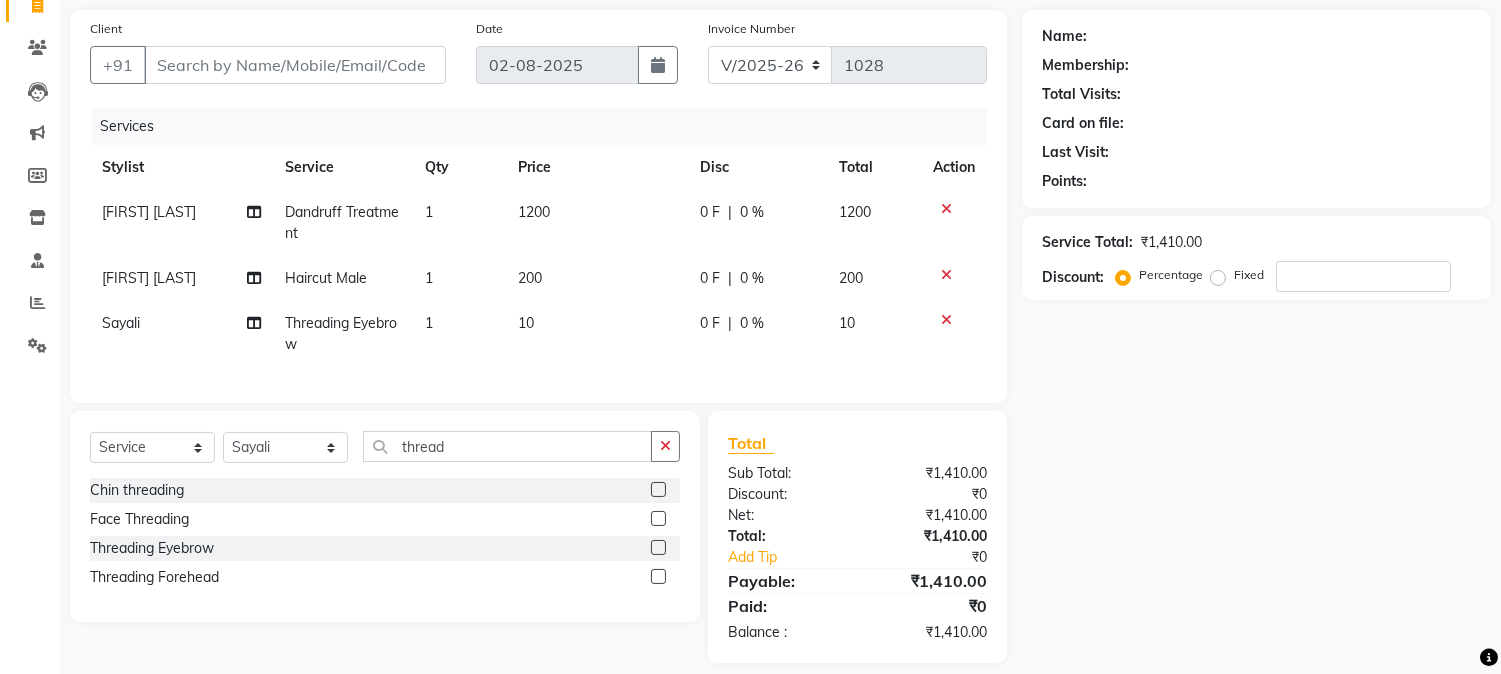 scroll, scrollTop: 138, scrollLeft: 0, axis: vertical 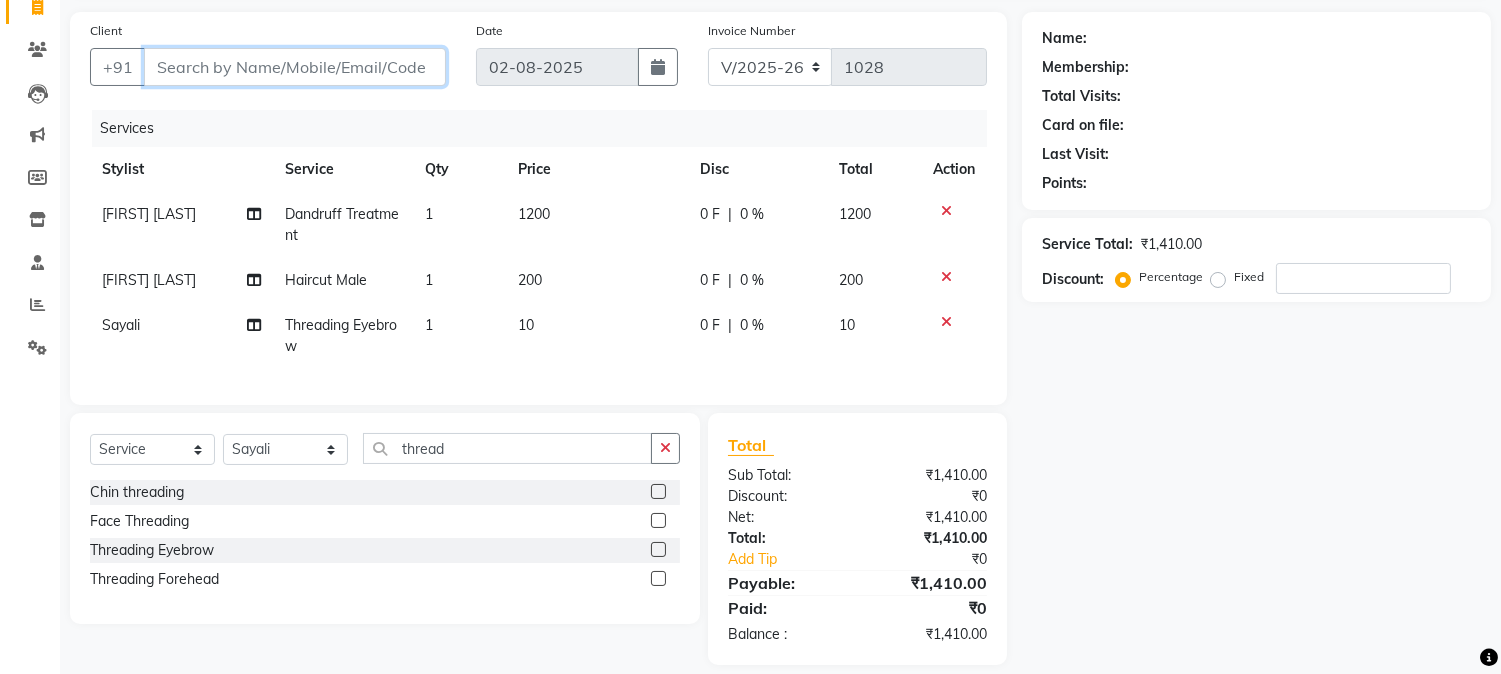 click on "Client" at bounding box center (295, 67) 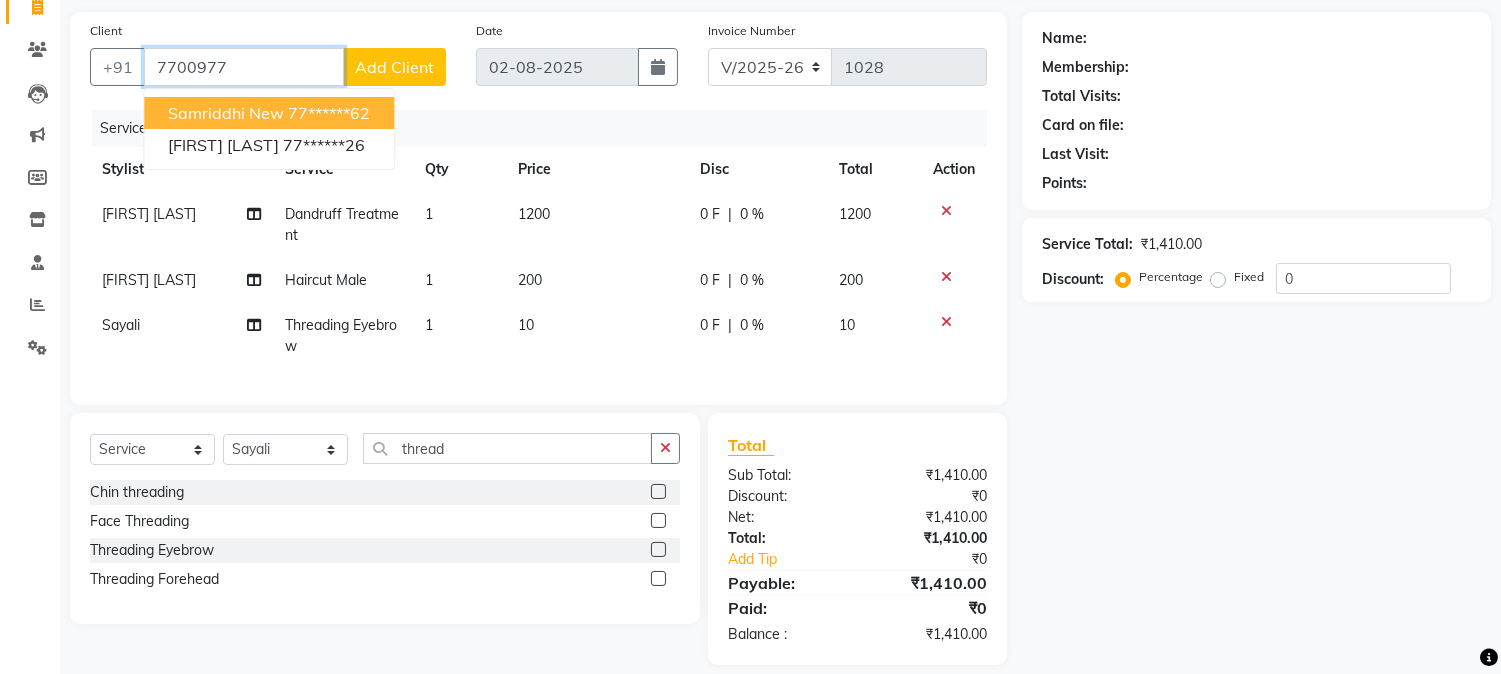 click on "Samriddhi New" at bounding box center [226, 113] 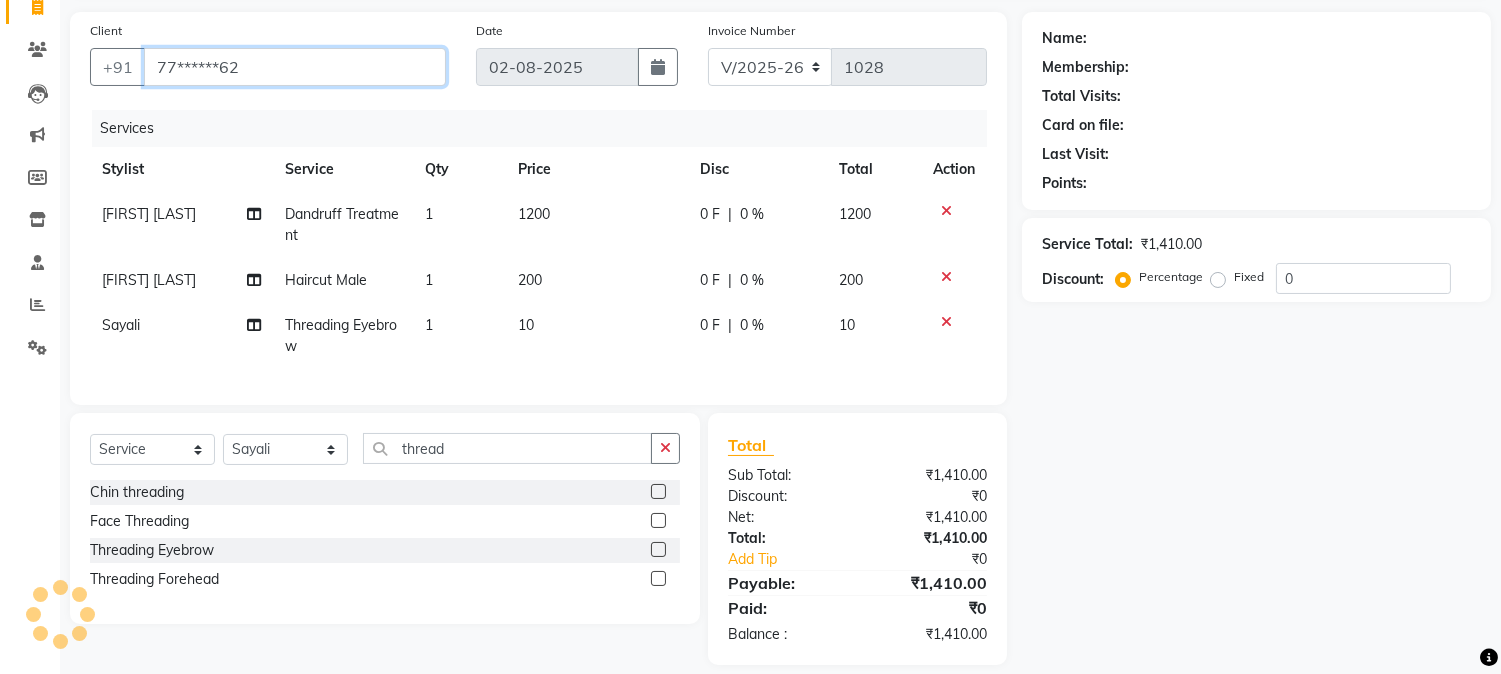 type on "77******62" 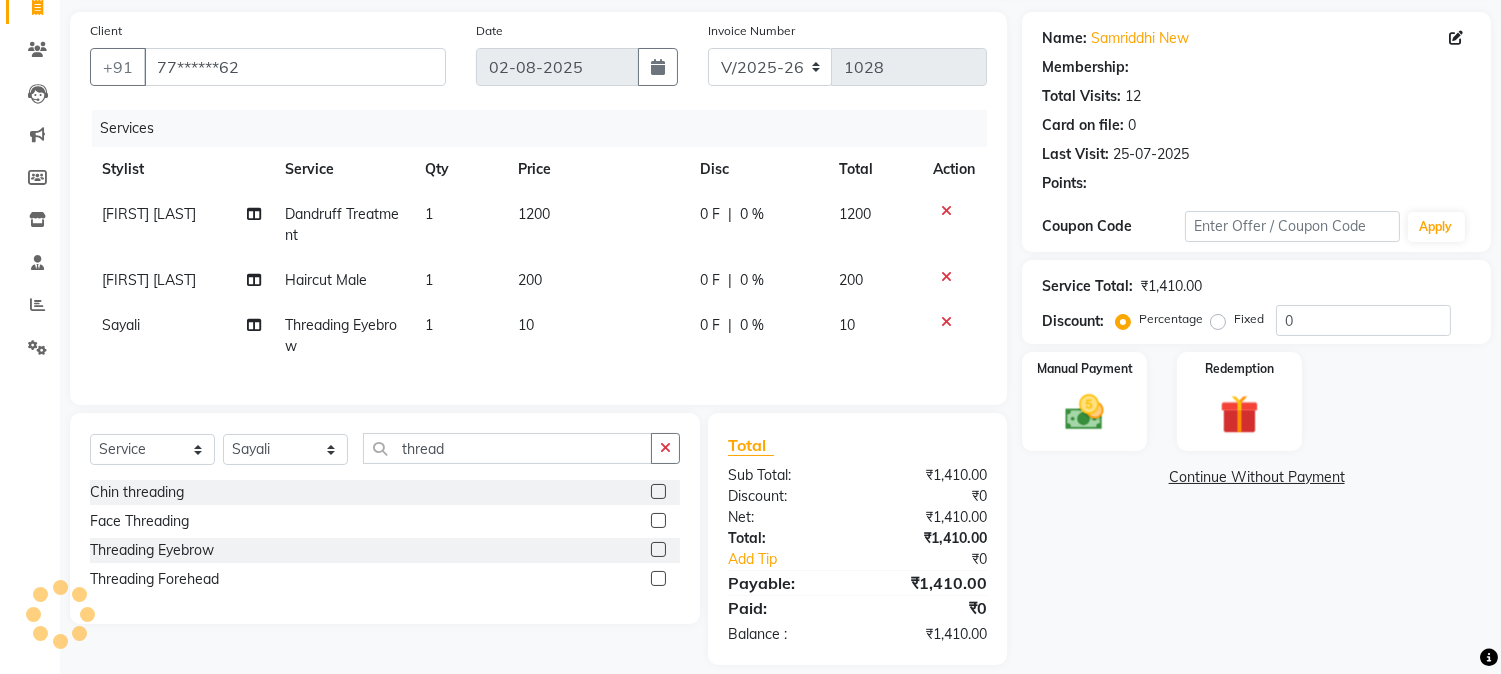 select on "1: Object" 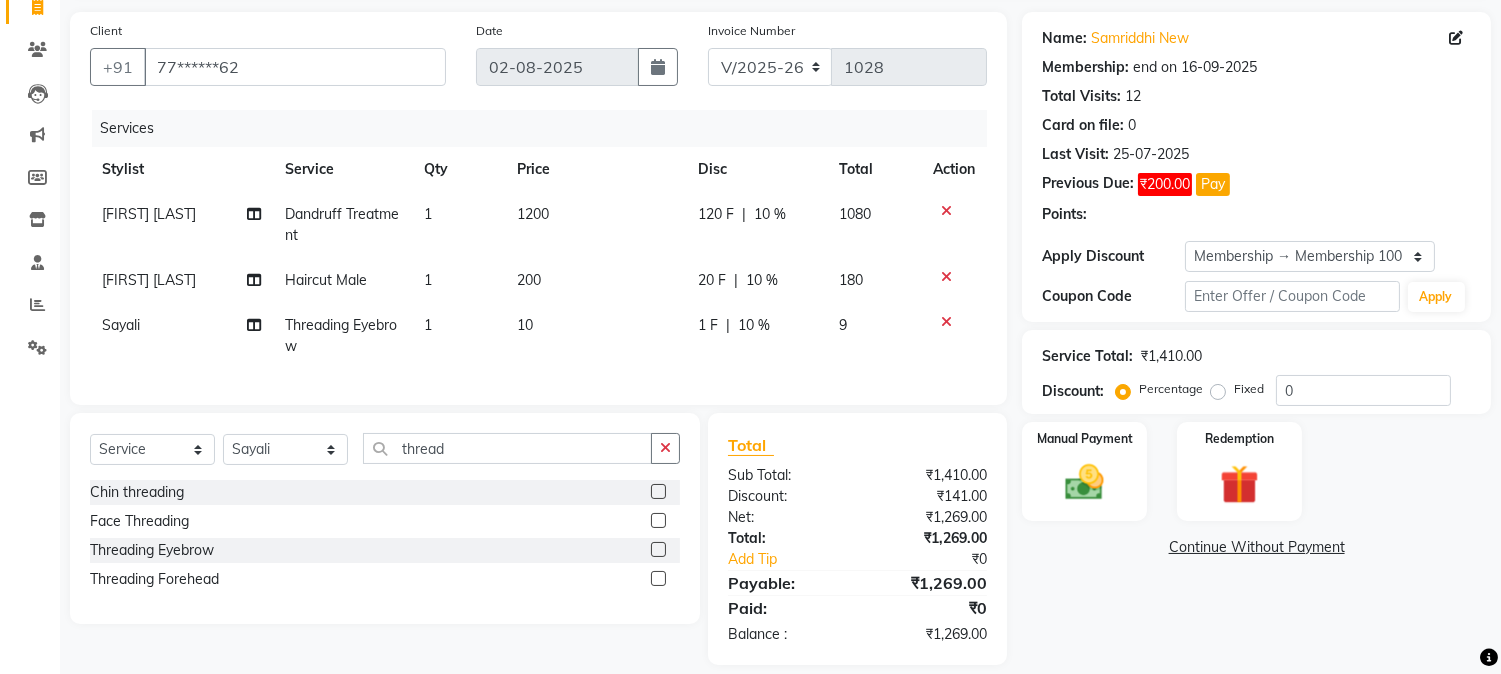type on "10" 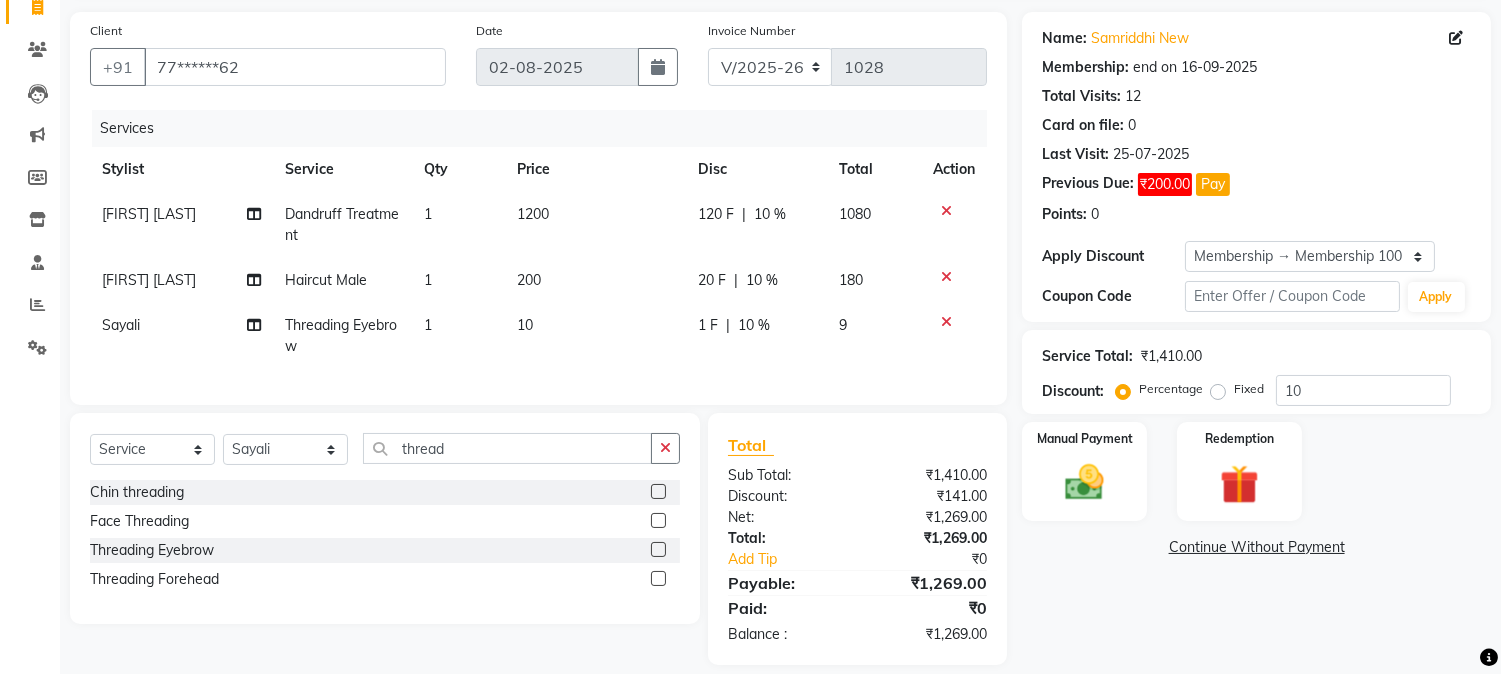 click on "10 %" 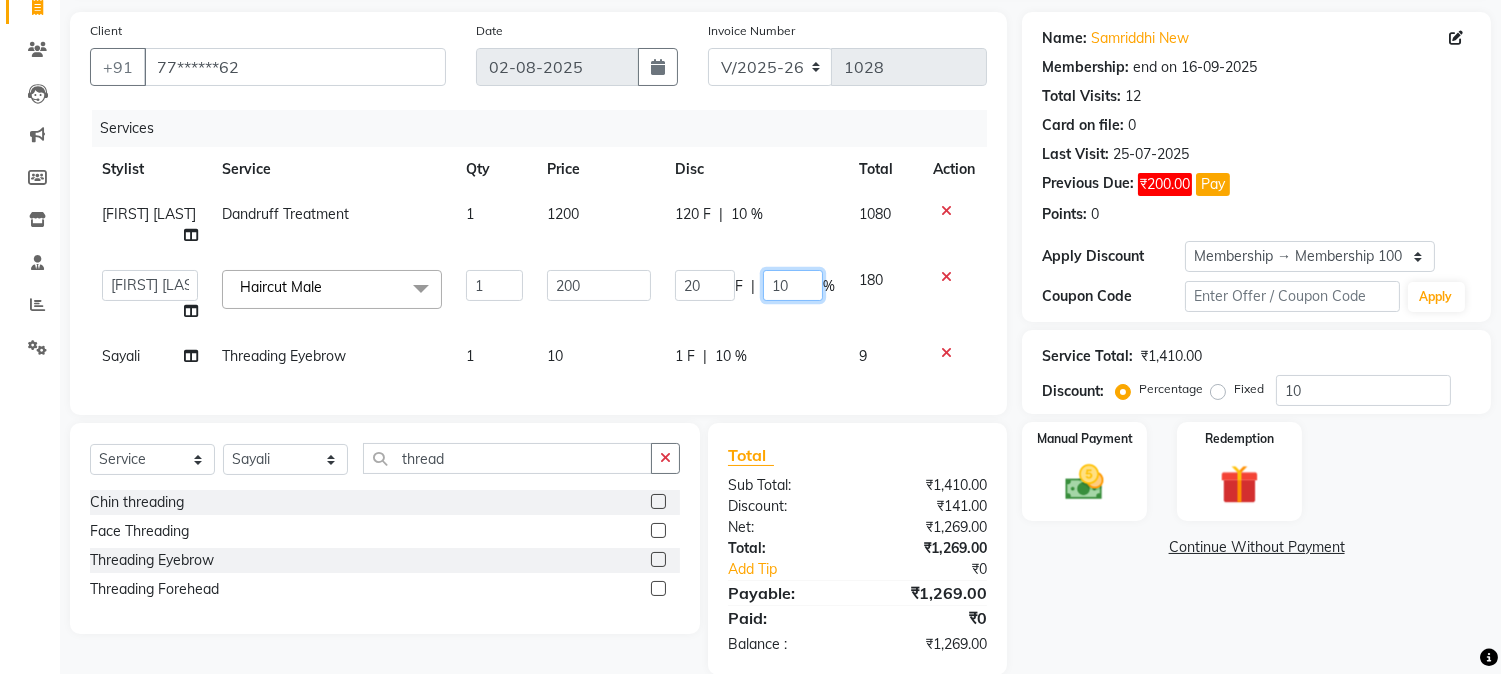 click on "10" 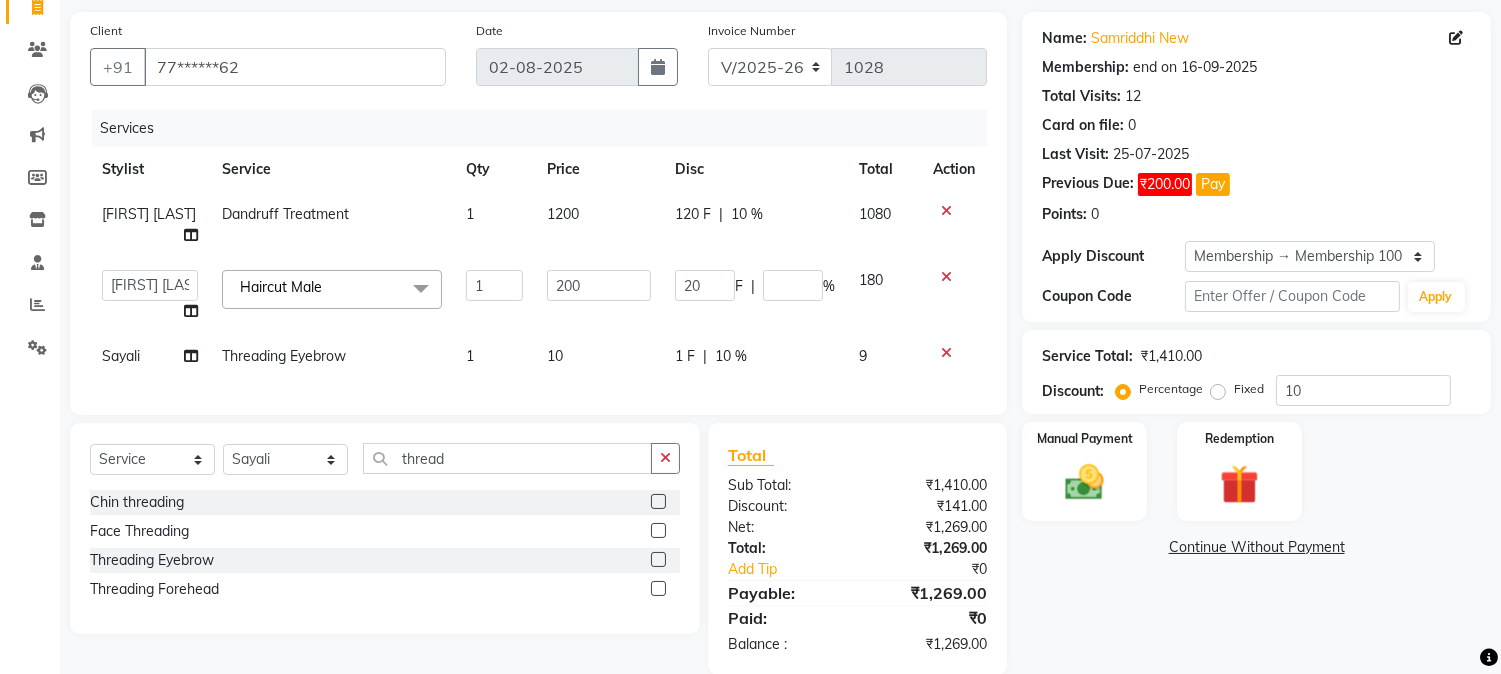 click on "1 F | 10 %" 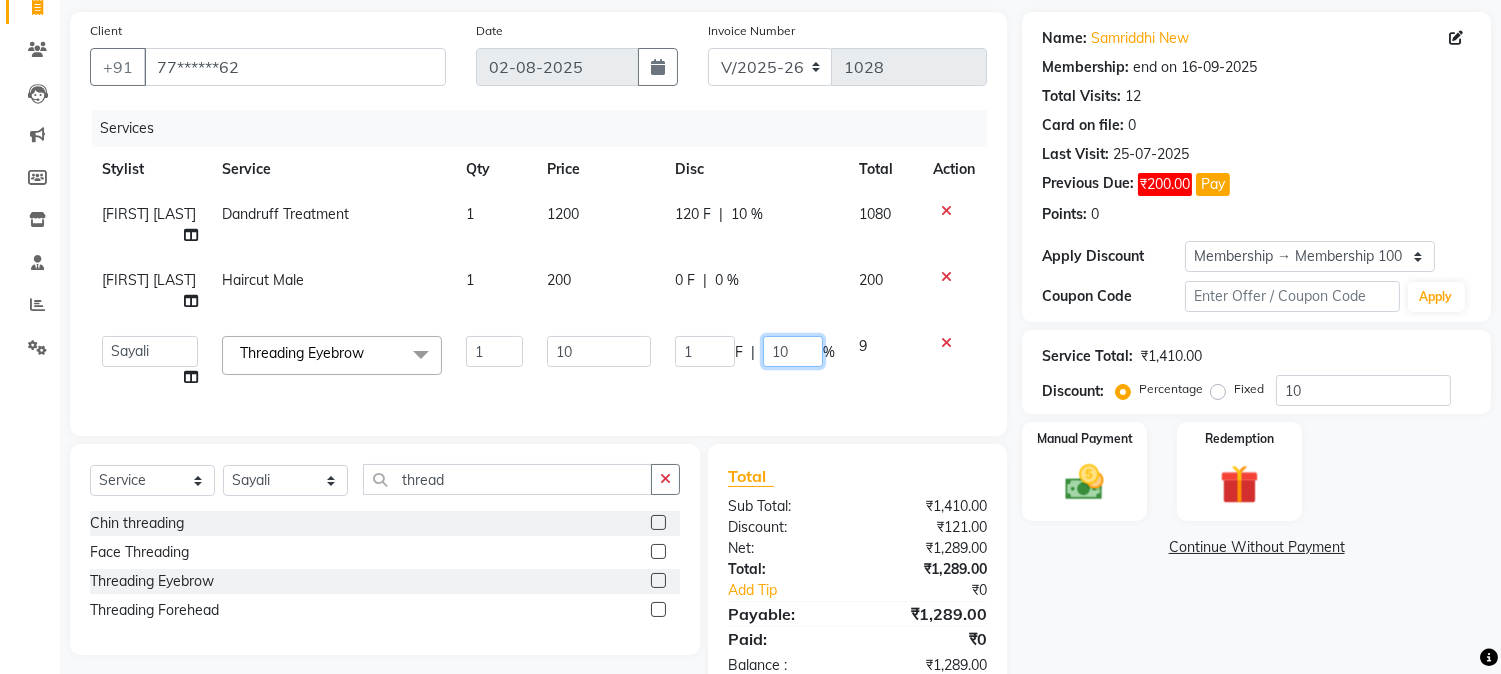 click on "10" 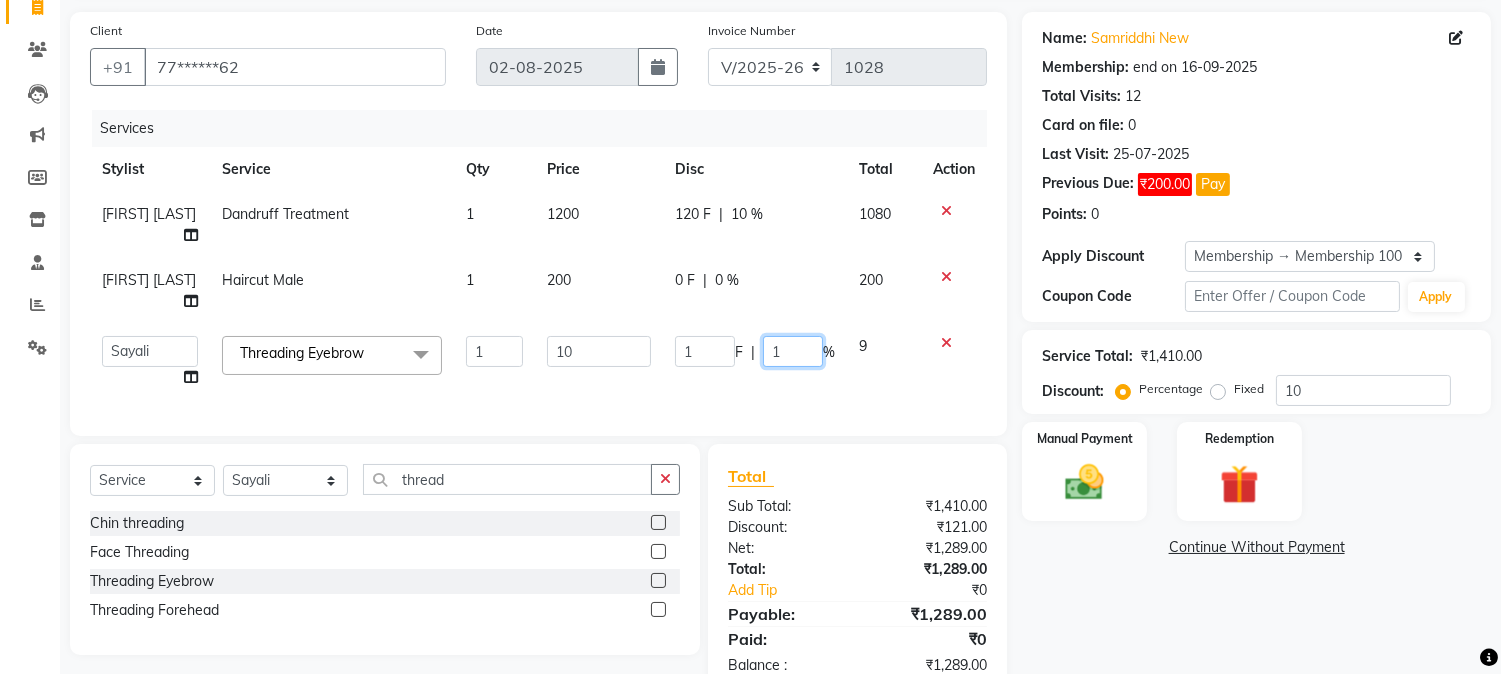 type 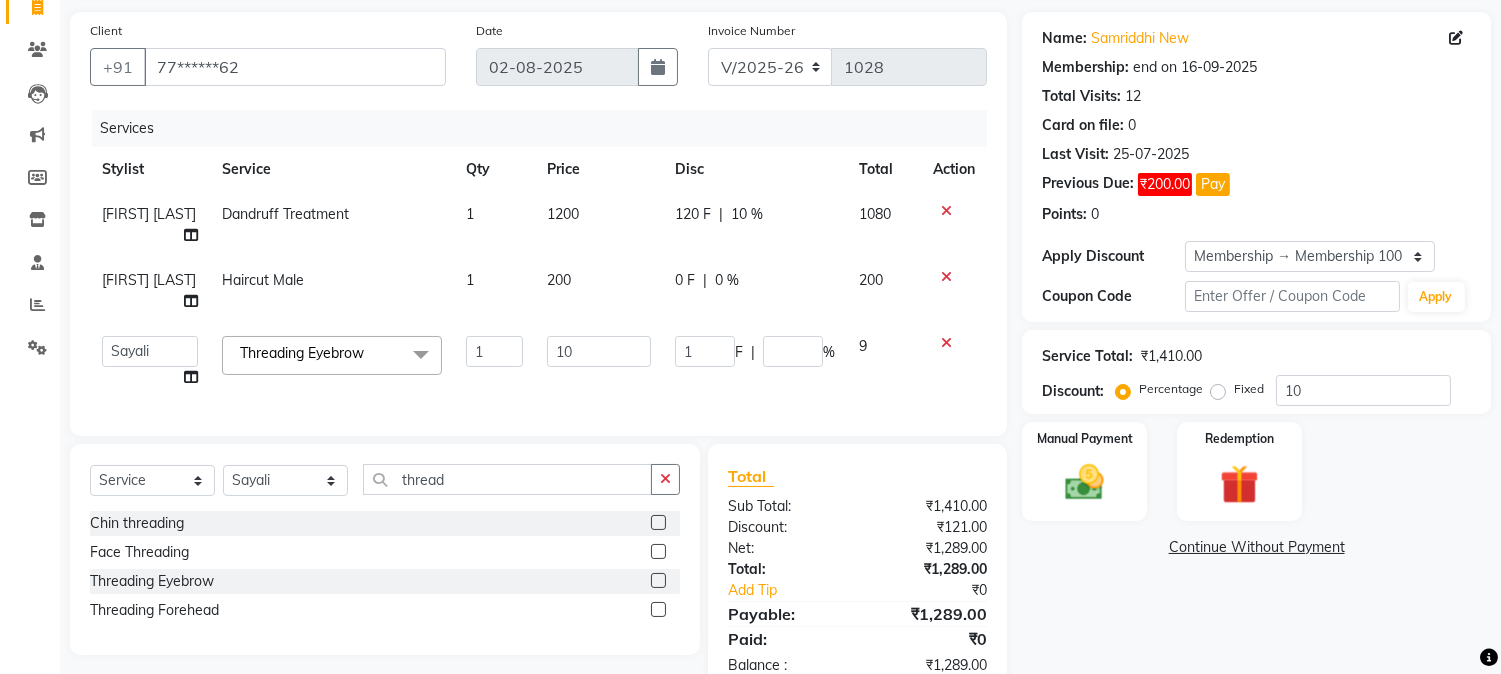 click on "Sub Total:" 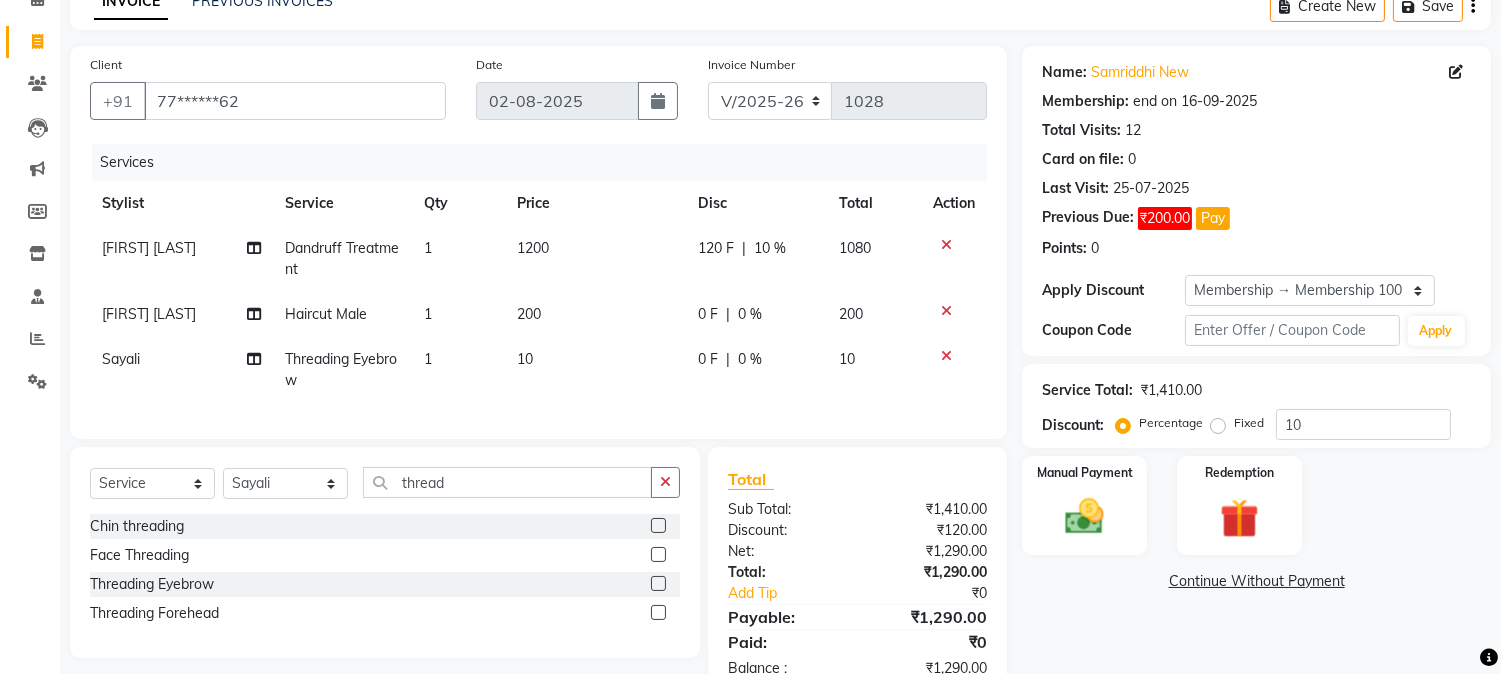 scroll, scrollTop: 175, scrollLeft: 0, axis: vertical 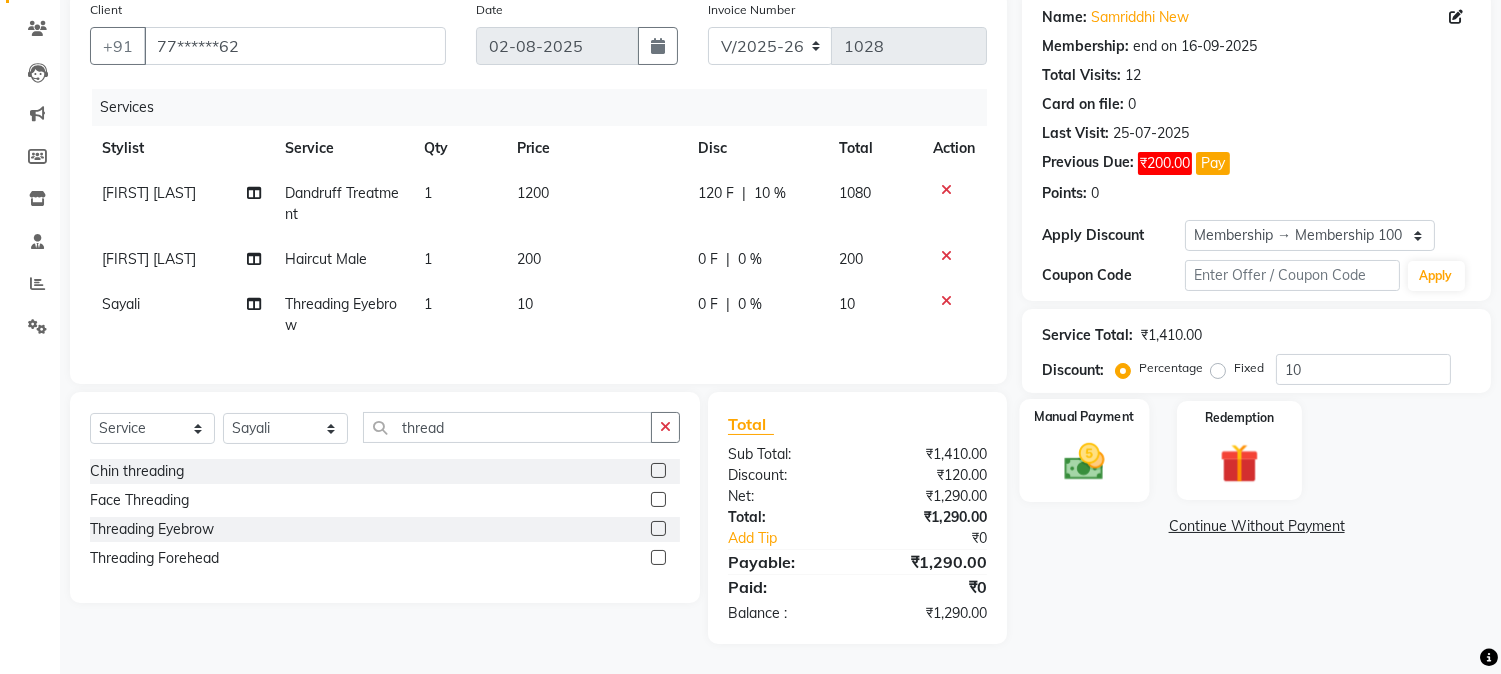 click 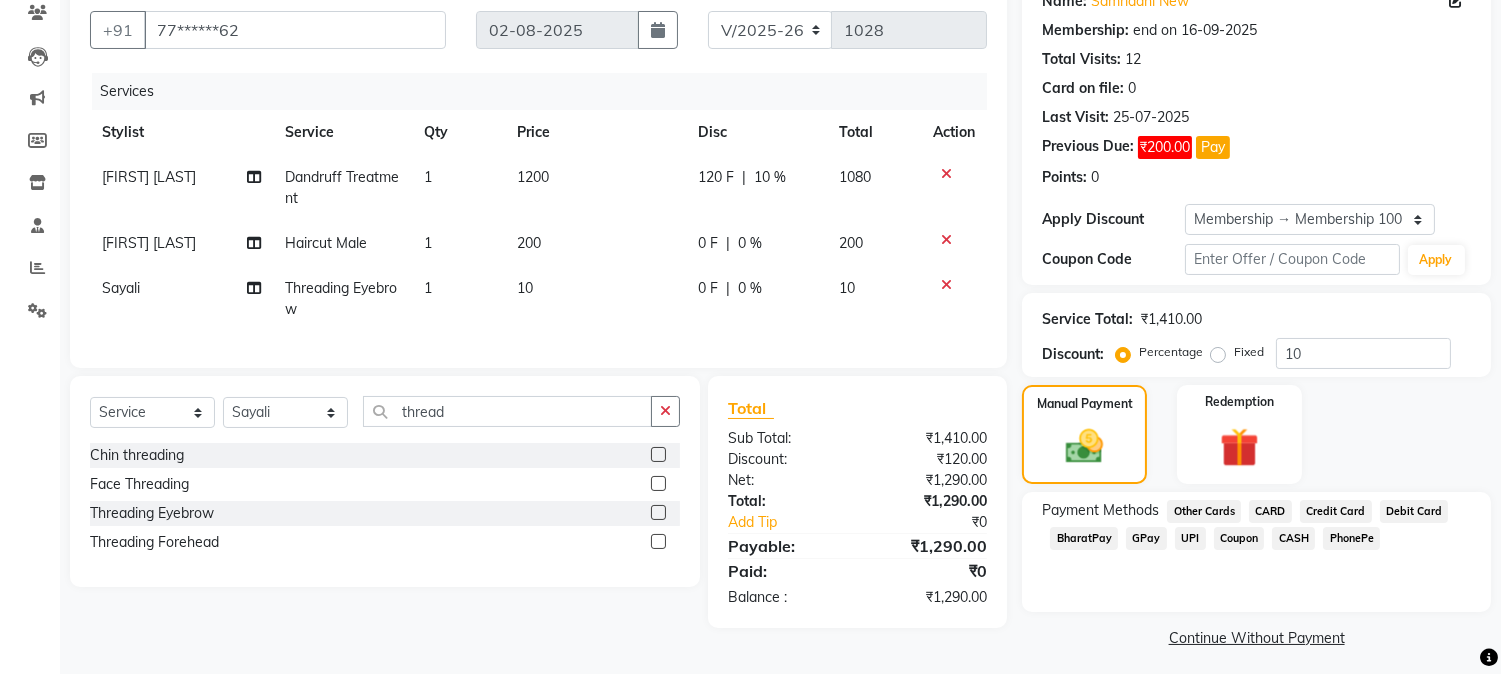 click on "GPay" 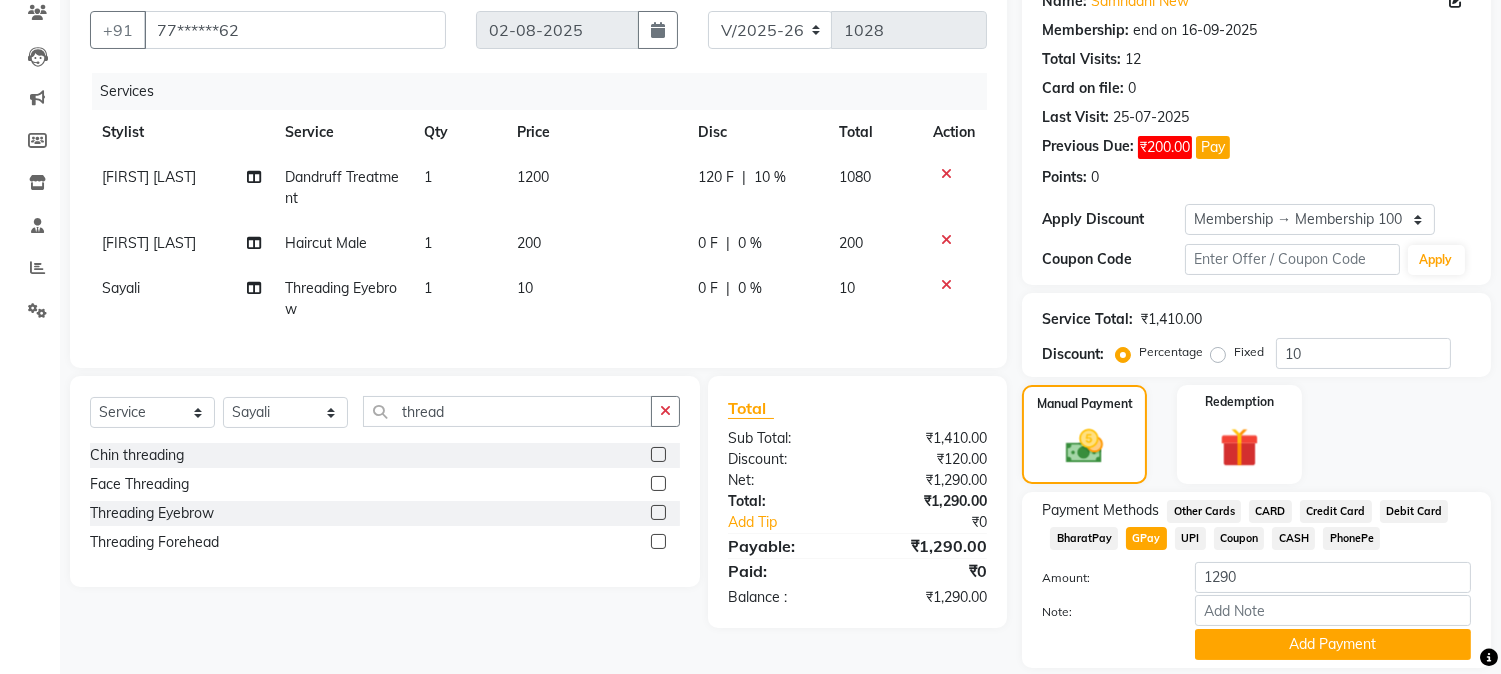 scroll, scrollTop: 240, scrollLeft: 0, axis: vertical 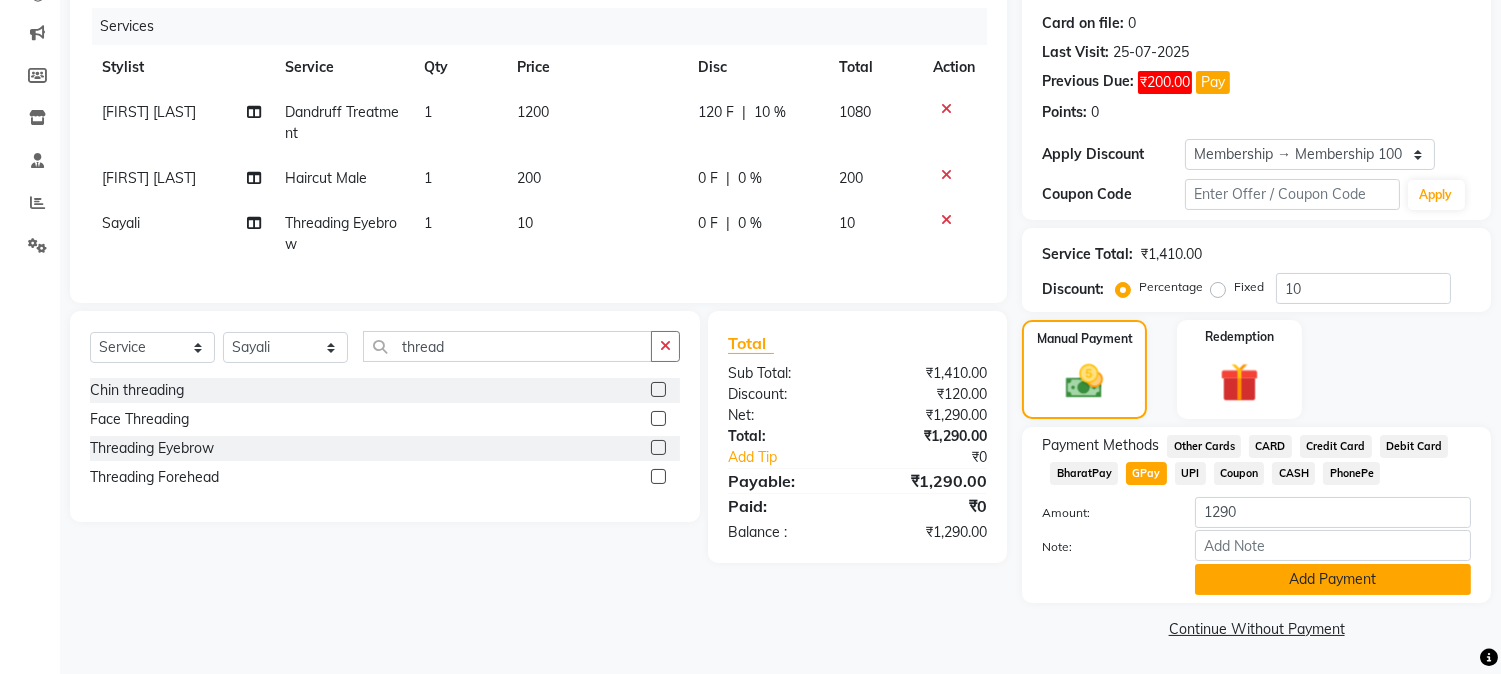click on "Add Payment" 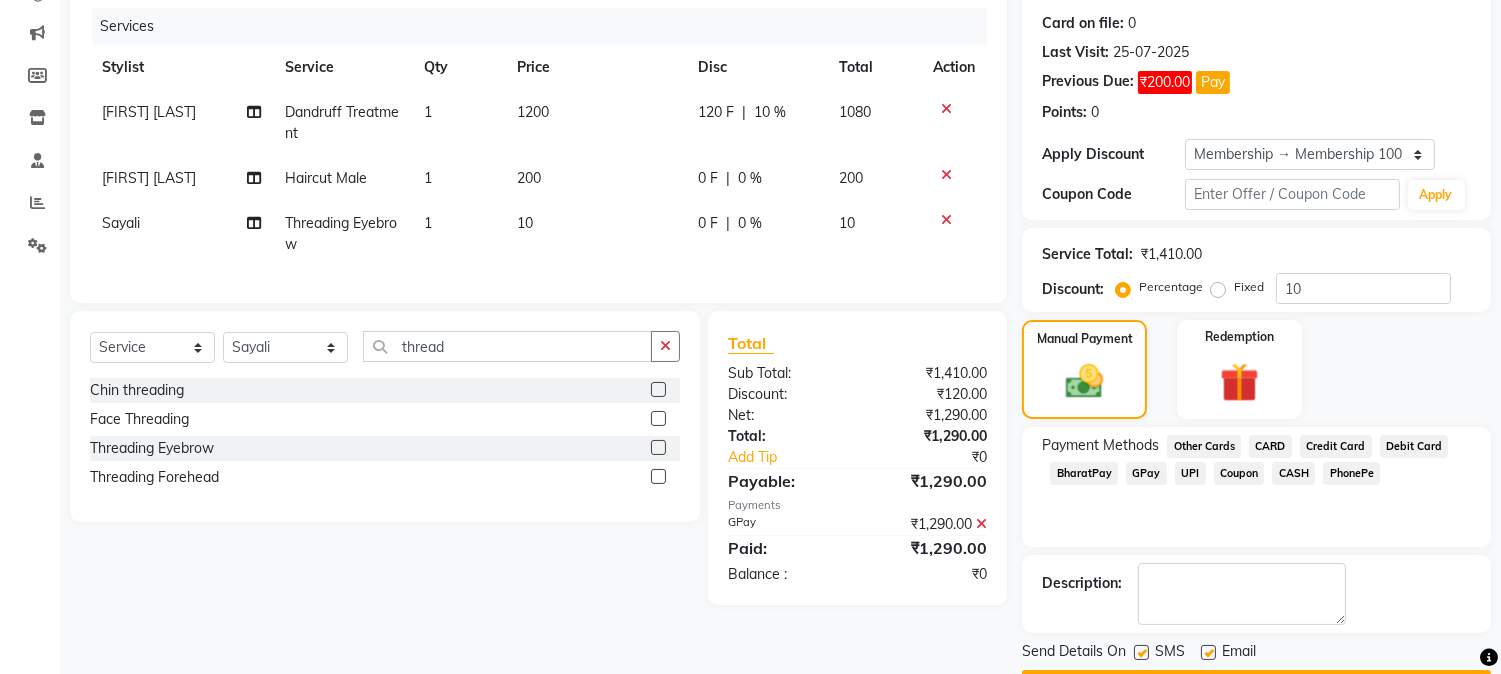 scroll, scrollTop: 296, scrollLeft: 0, axis: vertical 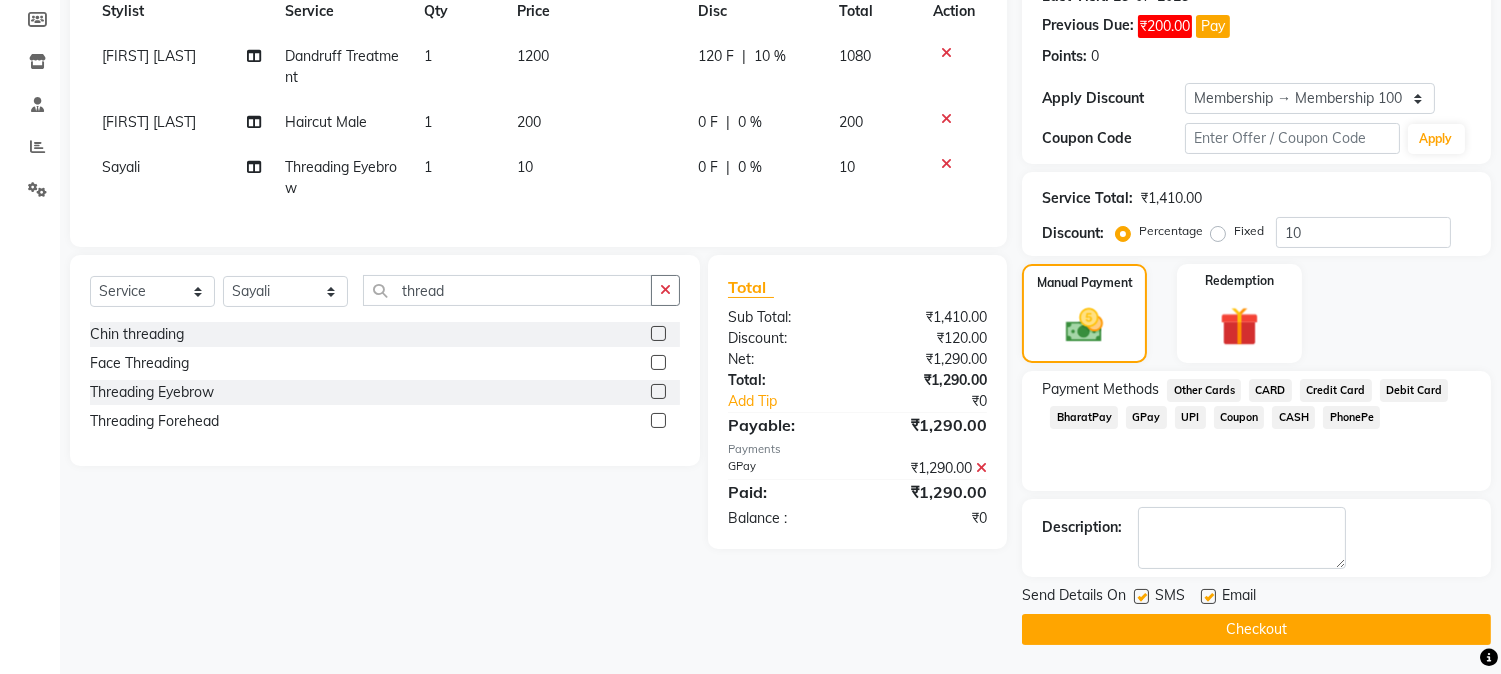 click on "Checkout" 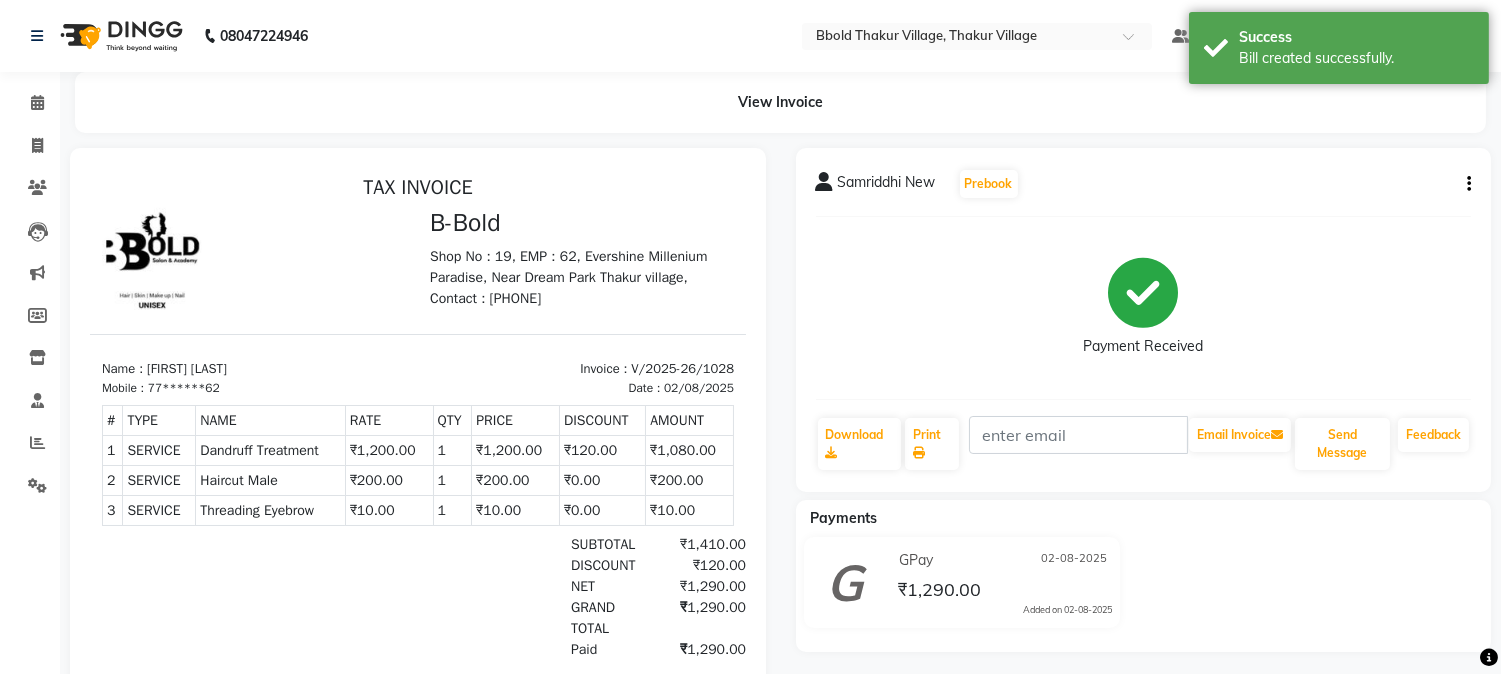 scroll, scrollTop: 0, scrollLeft: 0, axis: both 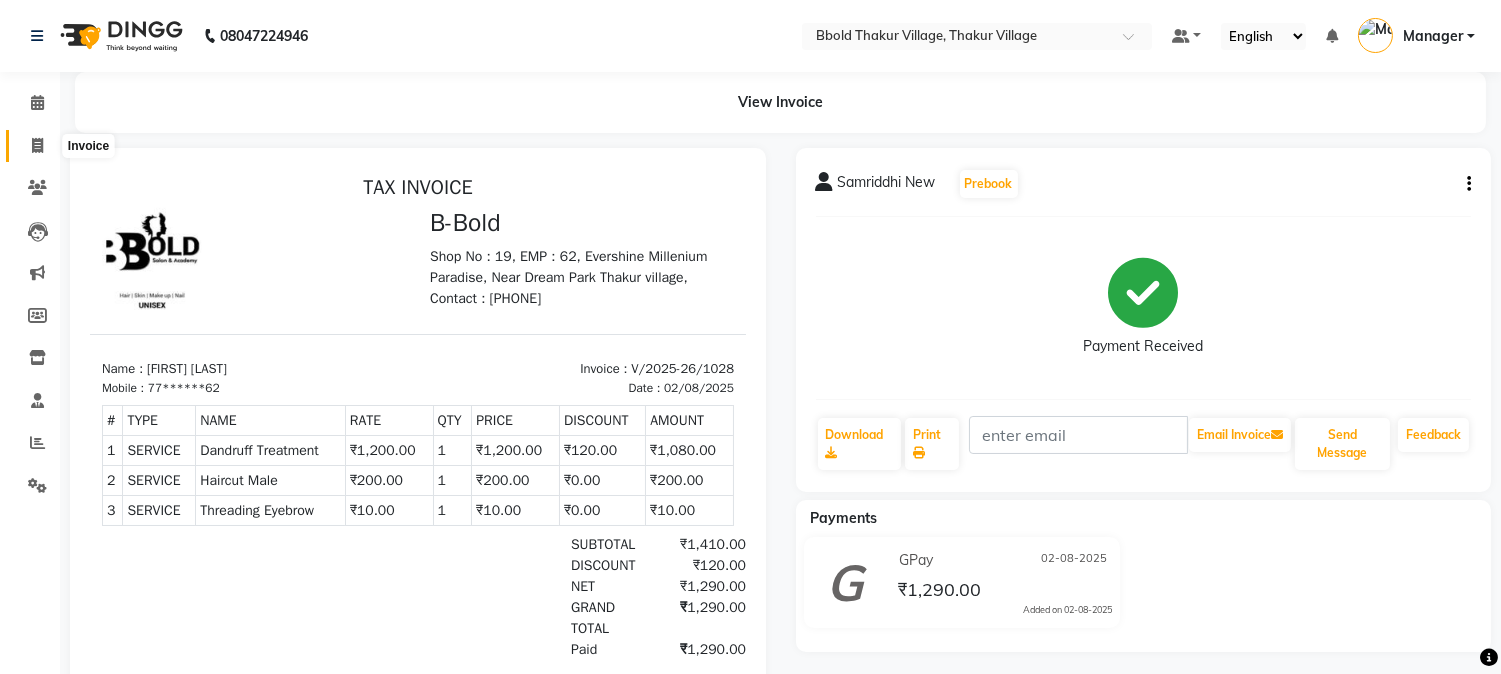 click 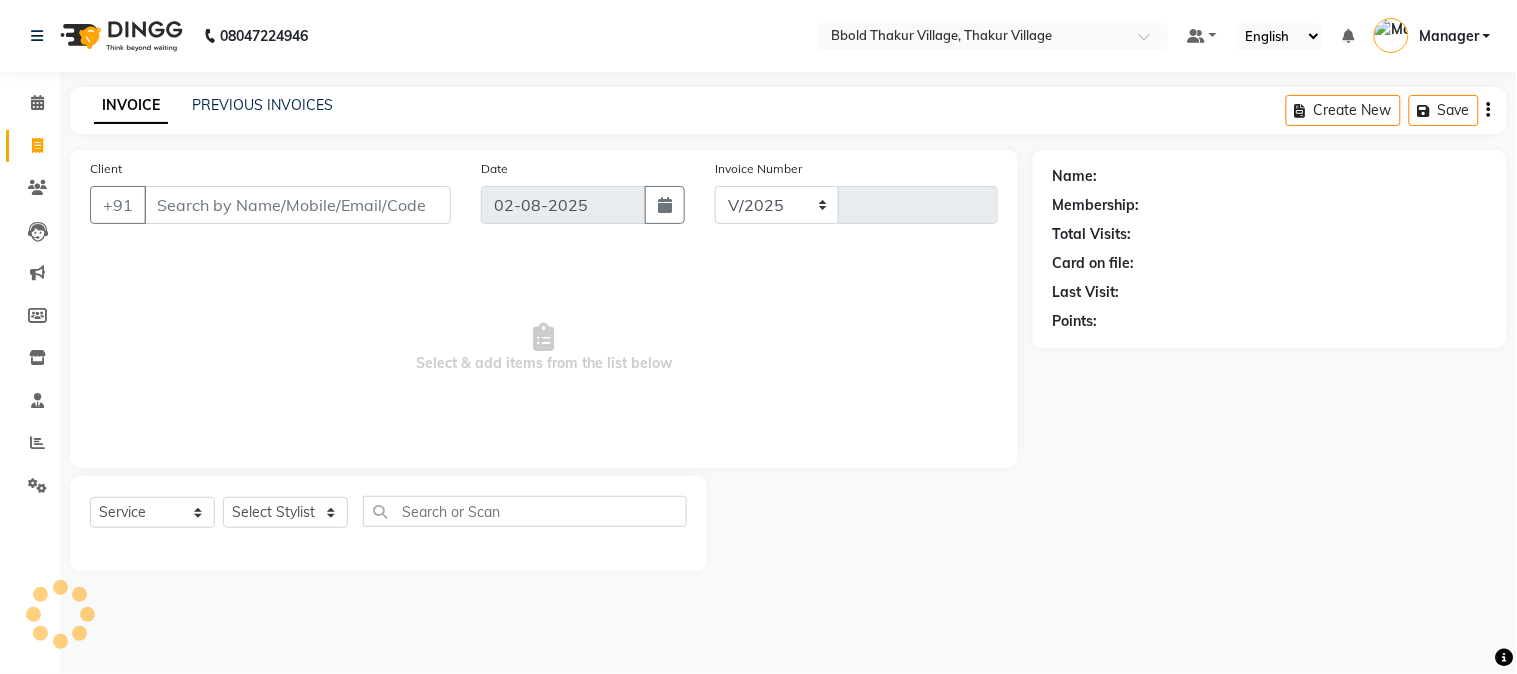 select on "7742" 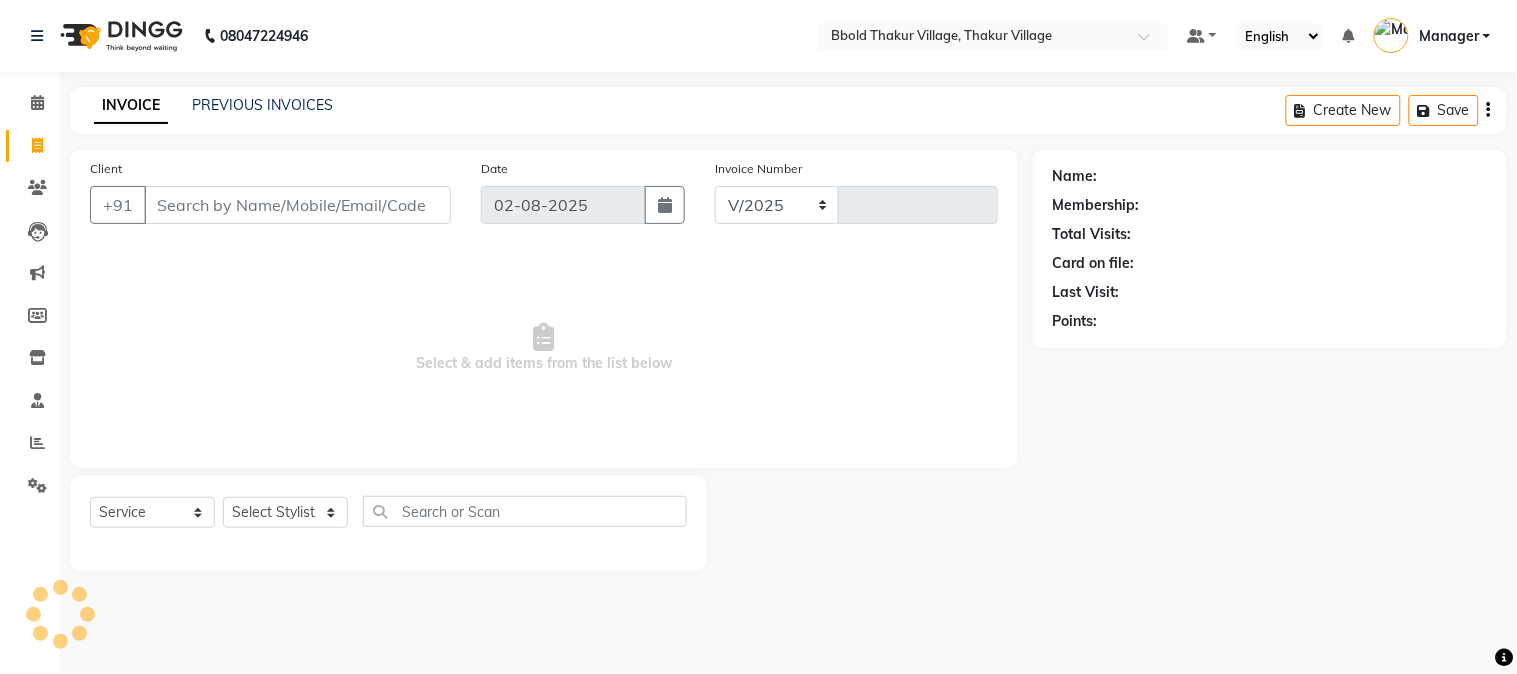 type on "1029" 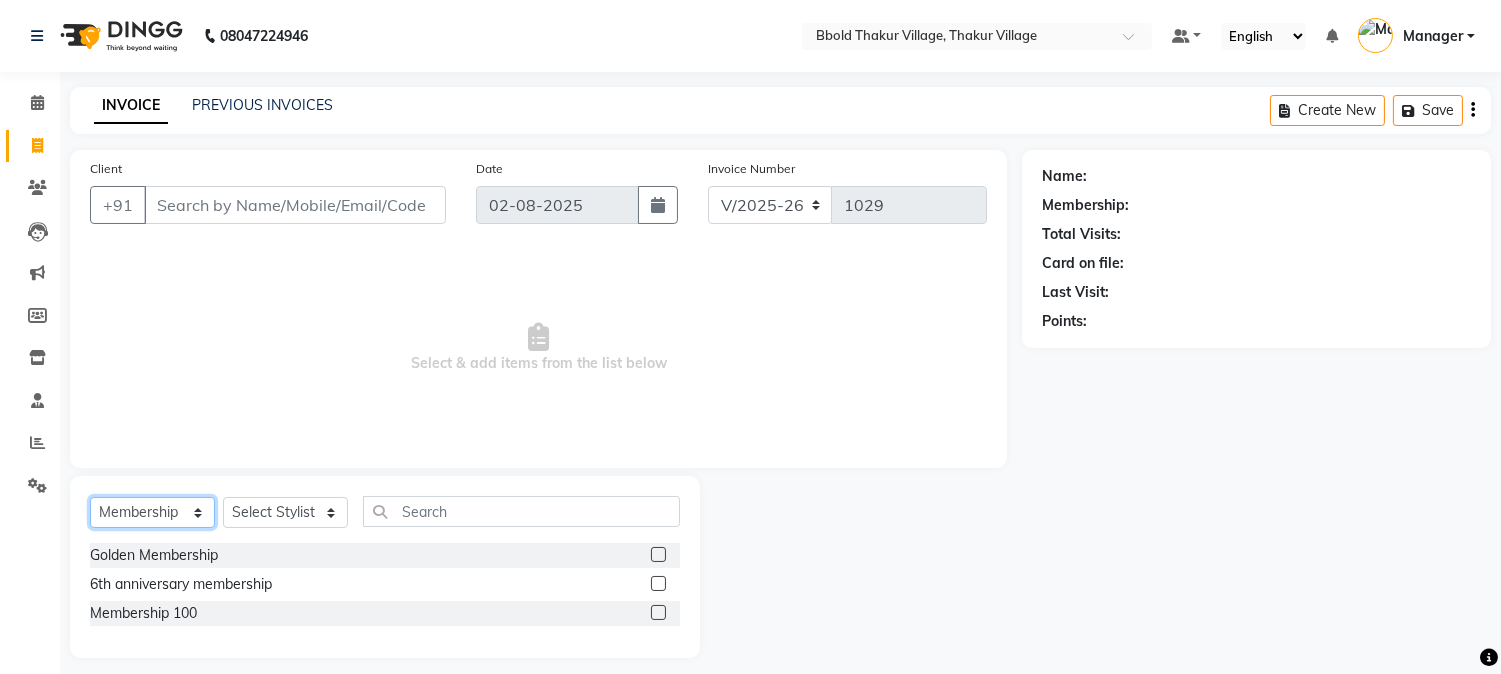 click on "Select  Service  Product  Membership  Package Voucher Prepaid Gift Card" 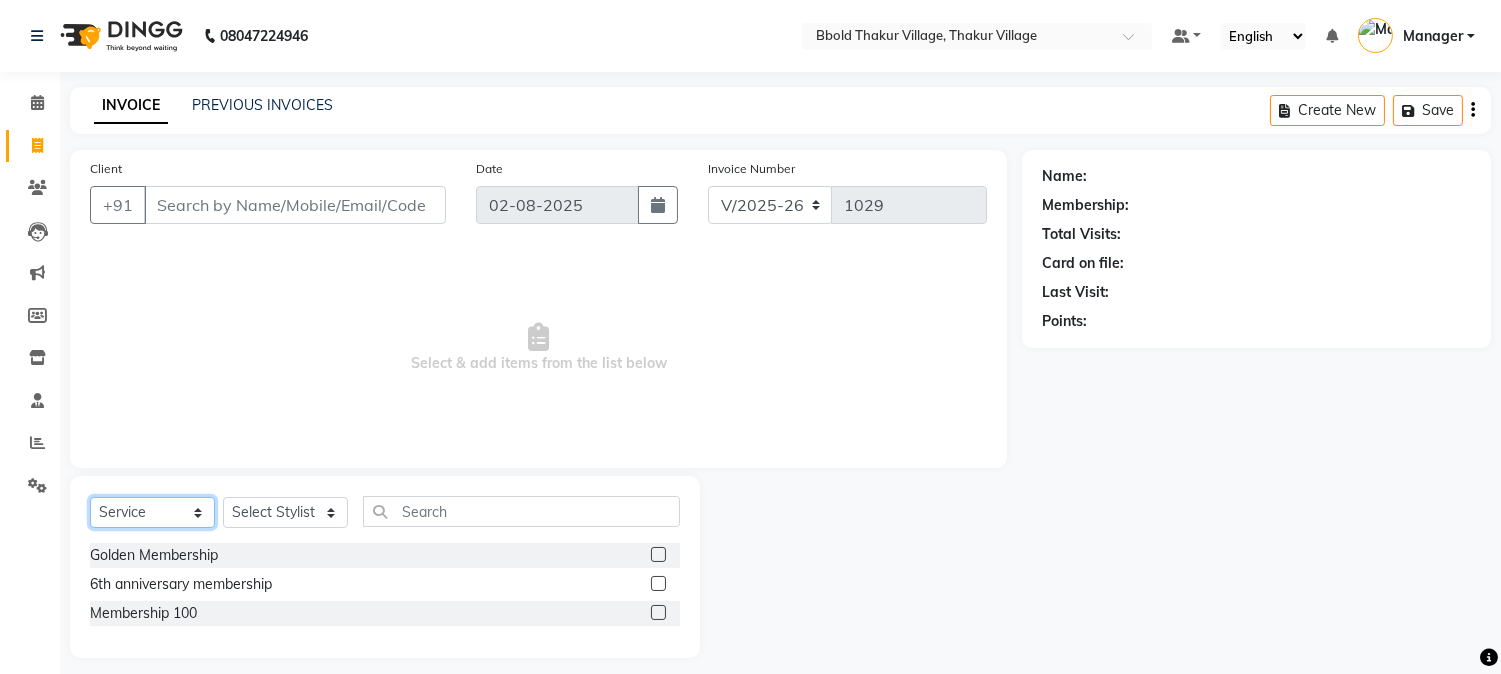 click on "Select  Service  Product  Membership  Package Voucher Prepaid Gift Card" 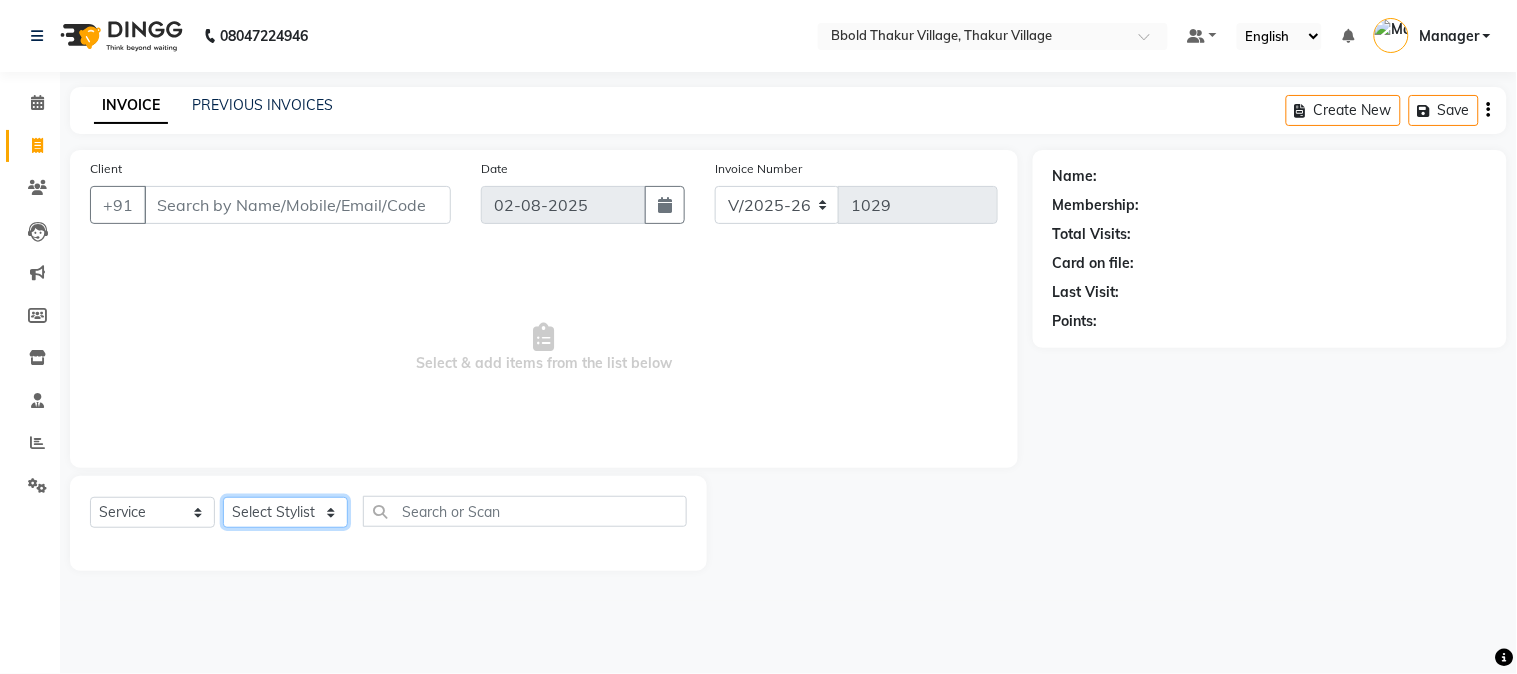 click on "Select Stylist [FIRST] [LAST] [FIRST] [LAST] Manager [FIRST] [LAST] [FIRST] [LAST]  [FIRST] [LAST] [FIRST] [LAST] [FIRST] [LAST]" 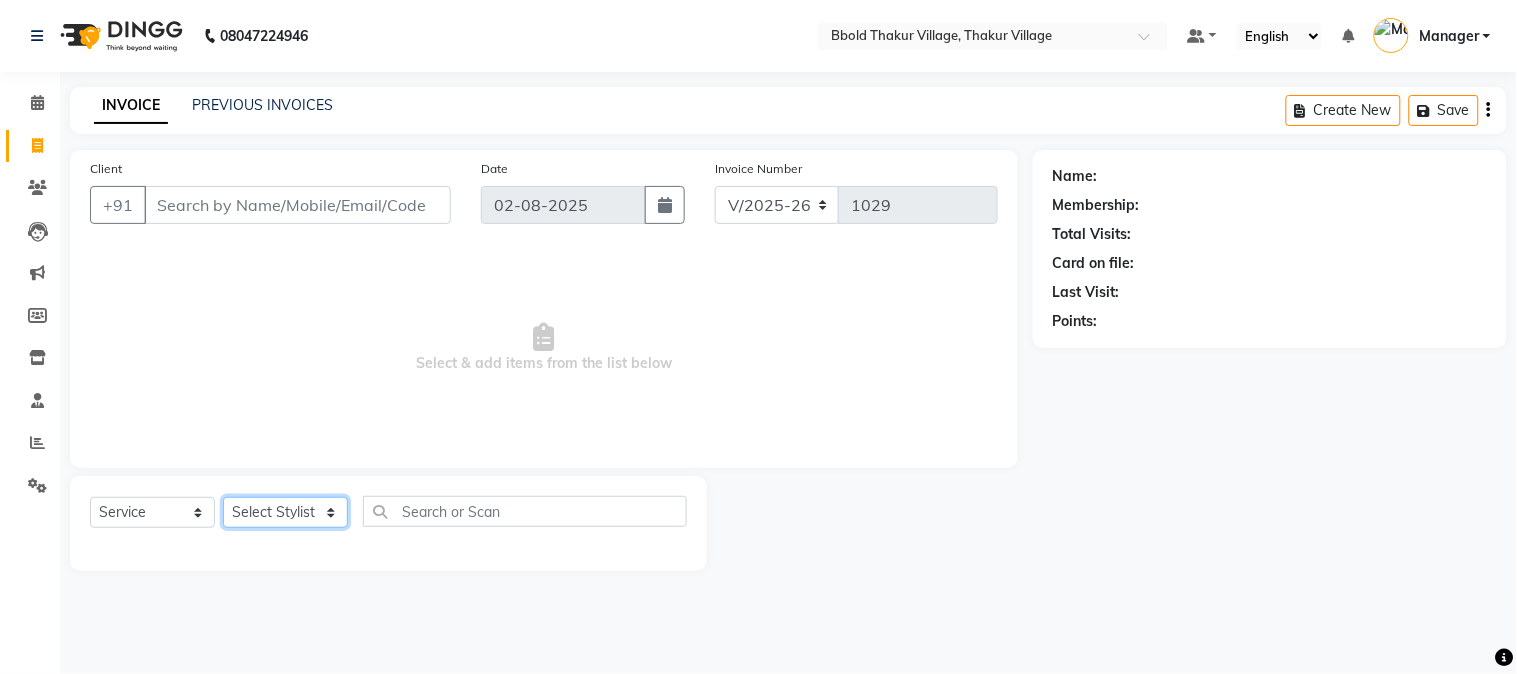 select on "85918" 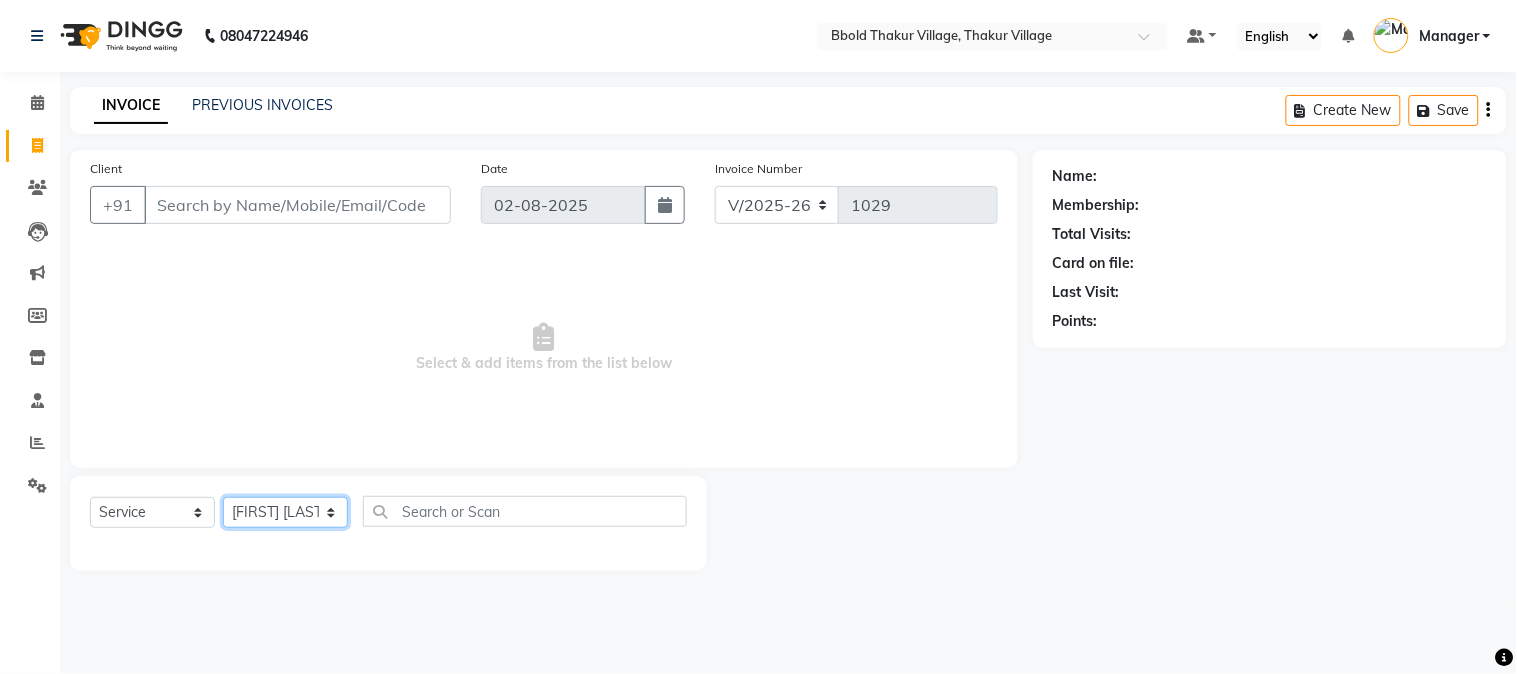 click on "Select Stylist [FIRST] [LAST] [FIRST] [LAST] Manager [FIRST] [LAST] [FIRST] [LAST]  [FIRST] [LAST] [FIRST] [LAST] [FIRST] [LAST]" 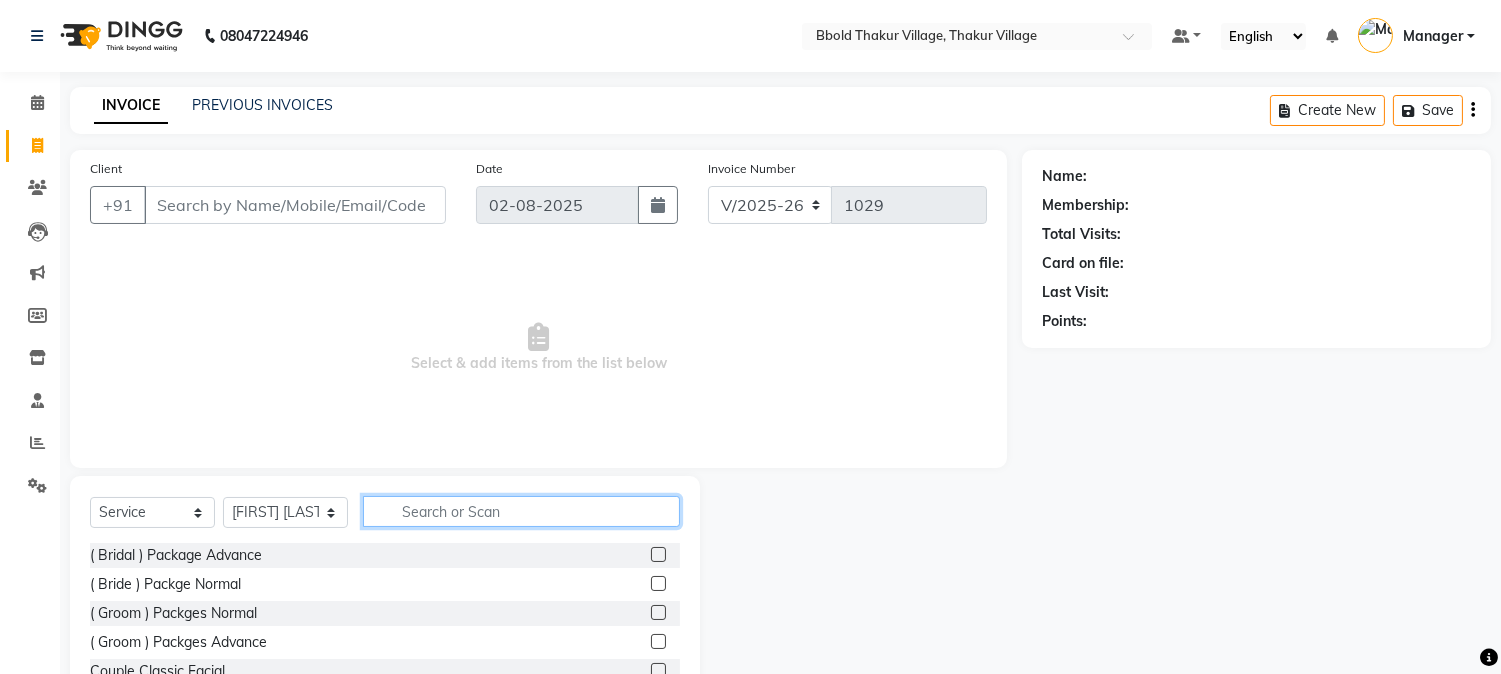 click 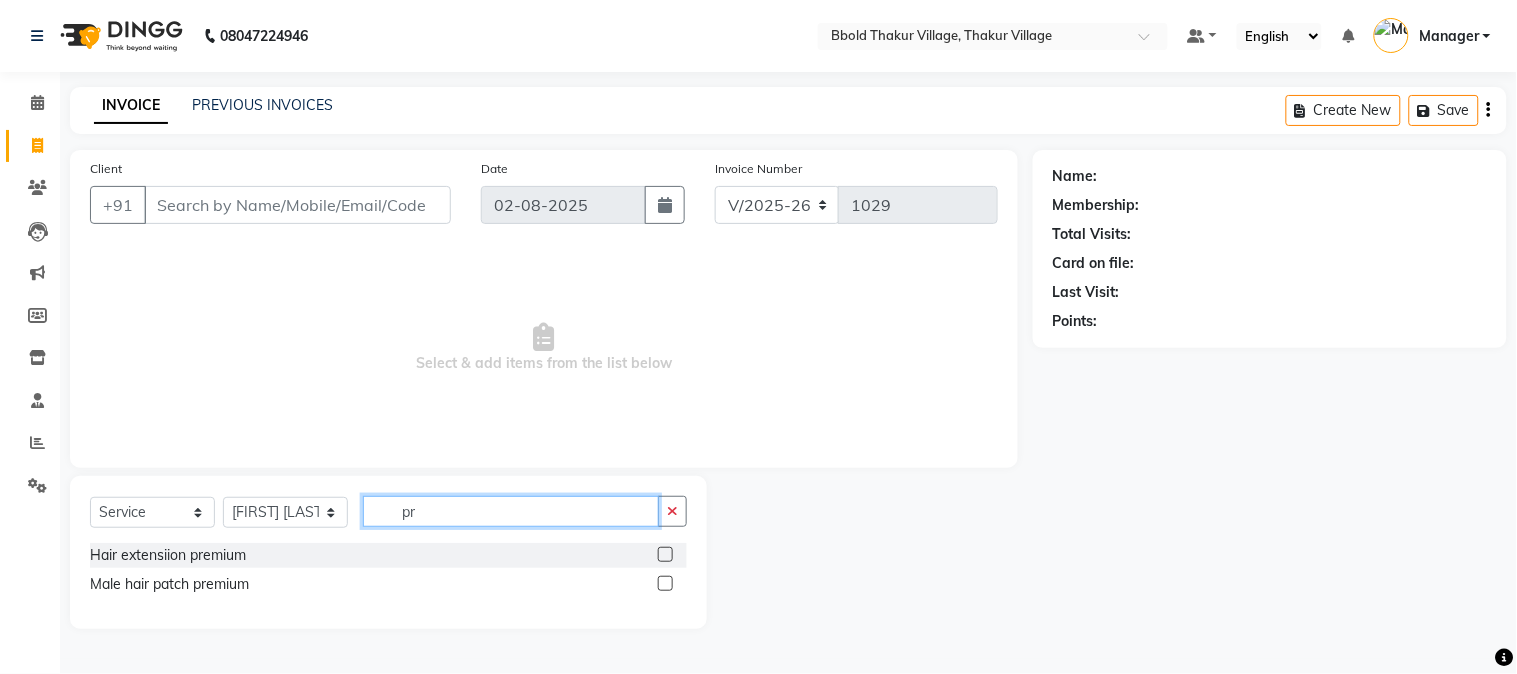 type on "p" 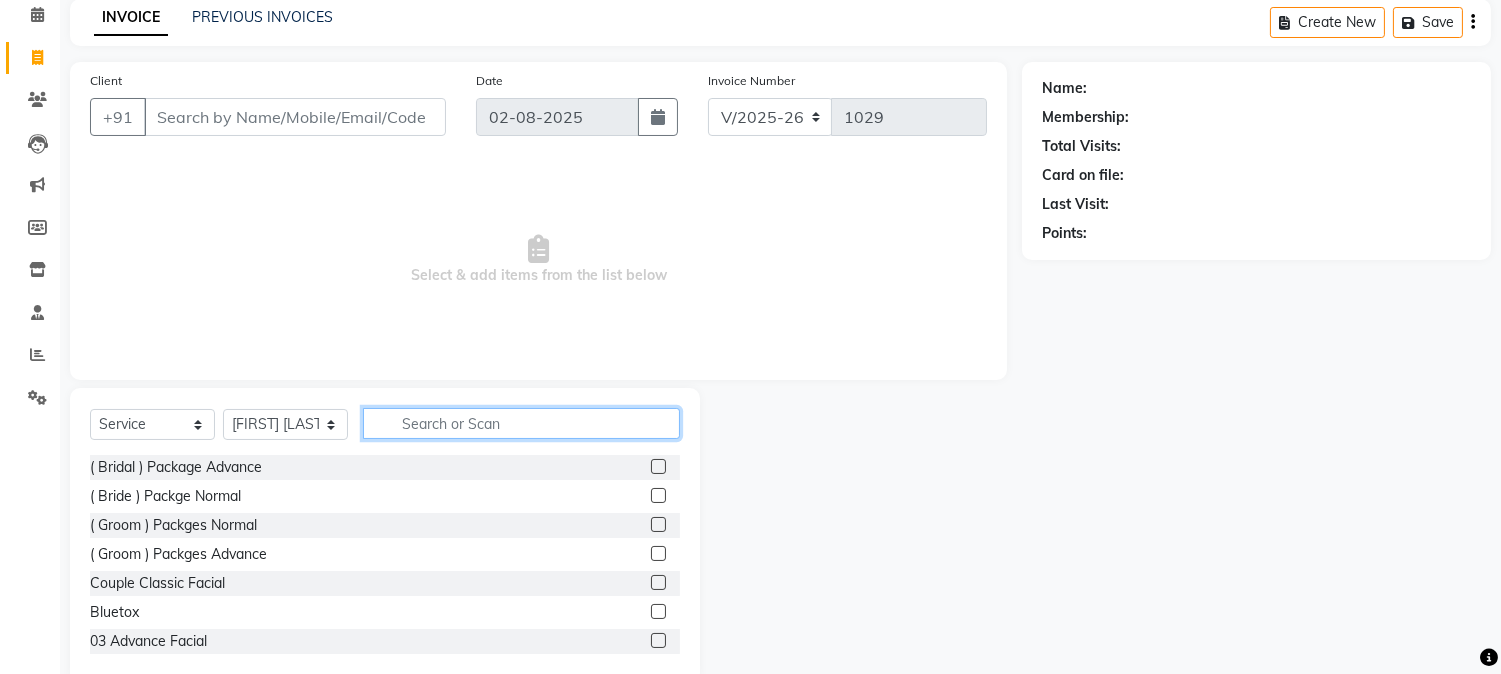 scroll, scrollTop: 126, scrollLeft: 0, axis: vertical 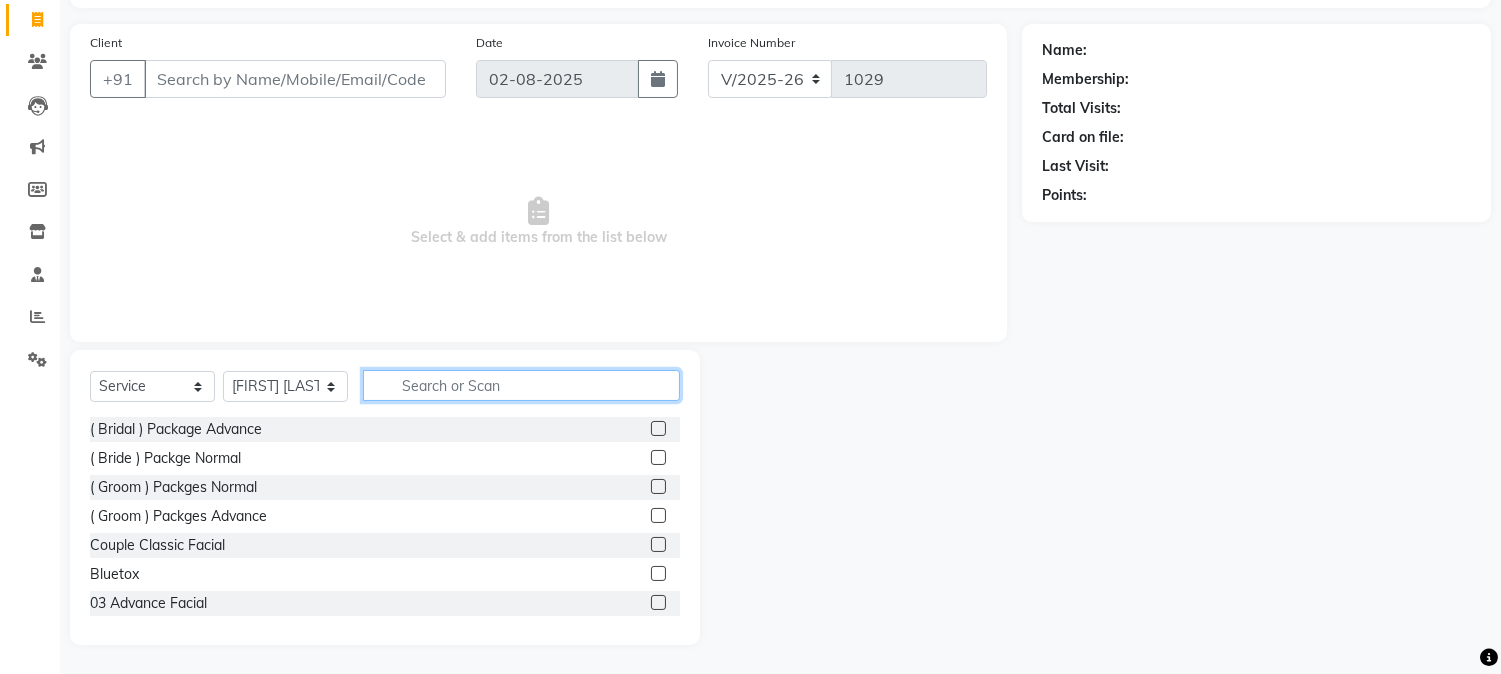 click 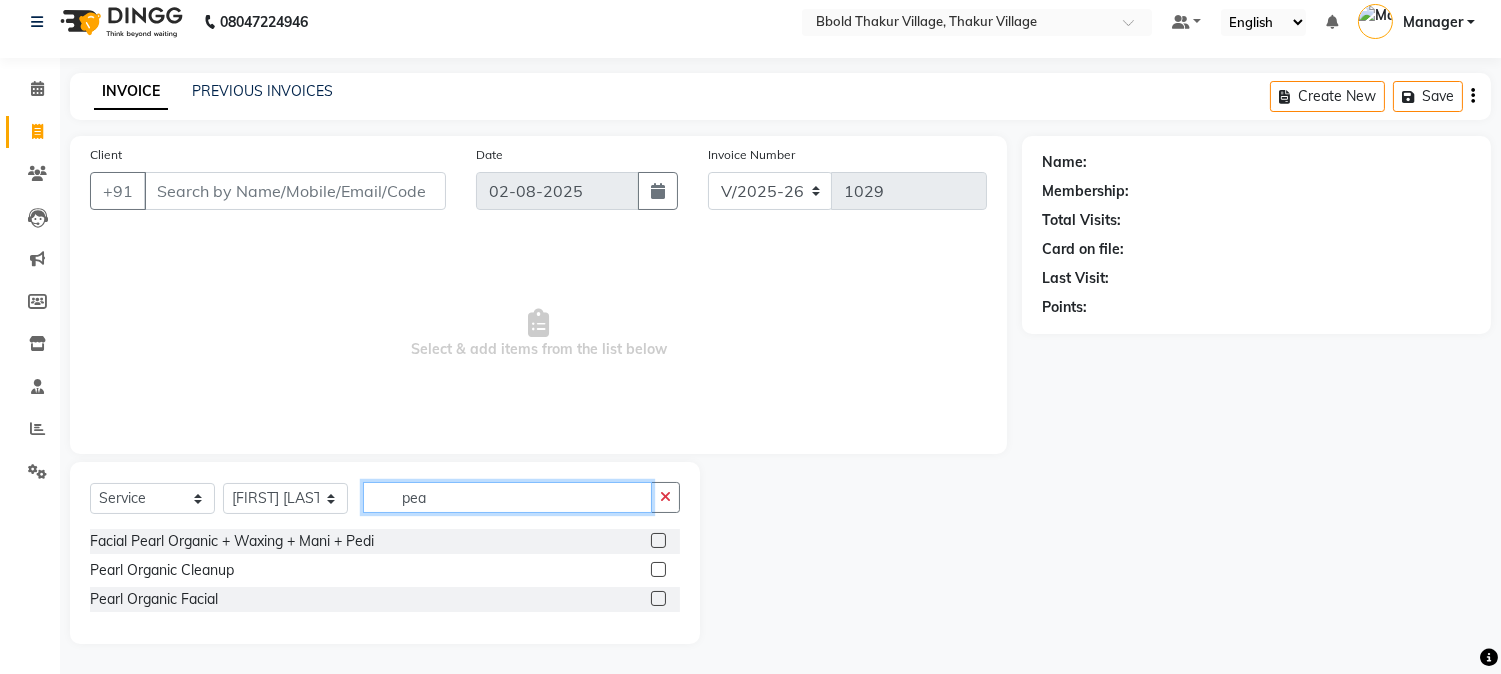 scroll, scrollTop: 14, scrollLeft: 0, axis: vertical 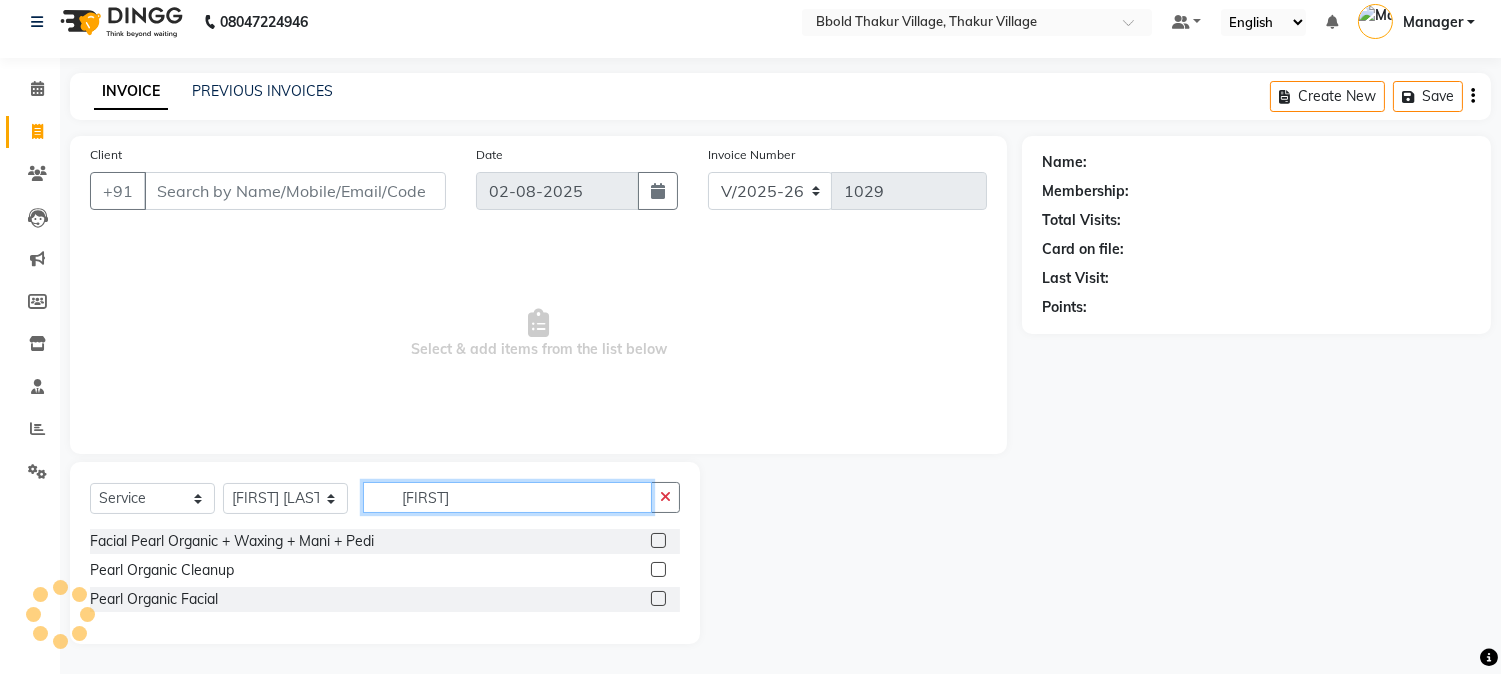type on "[FIRST]" 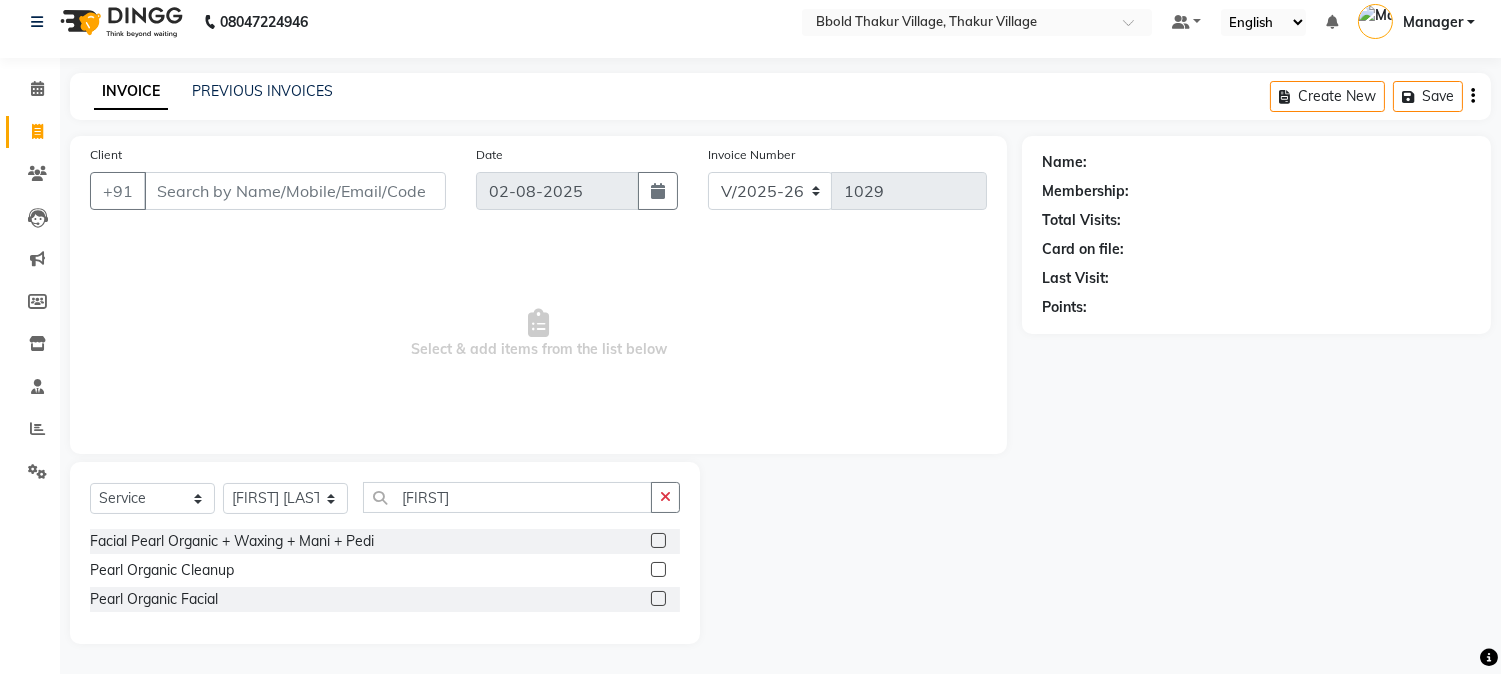 click 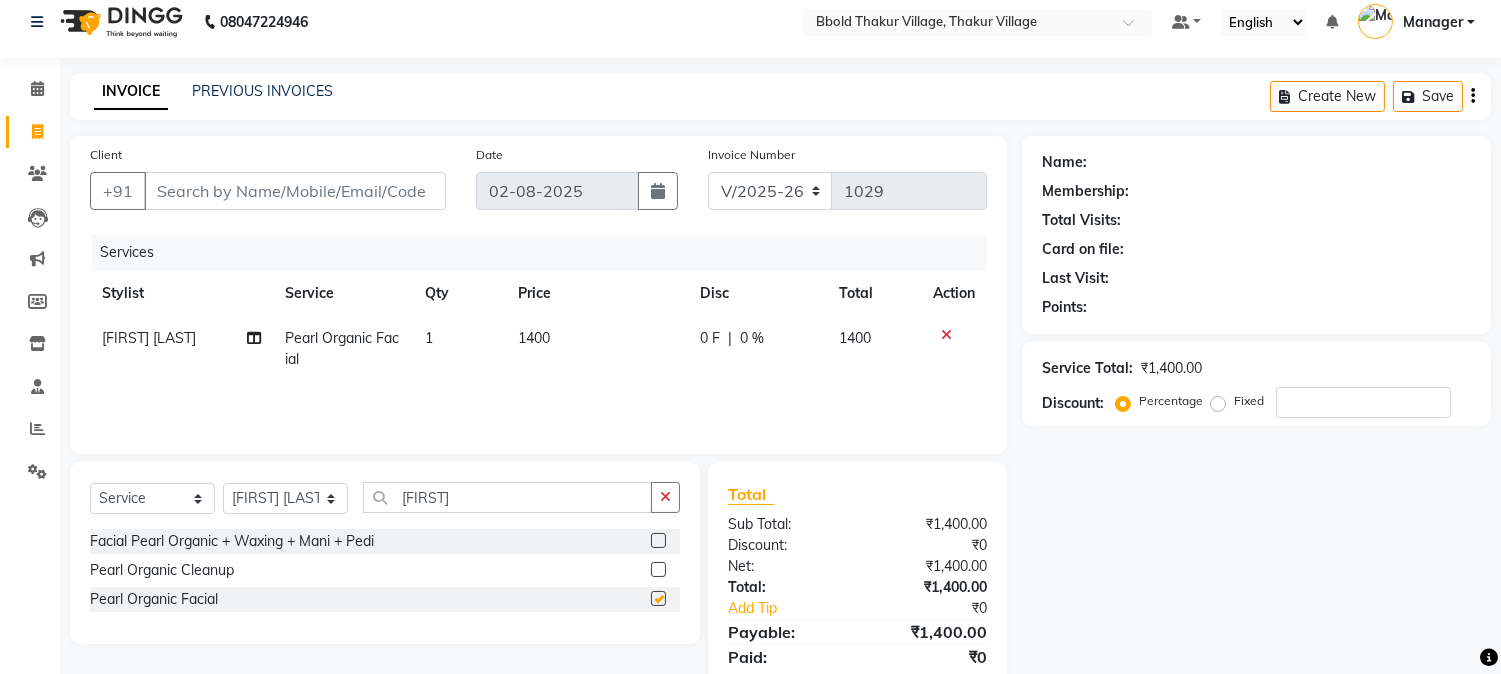 checkbox on "false" 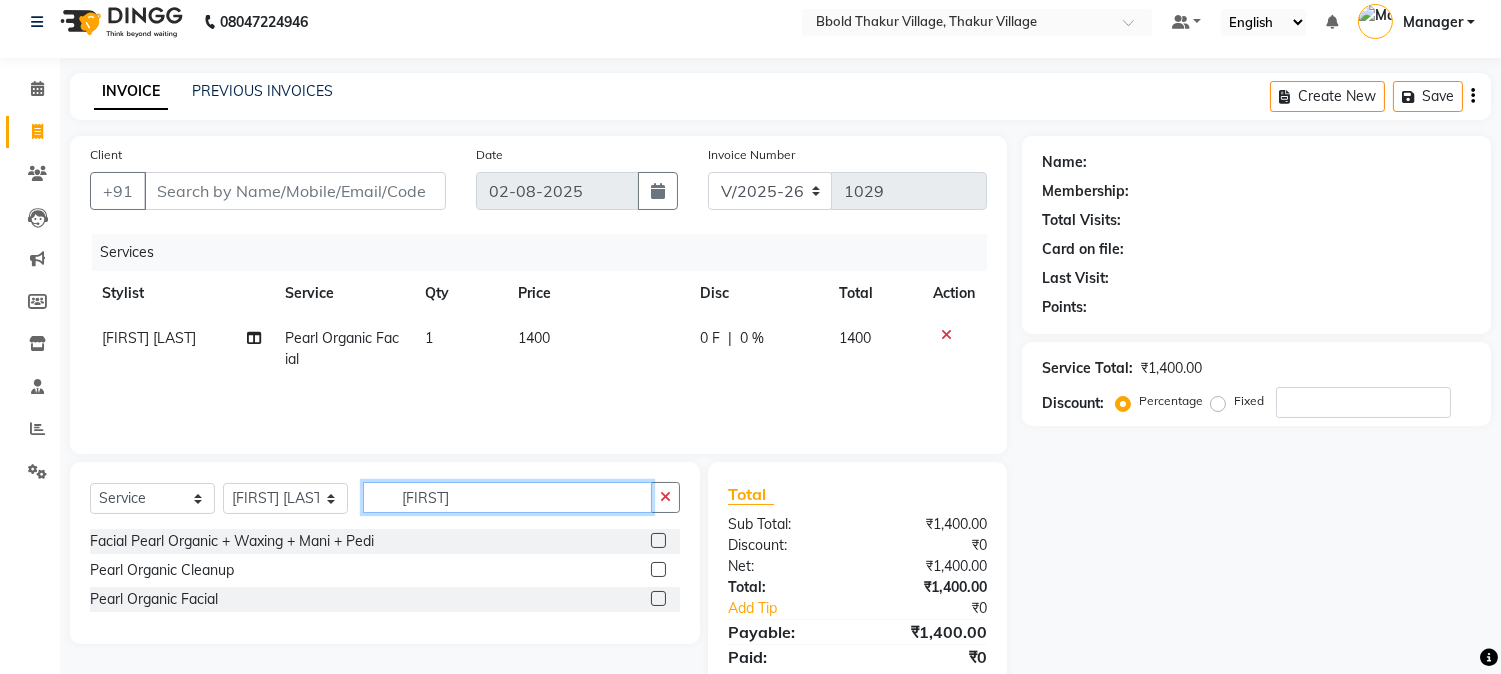 click on "[FIRST]" 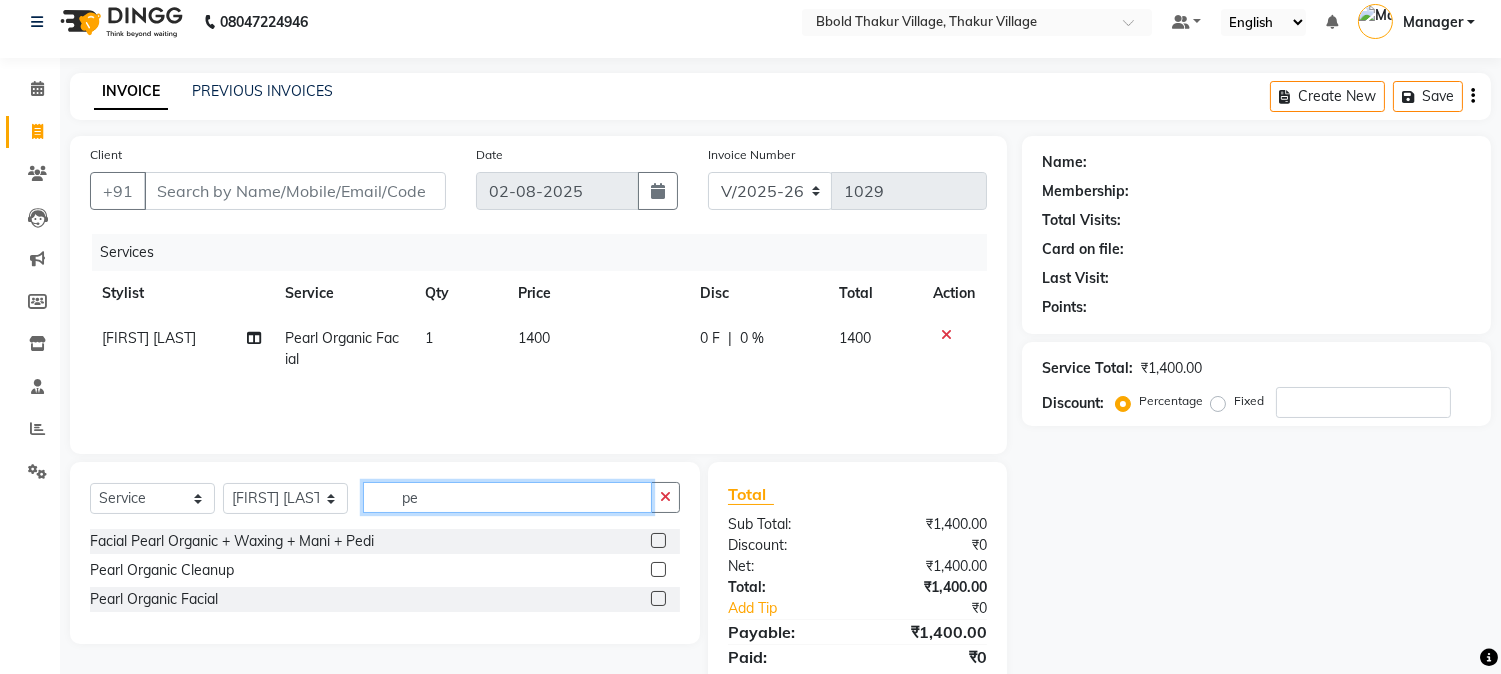 type on "p" 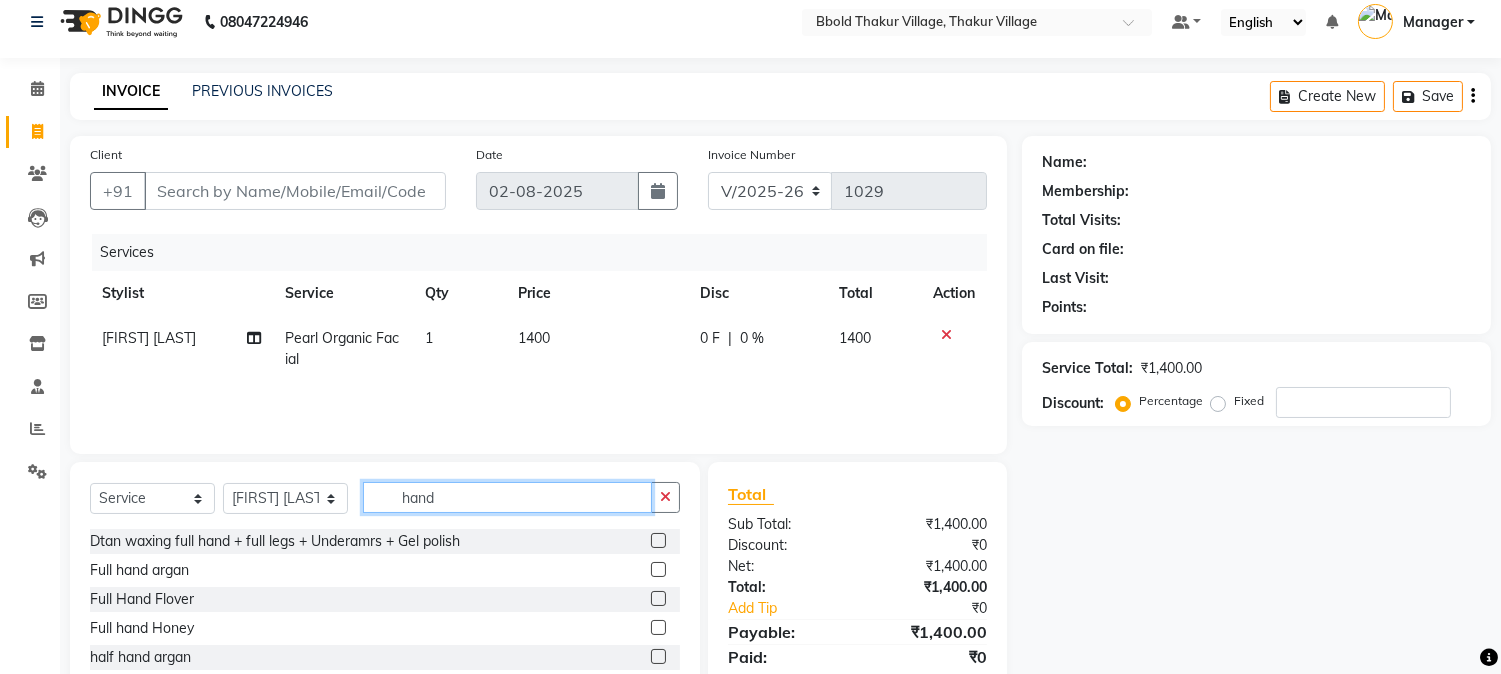 type on "hand" 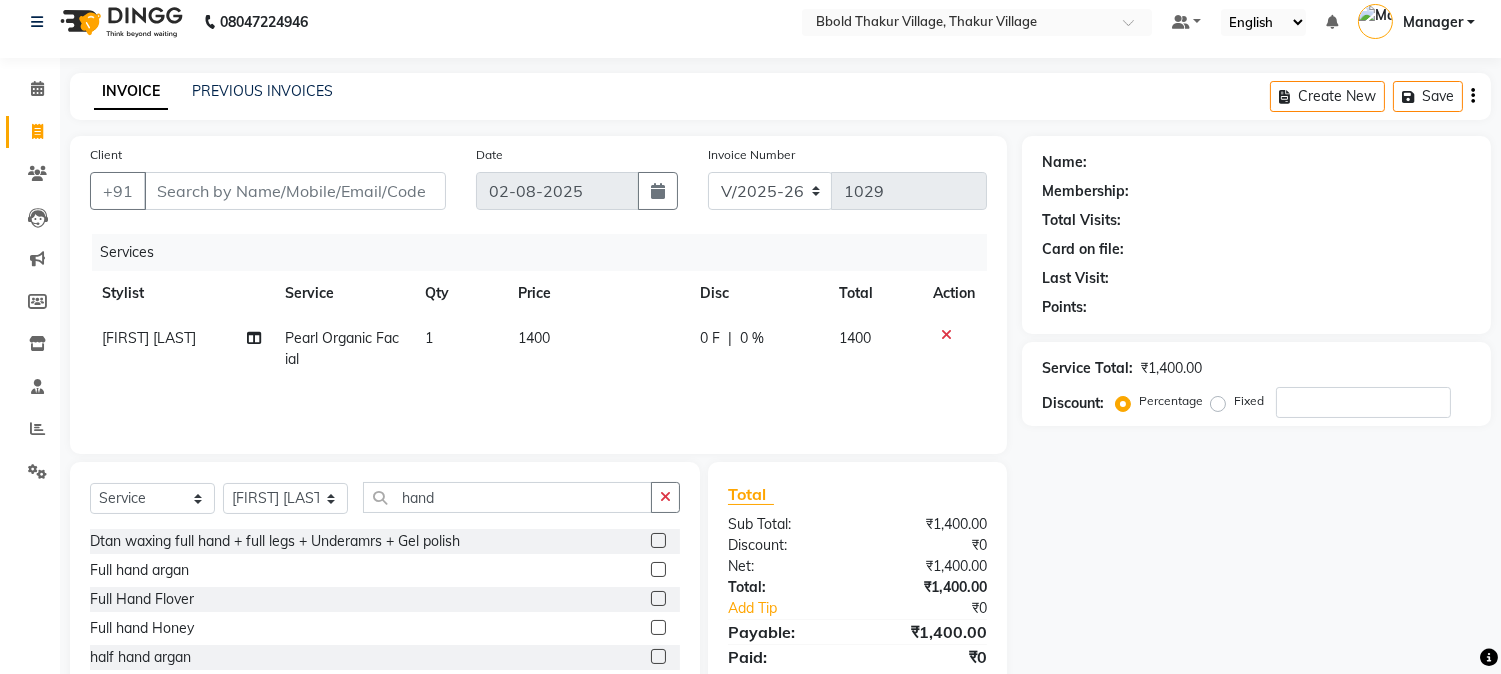 click 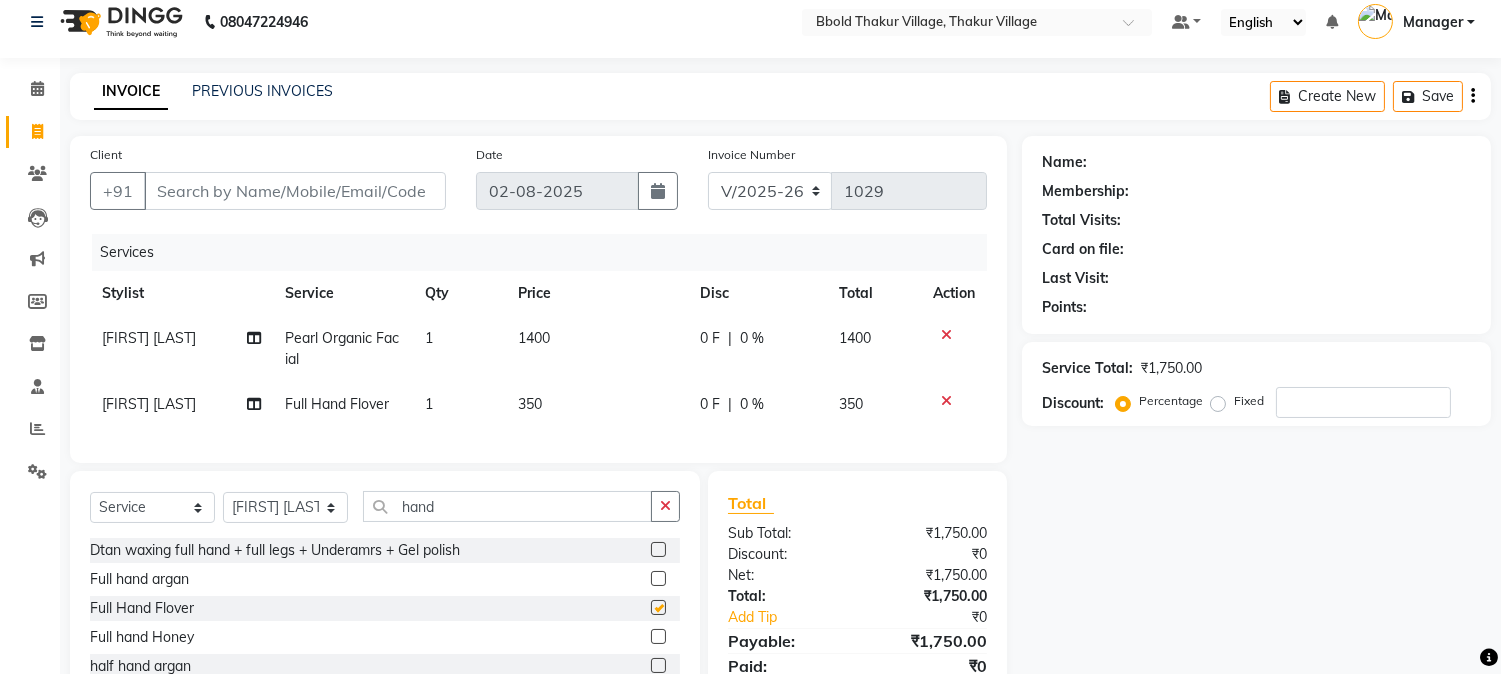 checkbox on "false" 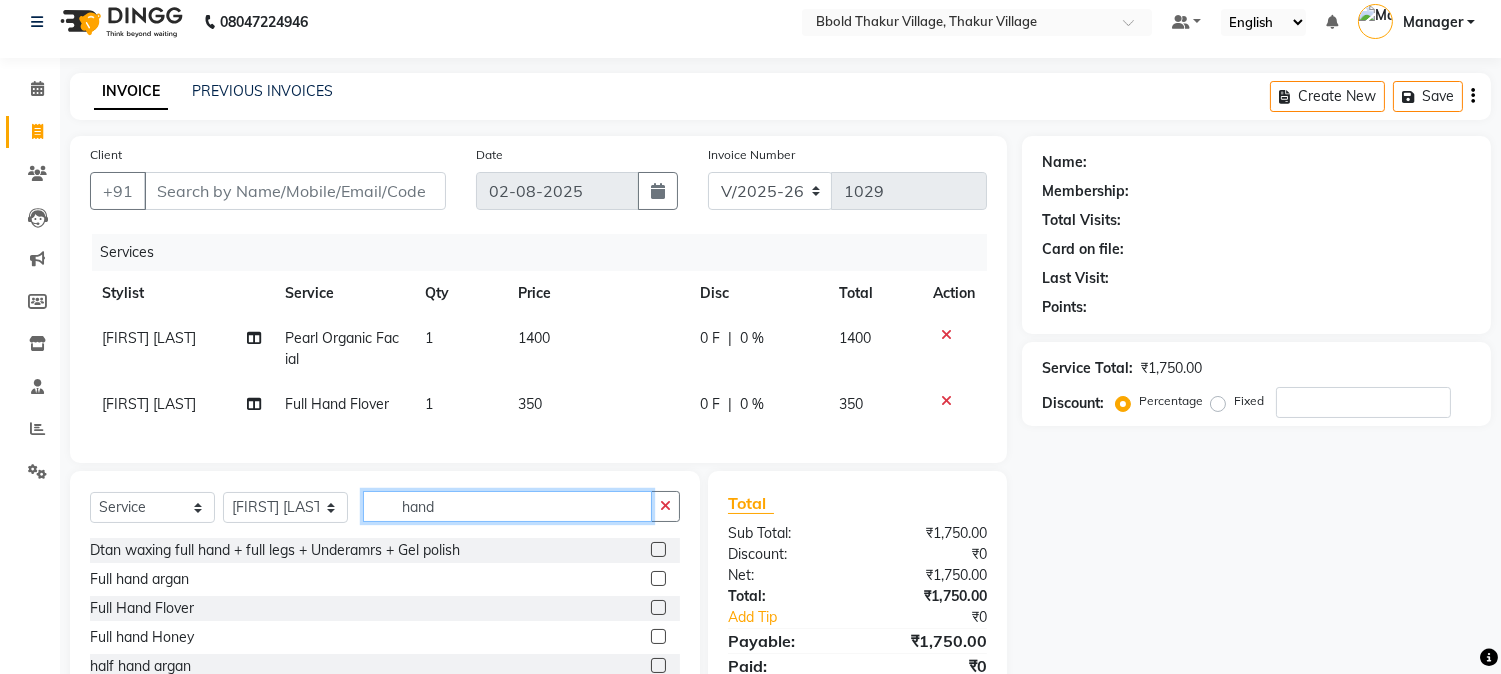click on "hand" 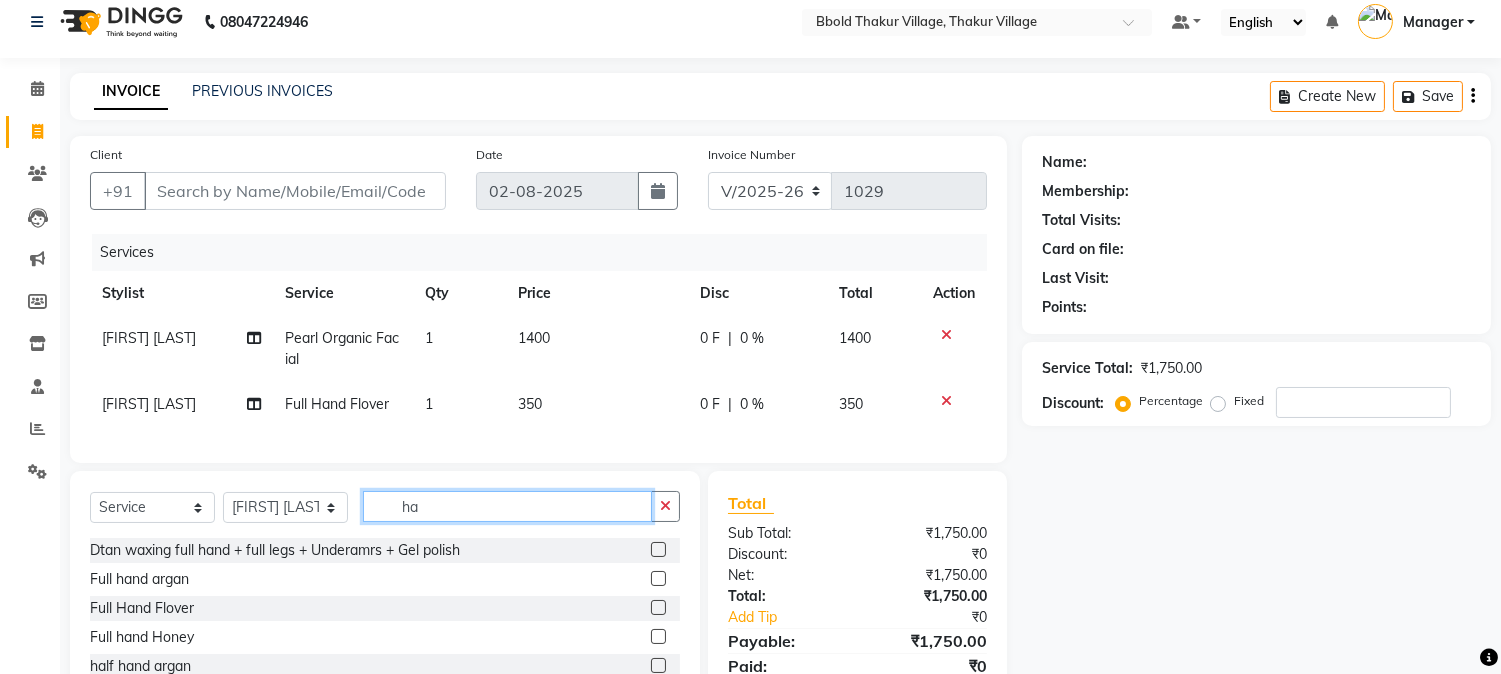 type on "h" 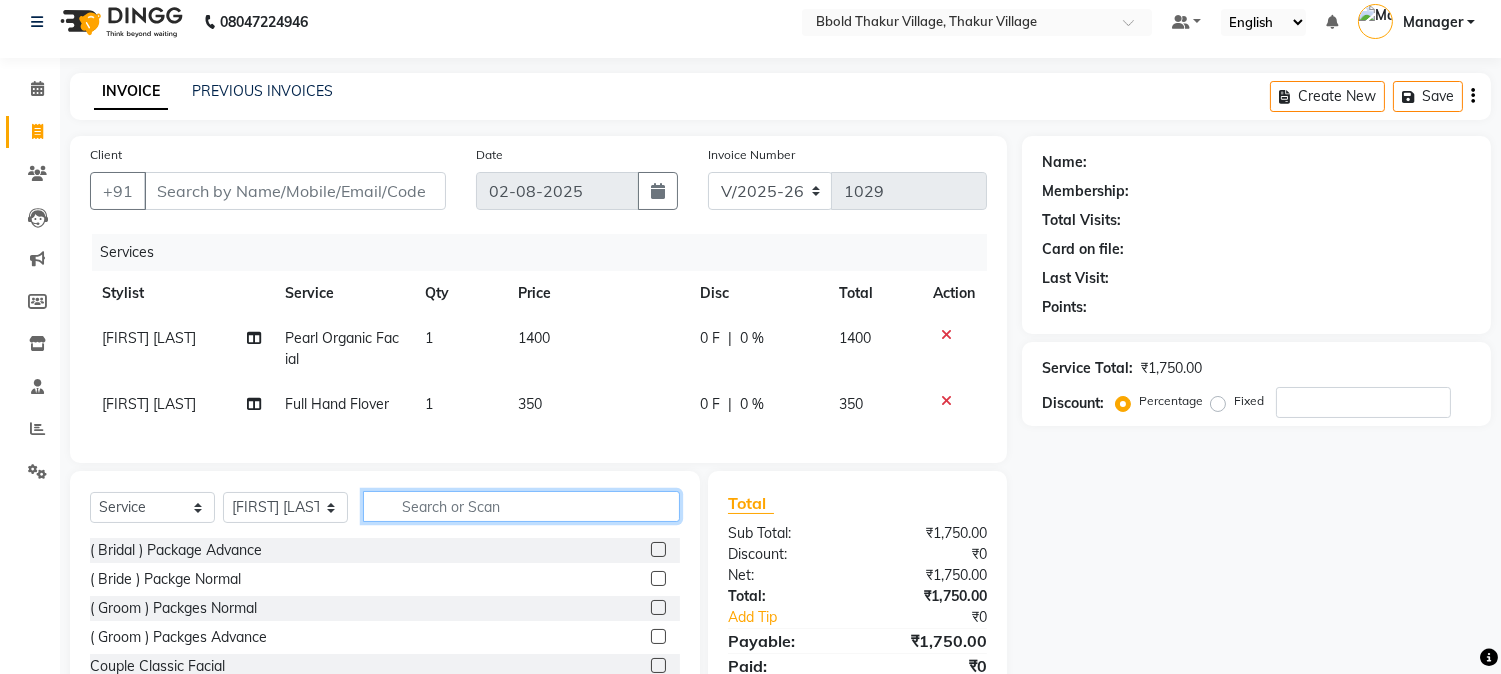type 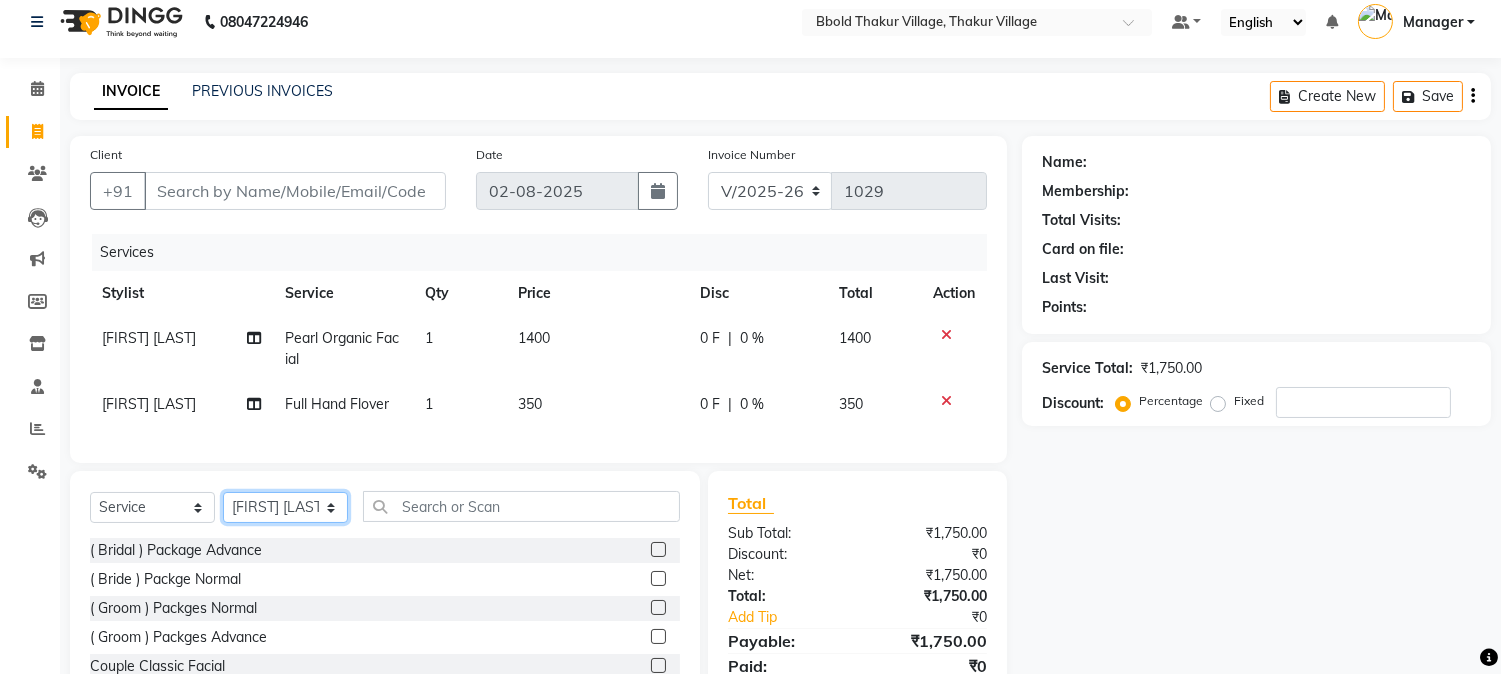 click on "Select Stylist [FIRST] [LAST] [FIRST] [LAST] Manager [FIRST] [LAST] [FIRST] [LAST]  [FIRST] [LAST] [FIRST] [LAST] [FIRST] [LAST]" 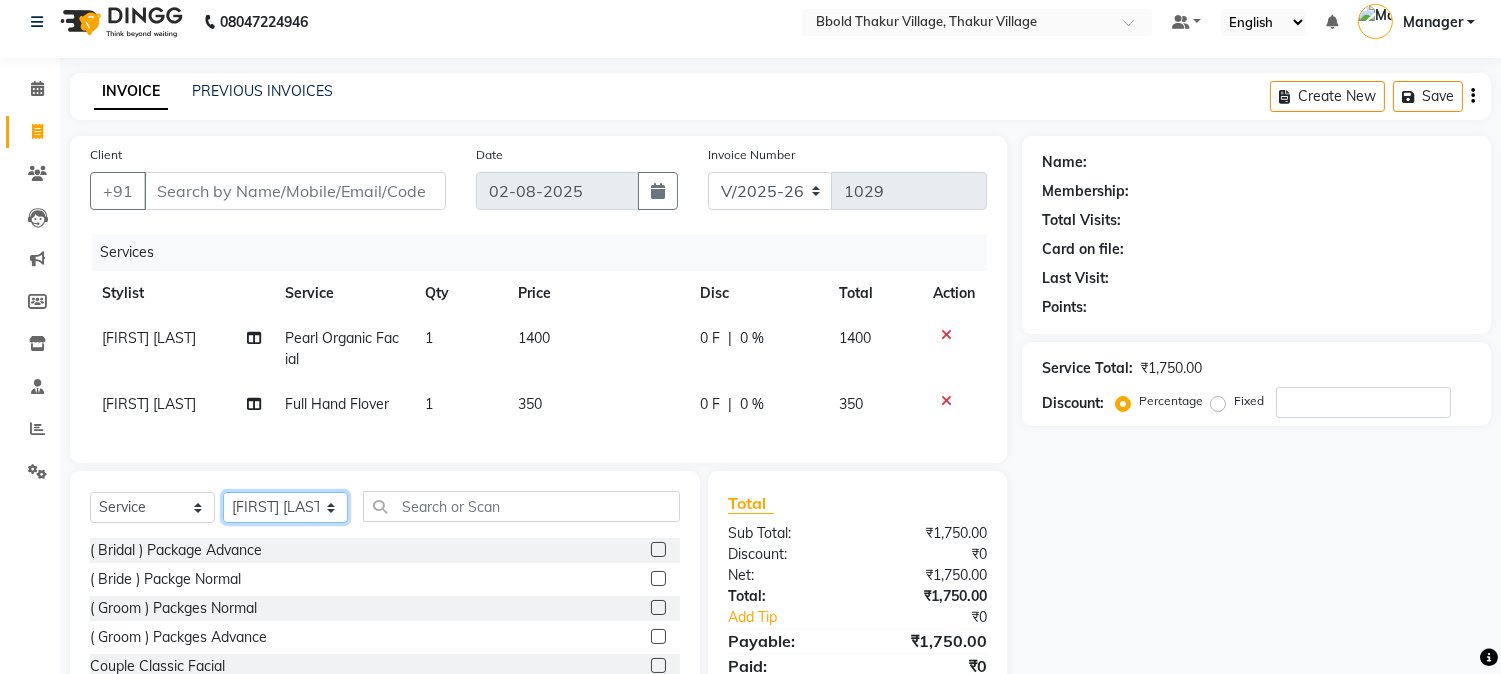 select on "68995" 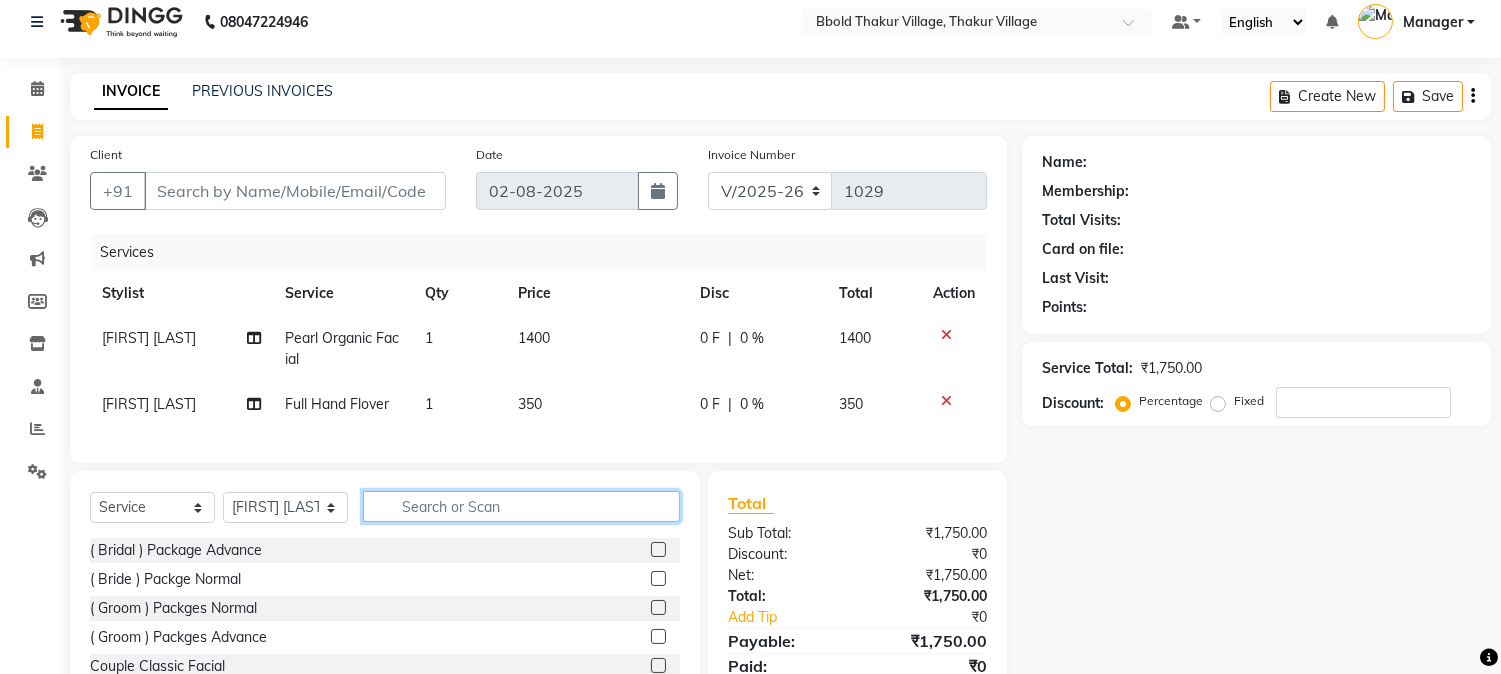 click 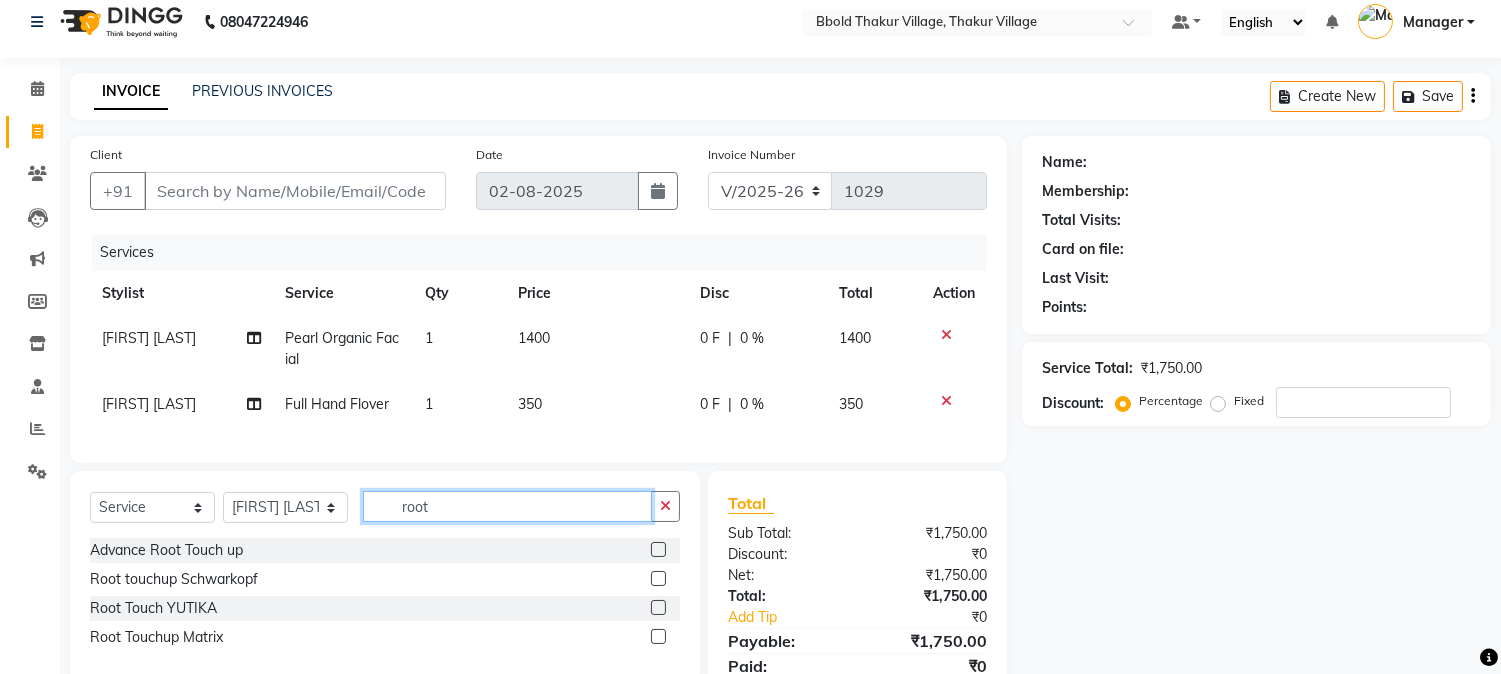 type on "root" 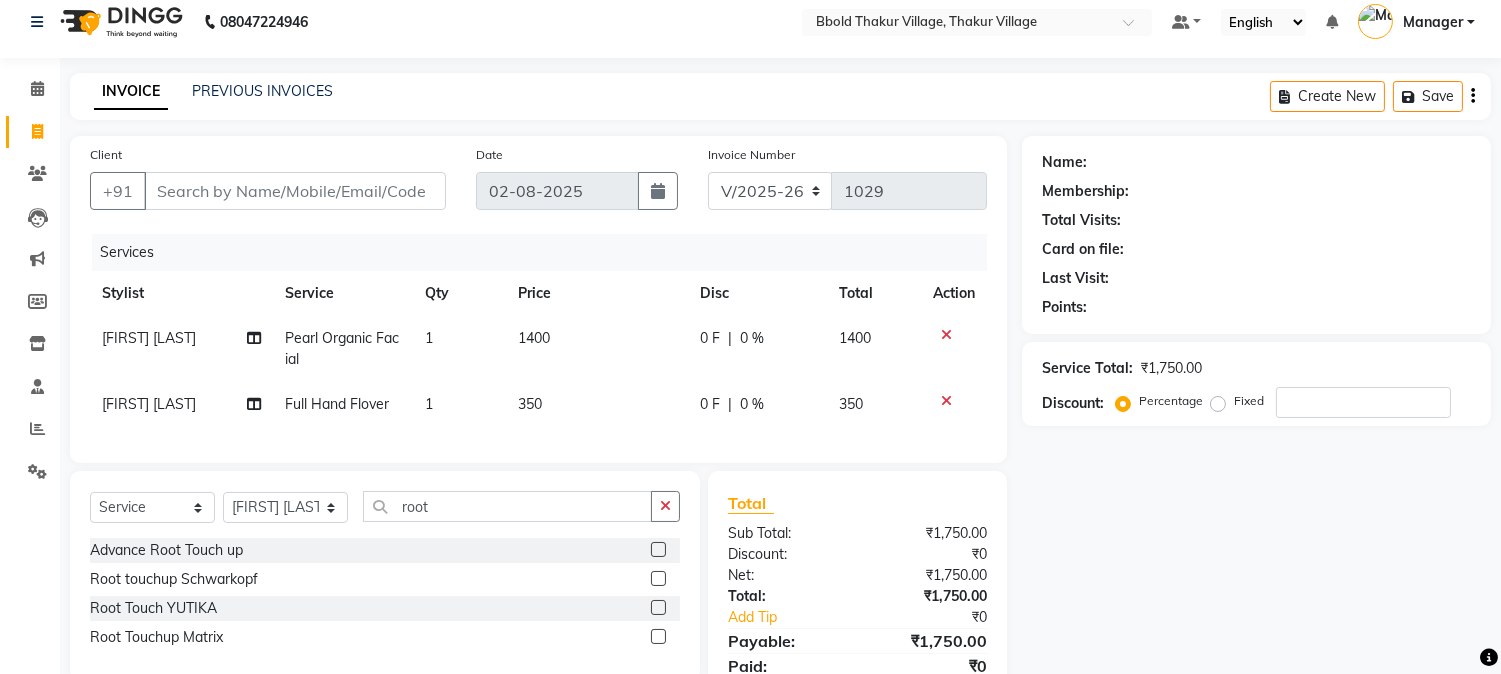 click 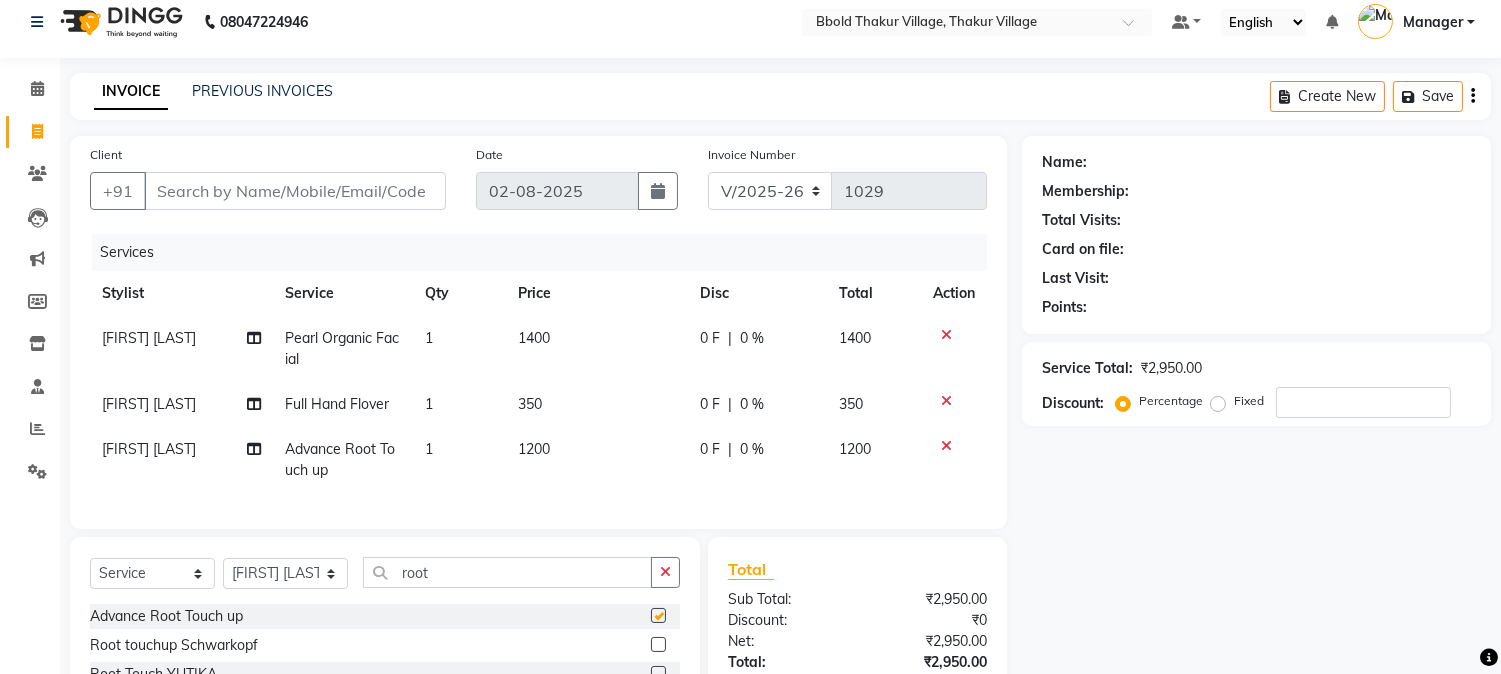 checkbox on "false" 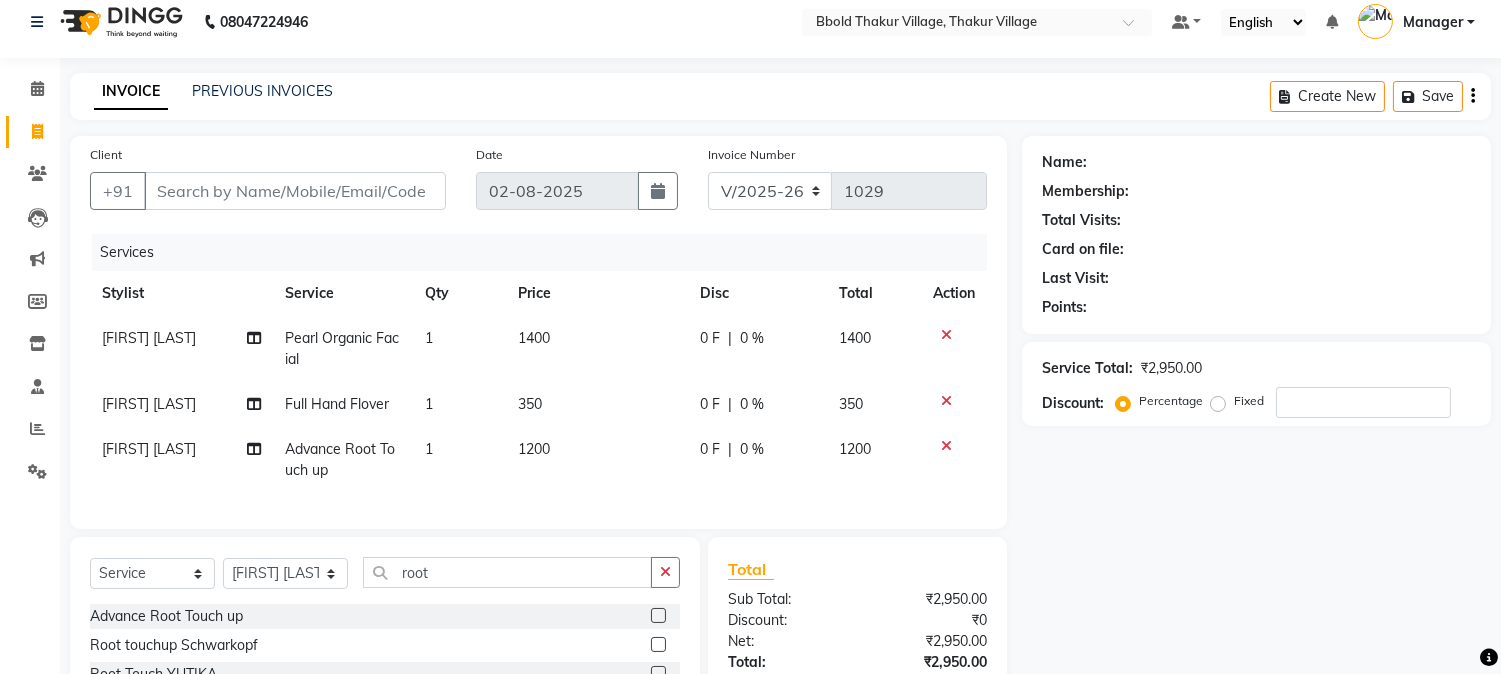 click on "1200" 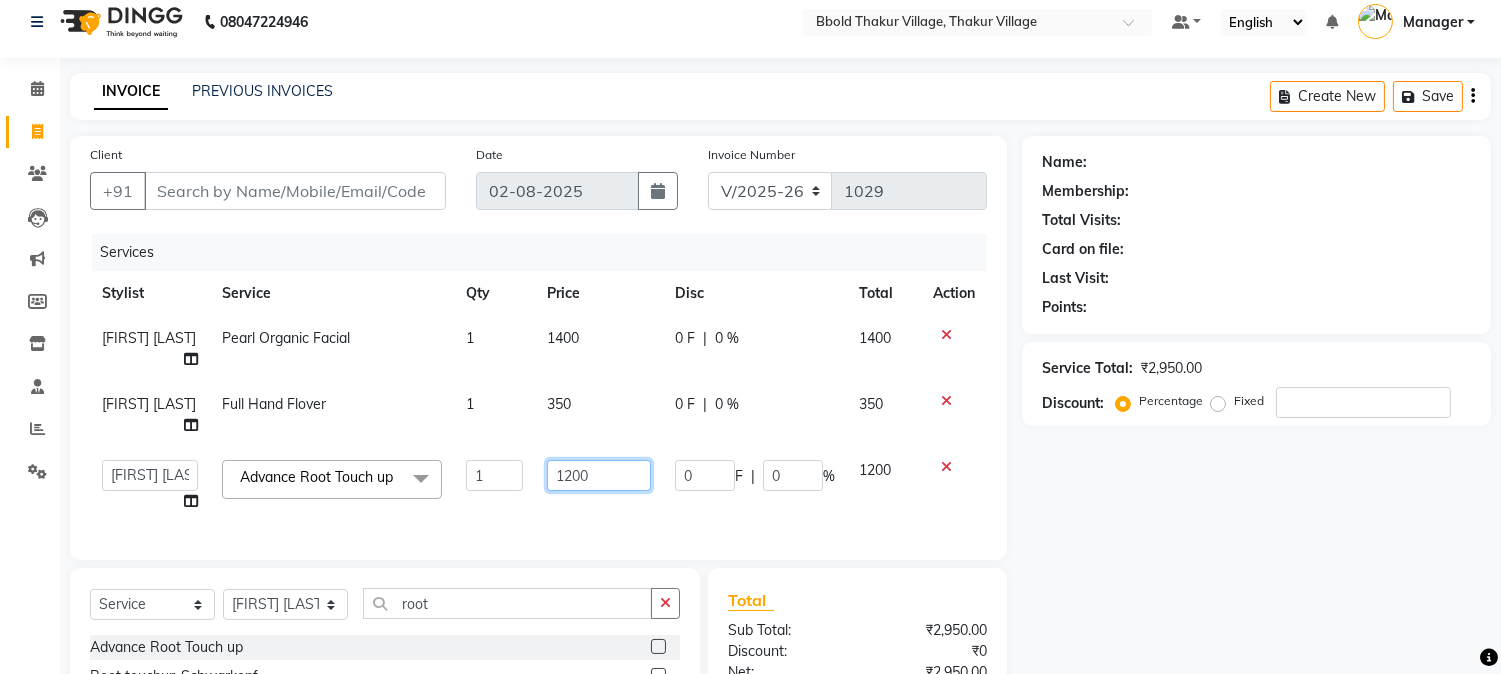 click on "1200" 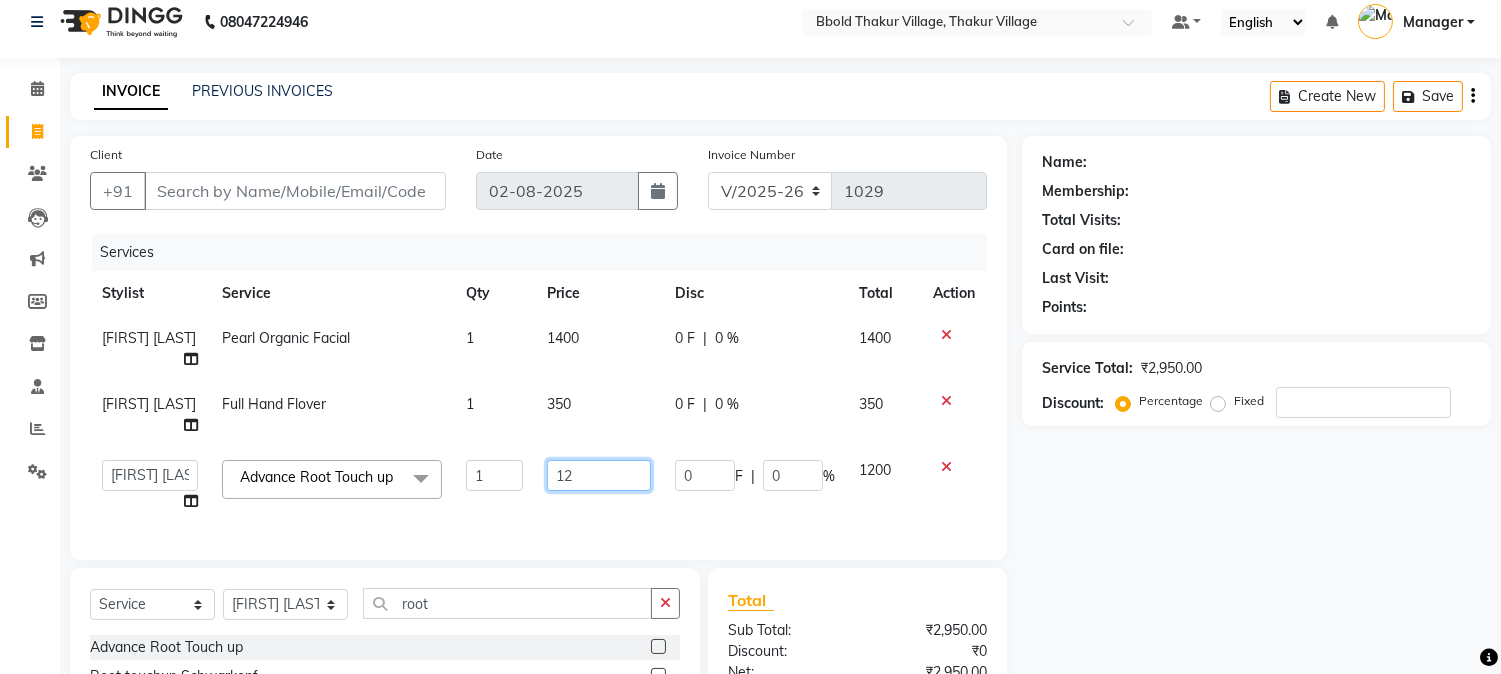 type on "1" 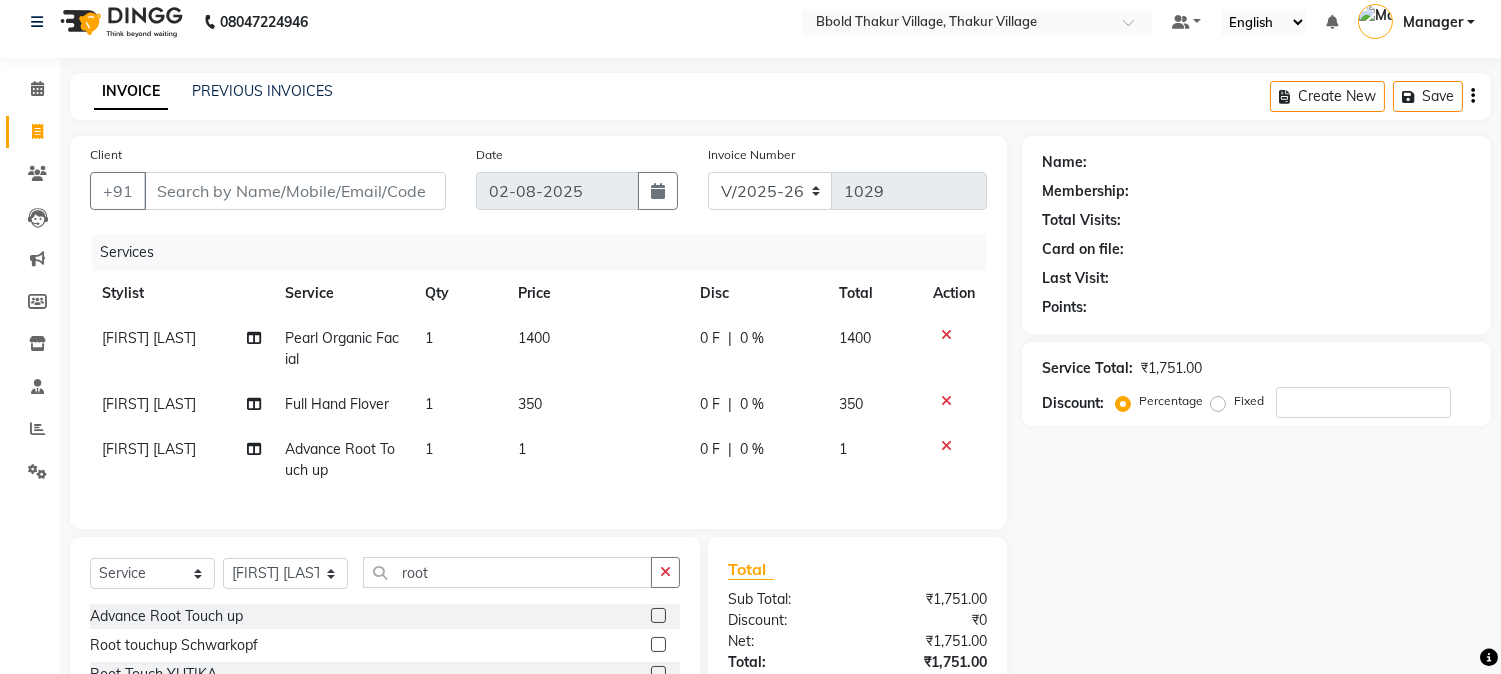 click on "1" 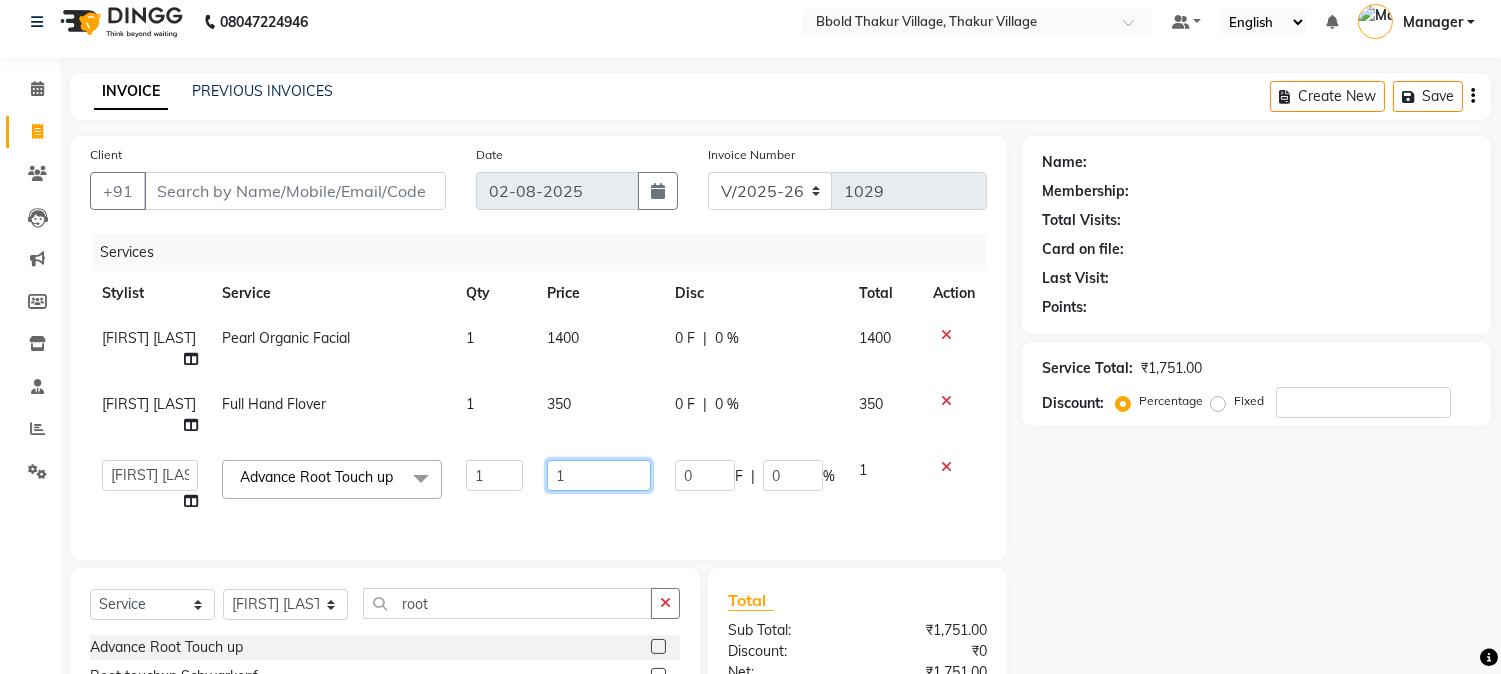 click on "1" 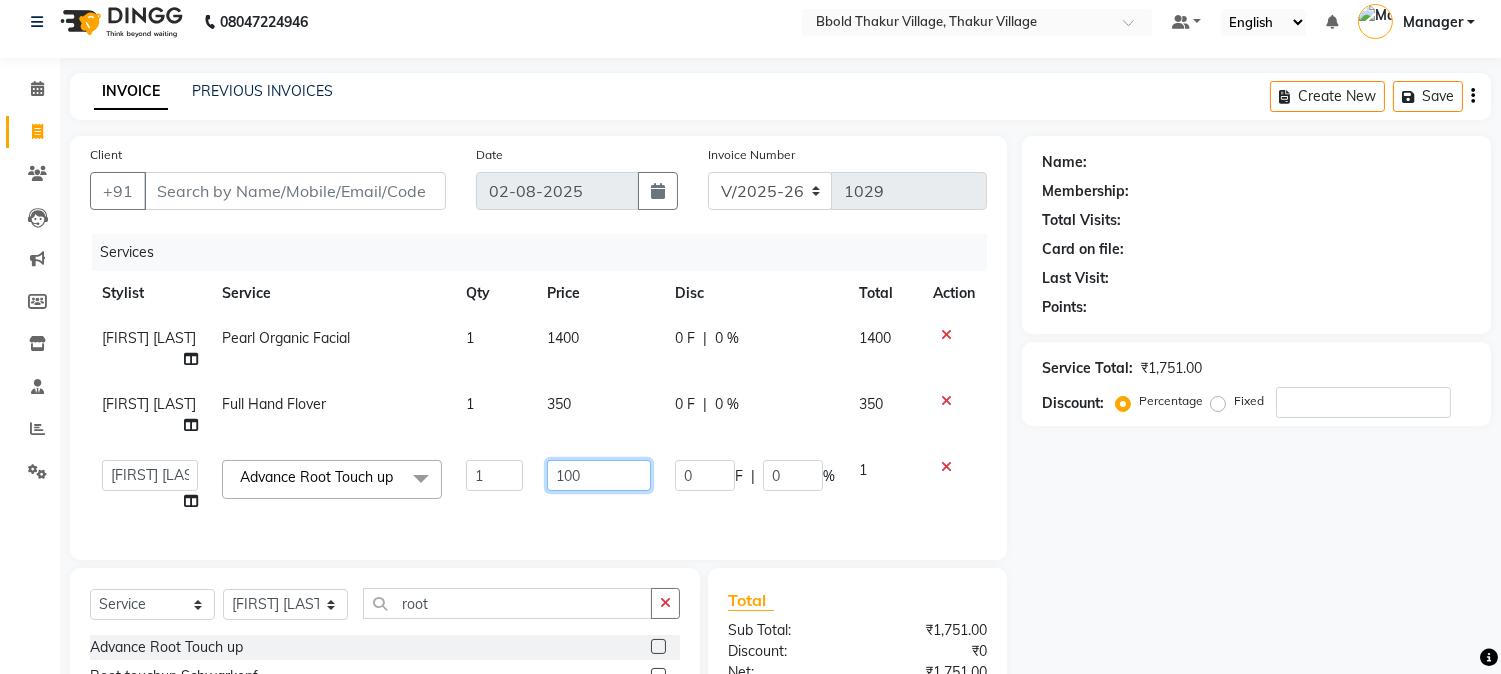 type on "1000" 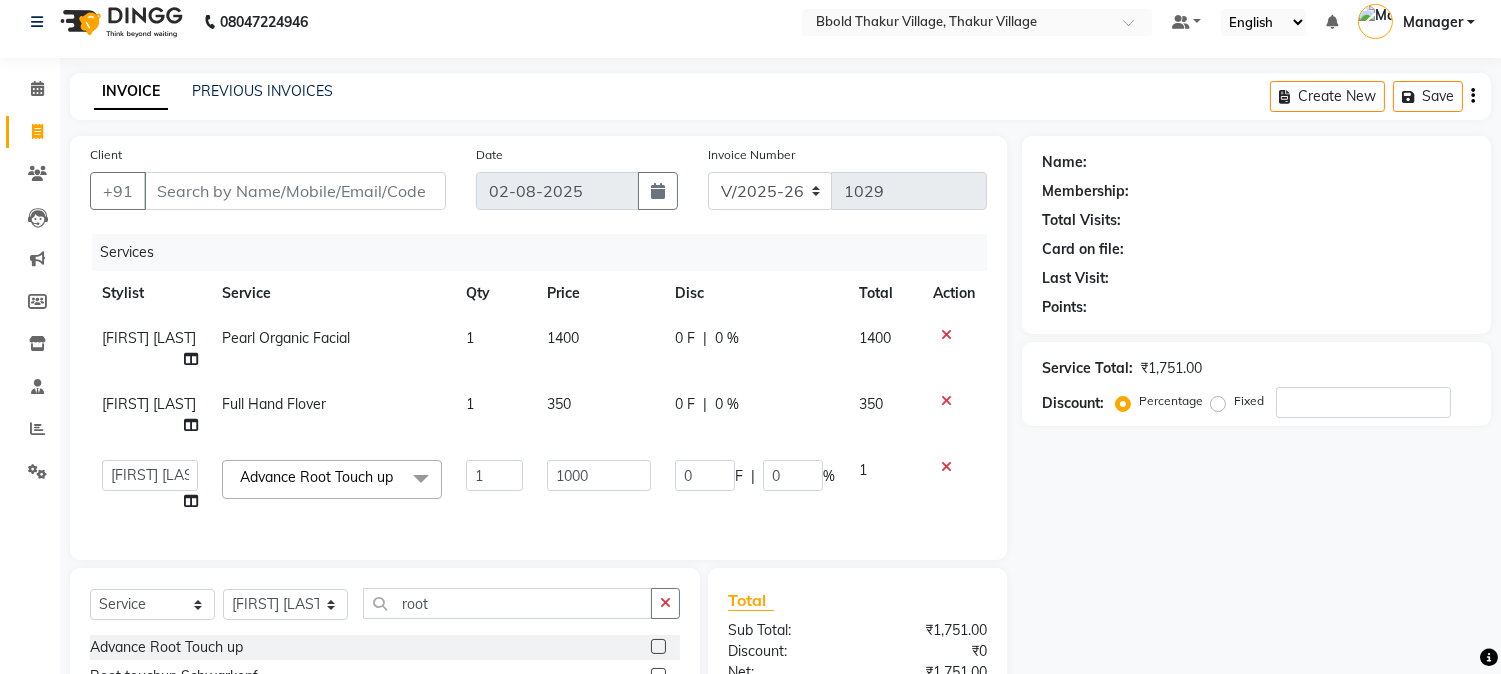 click on "1" 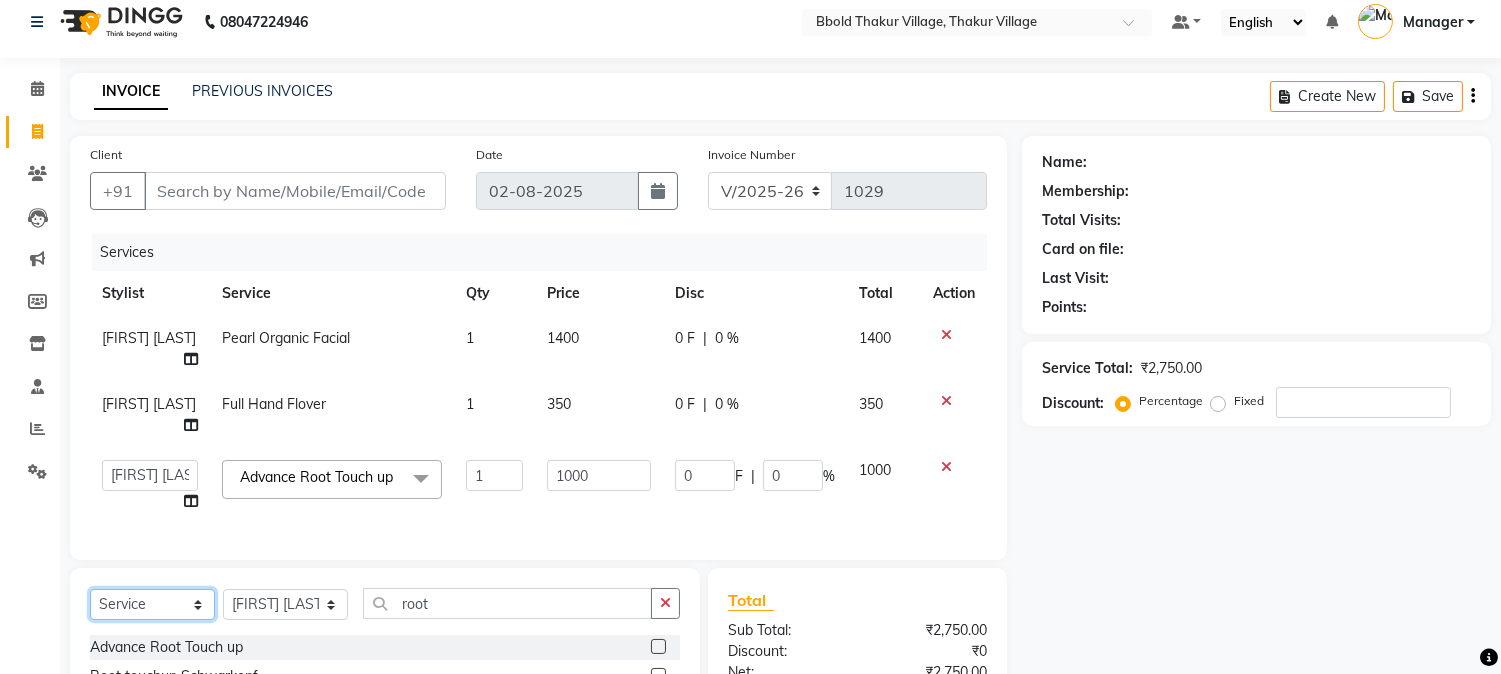 click on "Select  Service  Product  Membership  Package Voucher Prepaid Gift Card" 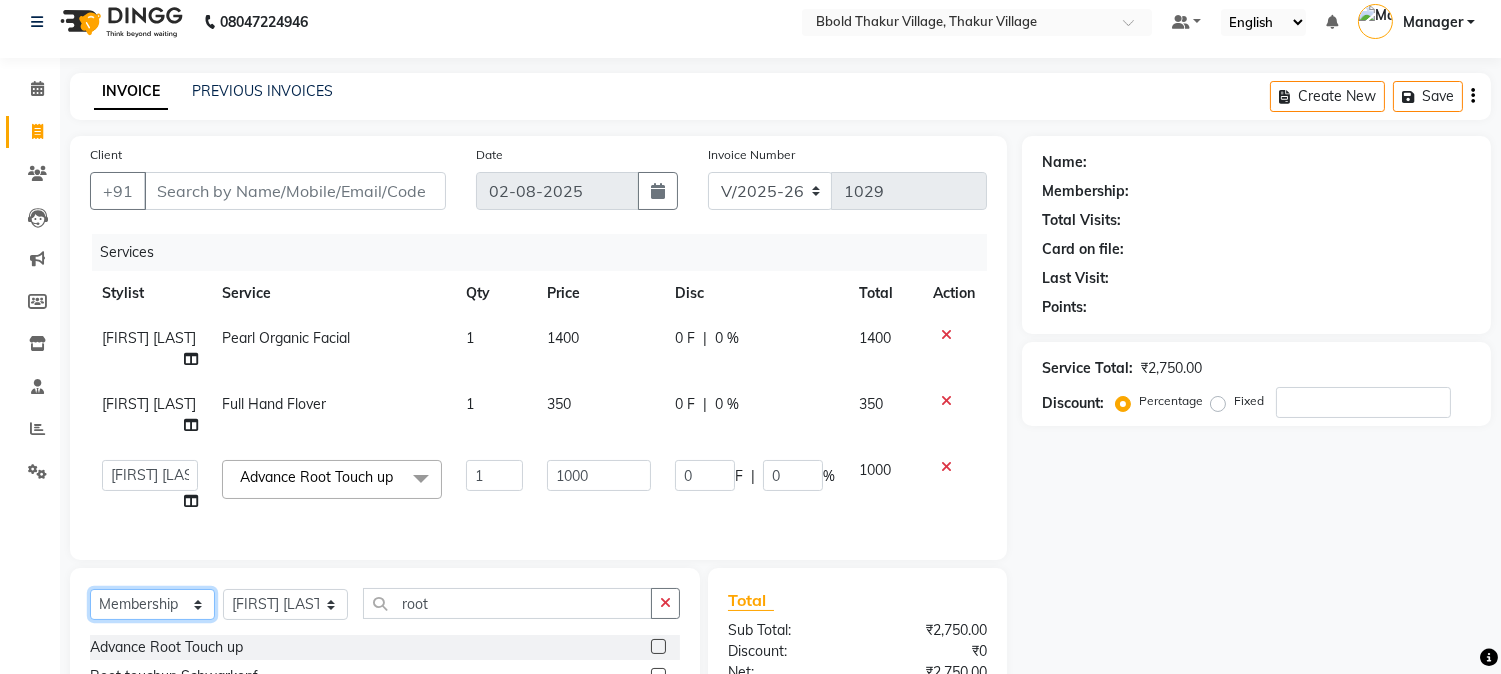 click on "Select  Service  Product  Membership  Package Voucher Prepaid Gift Card" 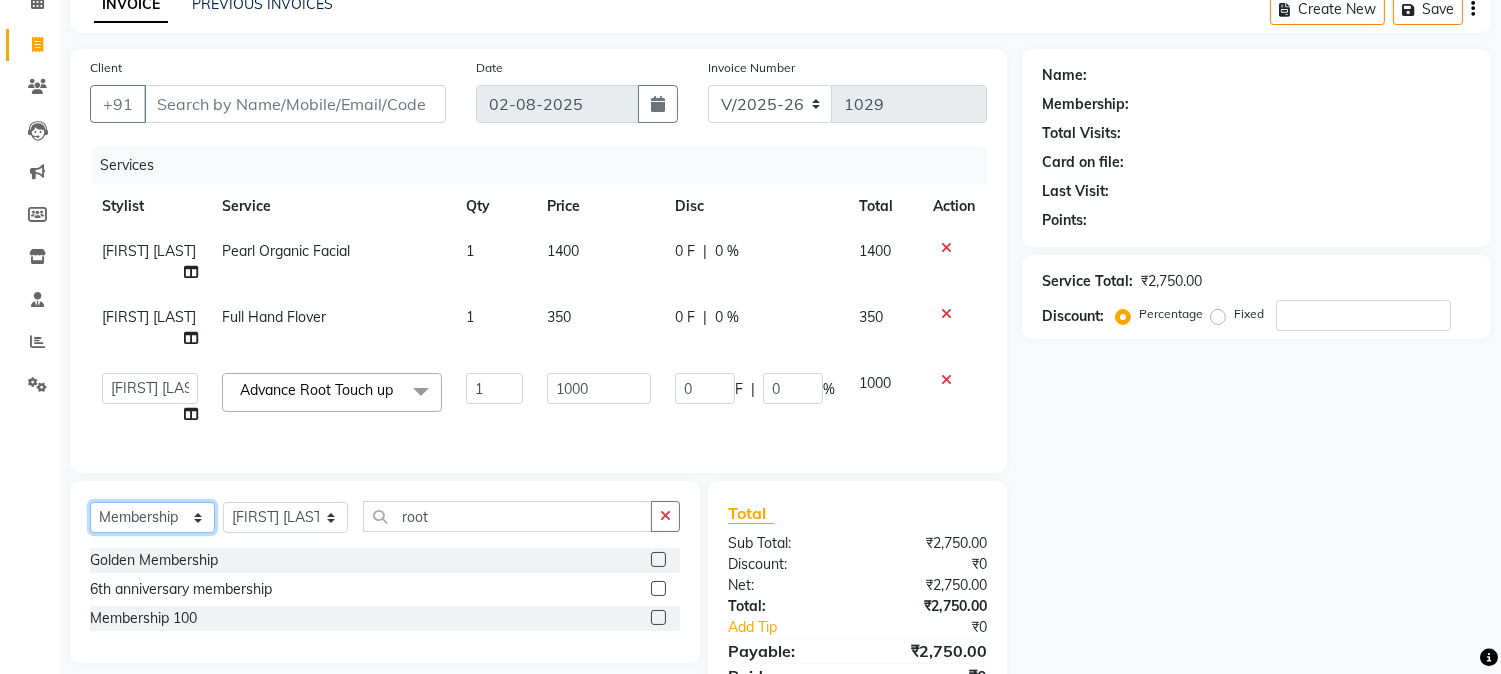 scroll, scrollTop: 173, scrollLeft: 0, axis: vertical 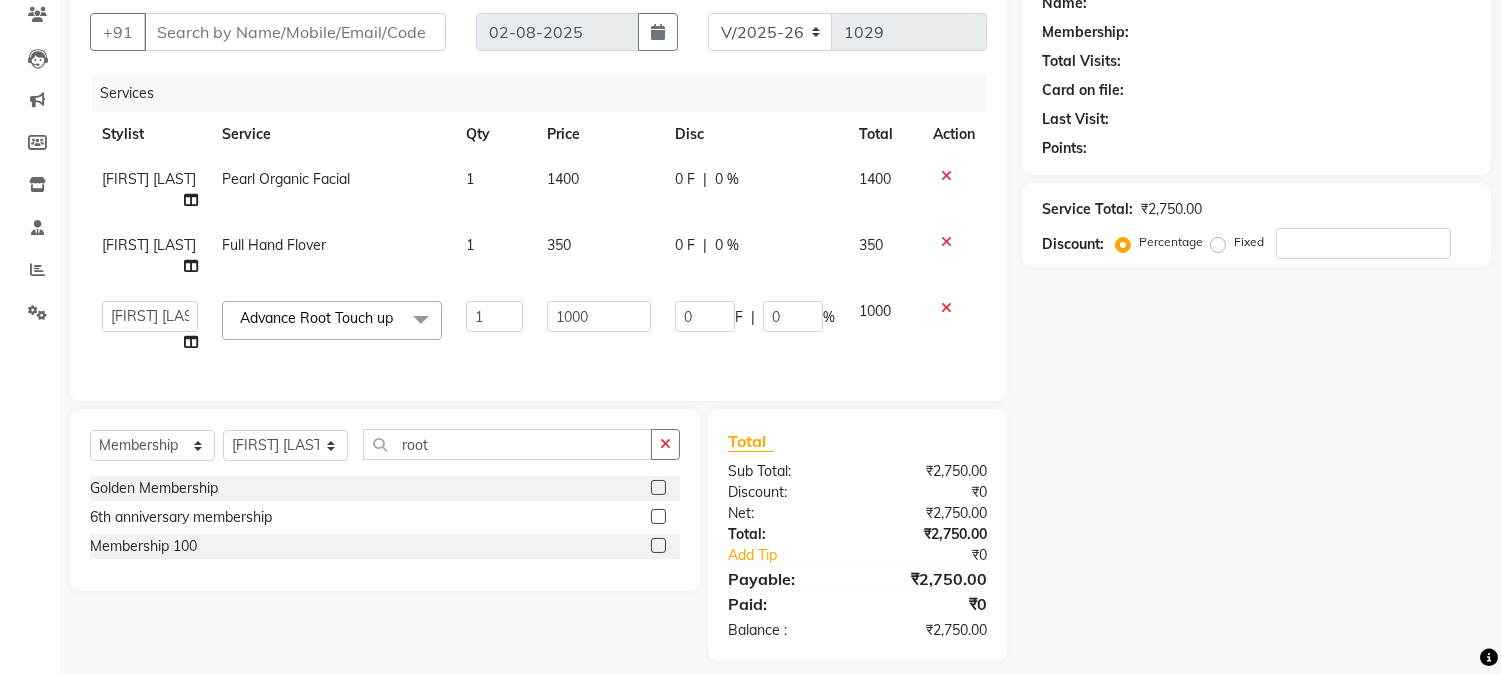 click 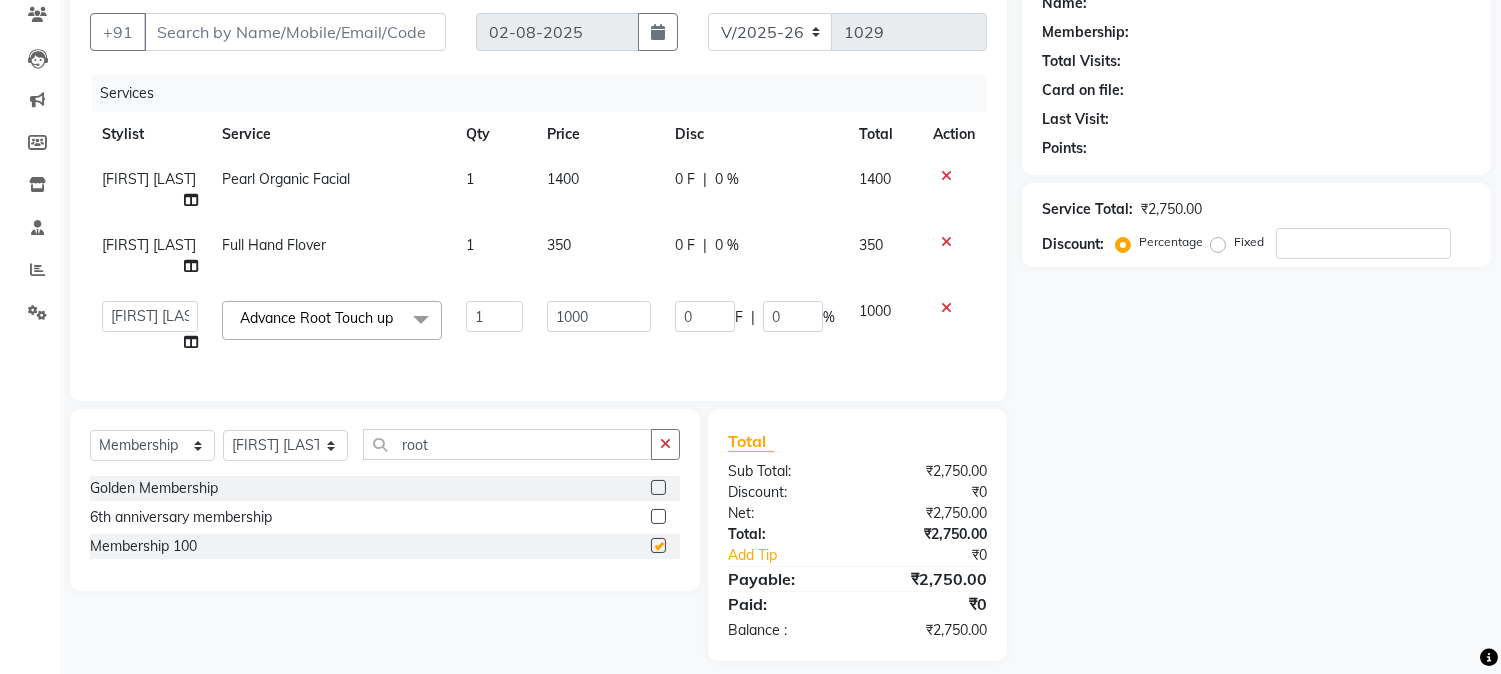 select on "select" 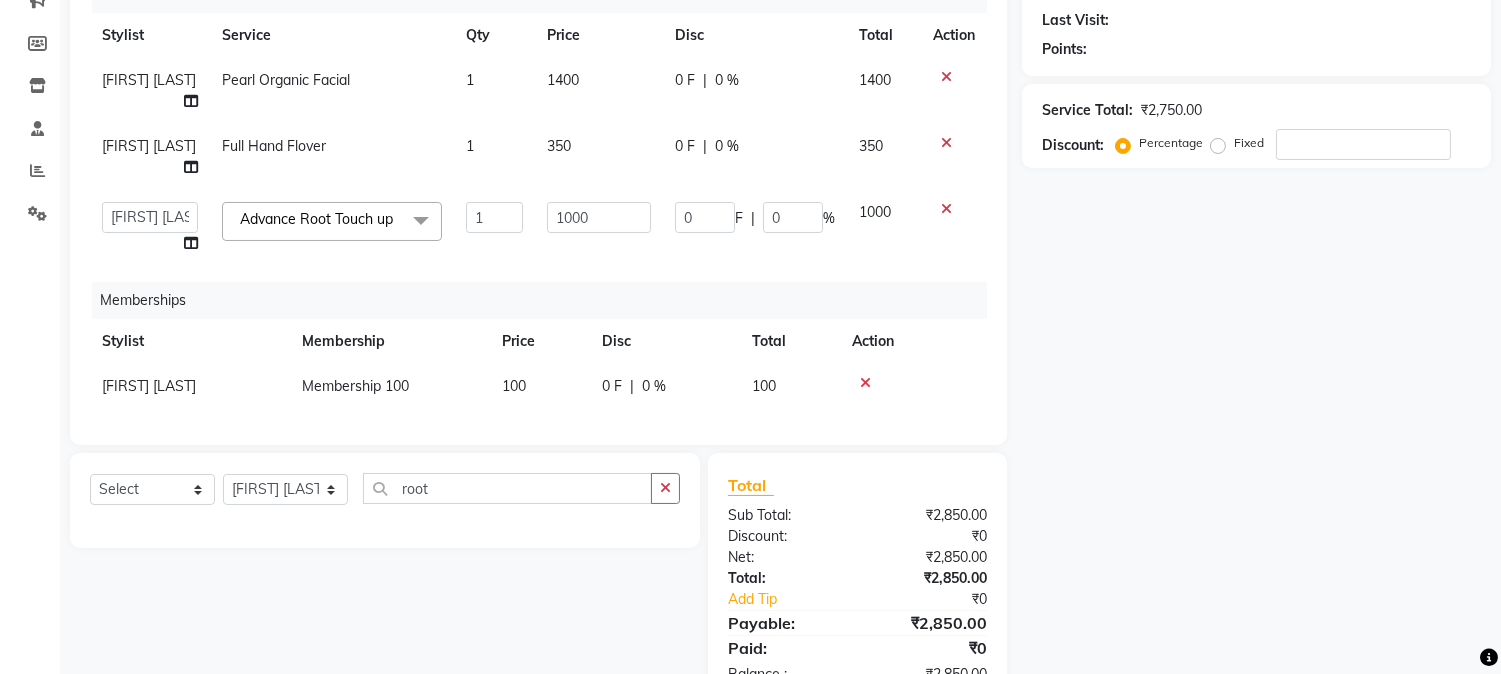 scroll, scrollTop: 316, scrollLeft: 0, axis: vertical 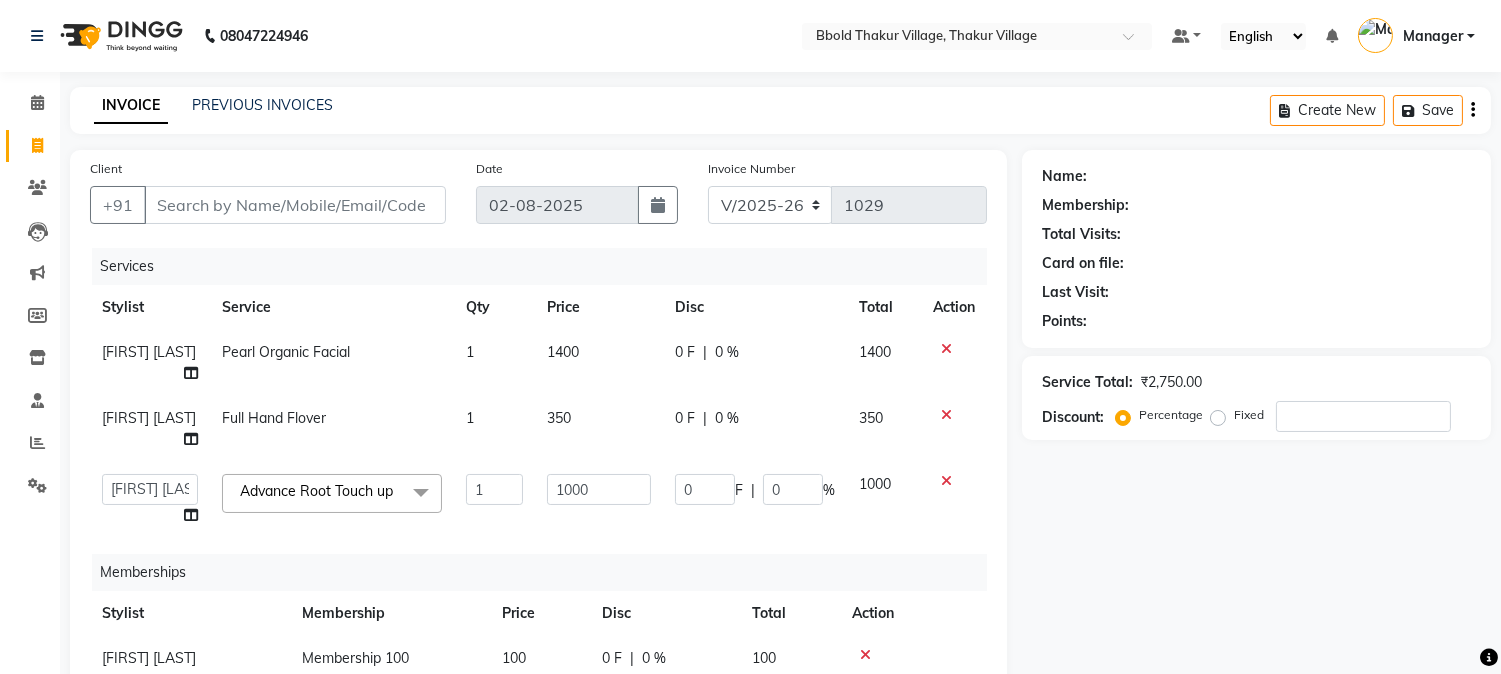 click on "Name: Membership: Total Visits: Card on file: Last Visit:  Points:  Service Total:  ₹2,750.00  Discount:  Percentage   Fixed" 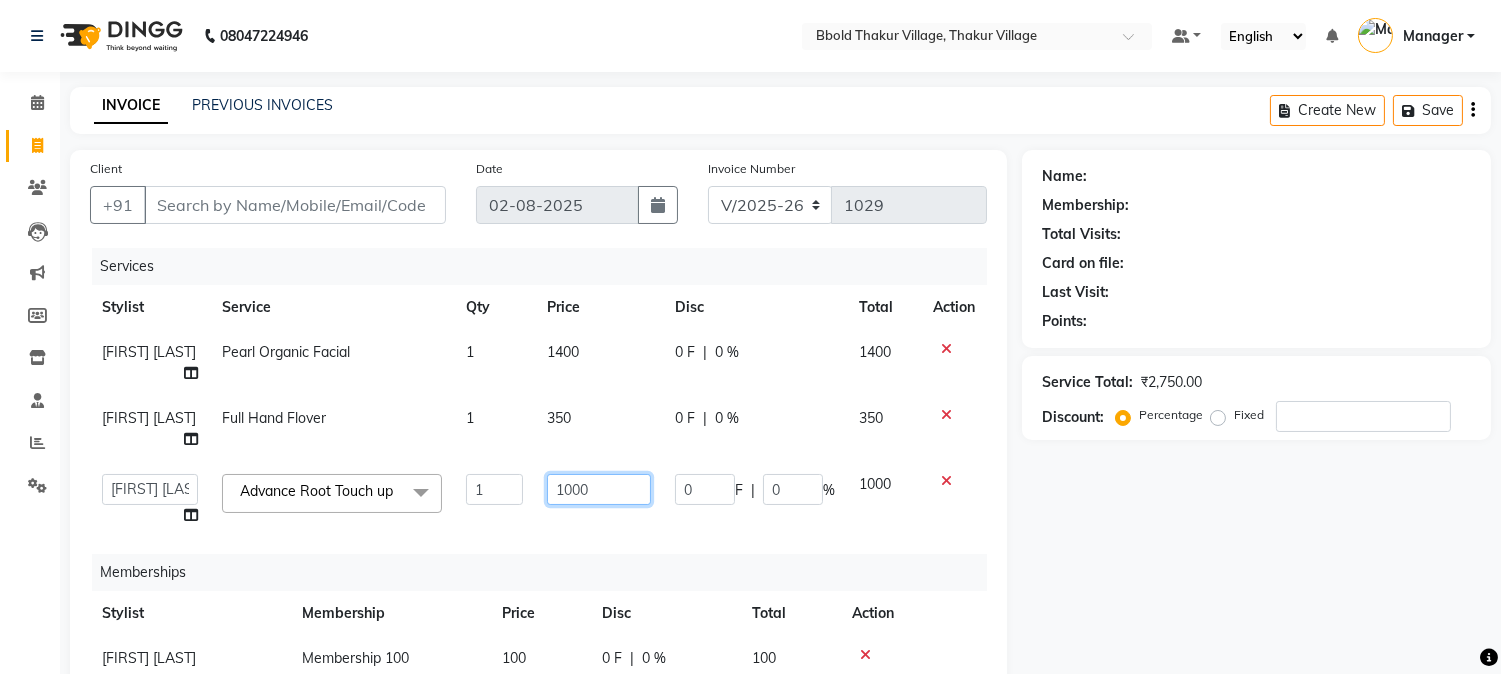 click on "1000" 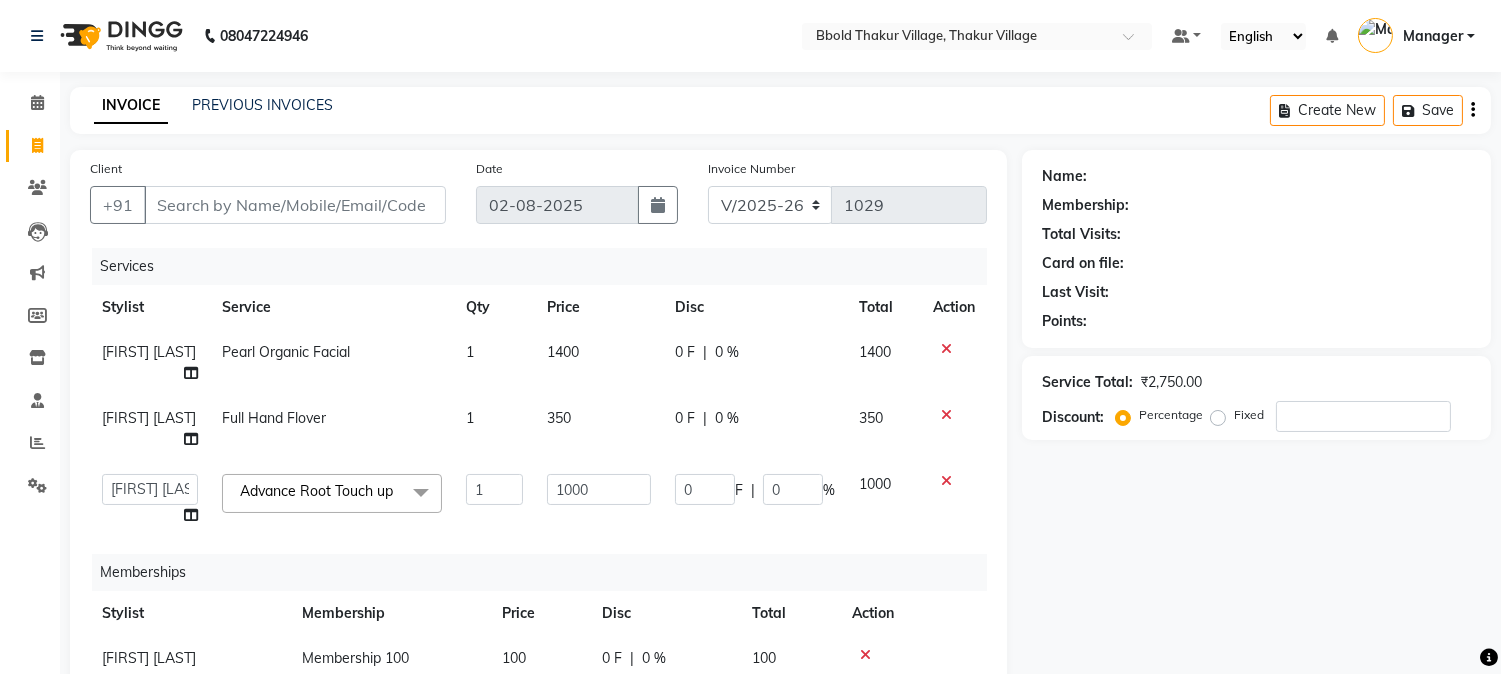 click on "Name: Membership: Total Visits: Card on file: Last Visit:  Points:  Service Total:  ₹2,750.00  Discount:  Percentage   Fixed" 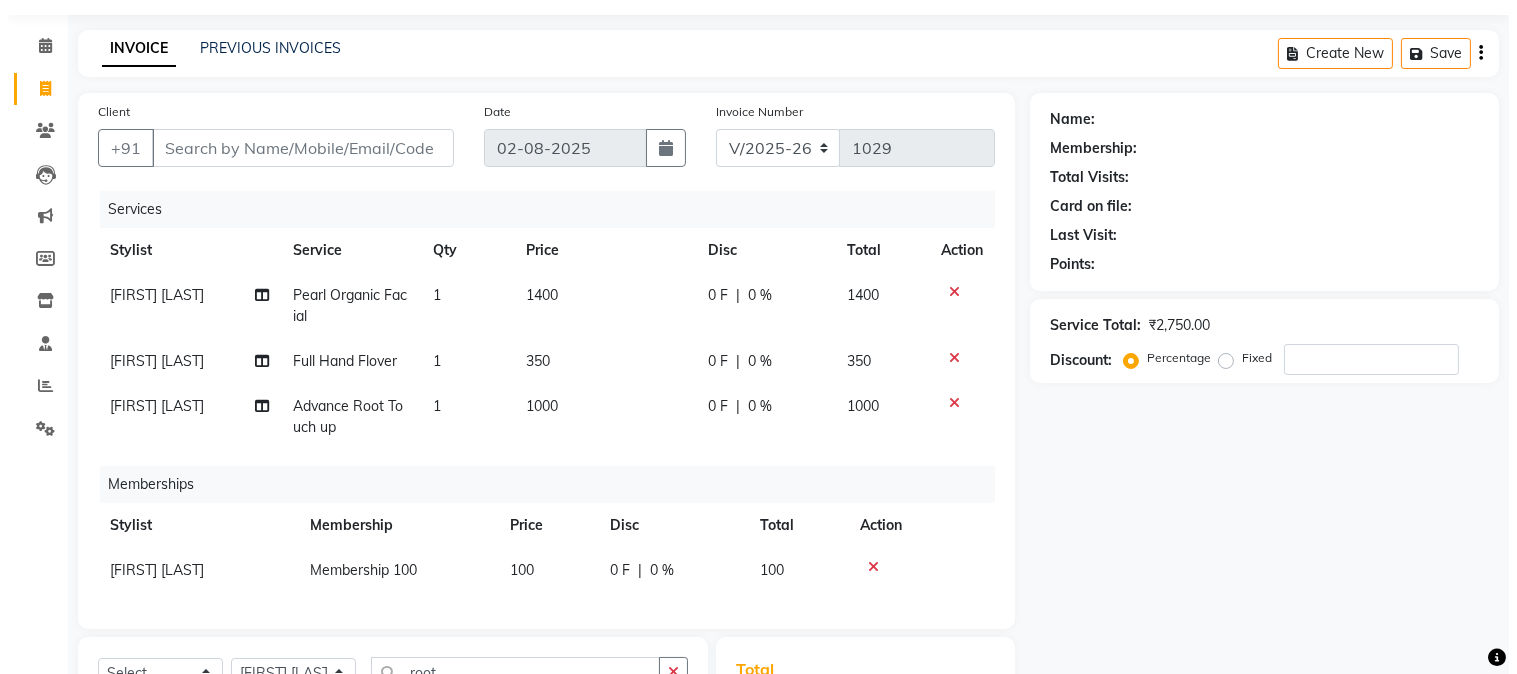 scroll, scrollTop: 61, scrollLeft: 0, axis: vertical 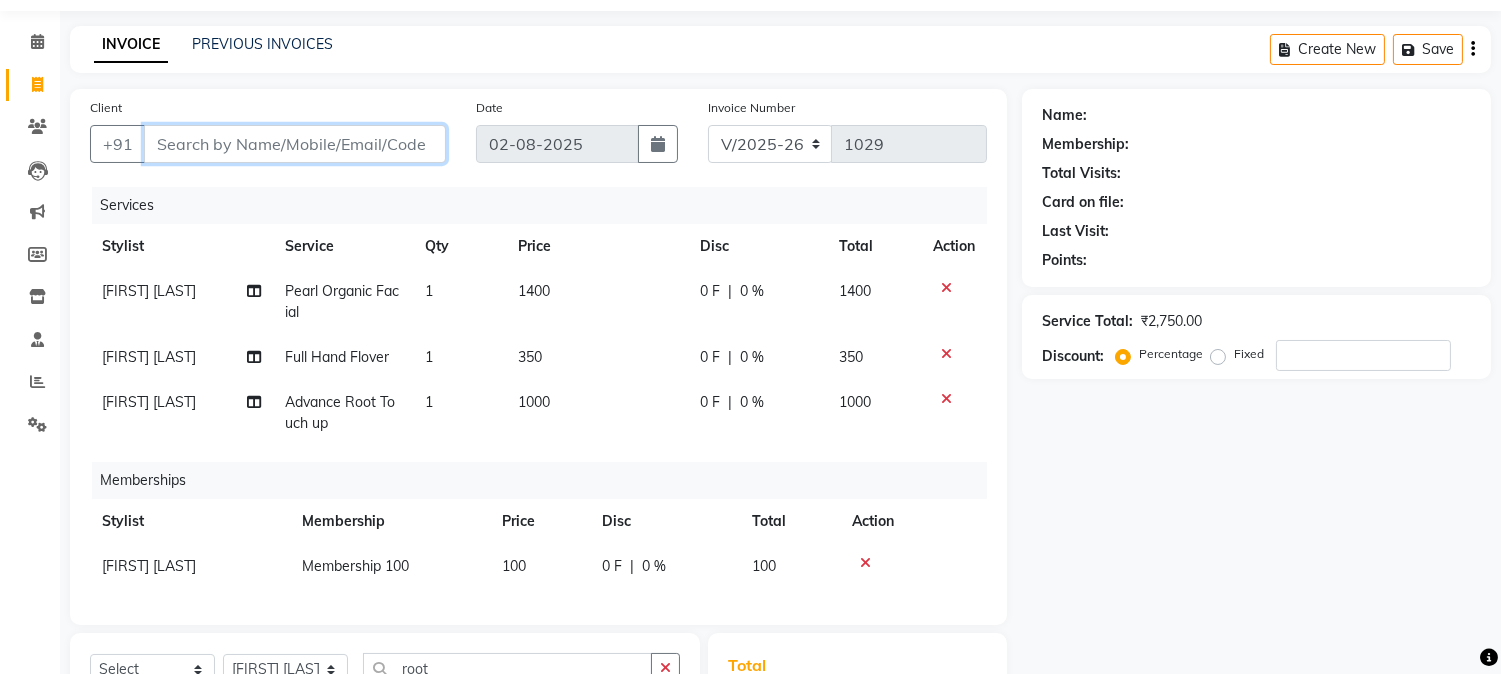 click on "Client" at bounding box center (295, 144) 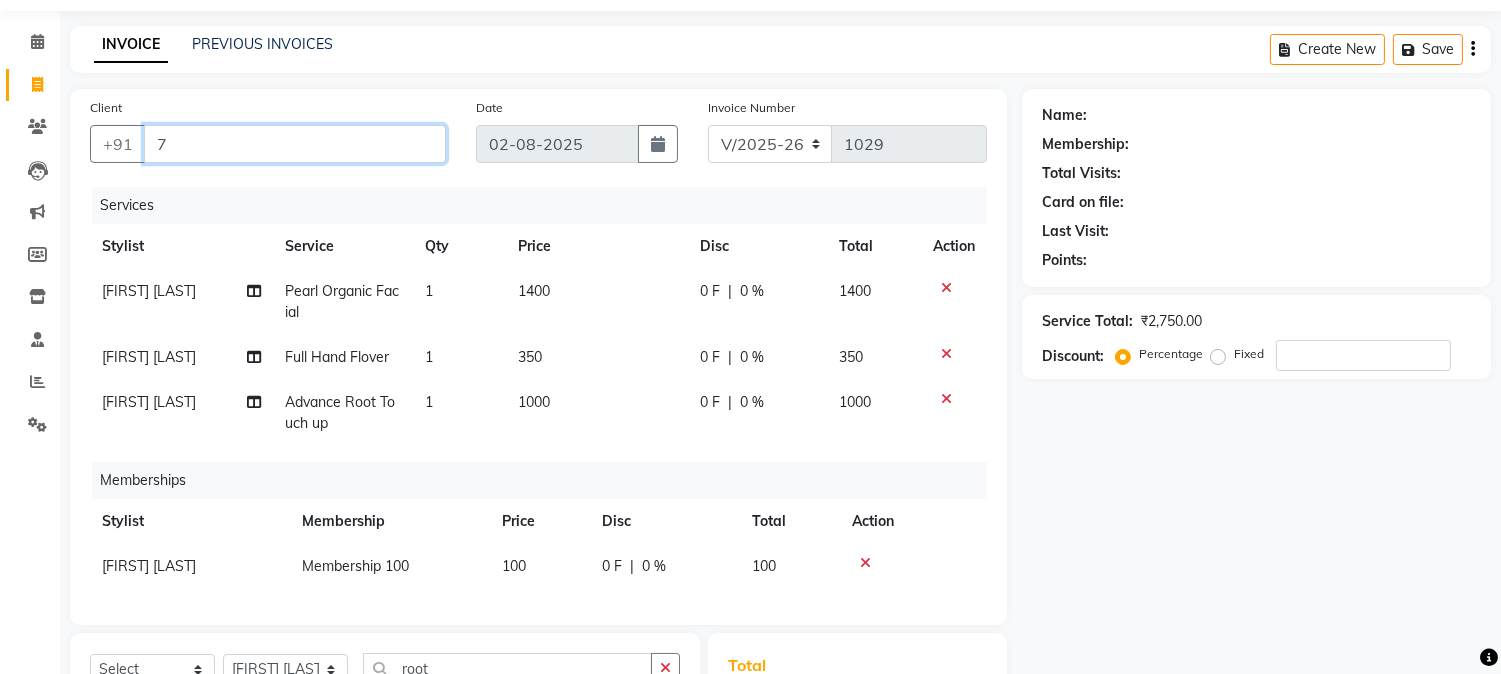 type on "0" 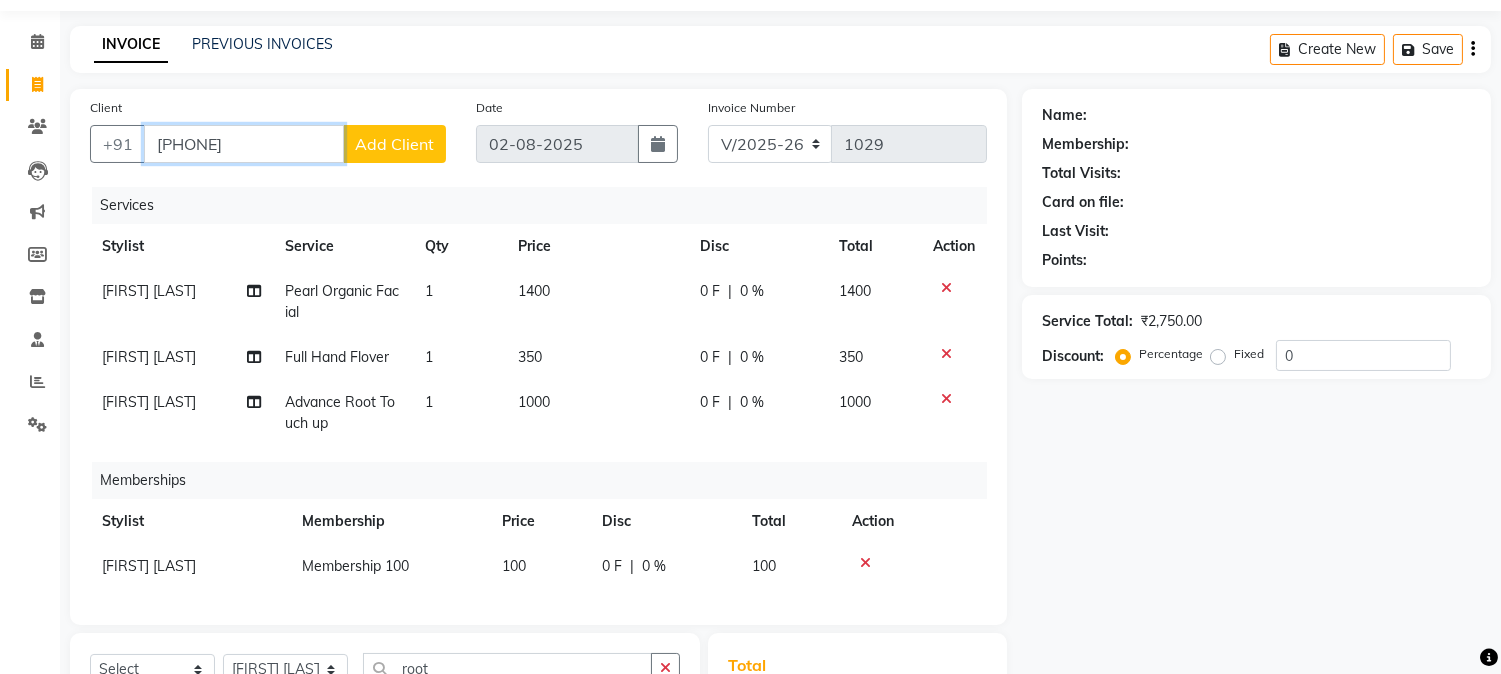type on "[PHONE]" 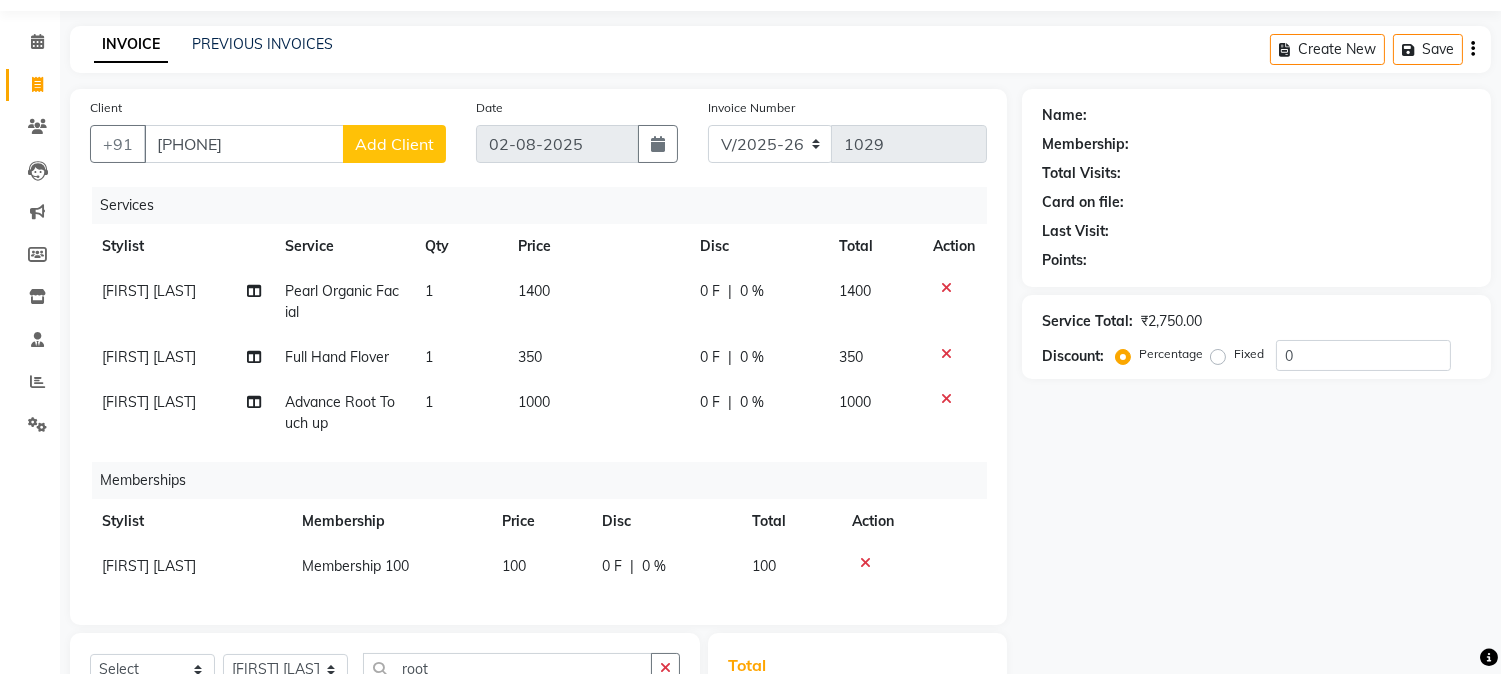 click on "Add Client" 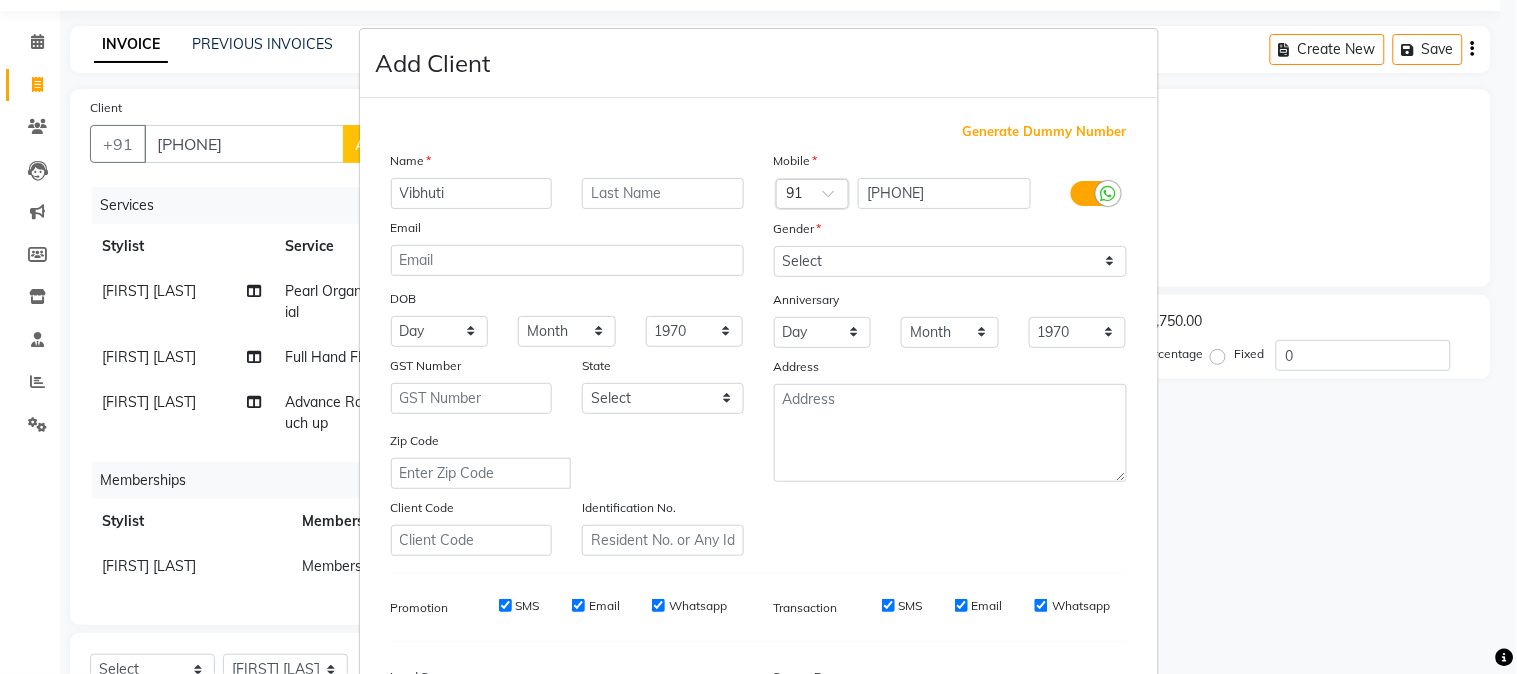 type on "Vibhuti" 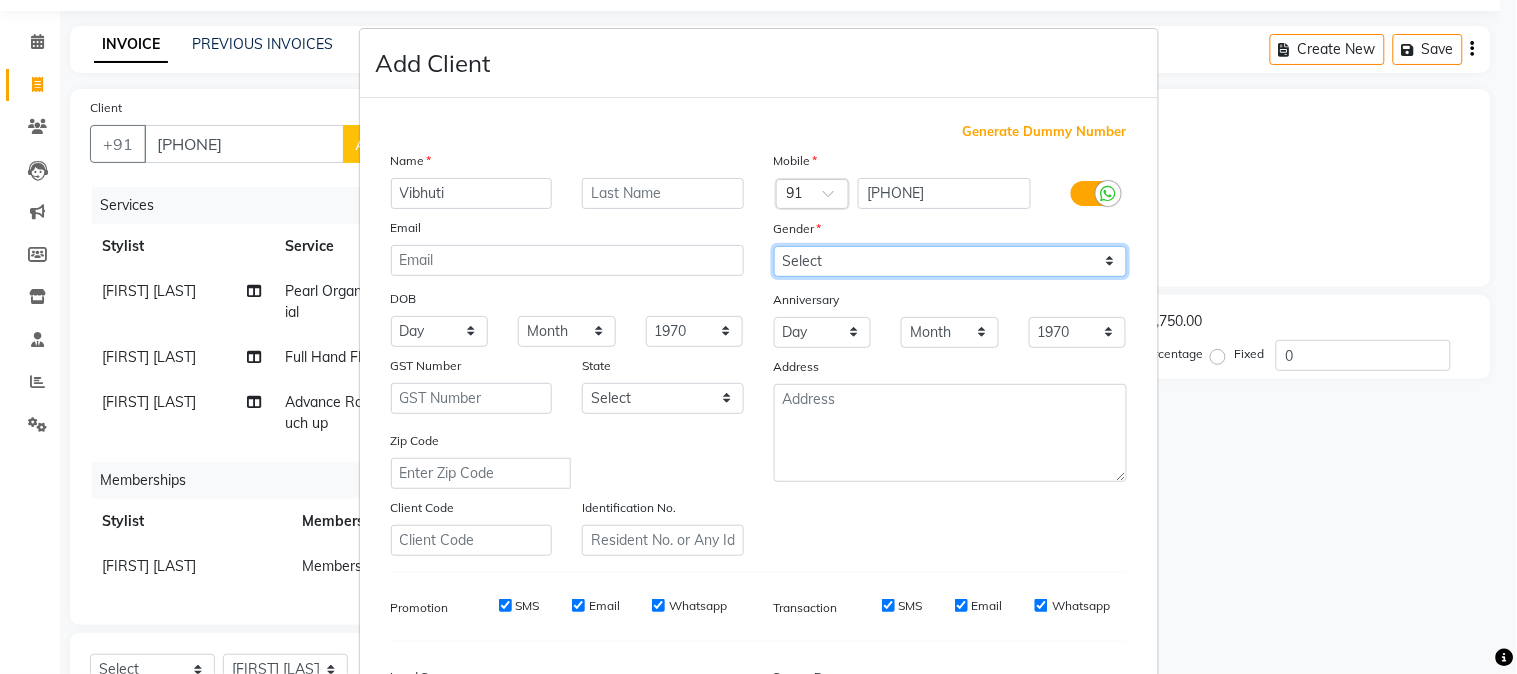 click on "Select Male Female Other Prefer Not To Say" at bounding box center [950, 261] 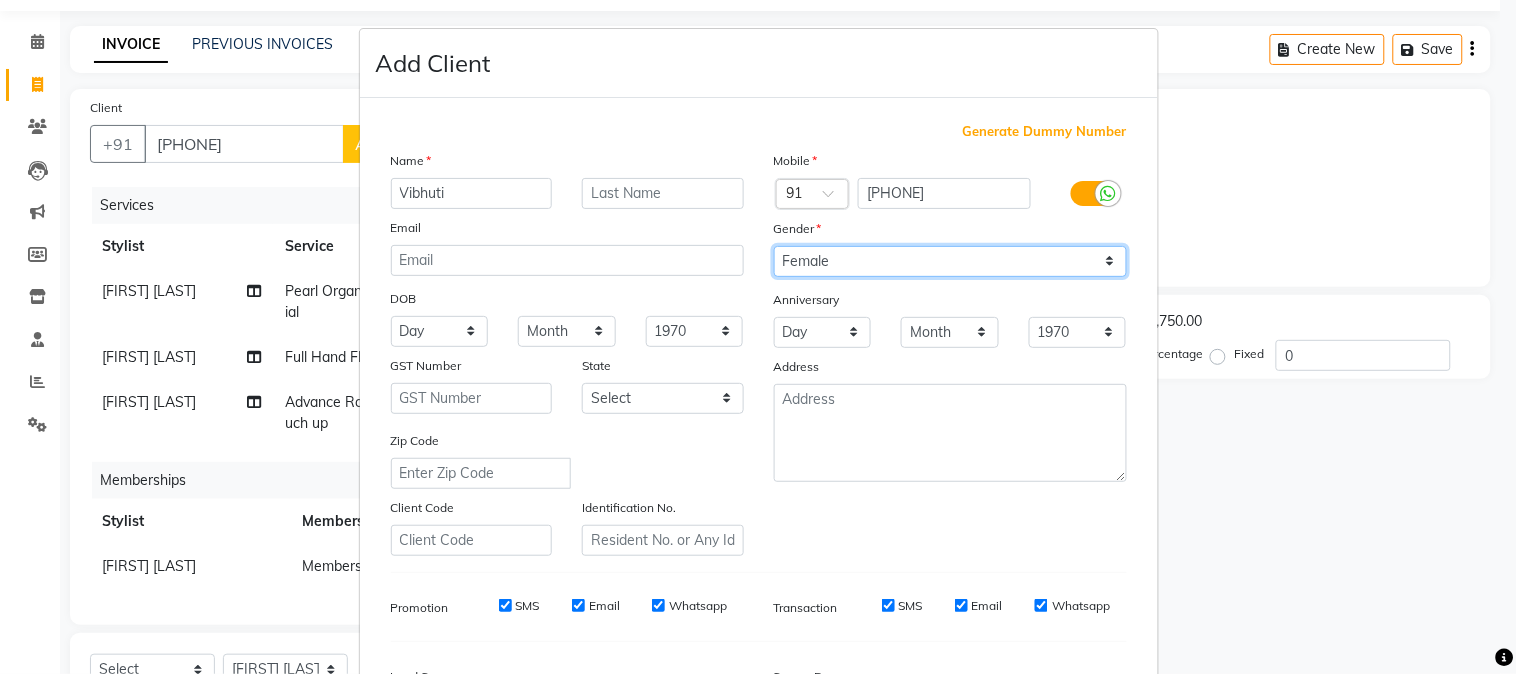 click on "Select Male Female Other Prefer Not To Say" at bounding box center (950, 261) 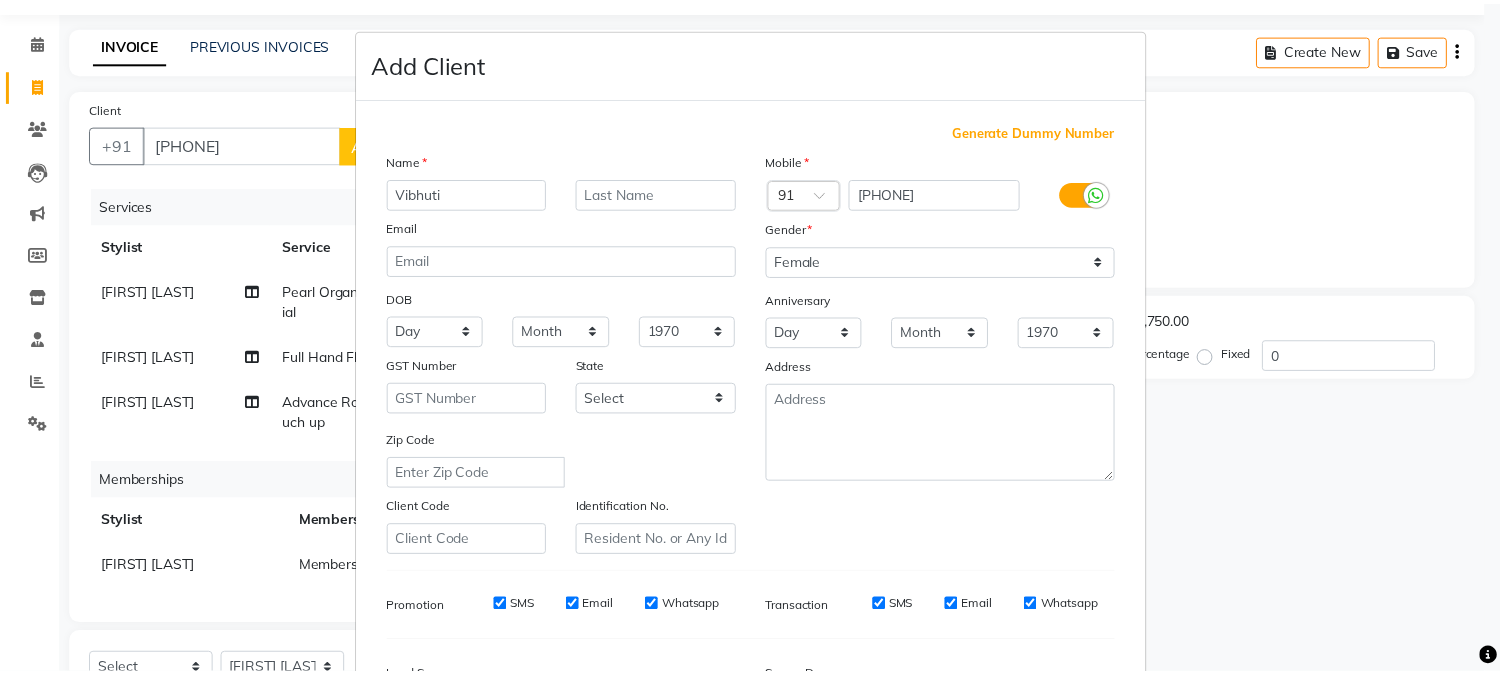 scroll, scrollTop: 250, scrollLeft: 0, axis: vertical 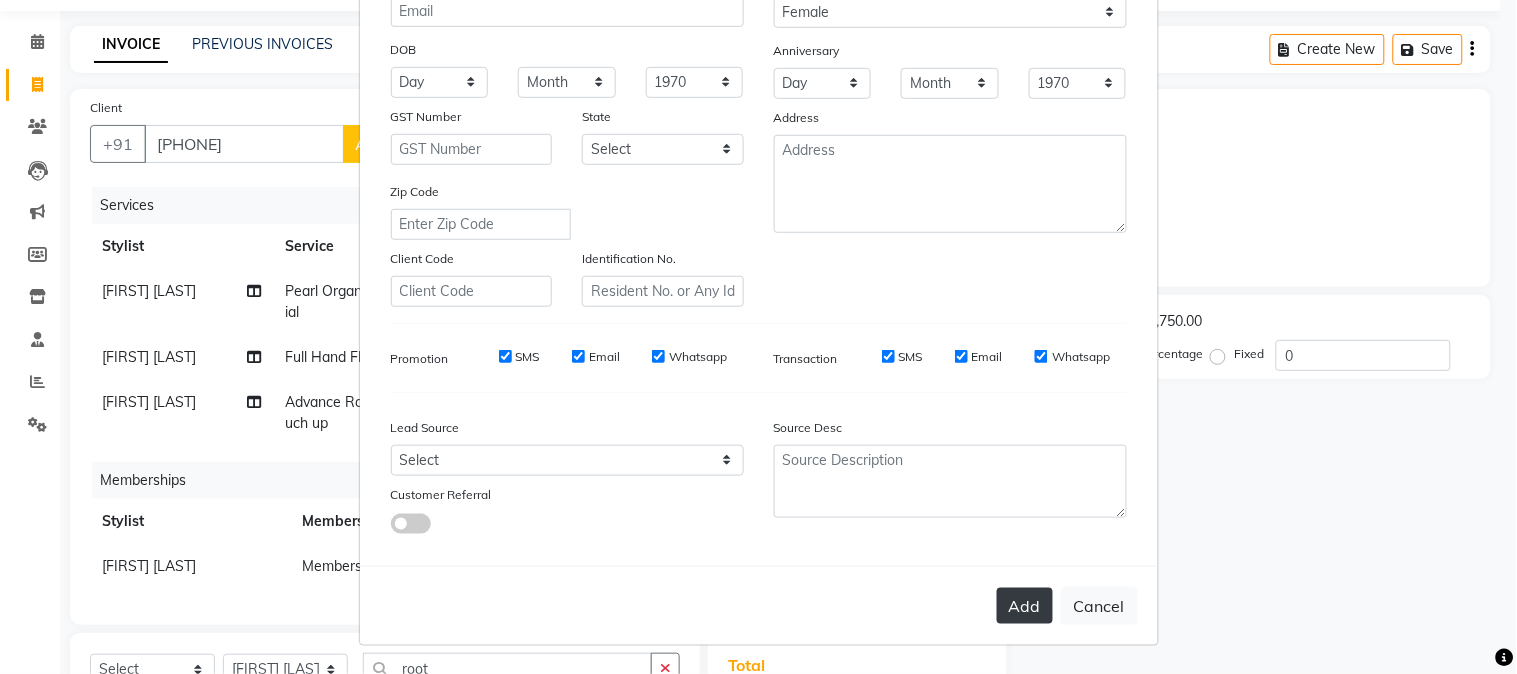 click on "Add" at bounding box center [1025, 606] 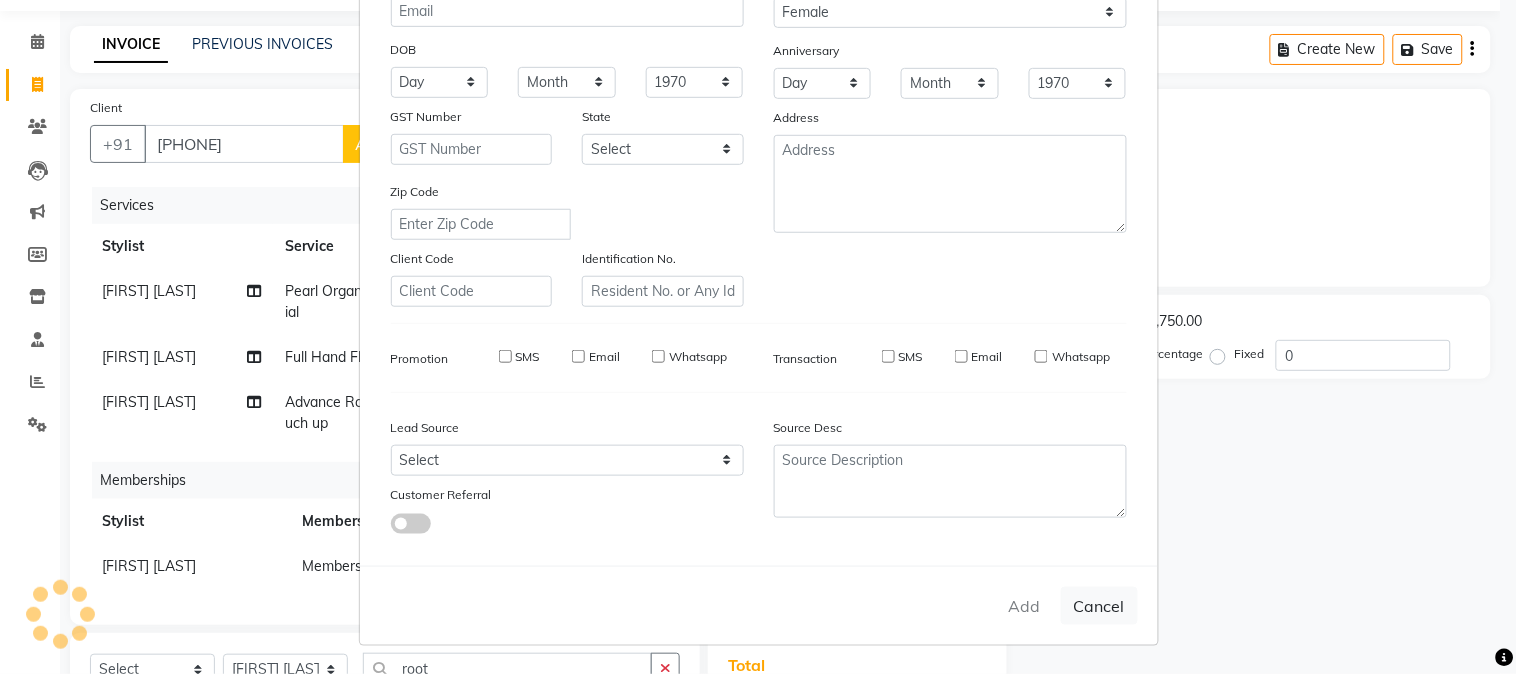 type on "77******99" 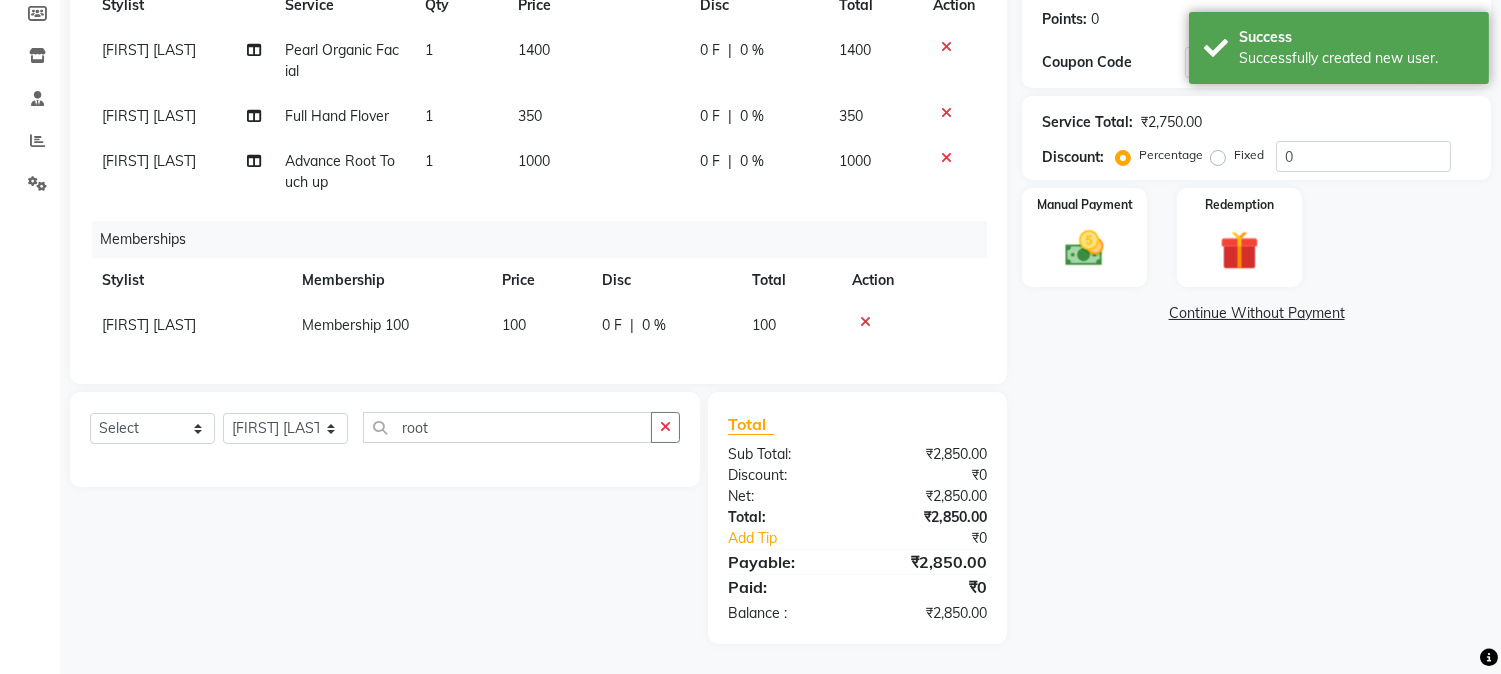 scroll, scrollTop: 318, scrollLeft: 0, axis: vertical 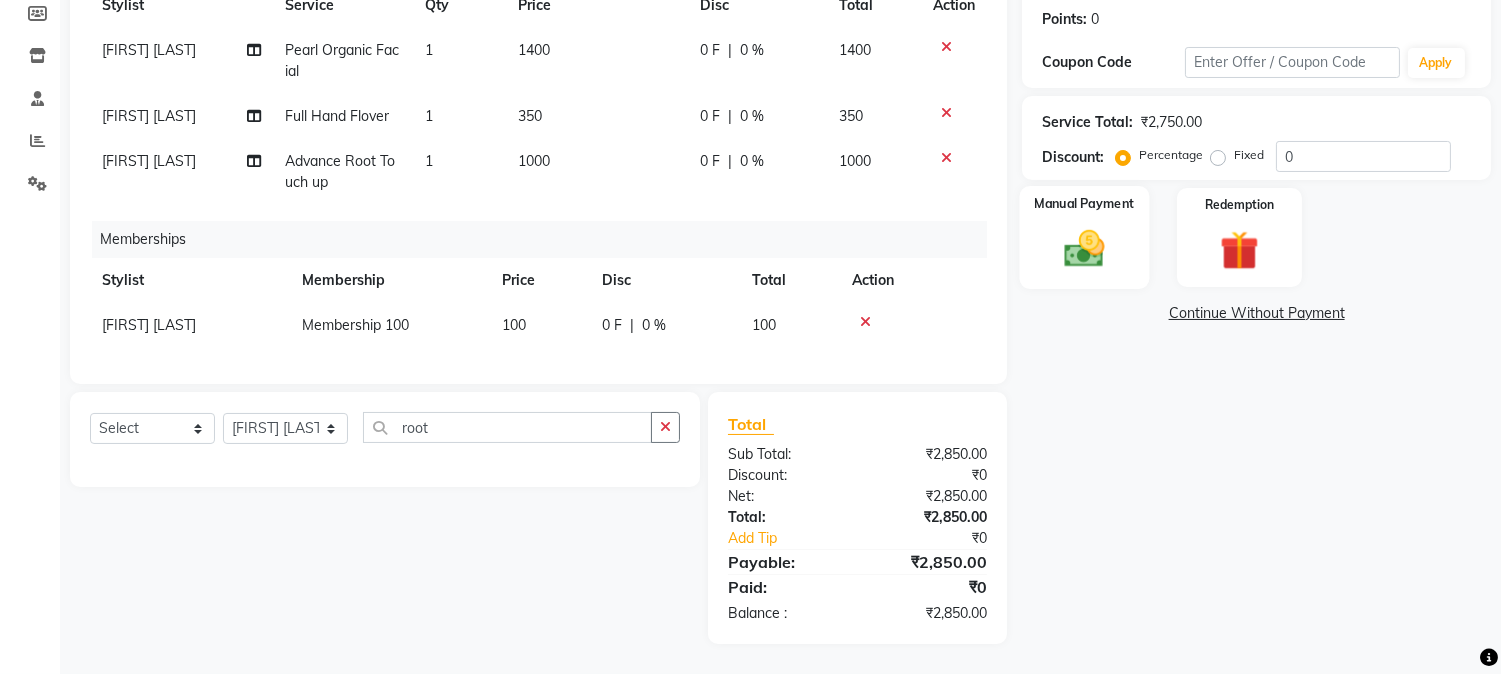 click on "Manual Payment" 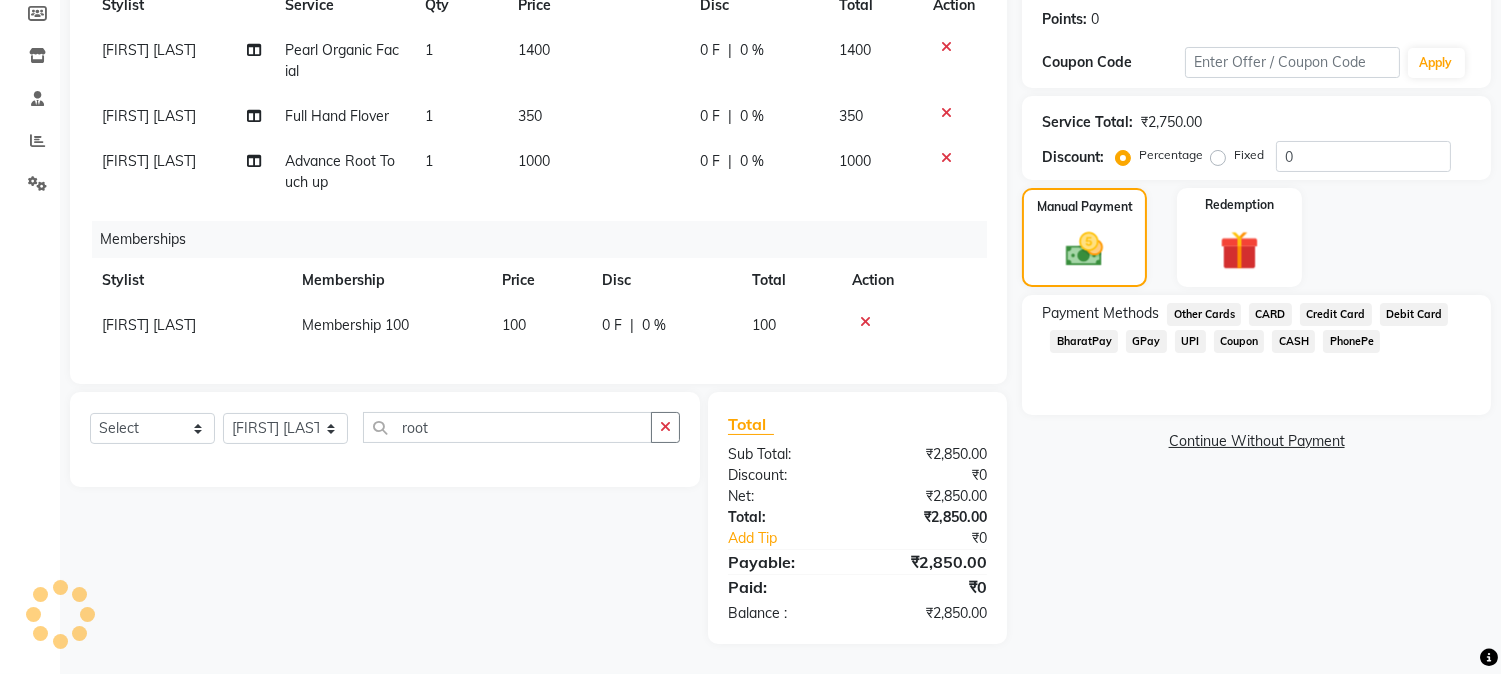 click on "CASH" 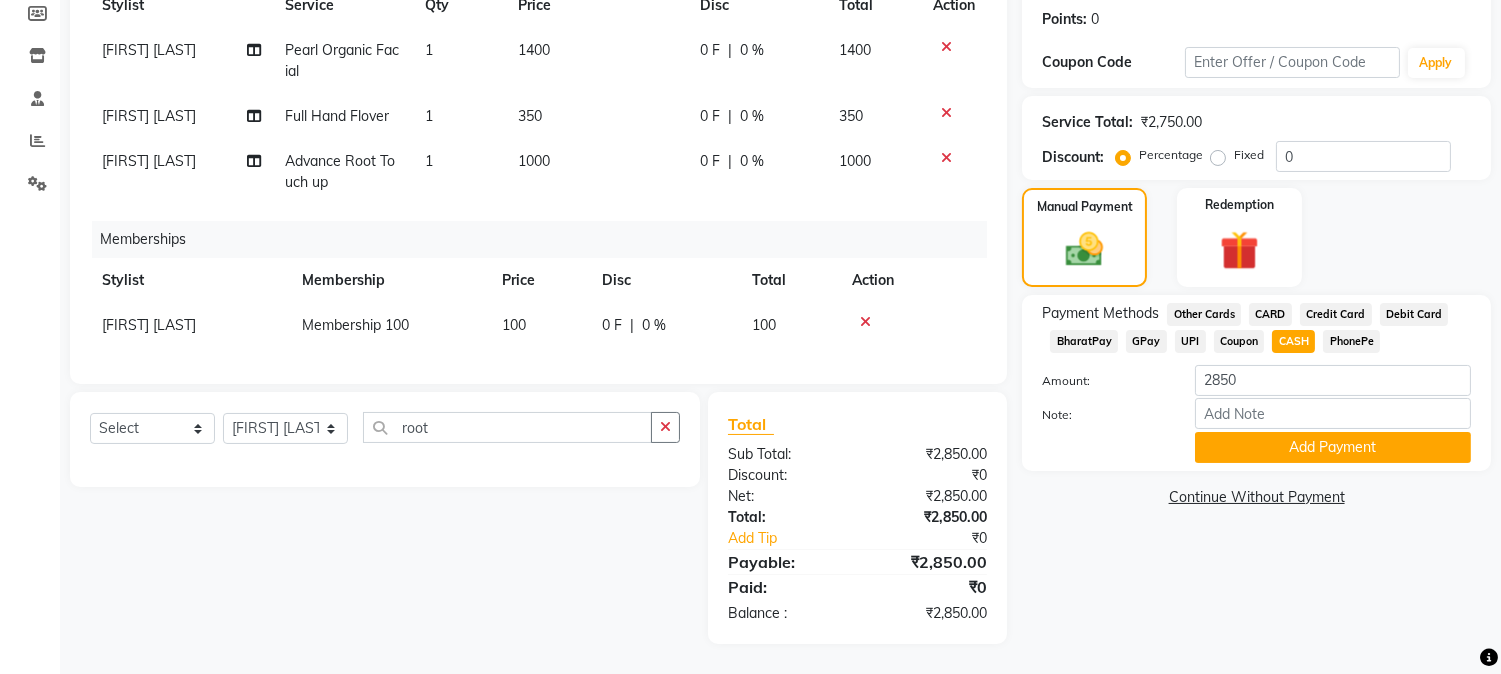 click on "CASH" 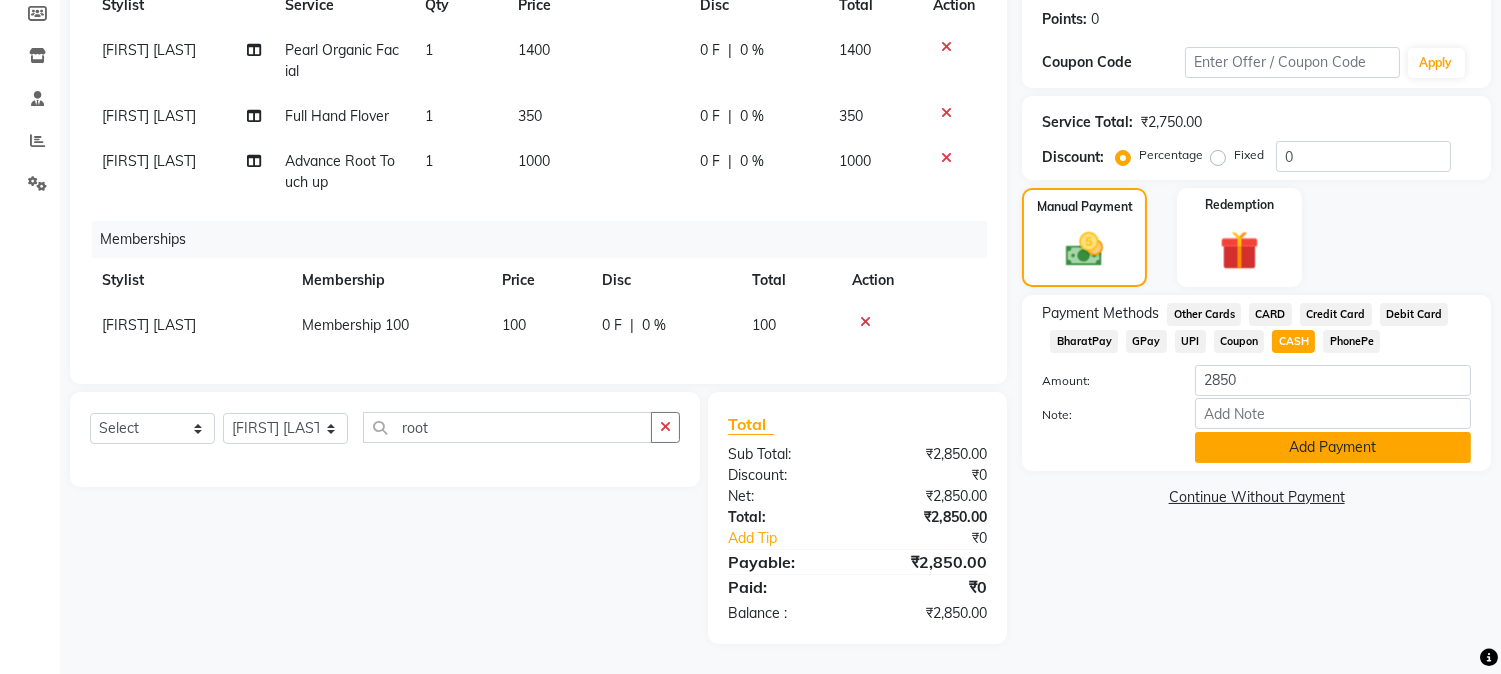 click on "Add Payment" 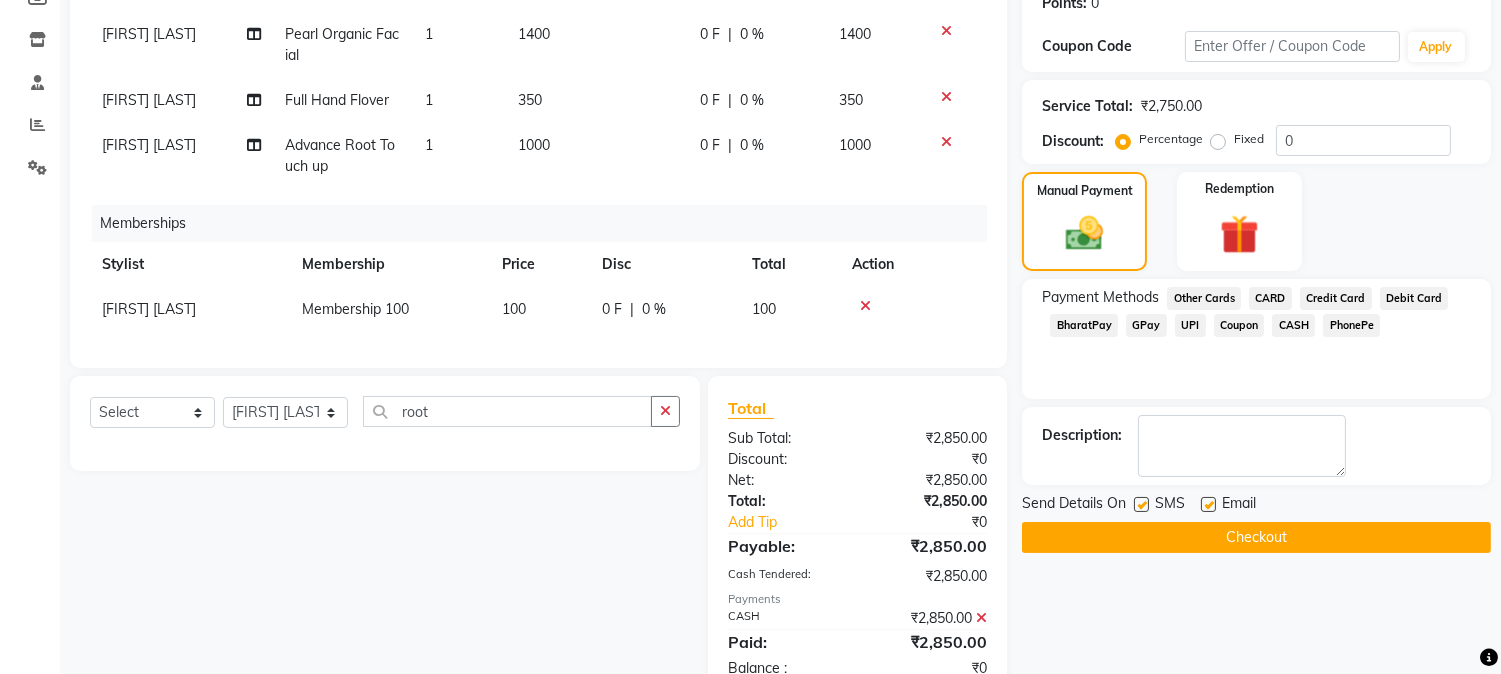click on "Checkout" 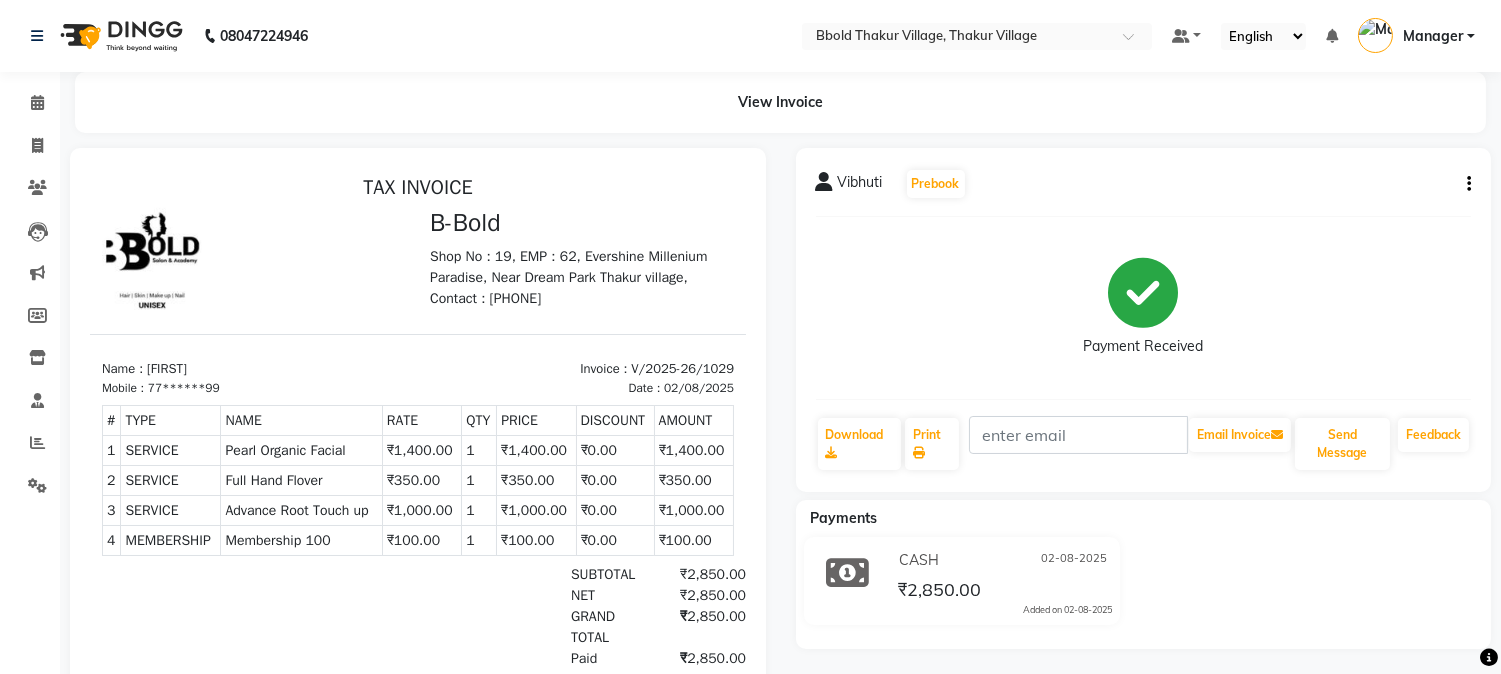 scroll, scrollTop: 0, scrollLeft: 0, axis: both 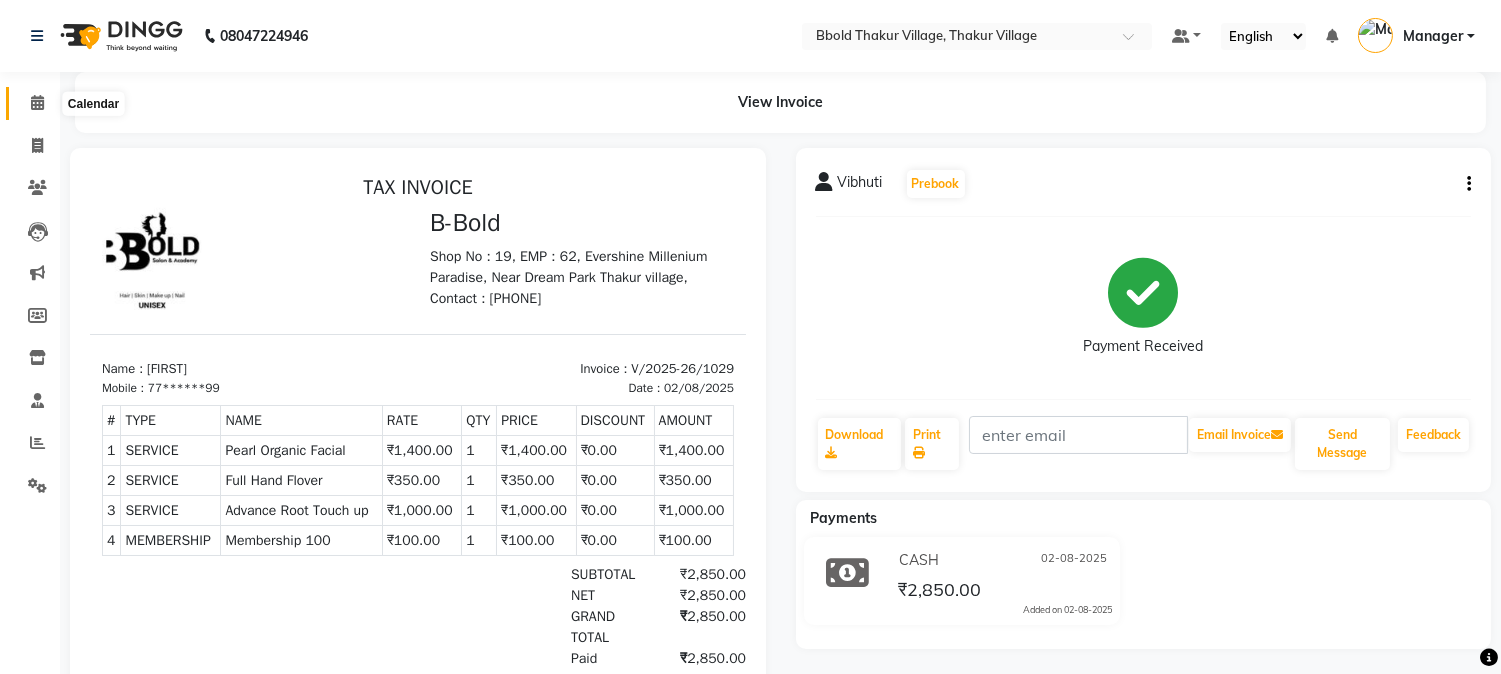 click 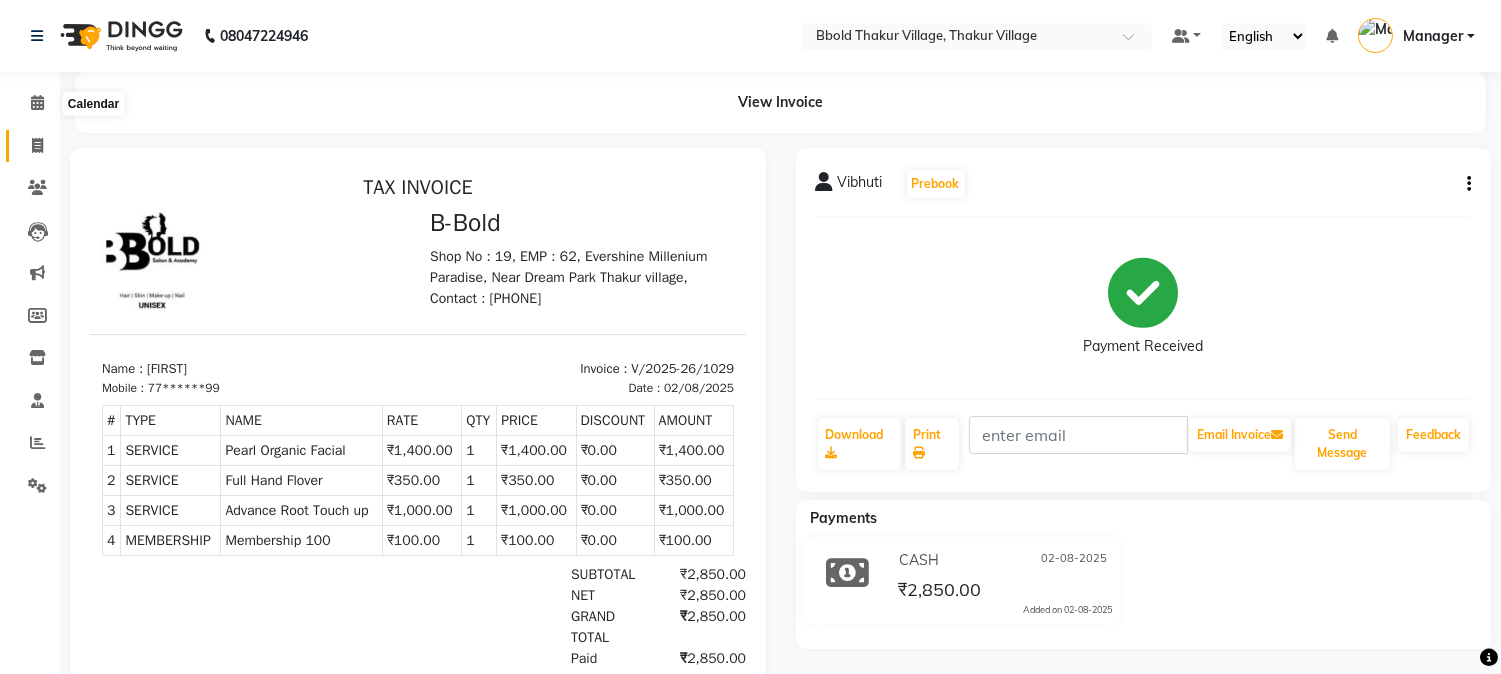 click 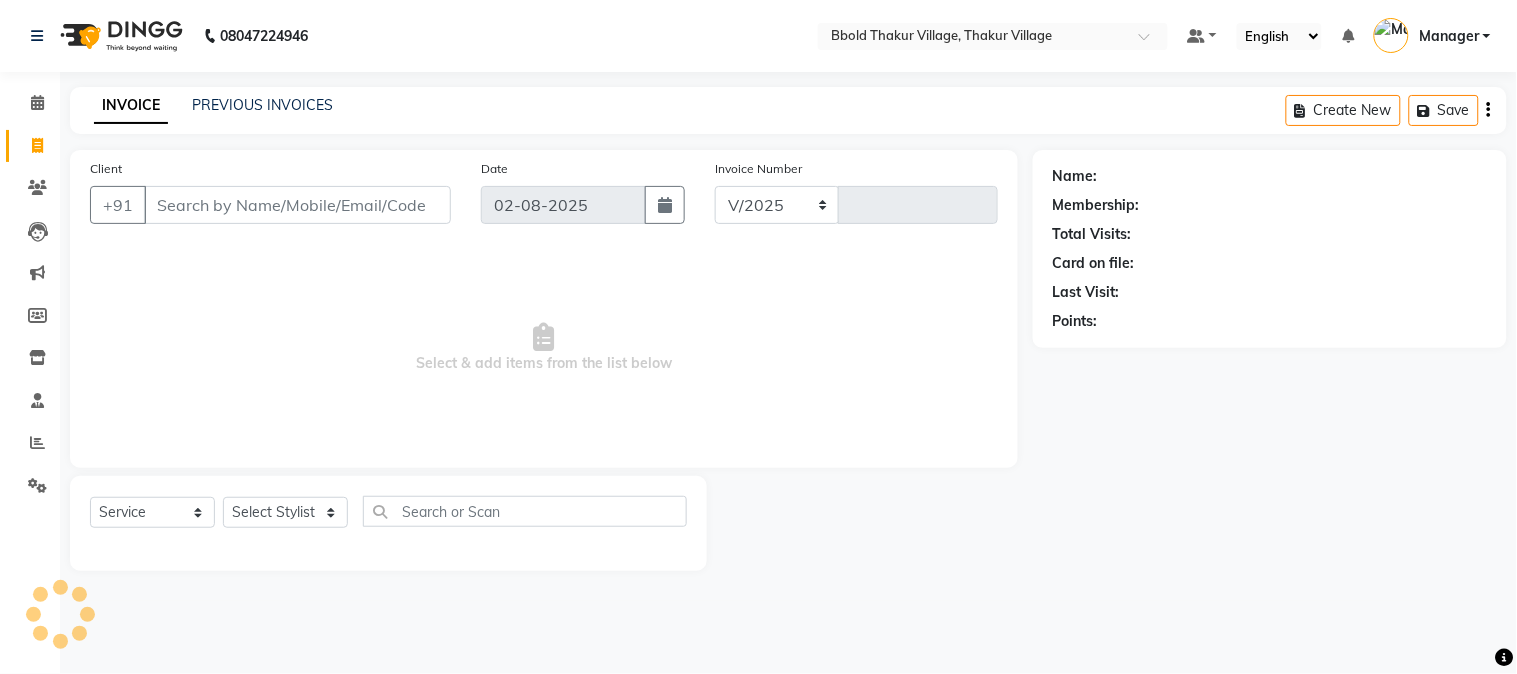 select on "7742" 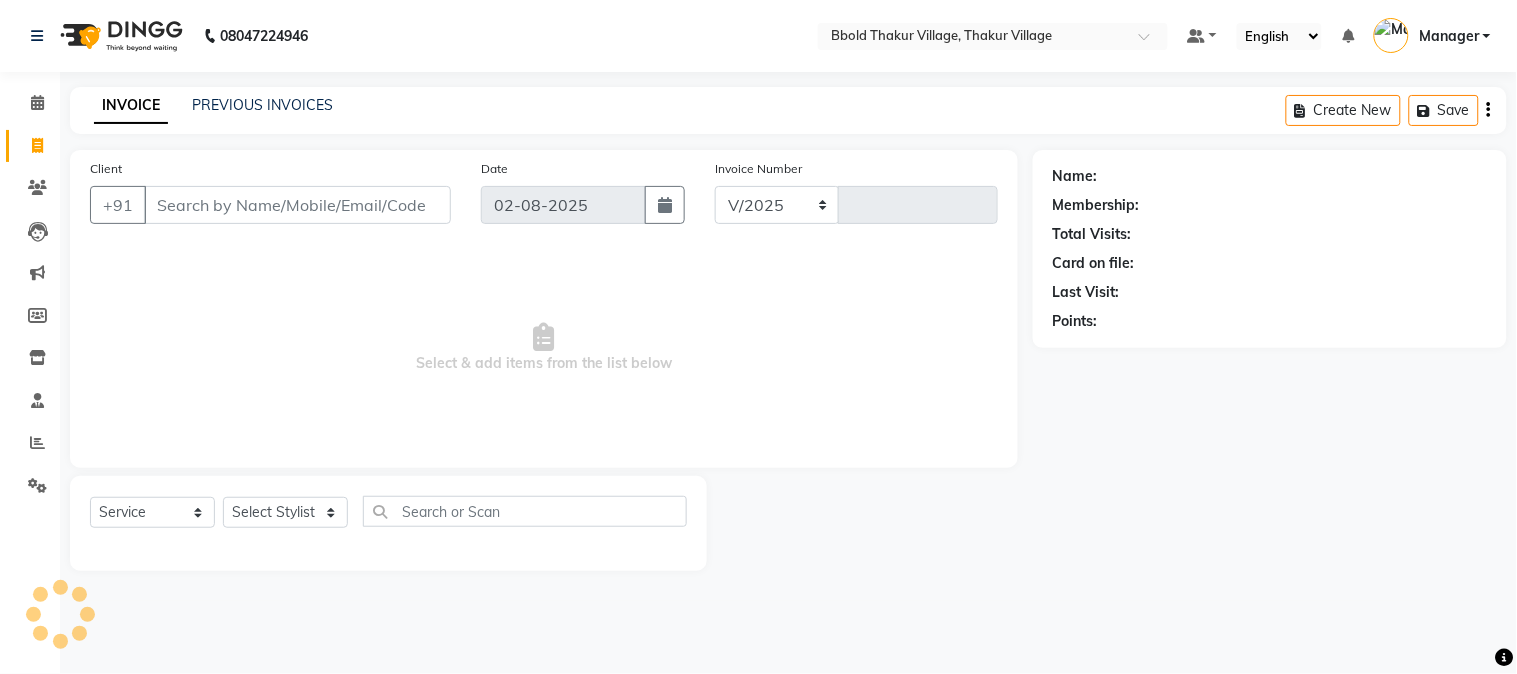 type on "1030" 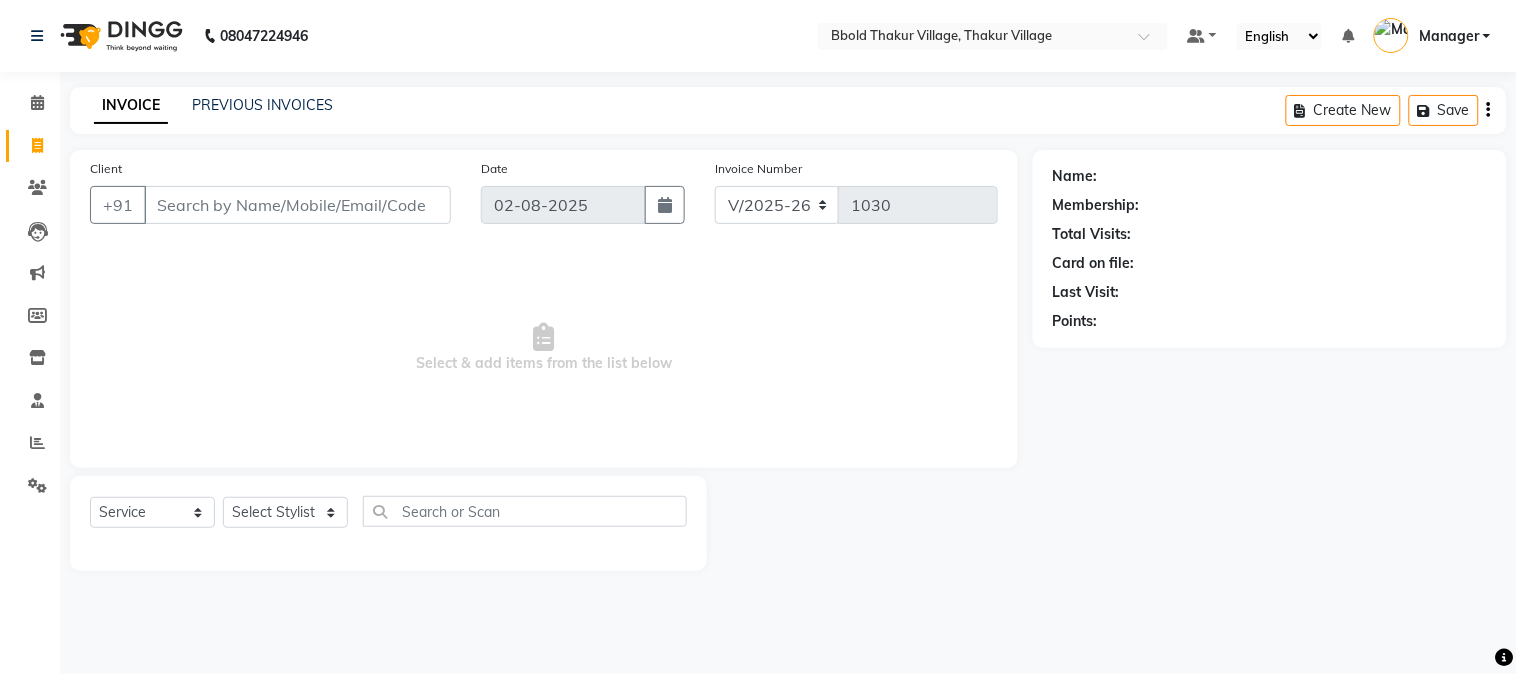 select on "membership" 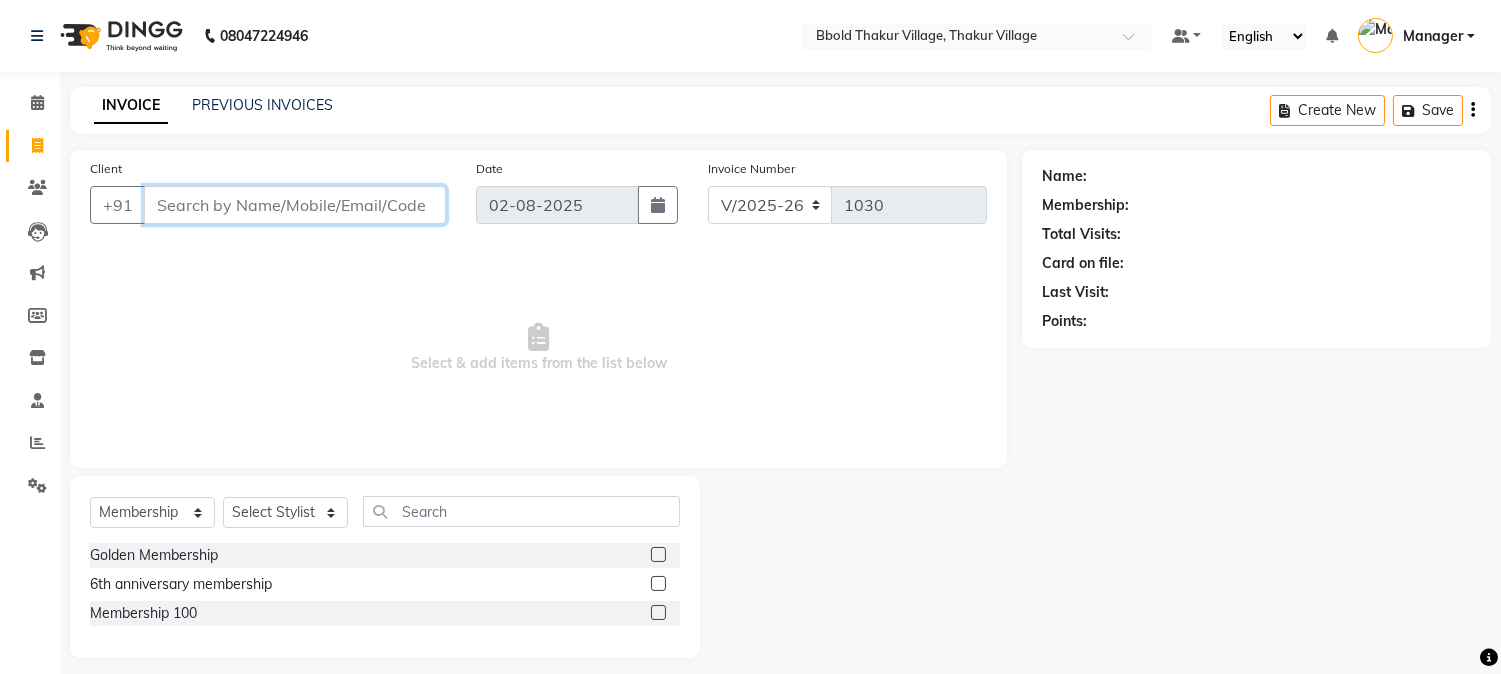 click on "Client" at bounding box center (295, 205) 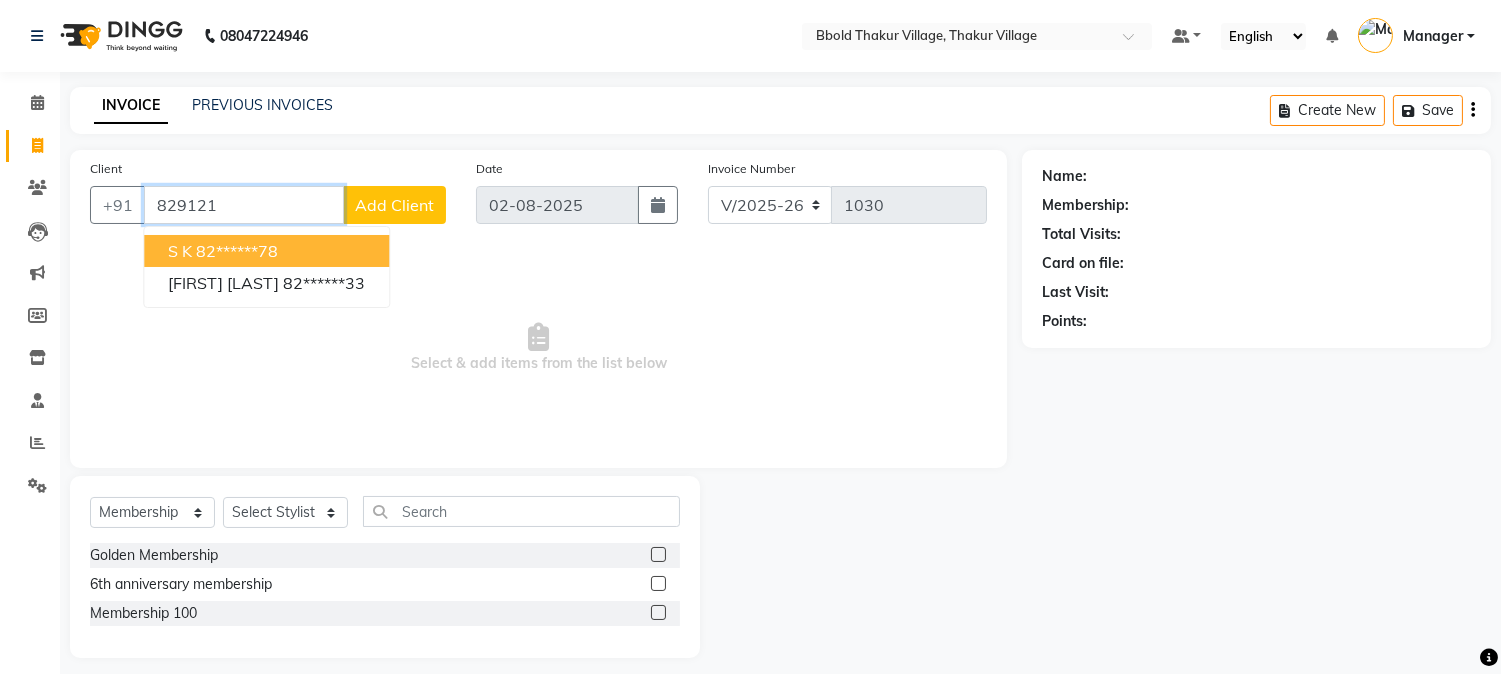 click on "82******78" at bounding box center (237, 251) 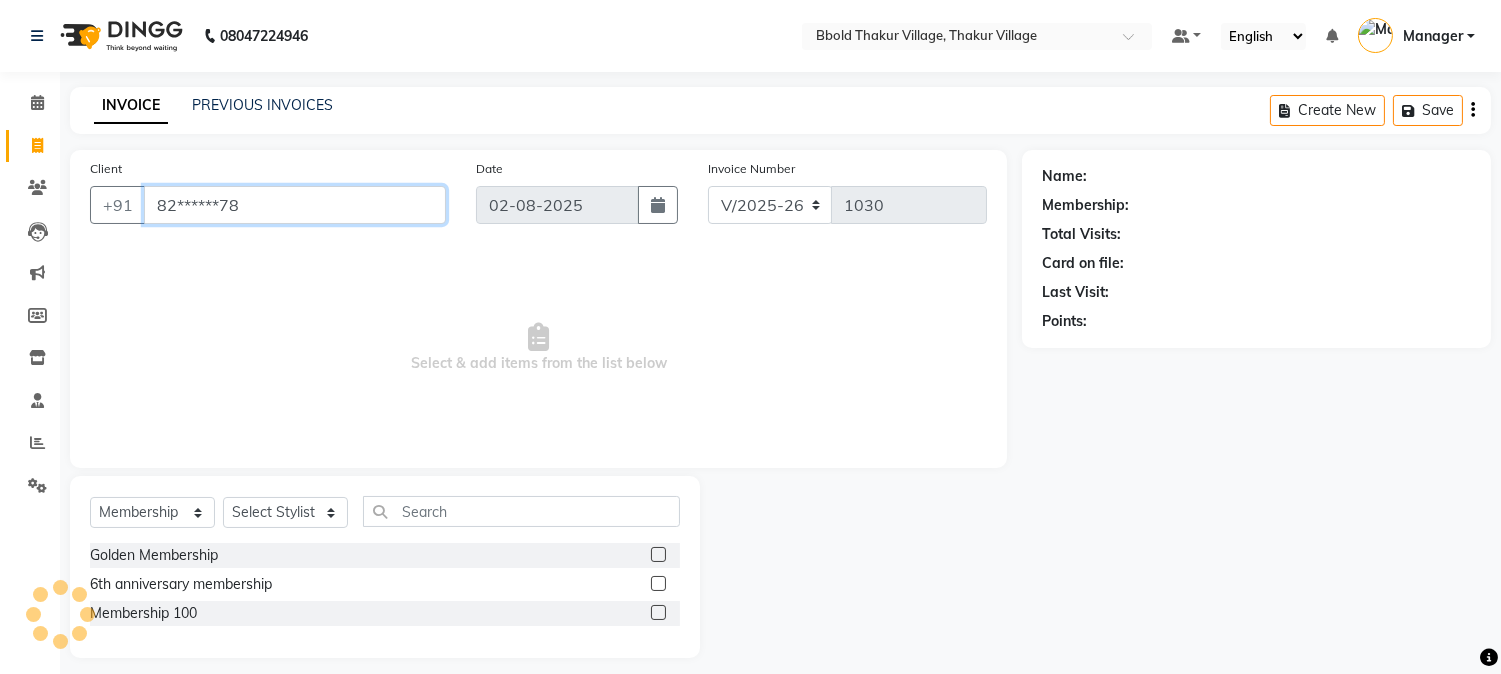 type on "82******78" 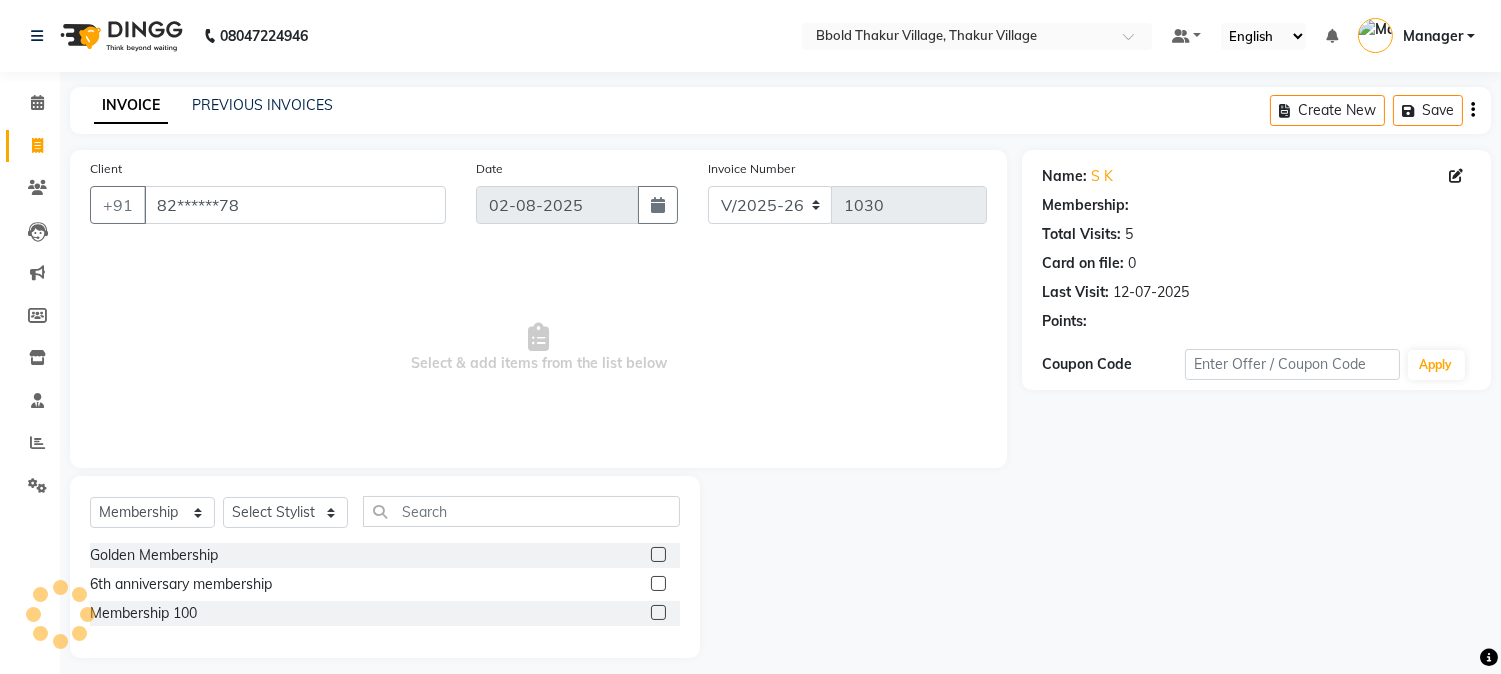 select on "1: Object" 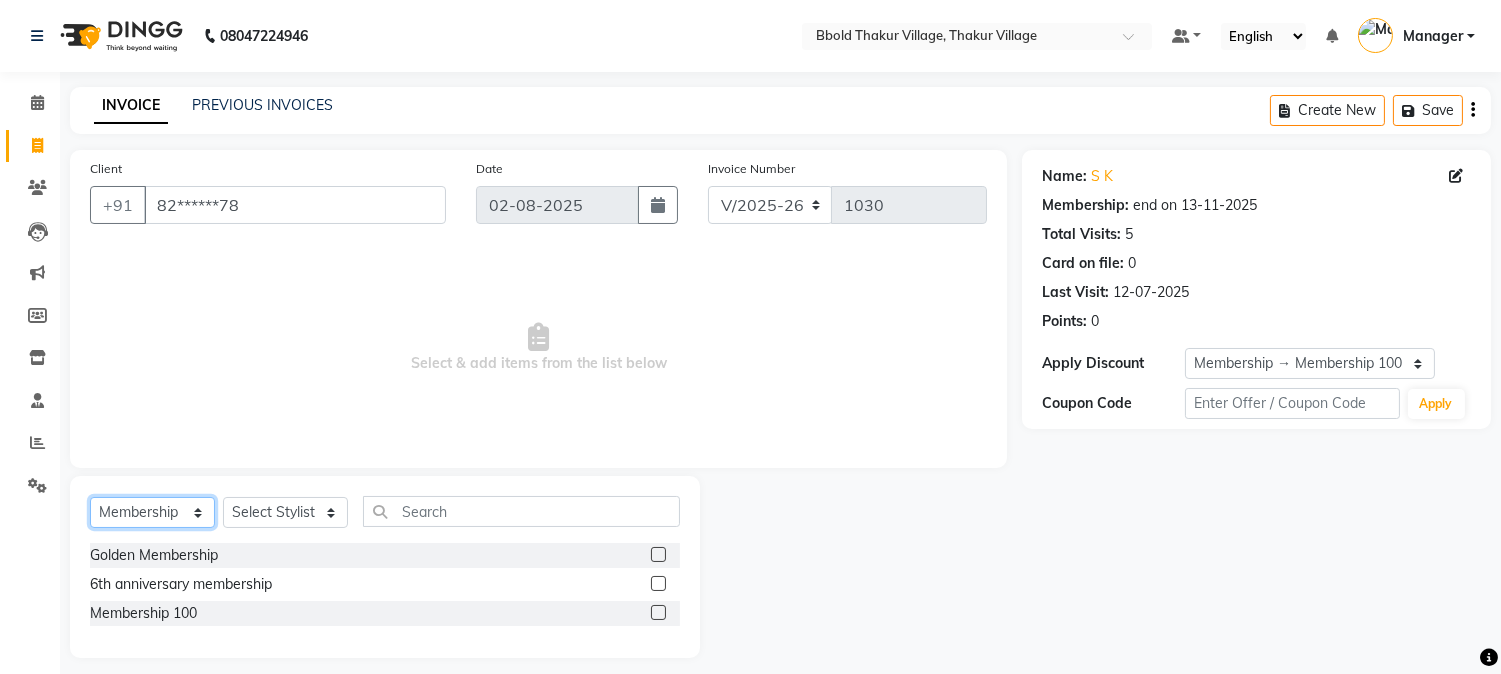 click on "Select  Service  Product  Membership  Package Voucher Prepaid Gift Card" 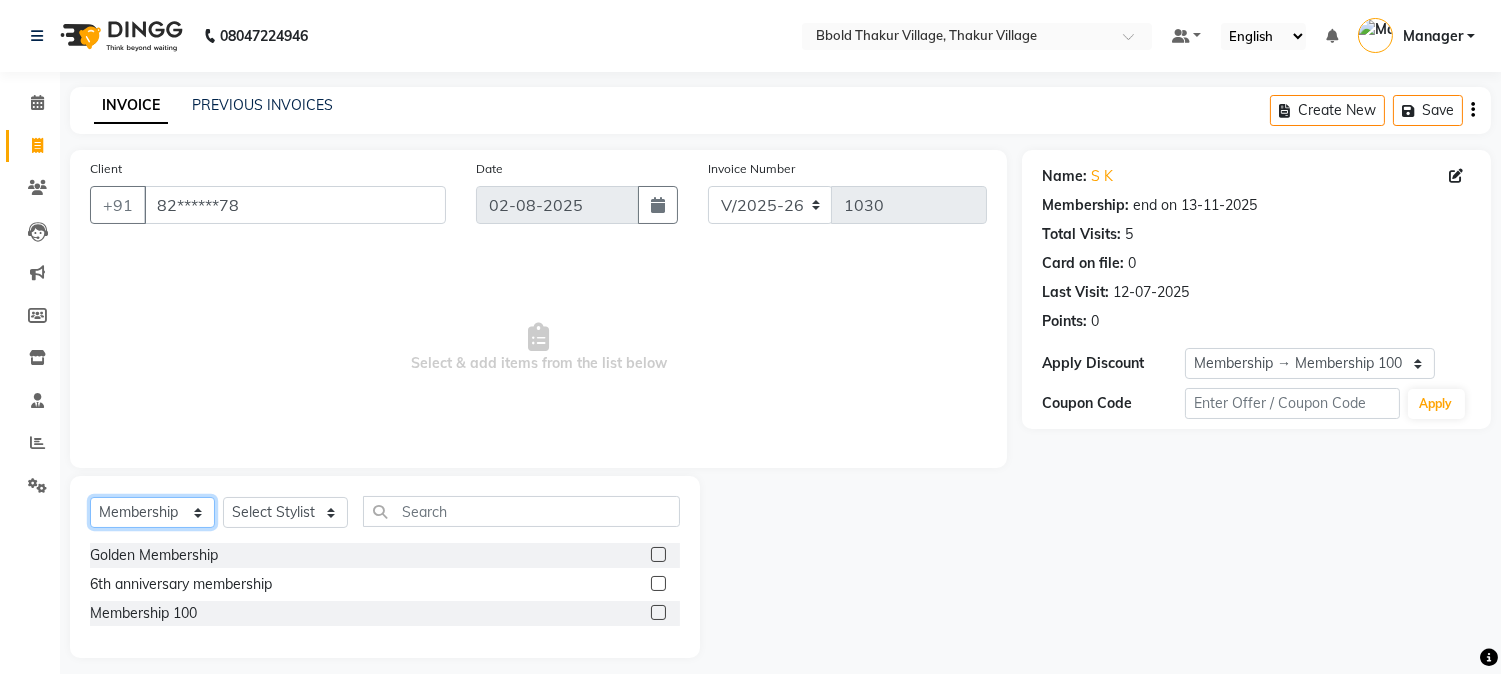 select on "service" 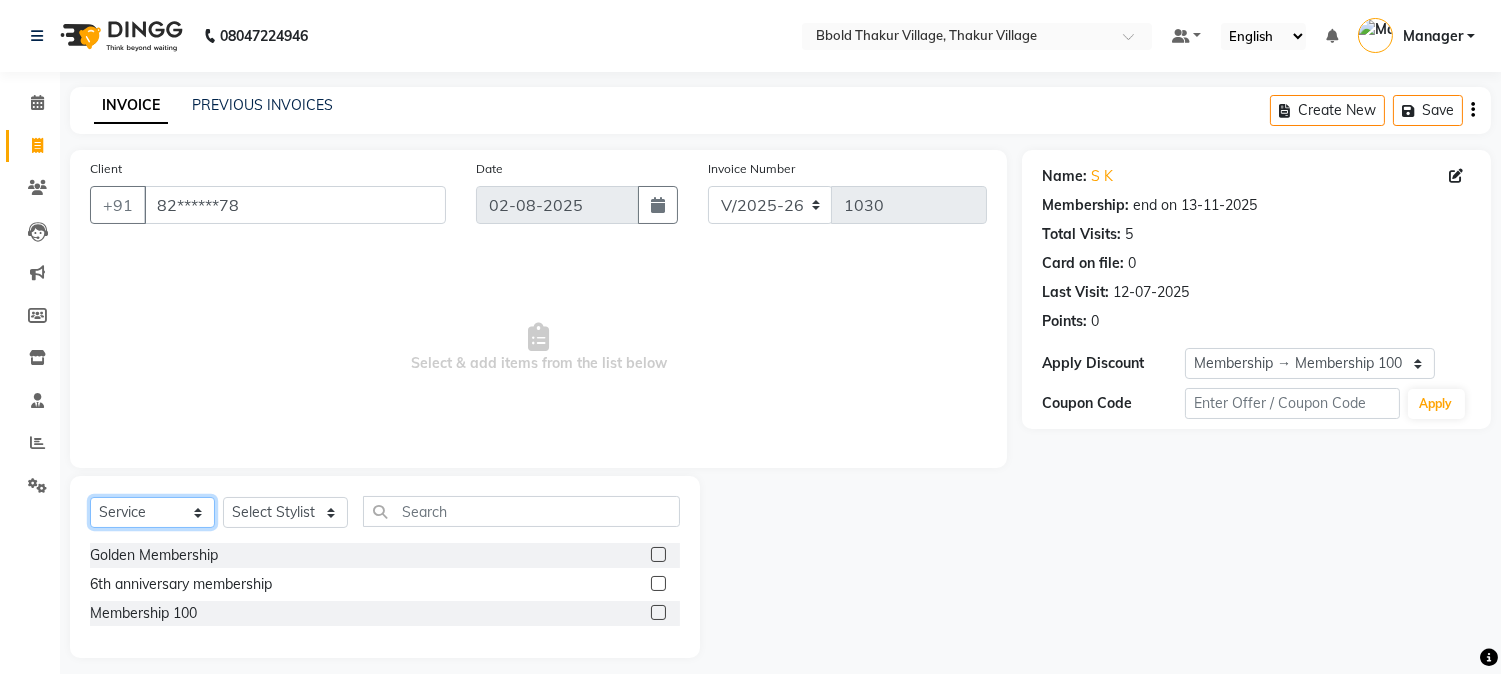 click on "Select  Service  Product  Membership  Package Voucher Prepaid Gift Card" 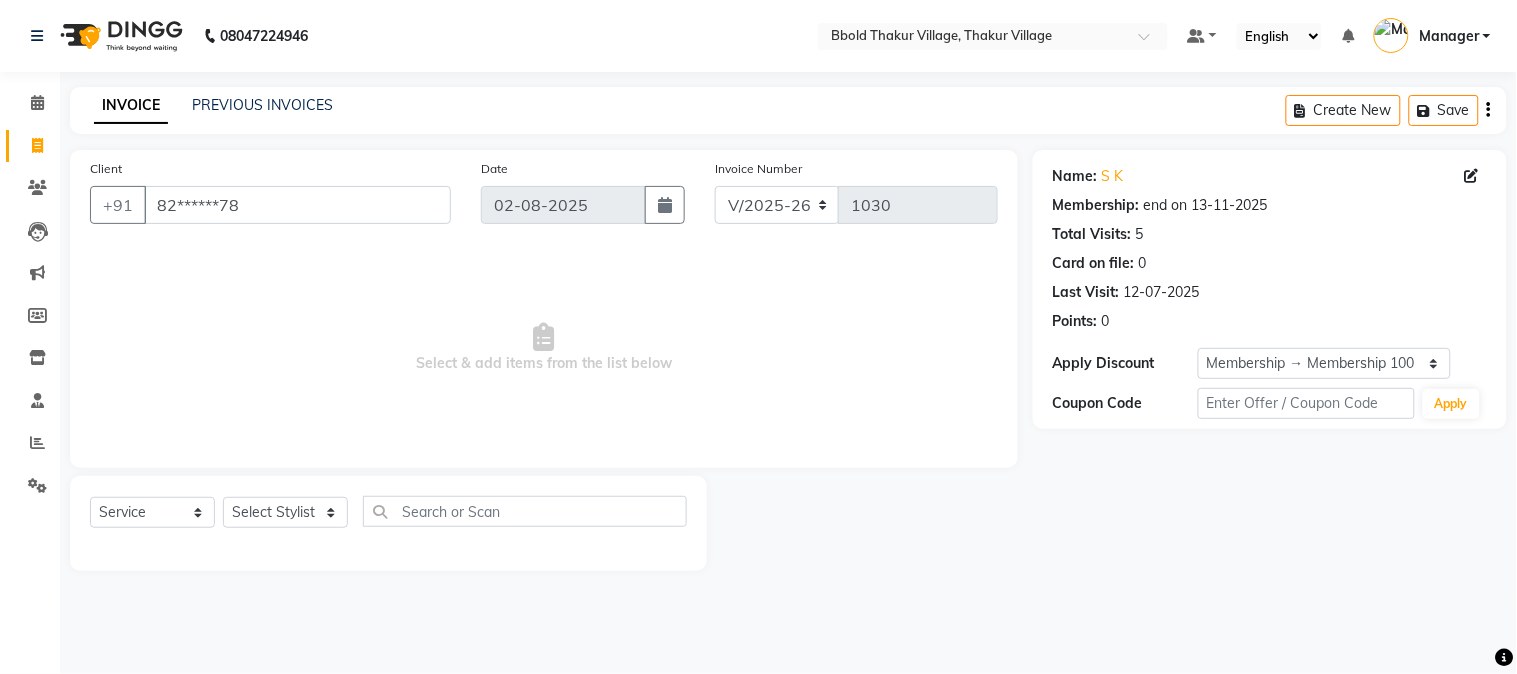 click on "Select  Service  Product  Membership  Package Voucher Prepaid Gift Card  Select Stylist [FIRST] [LAST] [FIRST] [LAST] Manager [FIRST] [LAST] [FIRST] [LAST]  [FIRST] [LAST] [FIRST] [LAST] [FIRST] [LAST]" 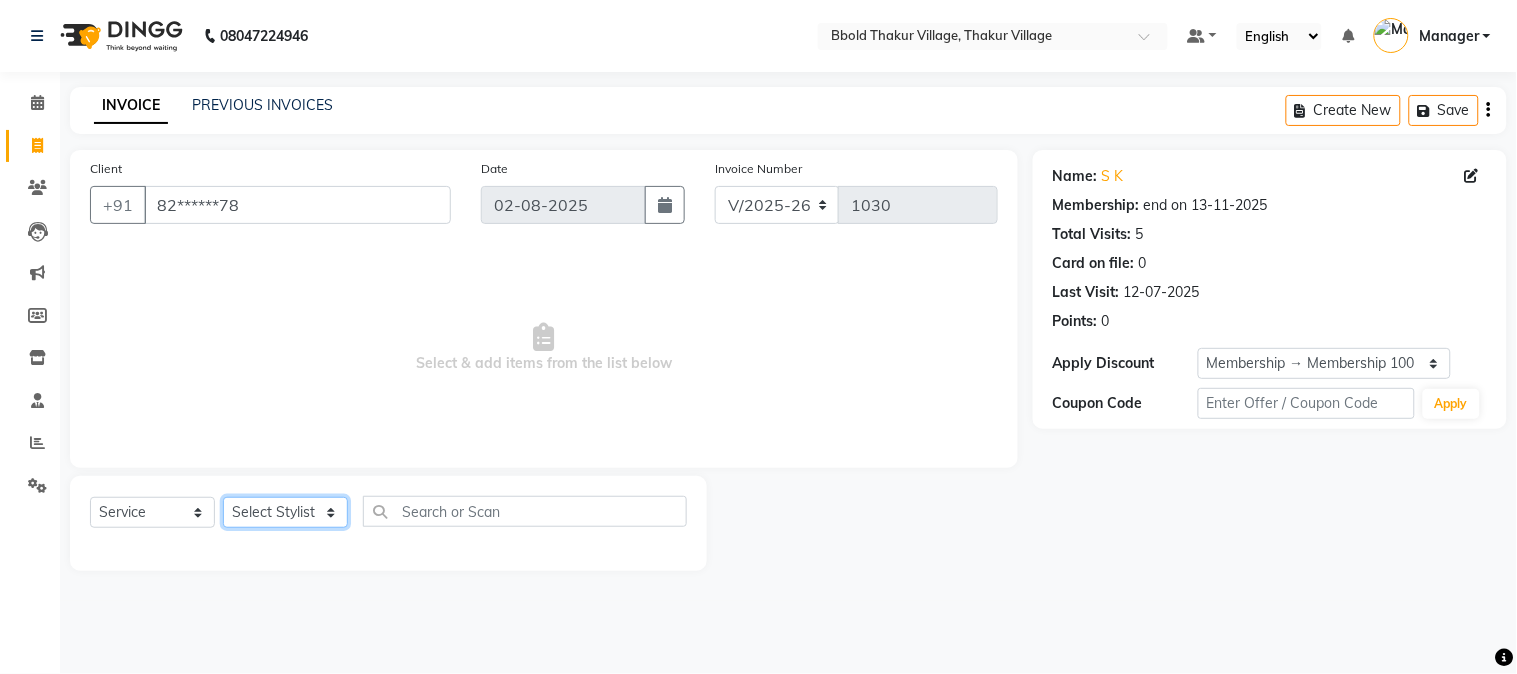 click on "Select Stylist [FIRST] [LAST] [FIRST] [LAST] Manager [FIRST] [LAST] [FIRST] [LAST]  [FIRST] [LAST] [FIRST] [LAST] [FIRST] [LAST]" 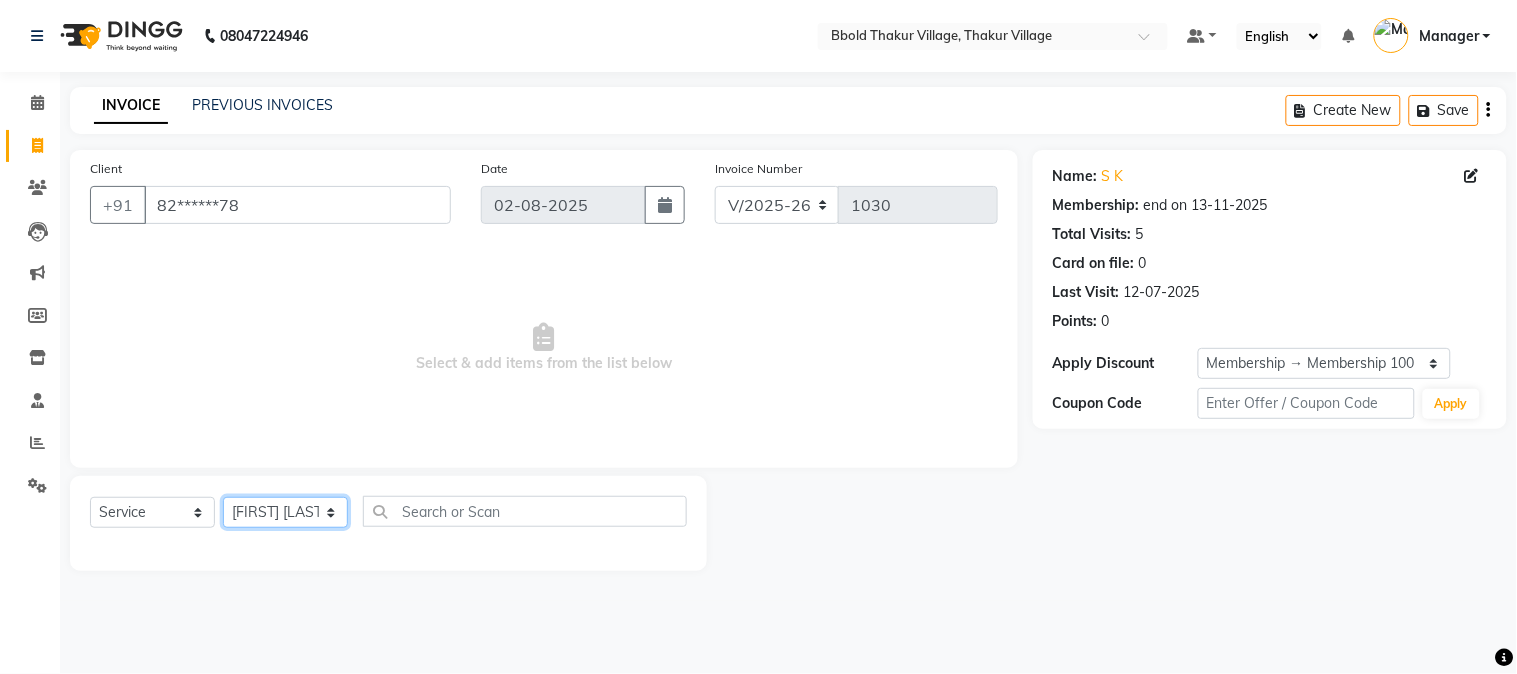 click on "Select Stylist [FIRST] [LAST] [FIRST] [LAST] Manager [FIRST] [LAST] [FIRST] [LAST]  [FIRST] [LAST] [FIRST] [LAST] [FIRST] [LAST]" 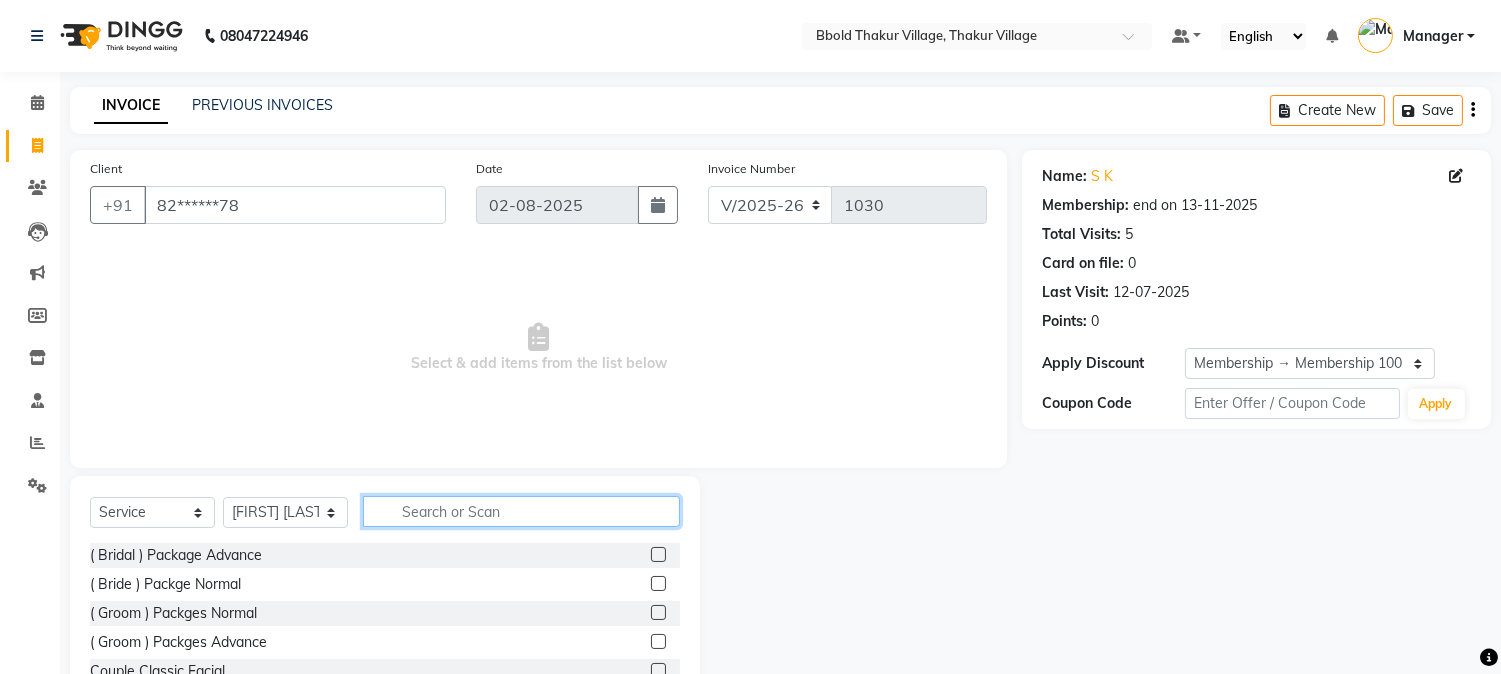click 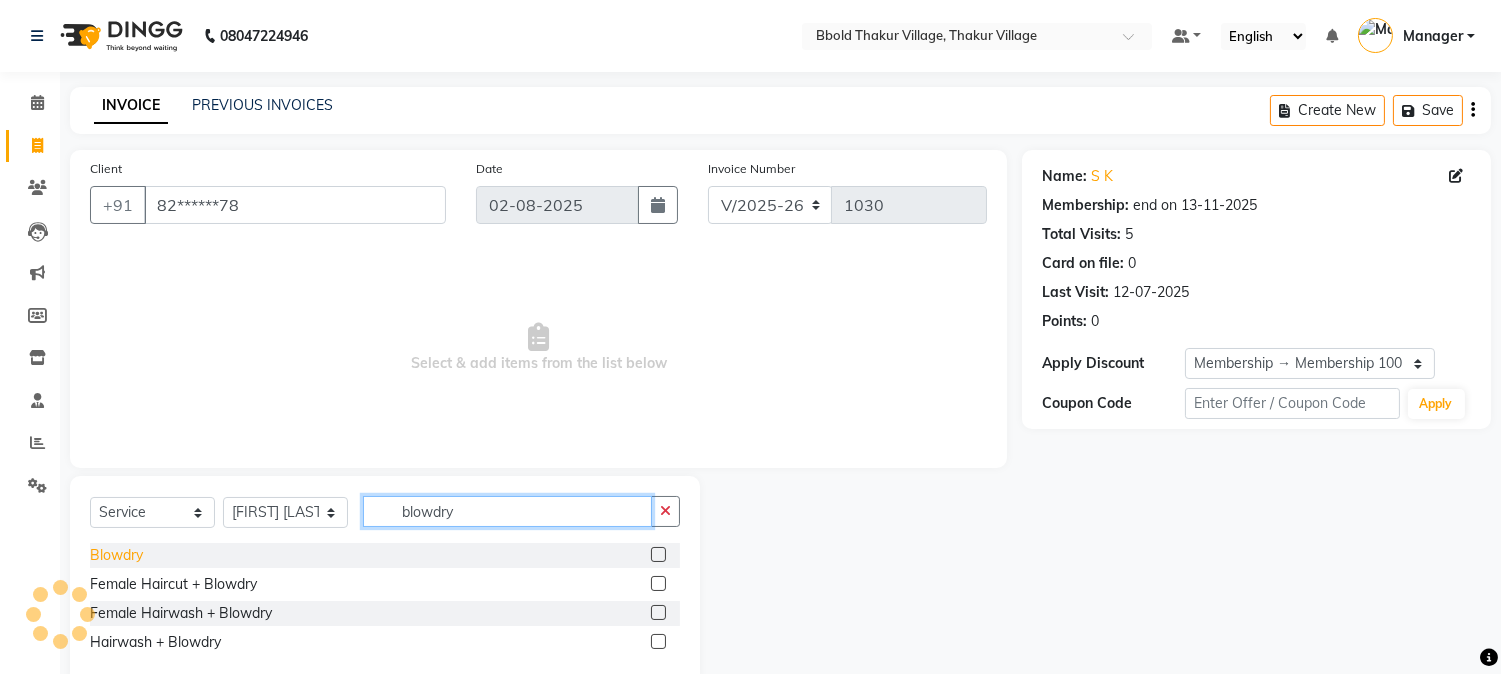 type on "blowdry" 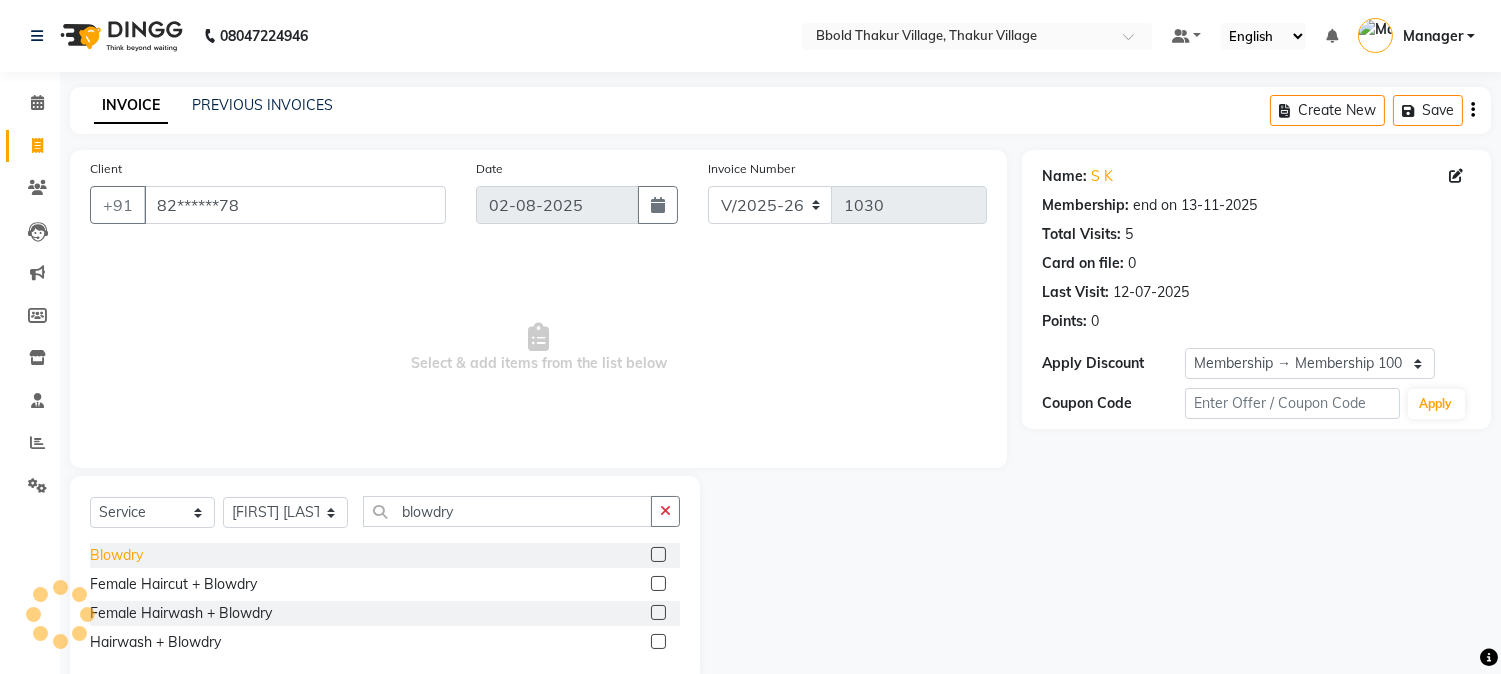 click on "Blowdry" 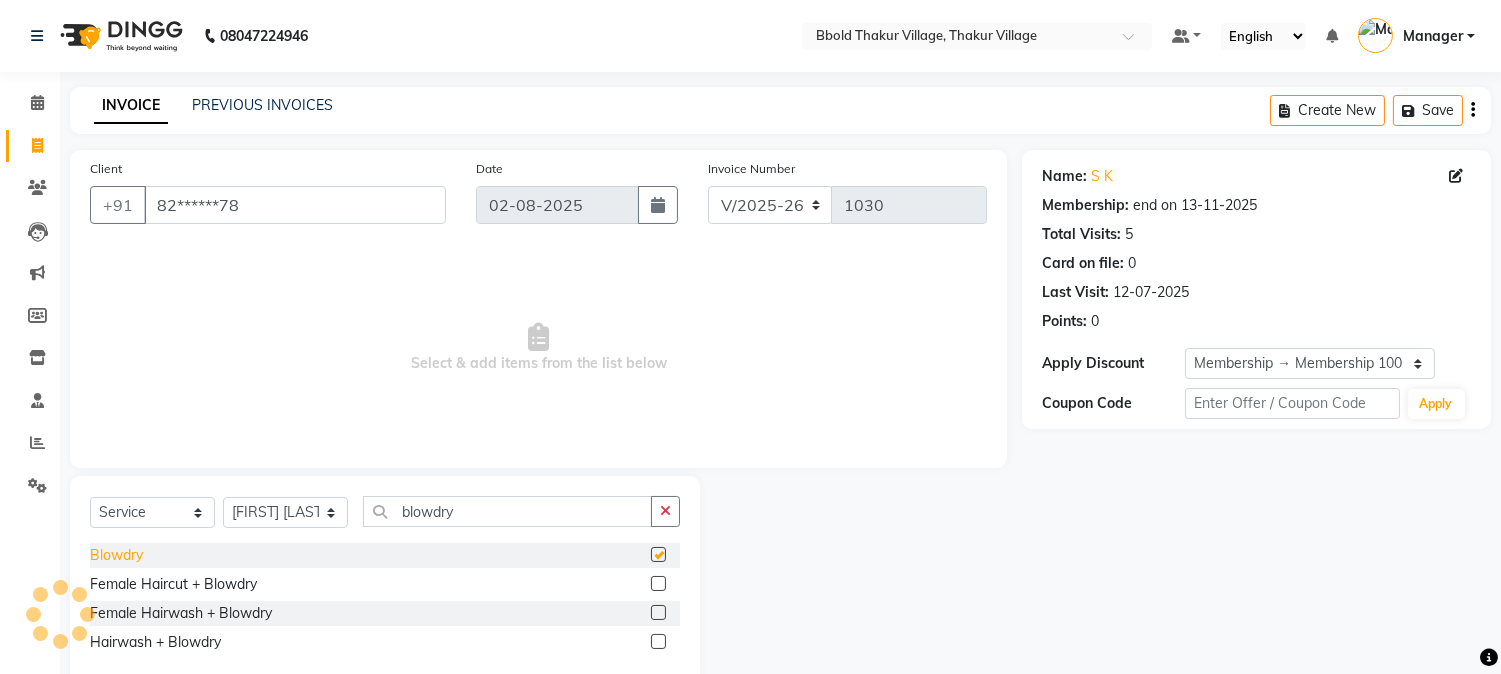 checkbox on "false" 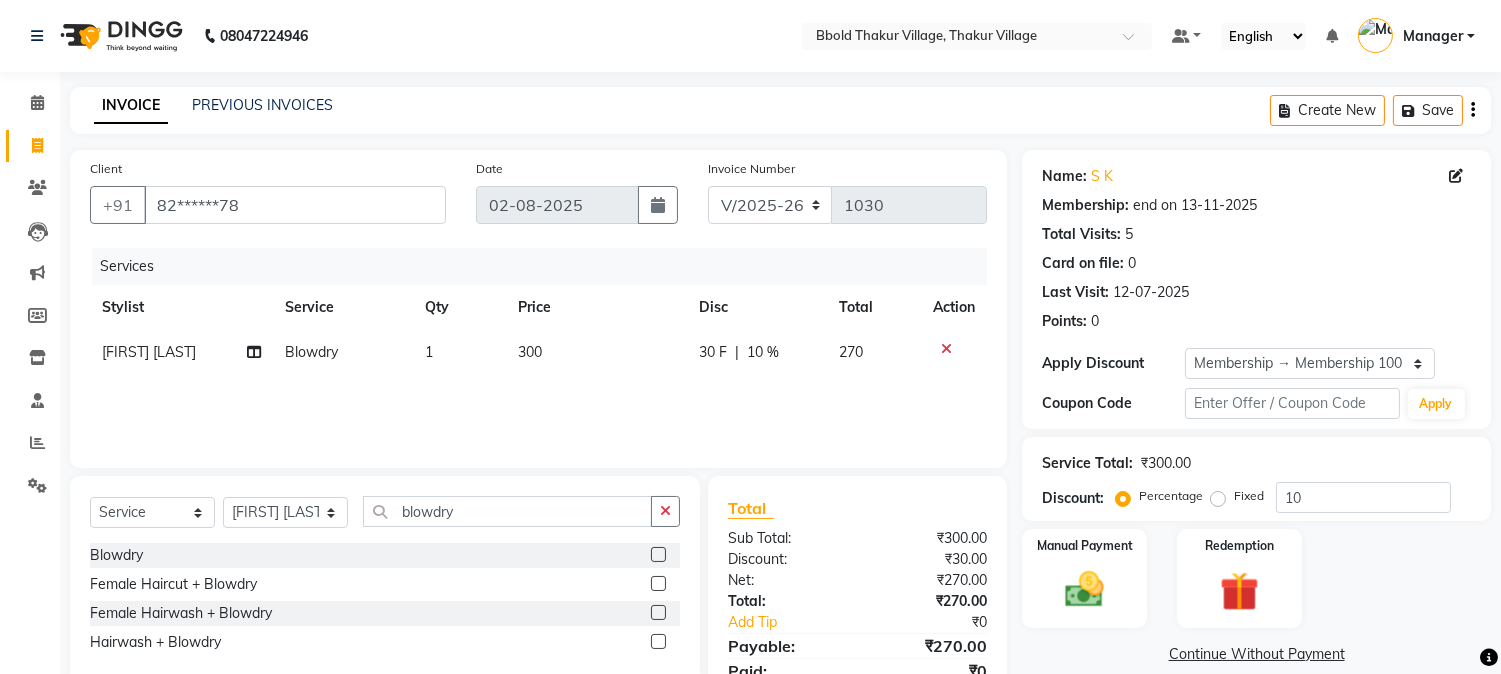 click on "1" 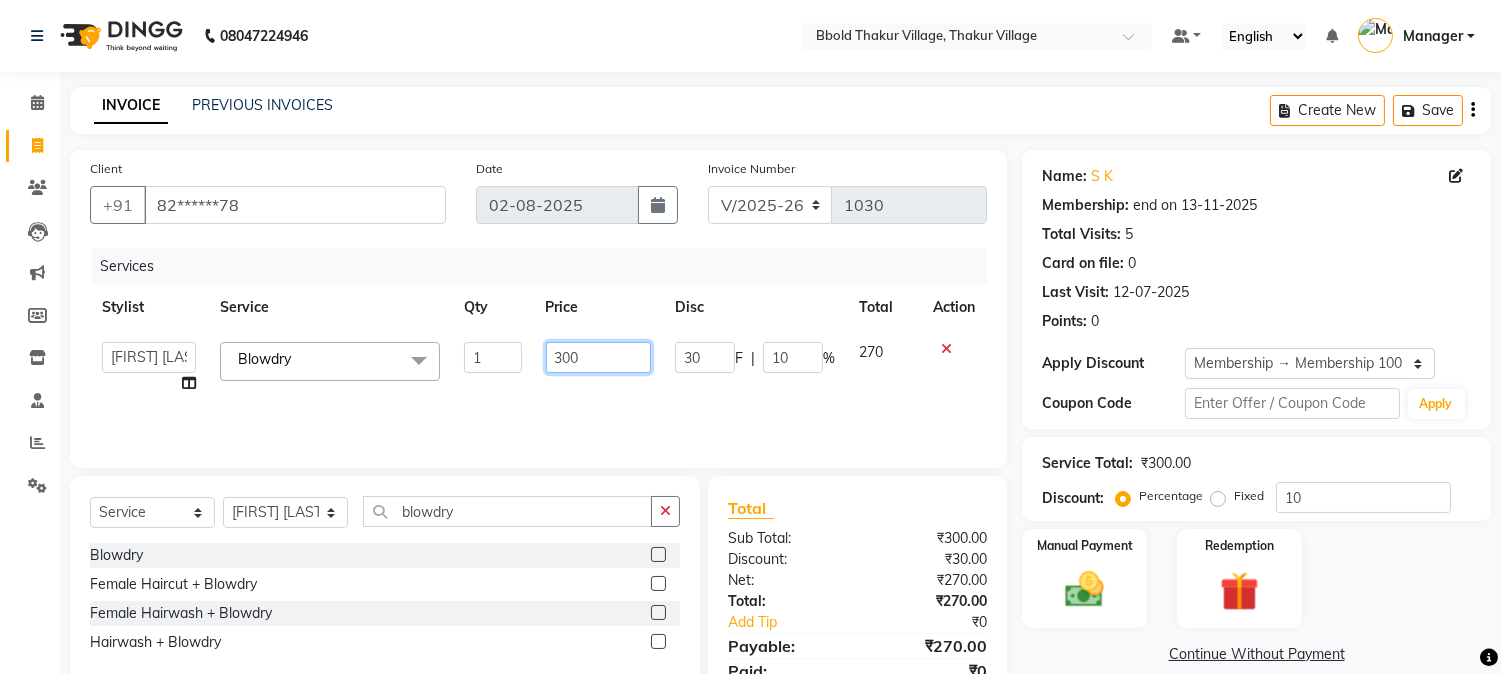 click on "300" 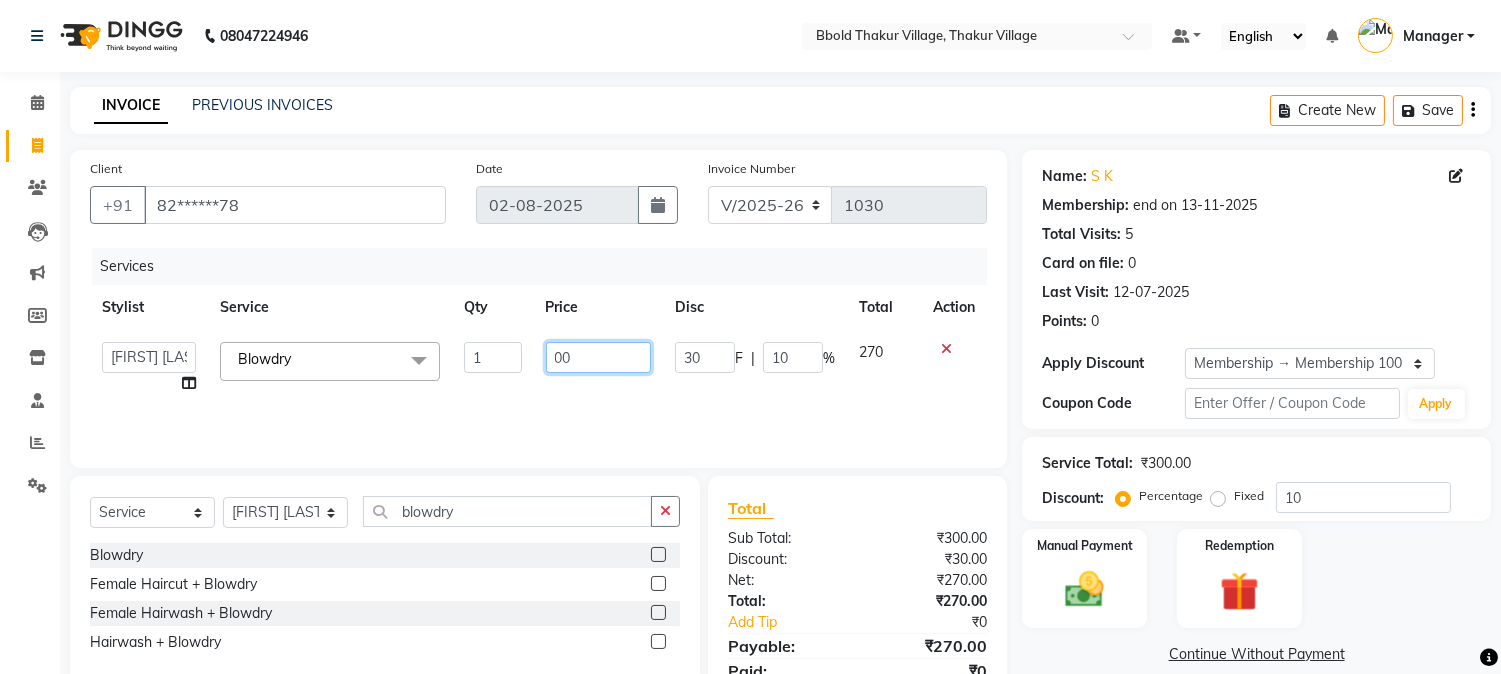 type on "200" 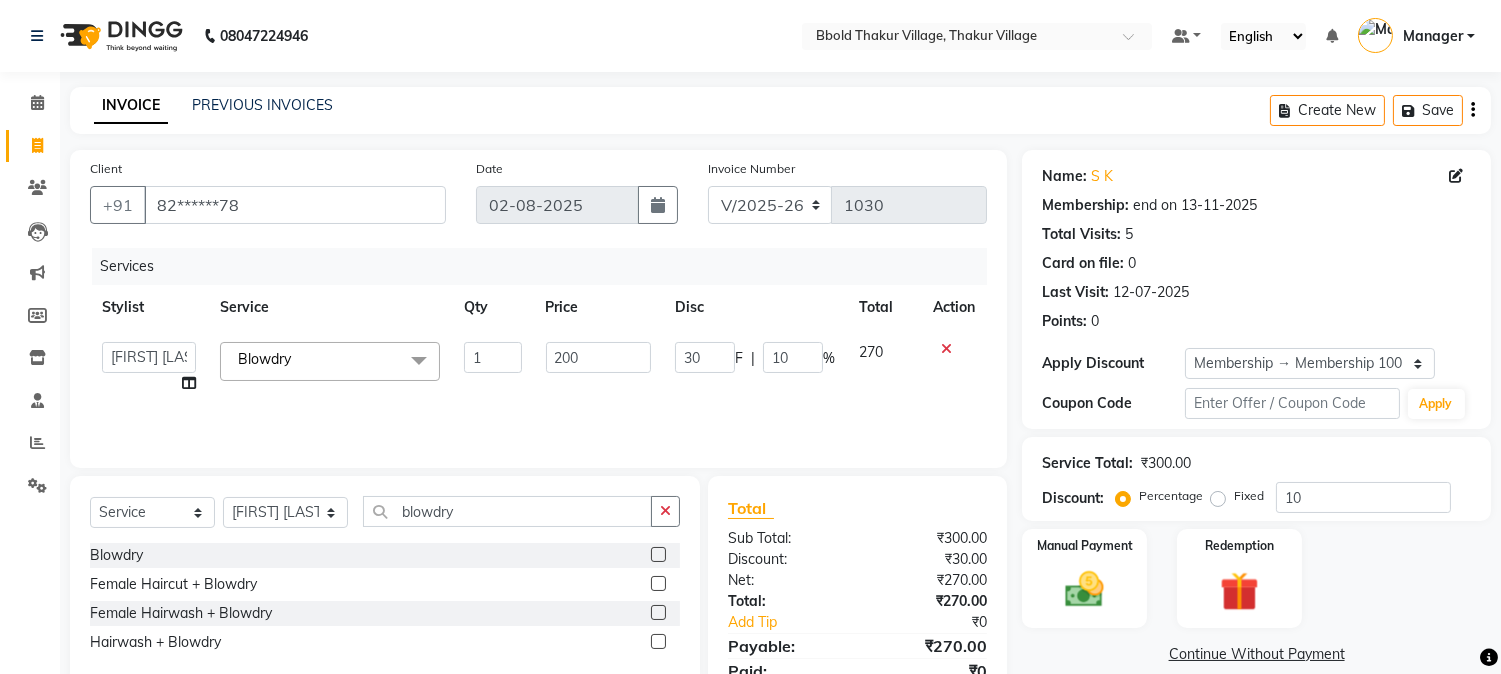 click on "Sub Total:" 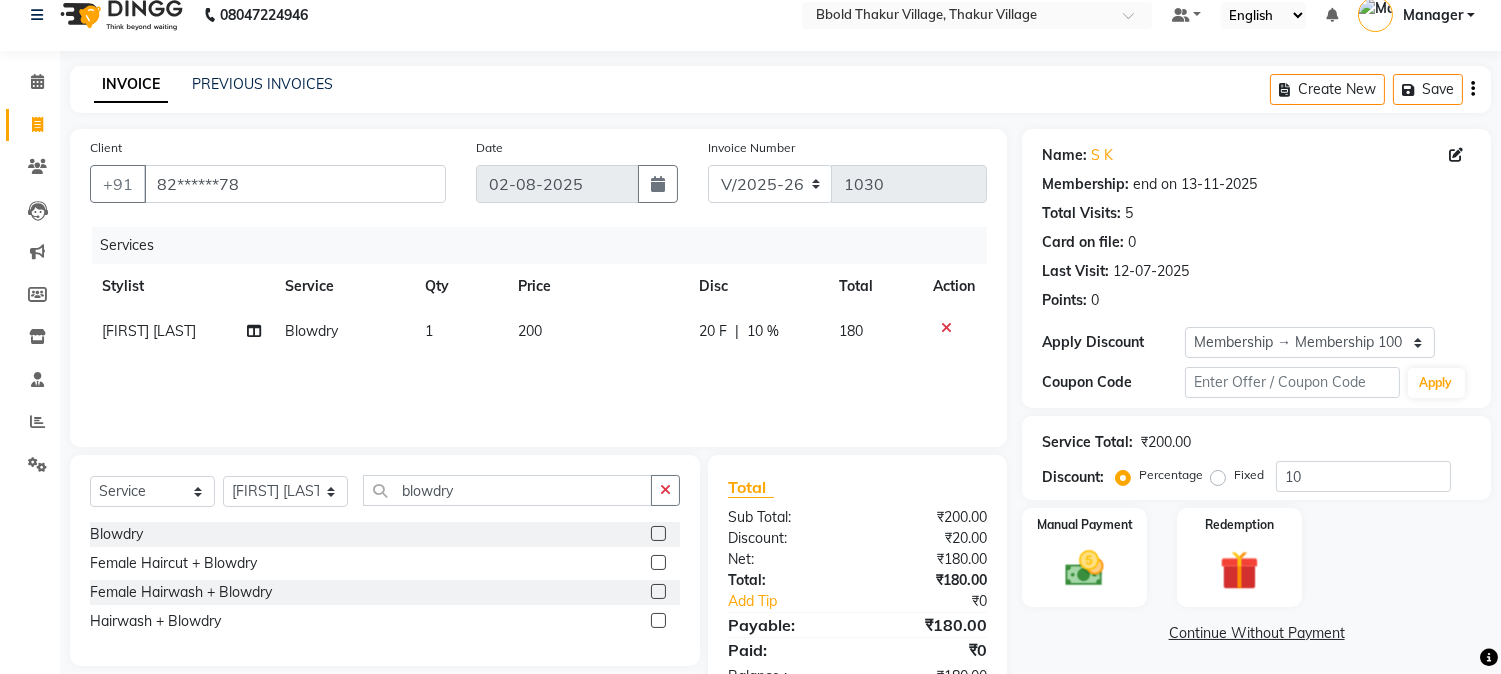 scroll, scrollTop: 84, scrollLeft: 0, axis: vertical 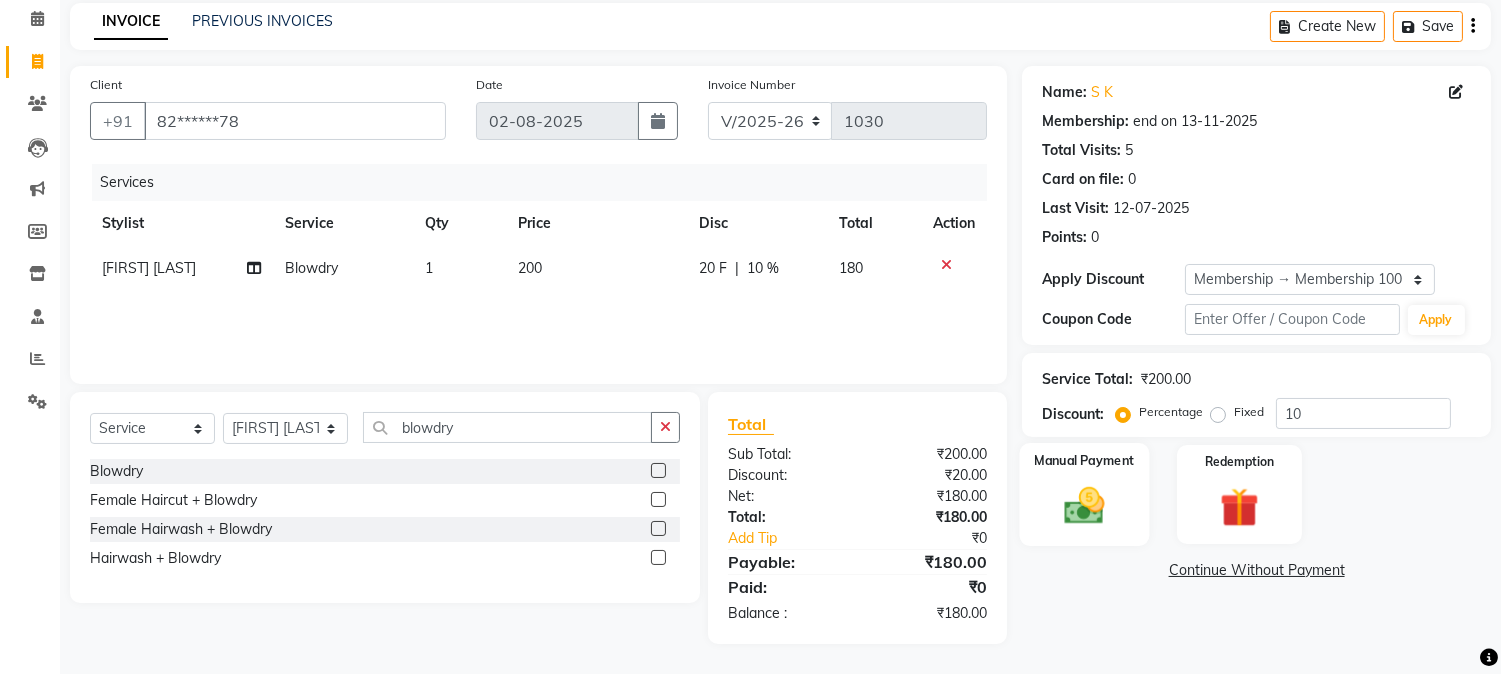 click 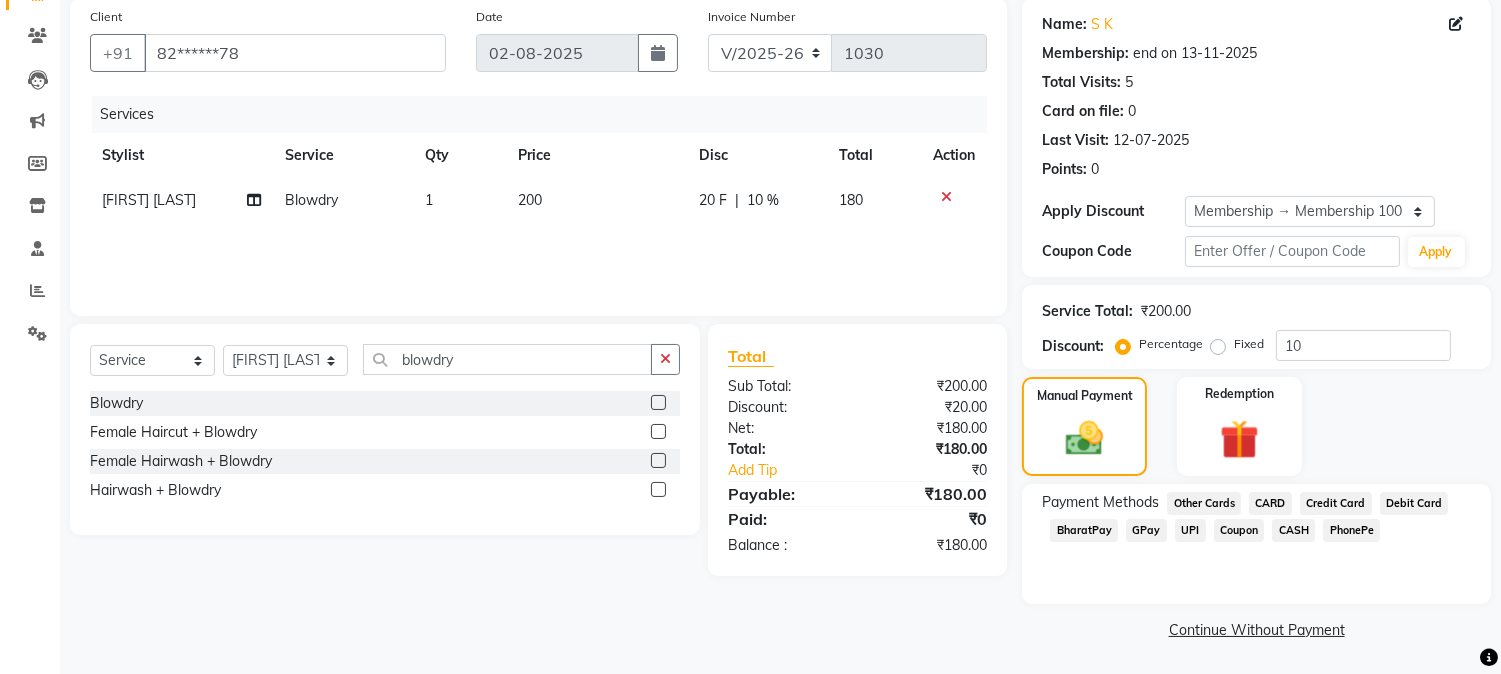 scroll, scrollTop: 0, scrollLeft: 0, axis: both 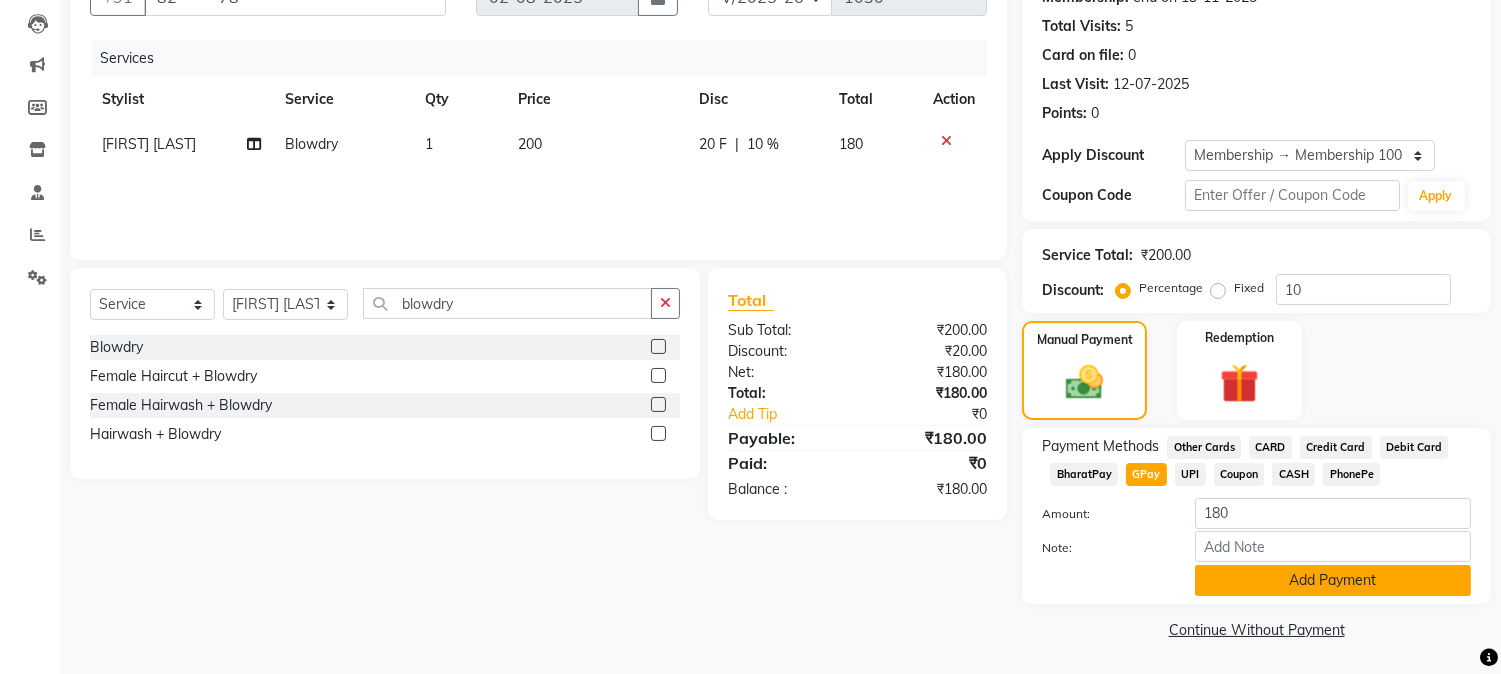 click on "Add Payment" 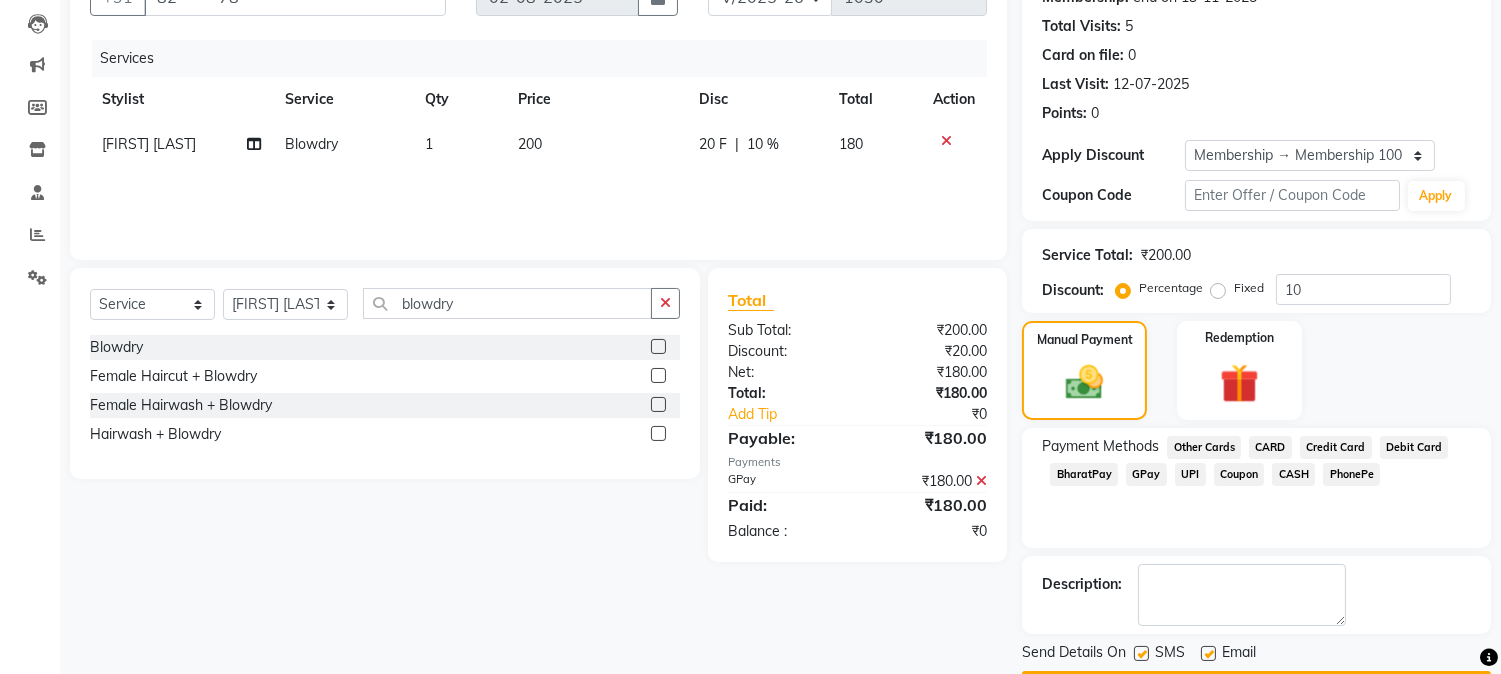 scroll, scrollTop: 265, scrollLeft: 0, axis: vertical 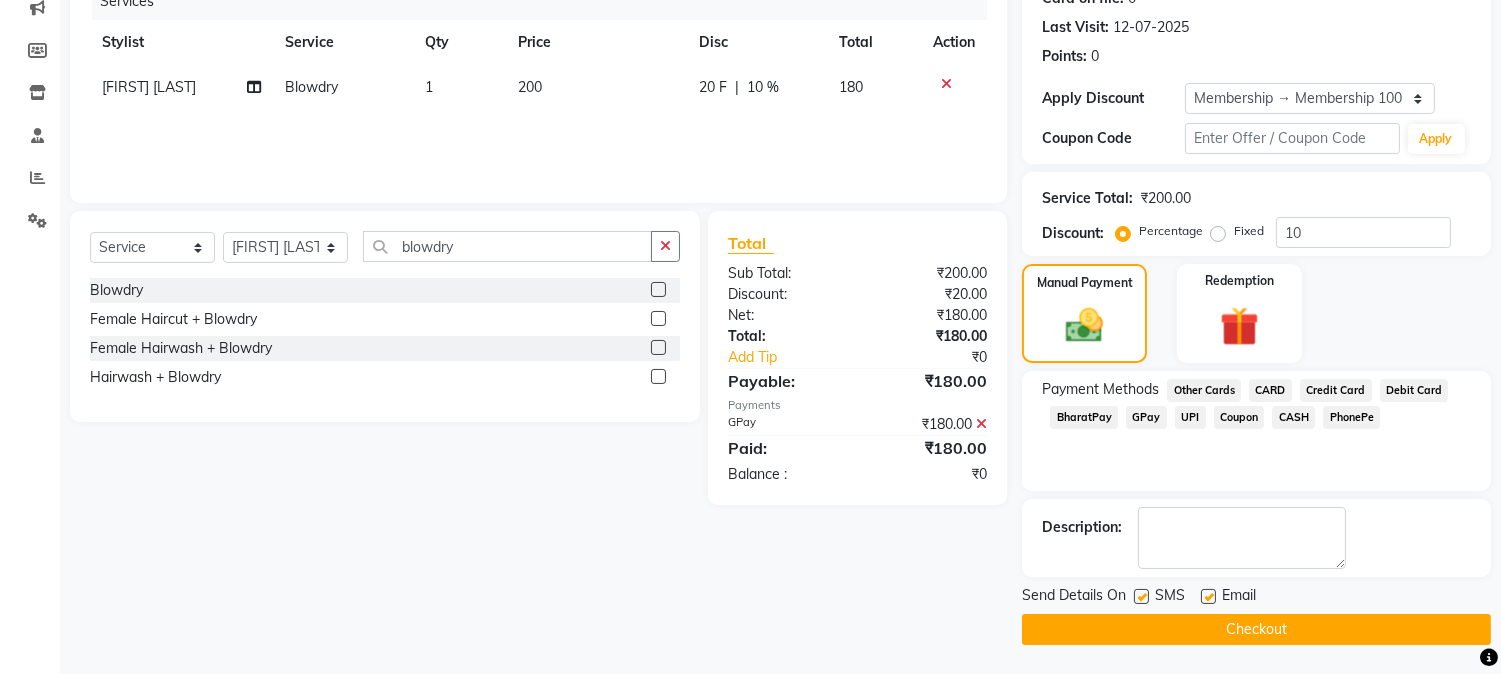click on "Checkout" 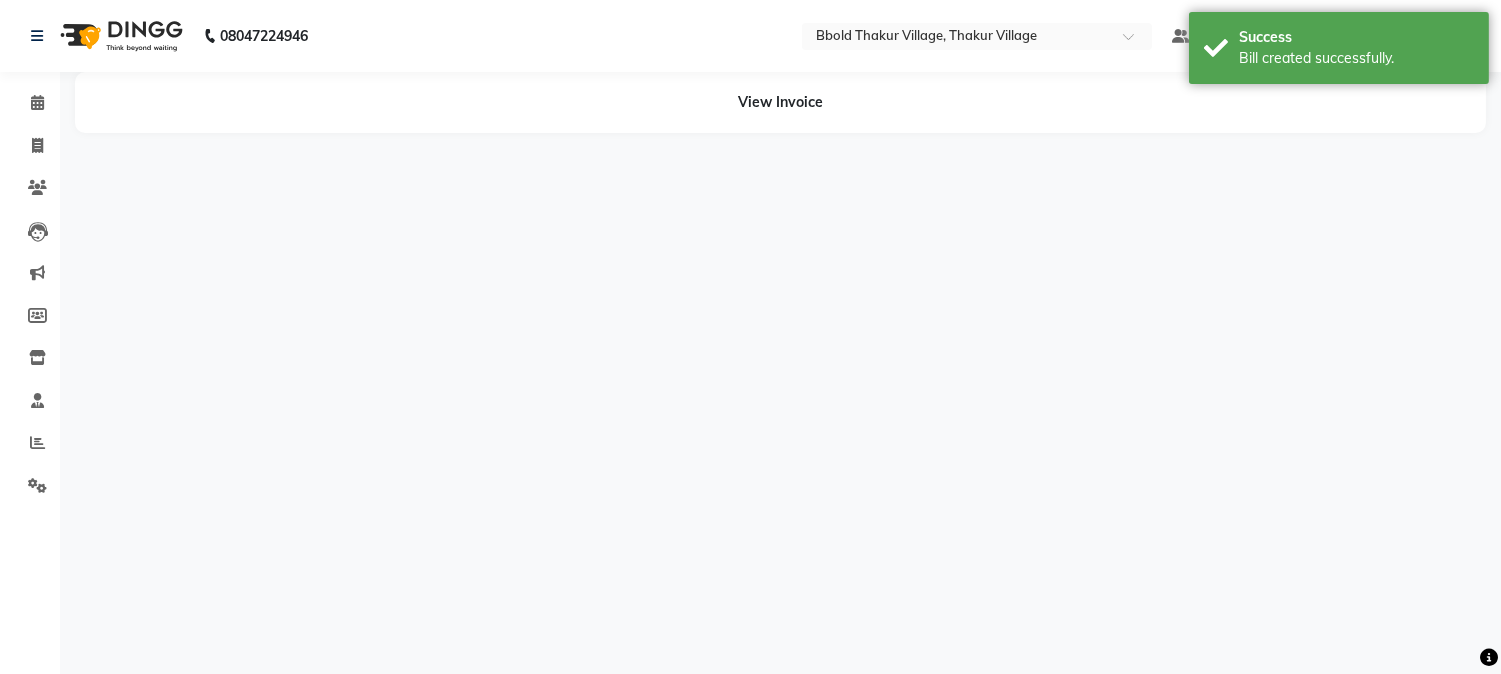 scroll, scrollTop: 0, scrollLeft: 0, axis: both 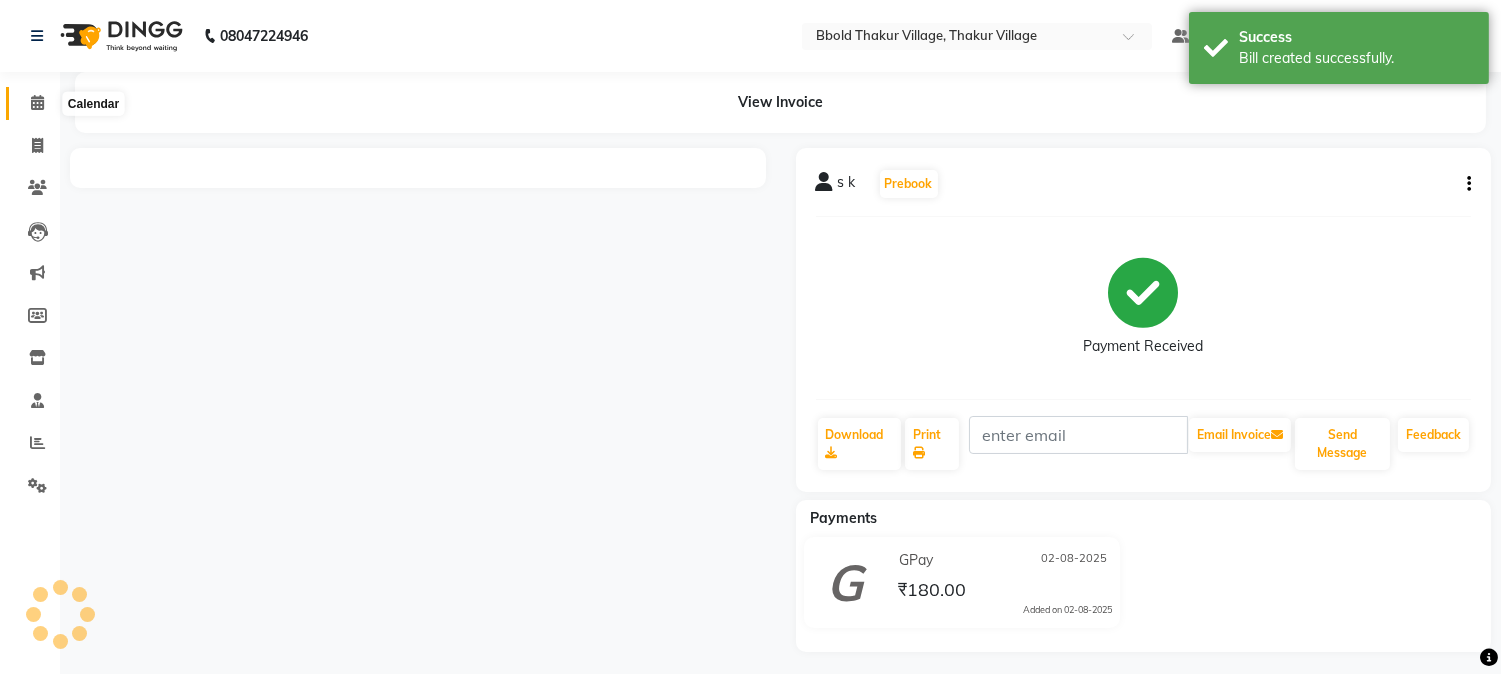 click 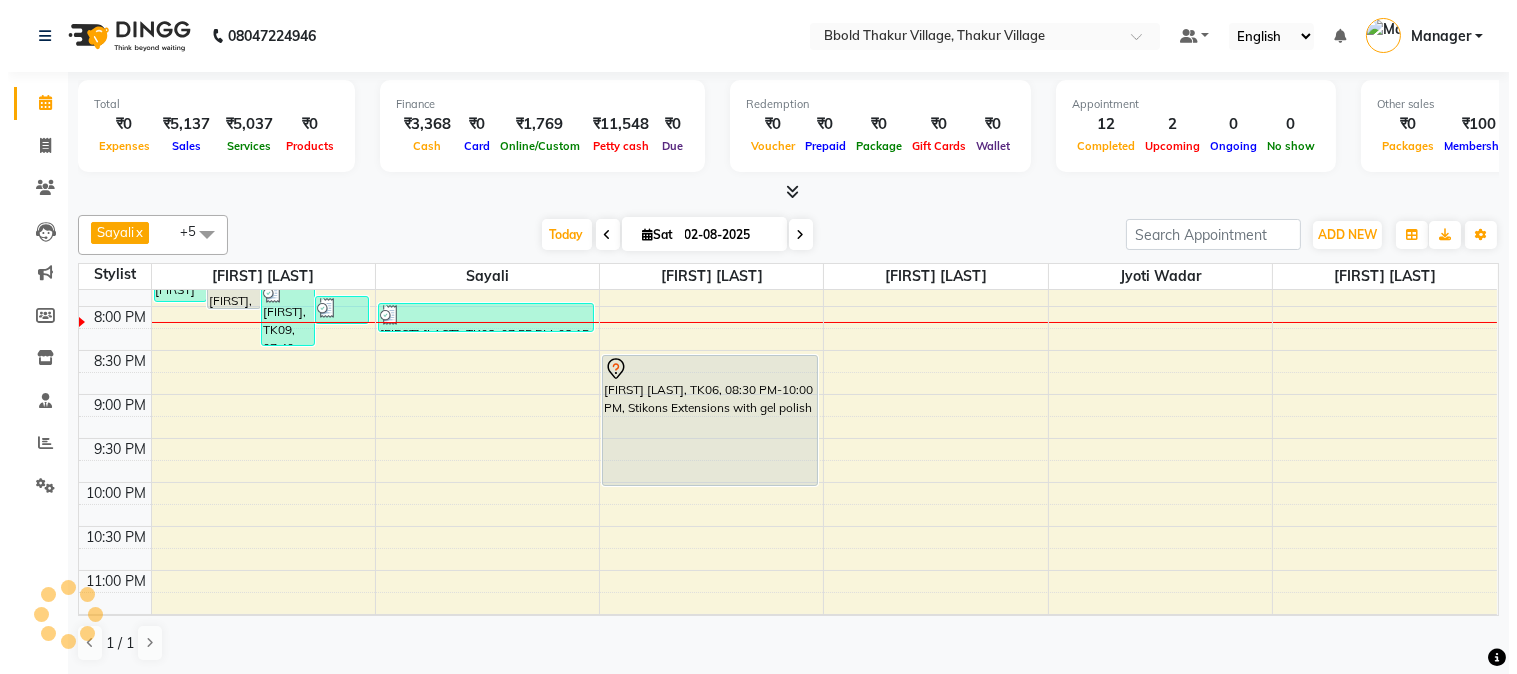 scroll, scrollTop: 0, scrollLeft: 0, axis: both 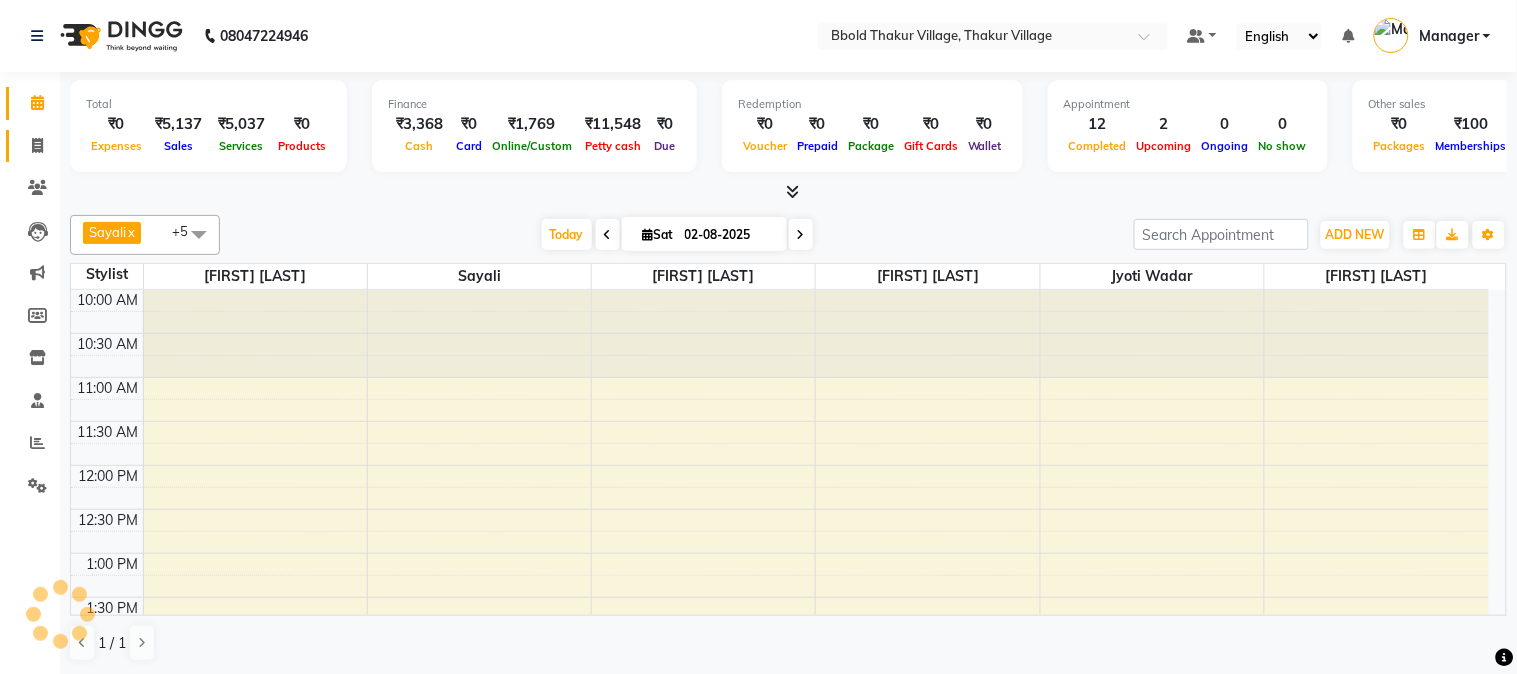 click 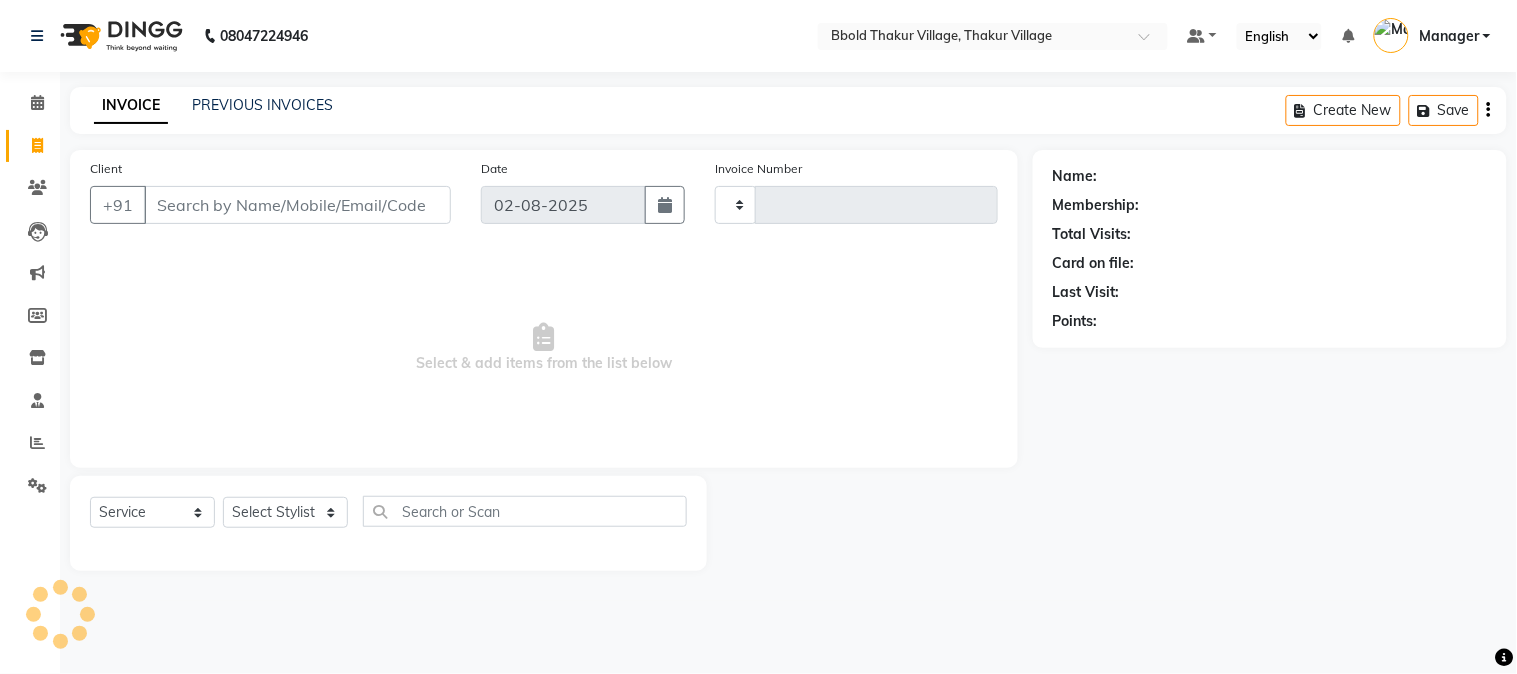 click on "Client" at bounding box center (297, 205) 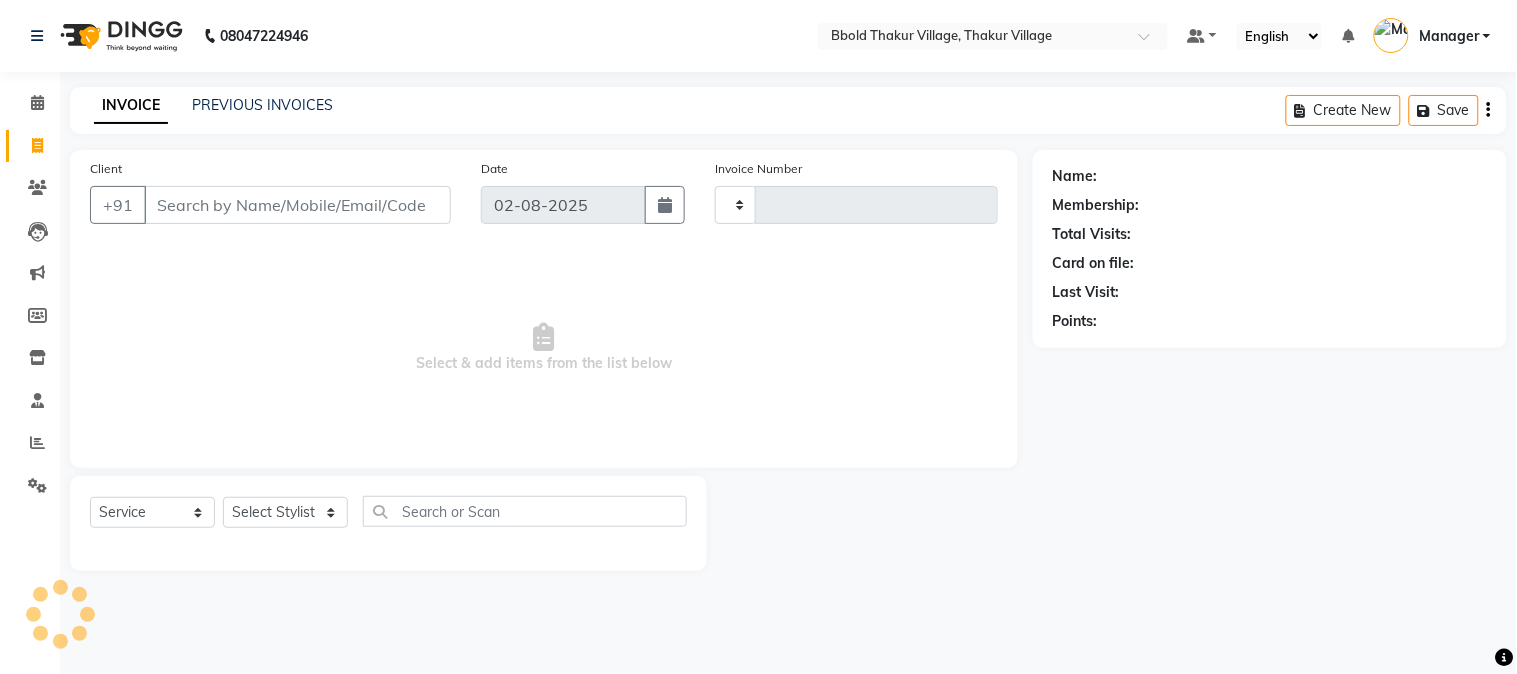 type on "1031" 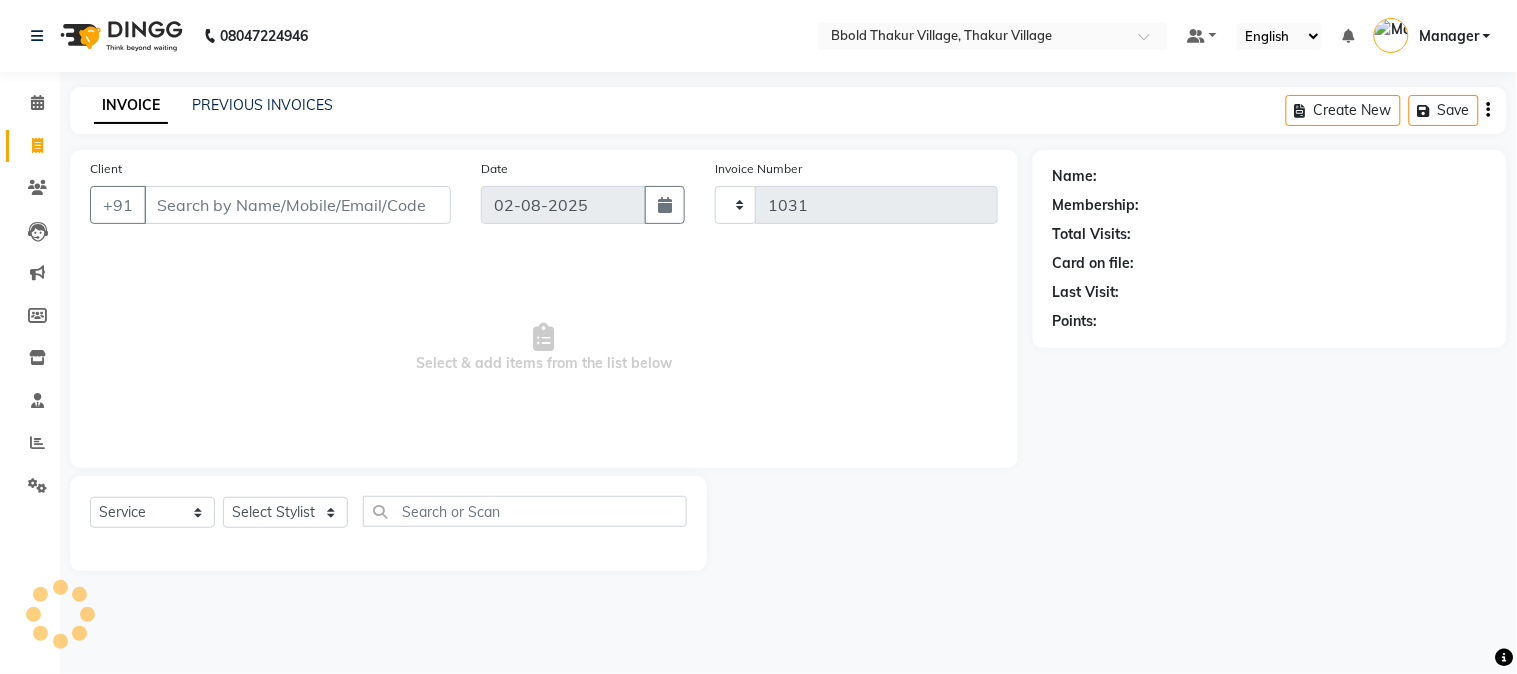 select on "7742" 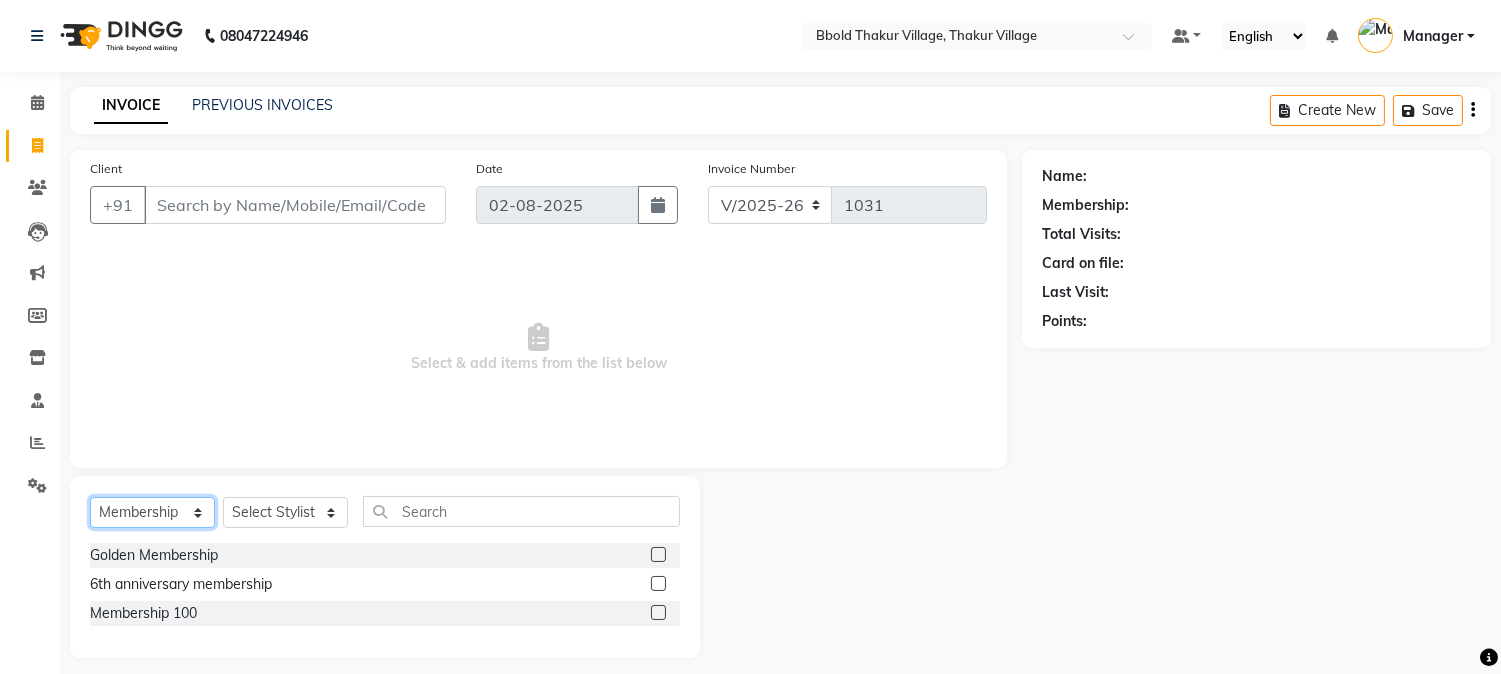 click on "Select  Service  Product  Membership  Package Voucher Prepaid Gift Card" 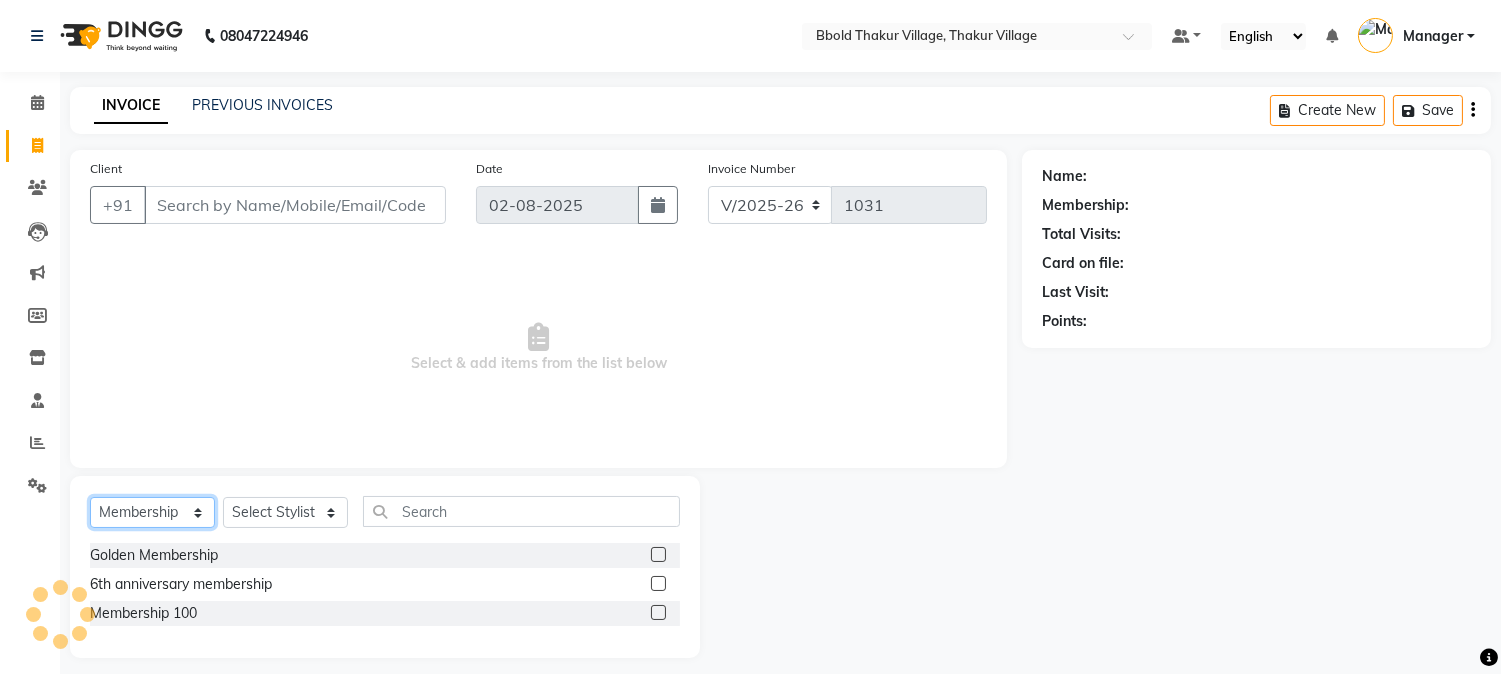 select on "service" 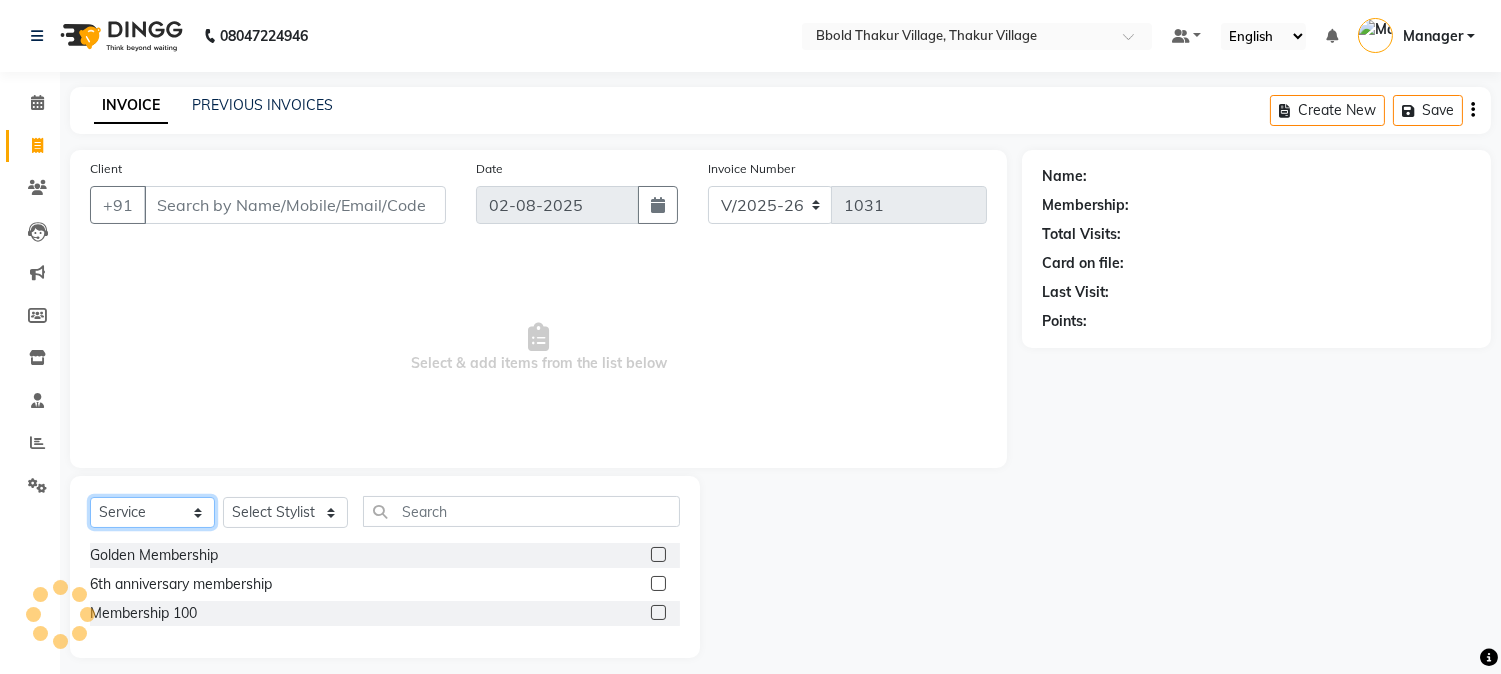 click on "Select  Service  Product  Membership  Package Voucher Prepaid Gift Card" 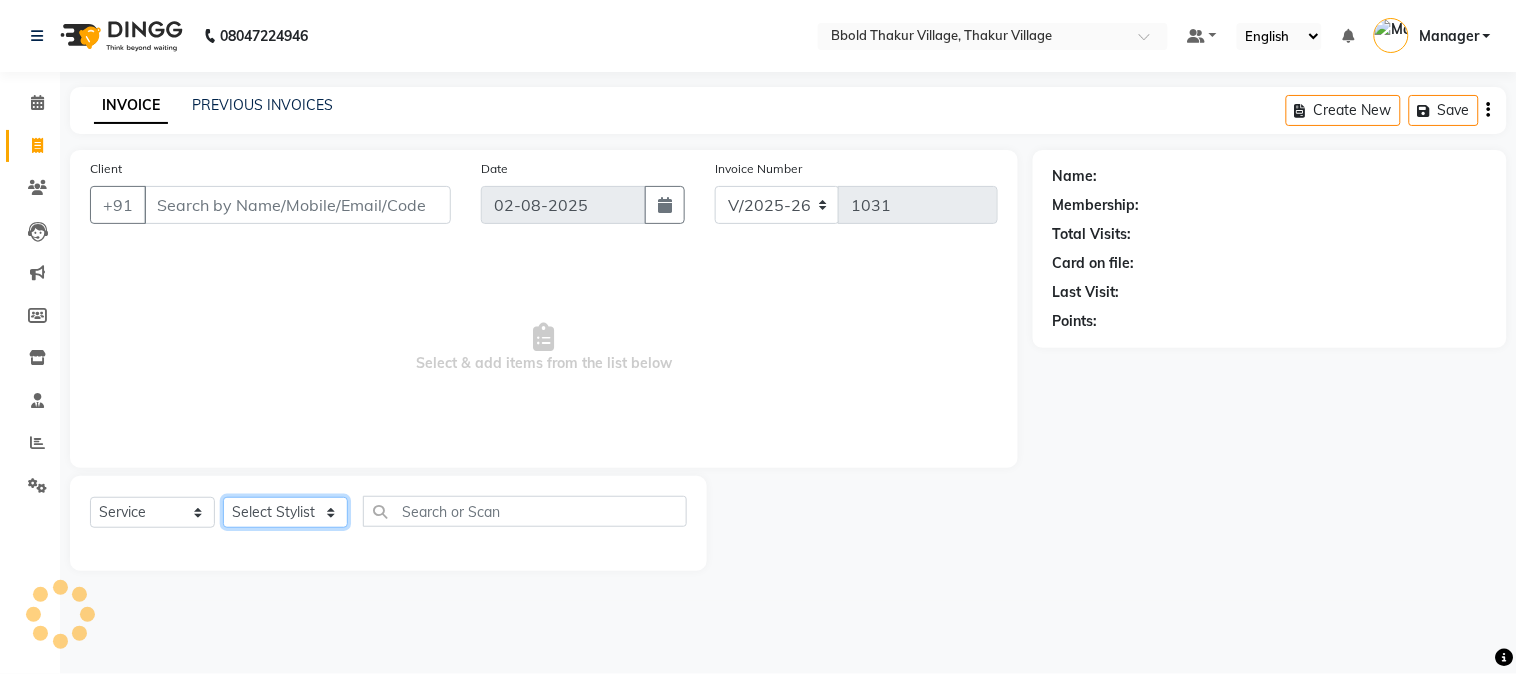 click on "Select Stylist [FIRST] [LAST] [FIRST] [LAST] Manager [FIRST] [LAST] [FIRST] [LAST]  [FIRST] [LAST] [FIRST] [LAST] [FIRST] [LAST]" 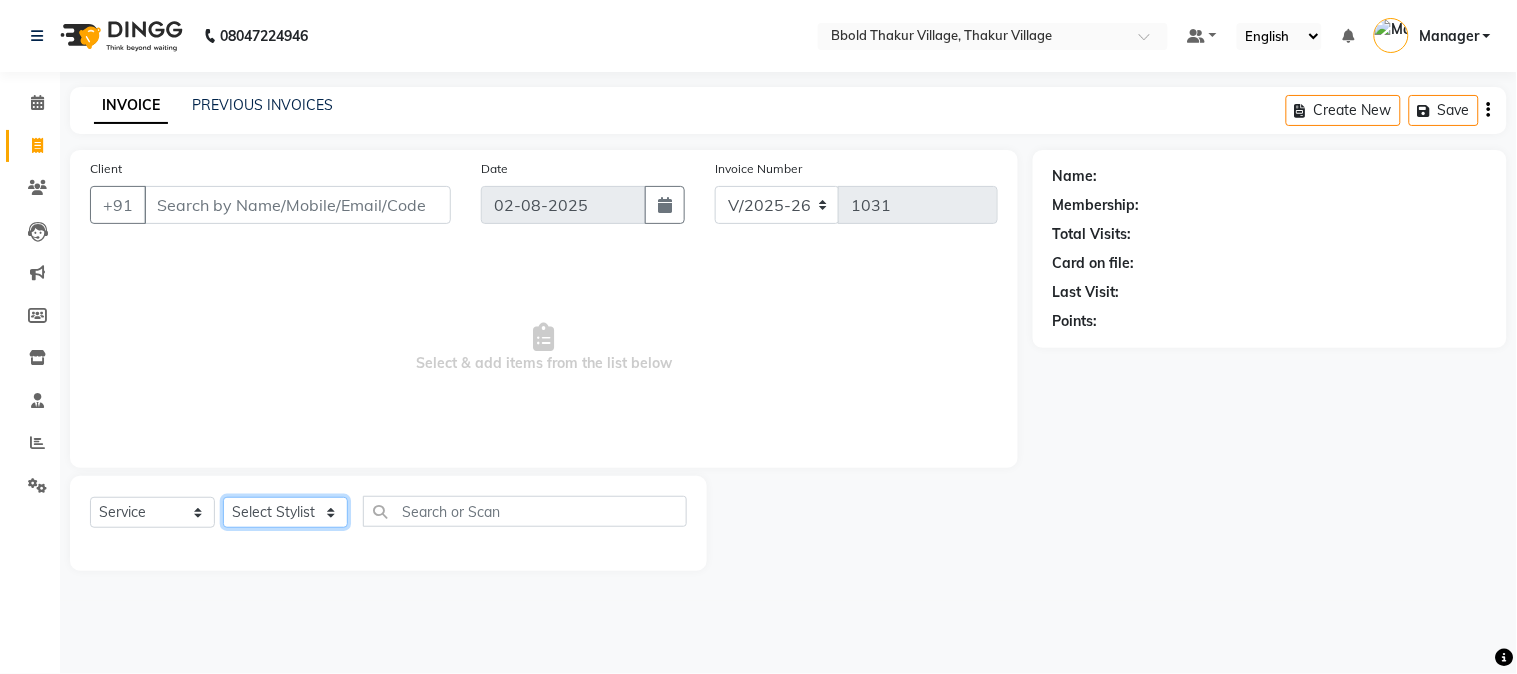 select on "68995" 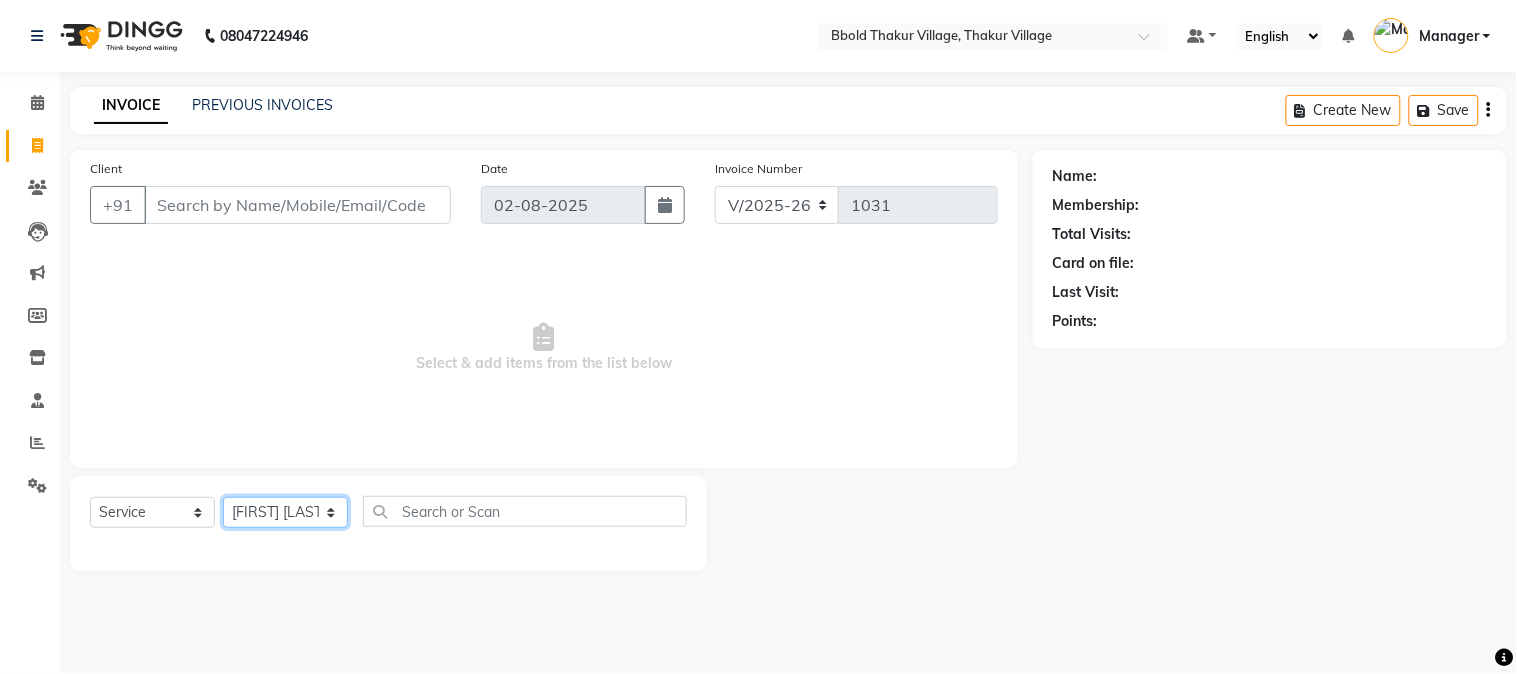 click on "Select Stylist [FIRST] [LAST] [FIRST] [LAST] Manager [FIRST] [LAST] [FIRST] [LAST]  [FIRST] [LAST] [FIRST] [LAST] [FIRST] [LAST]" 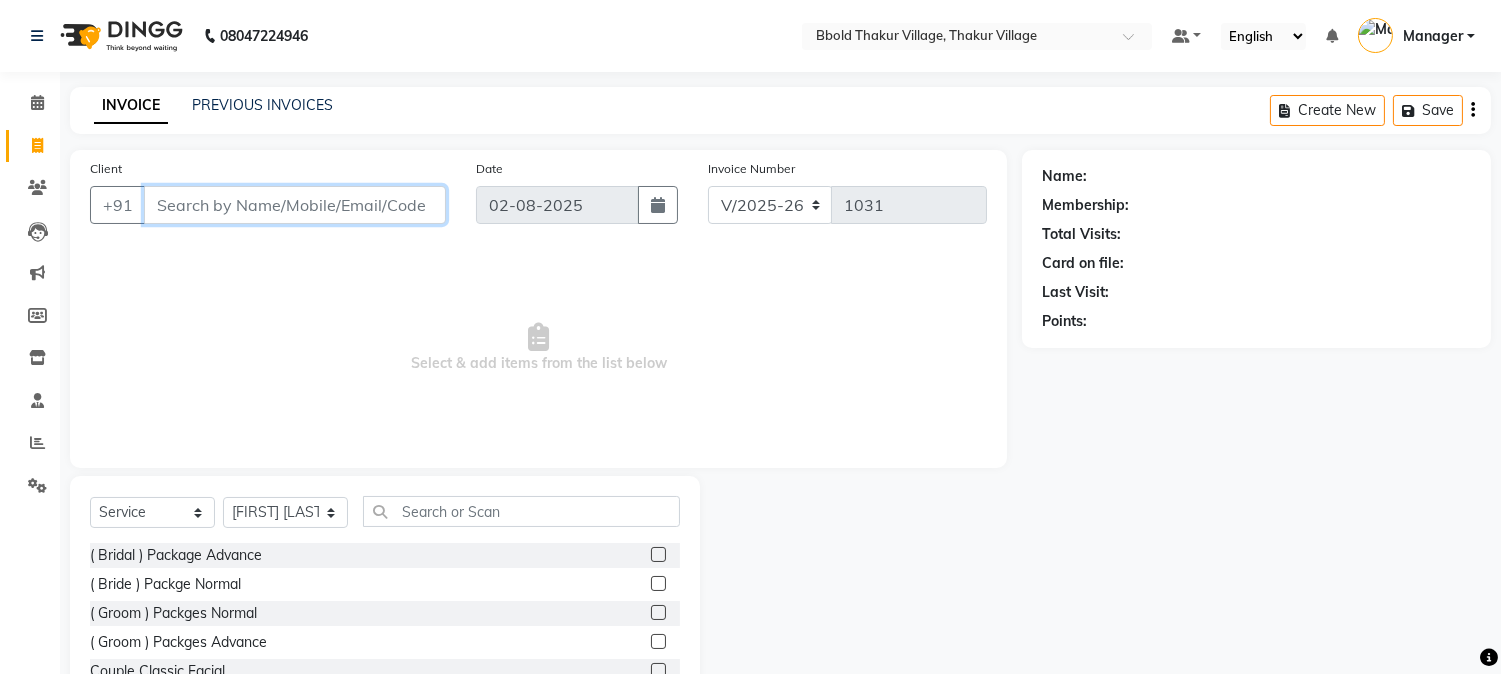 click on "Client" at bounding box center [295, 205] 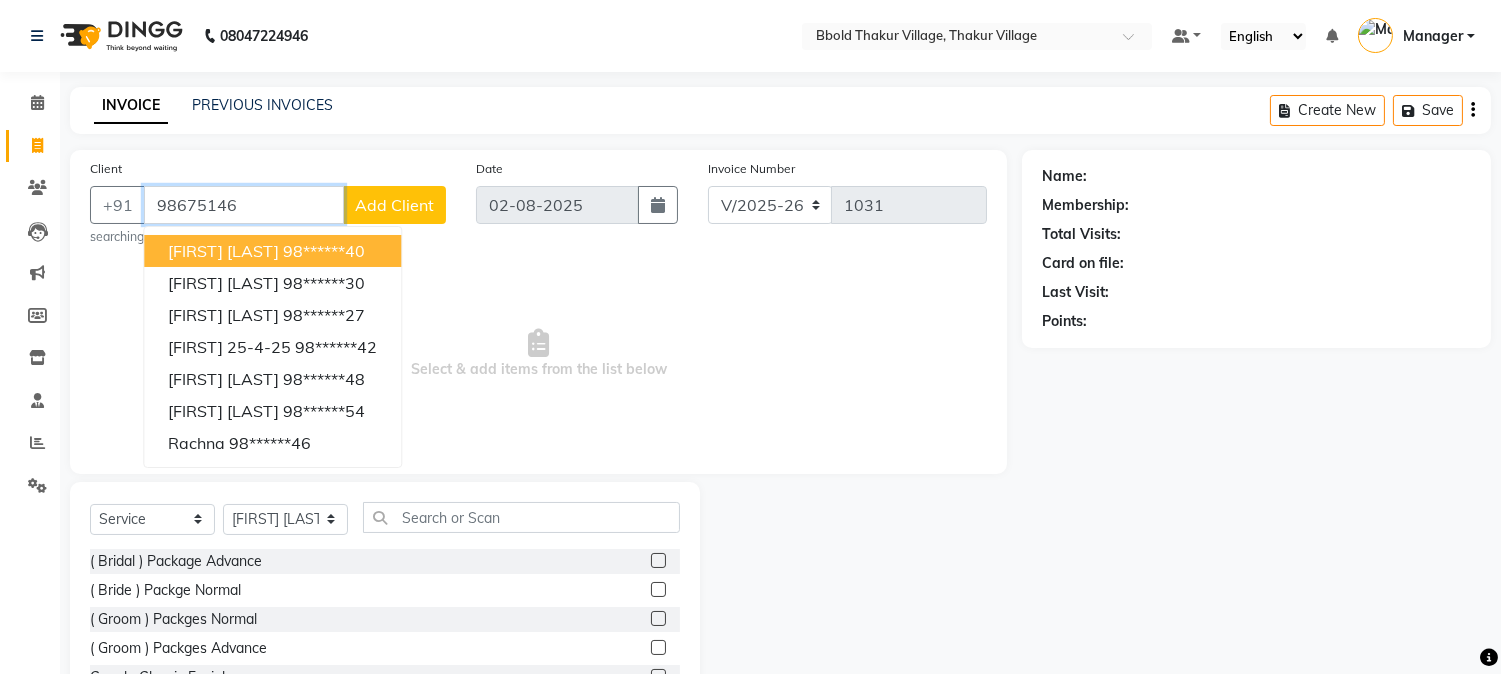 click on "98675146" at bounding box center [244, 205] 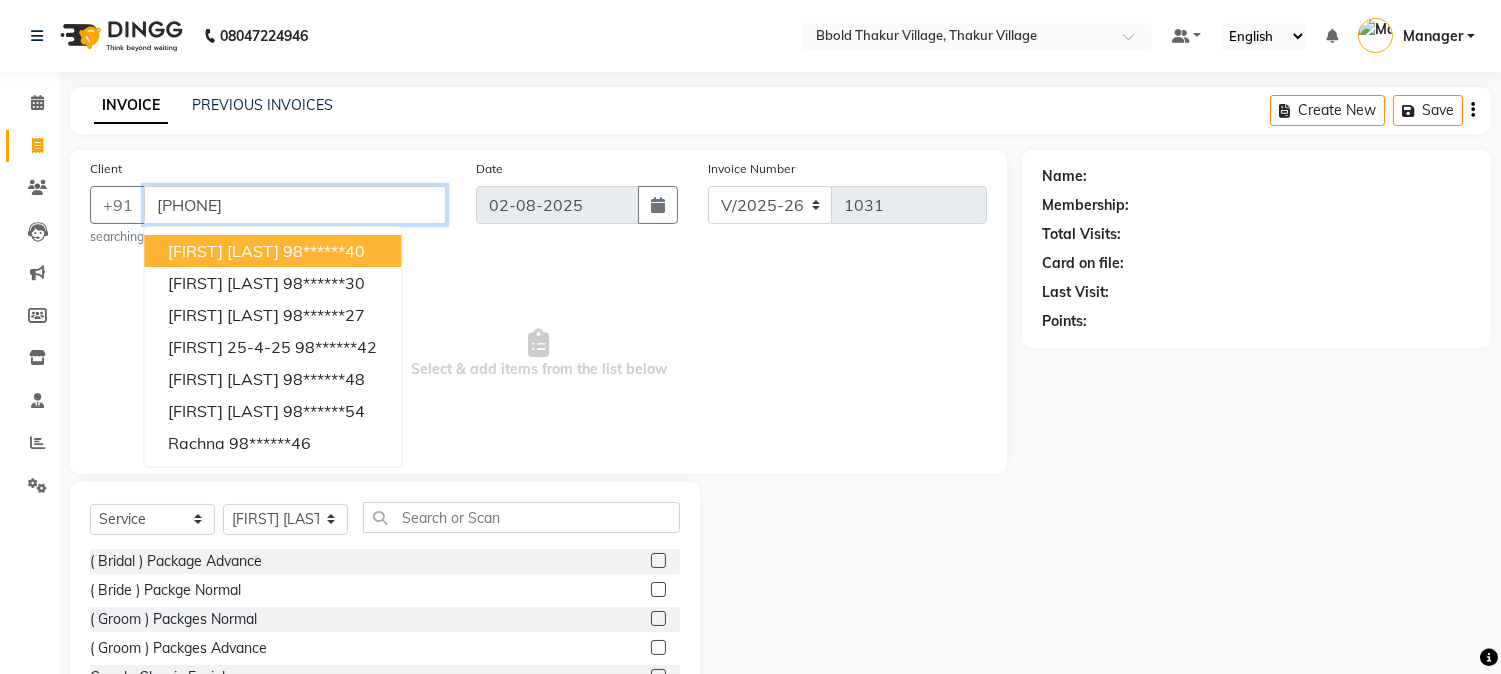 type on "[PHONE]" 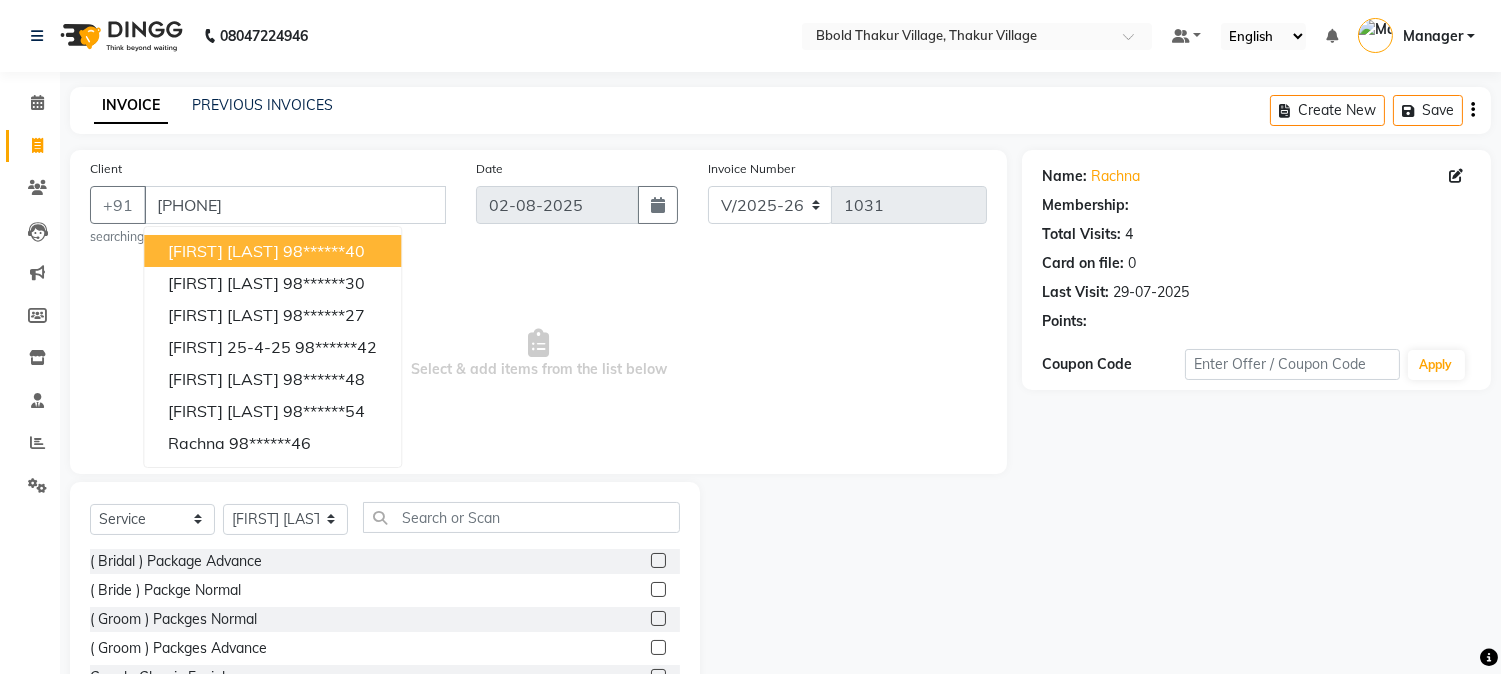 select on "1: Object" 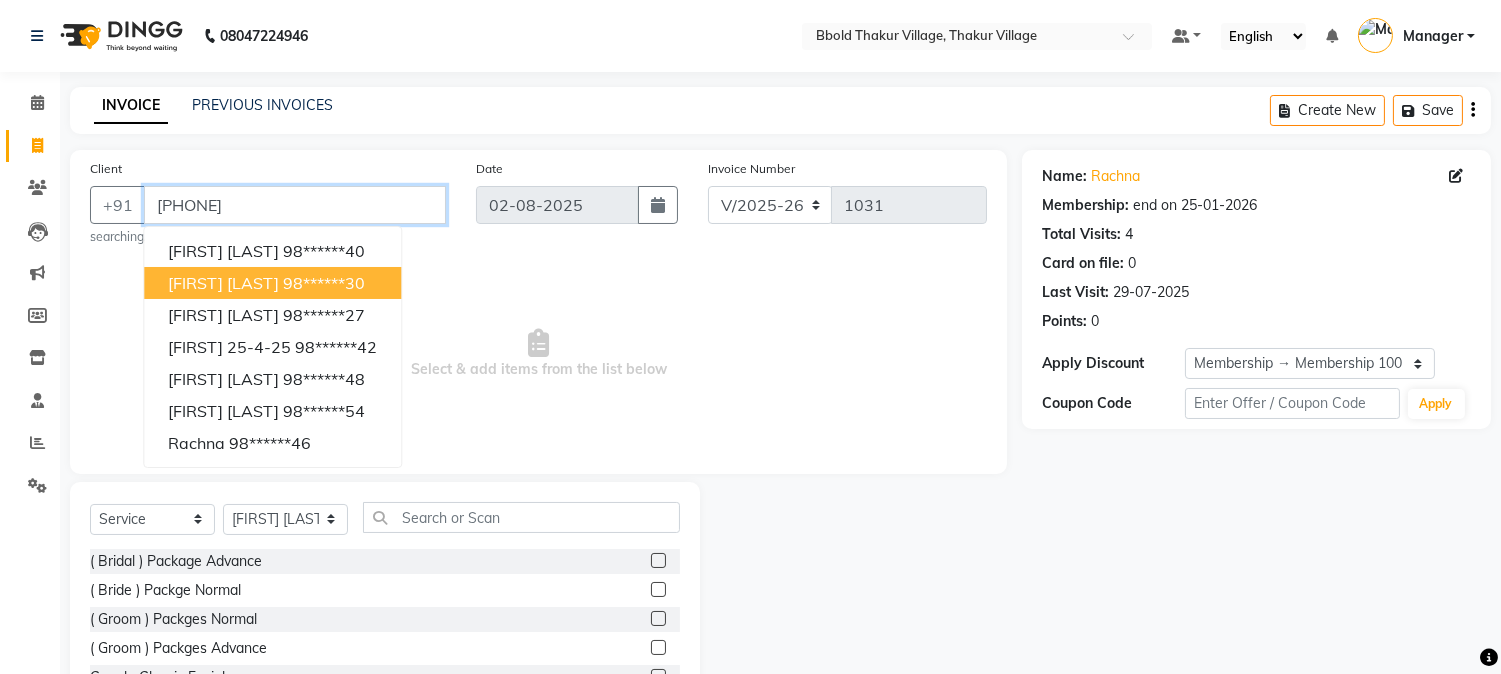 click on "[PHONE]" at bounding box center [295, 205] 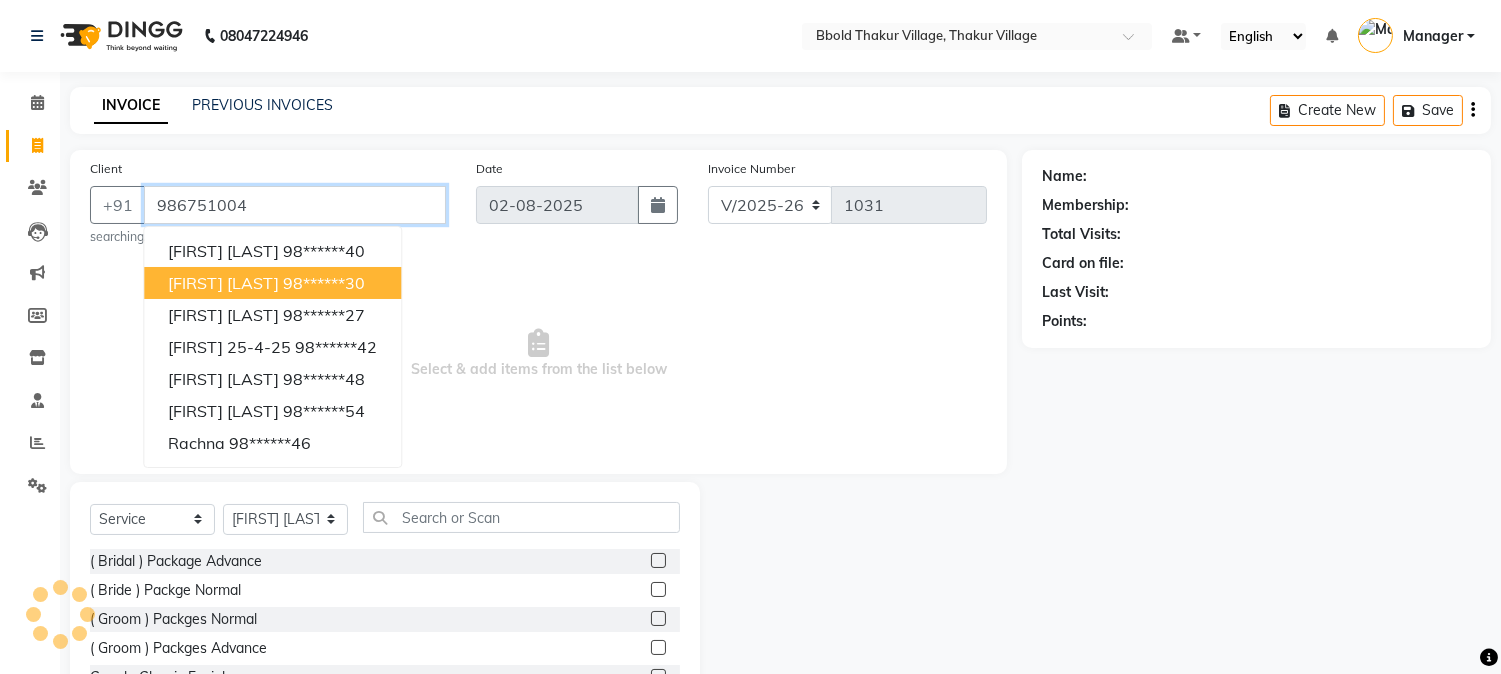 type on "[PHONE]" 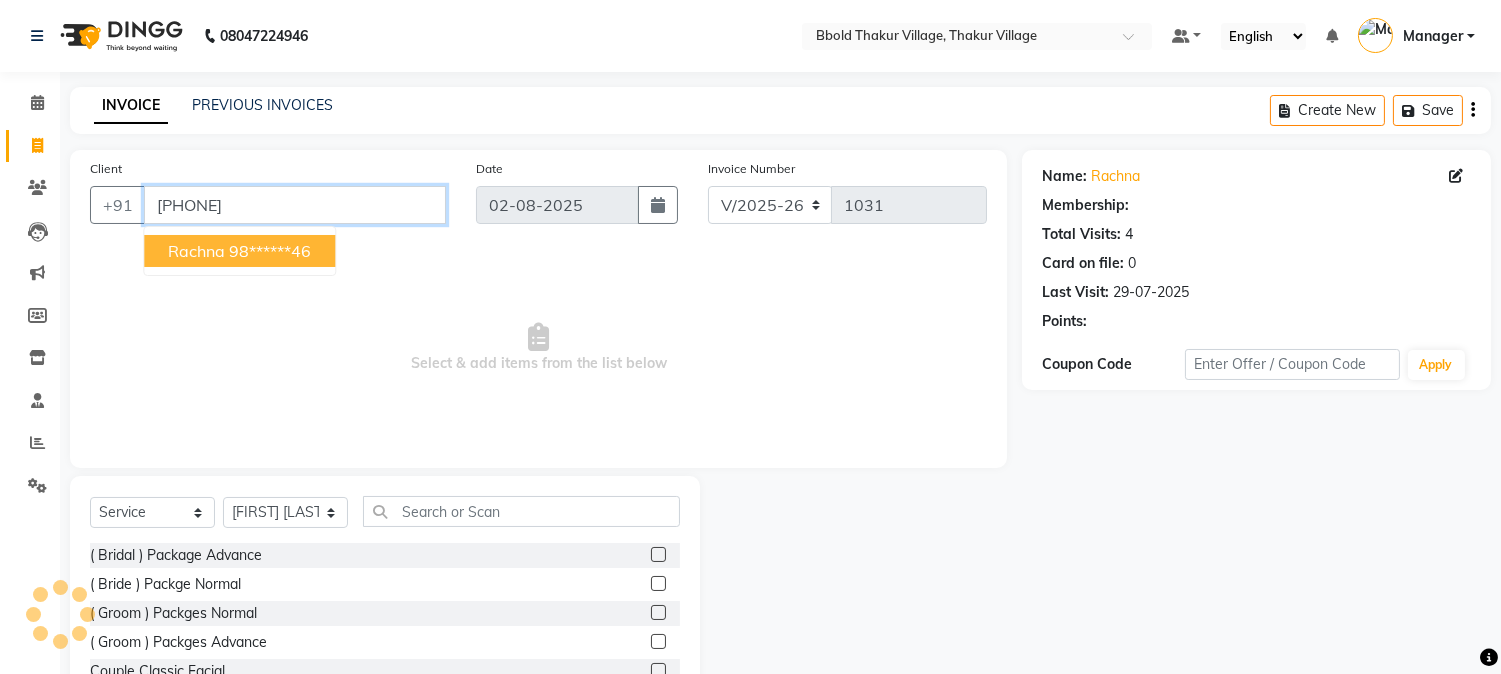 click on "[PHONE]" at bounding box center [295, 205] 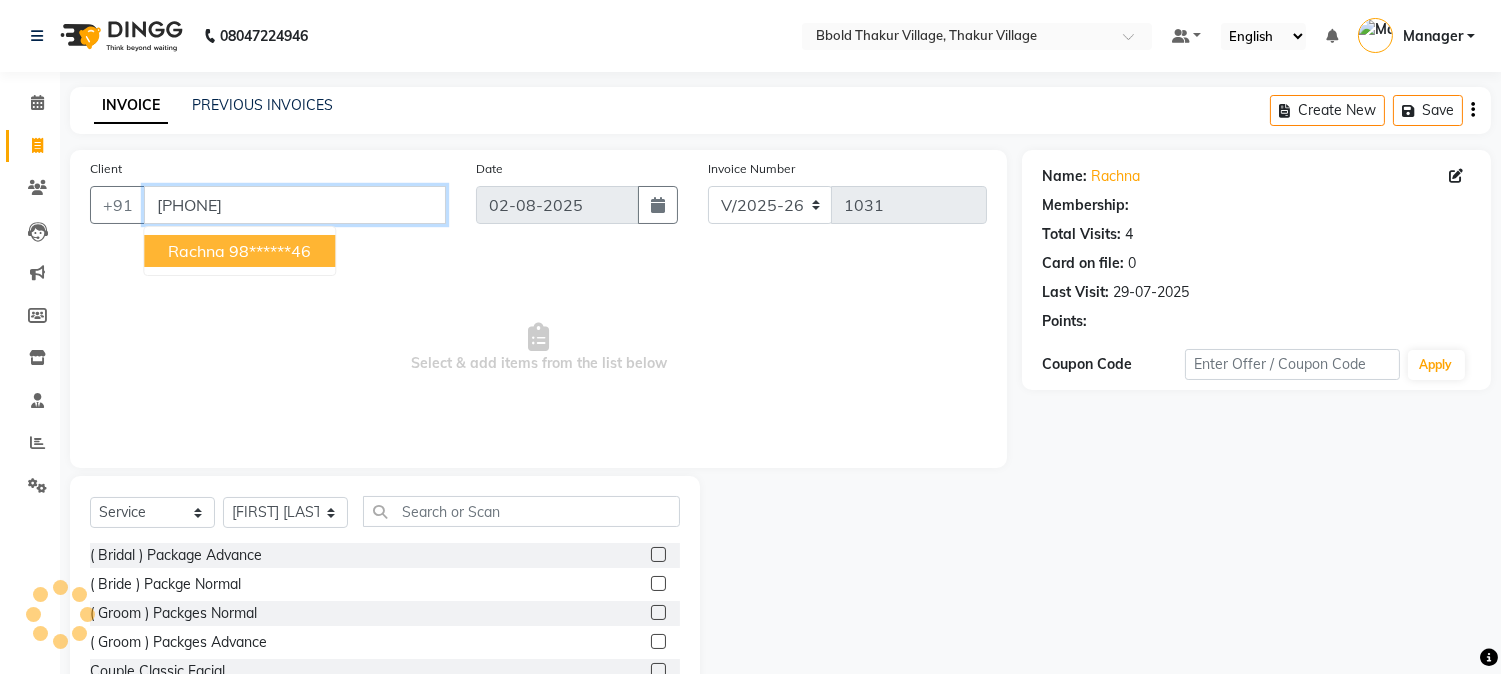 click on "[PHONE]" at bounding box center (295, 205) 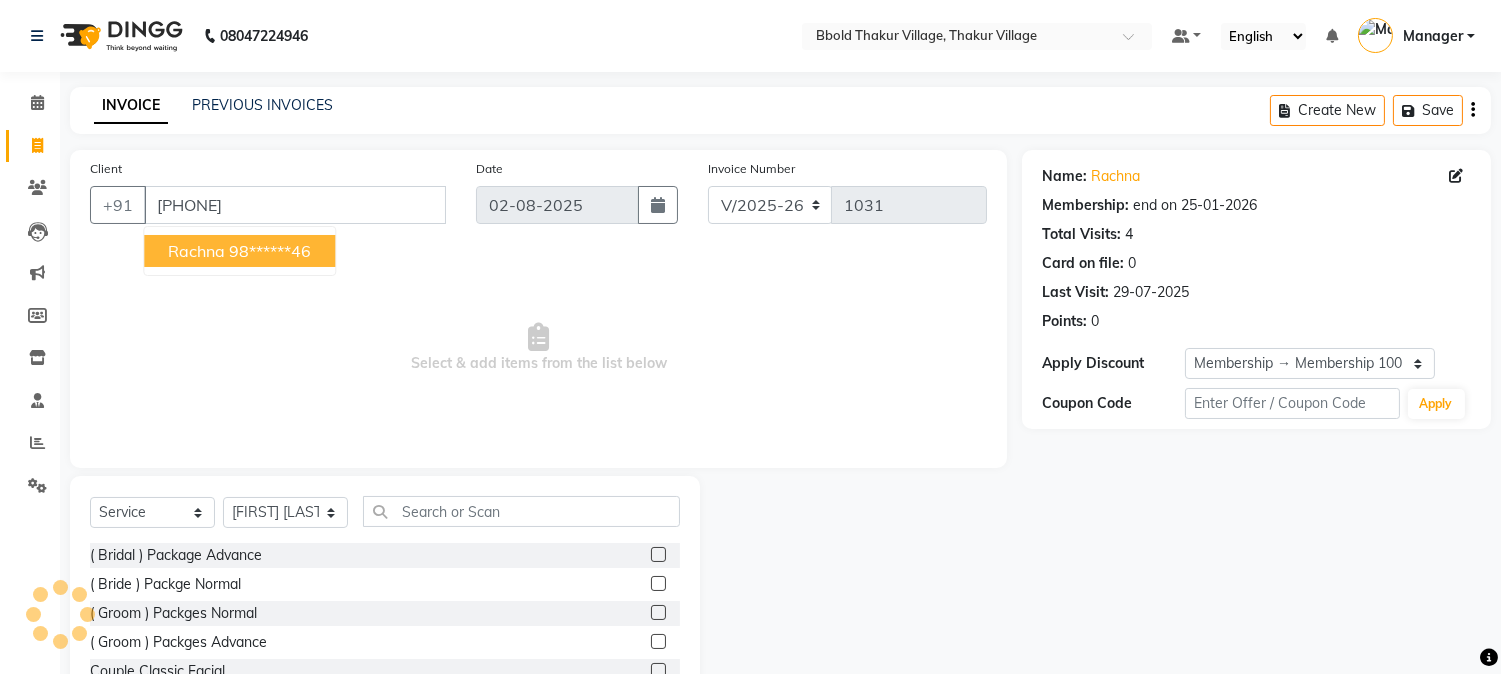 click on "Select & add items from the list below" at bounding box center [538, 348] 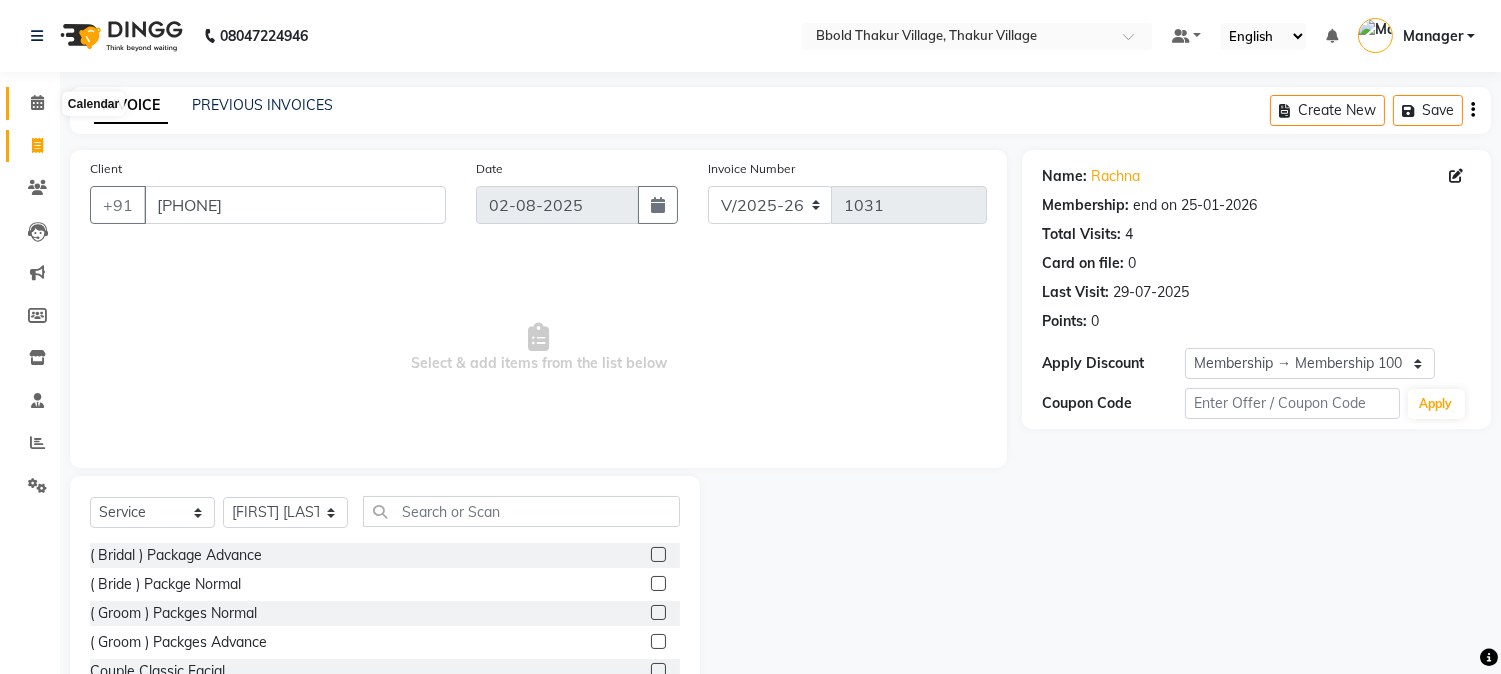 click 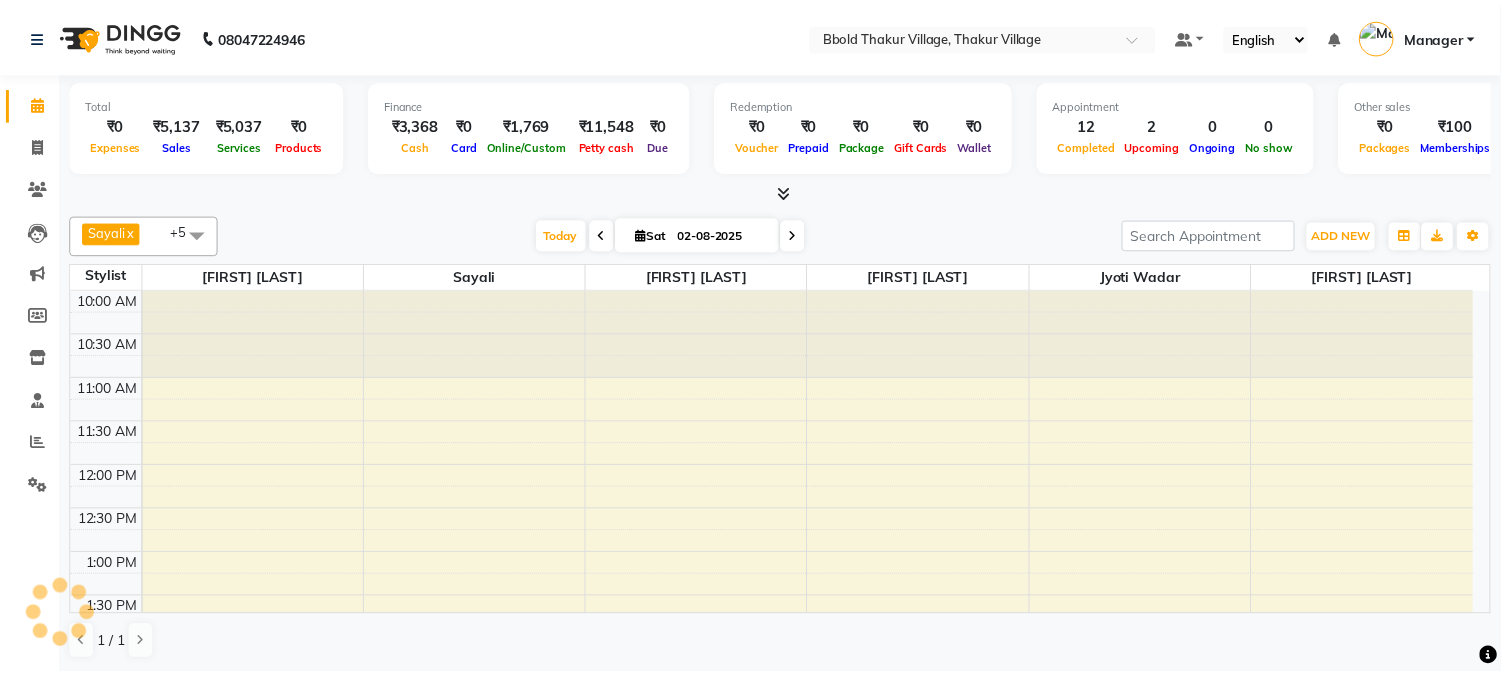 scroll, scrollTop: 0, scrollLeft: 0, axis: both 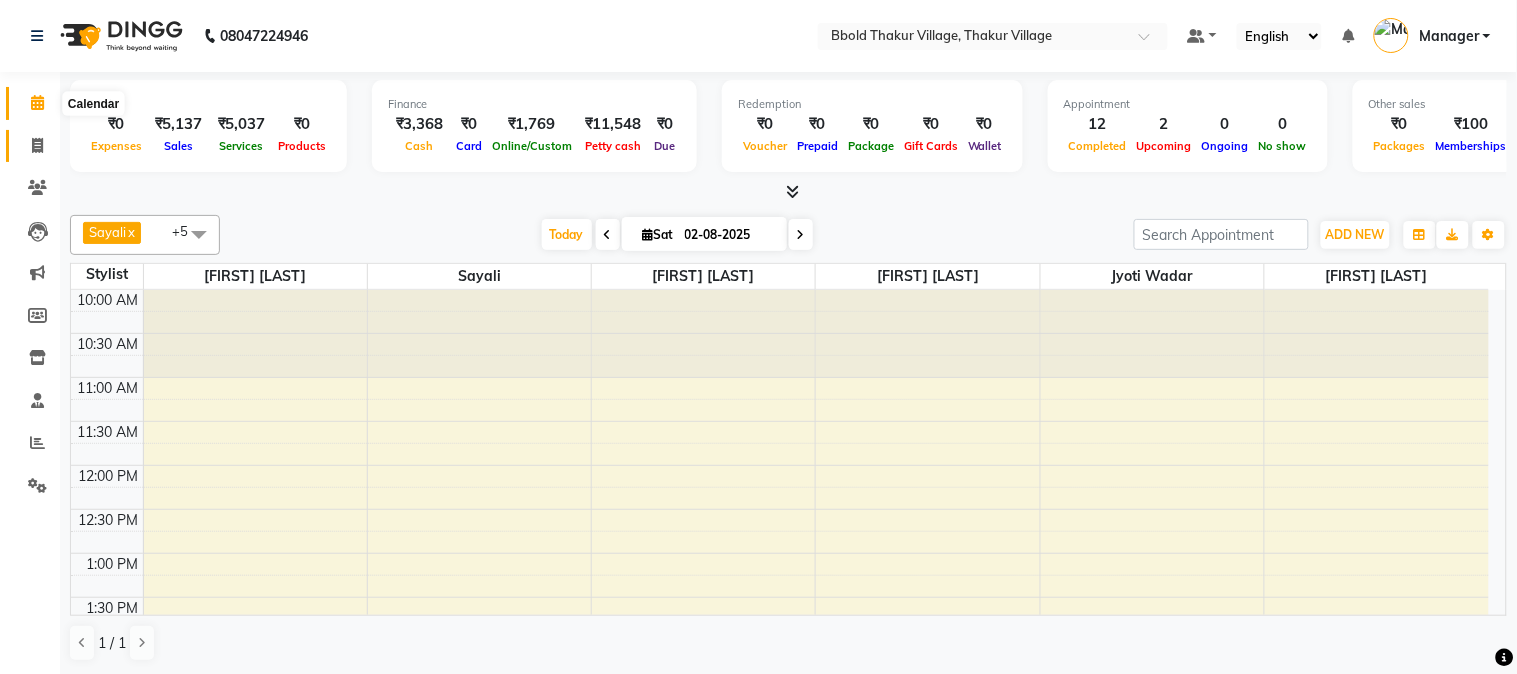 click 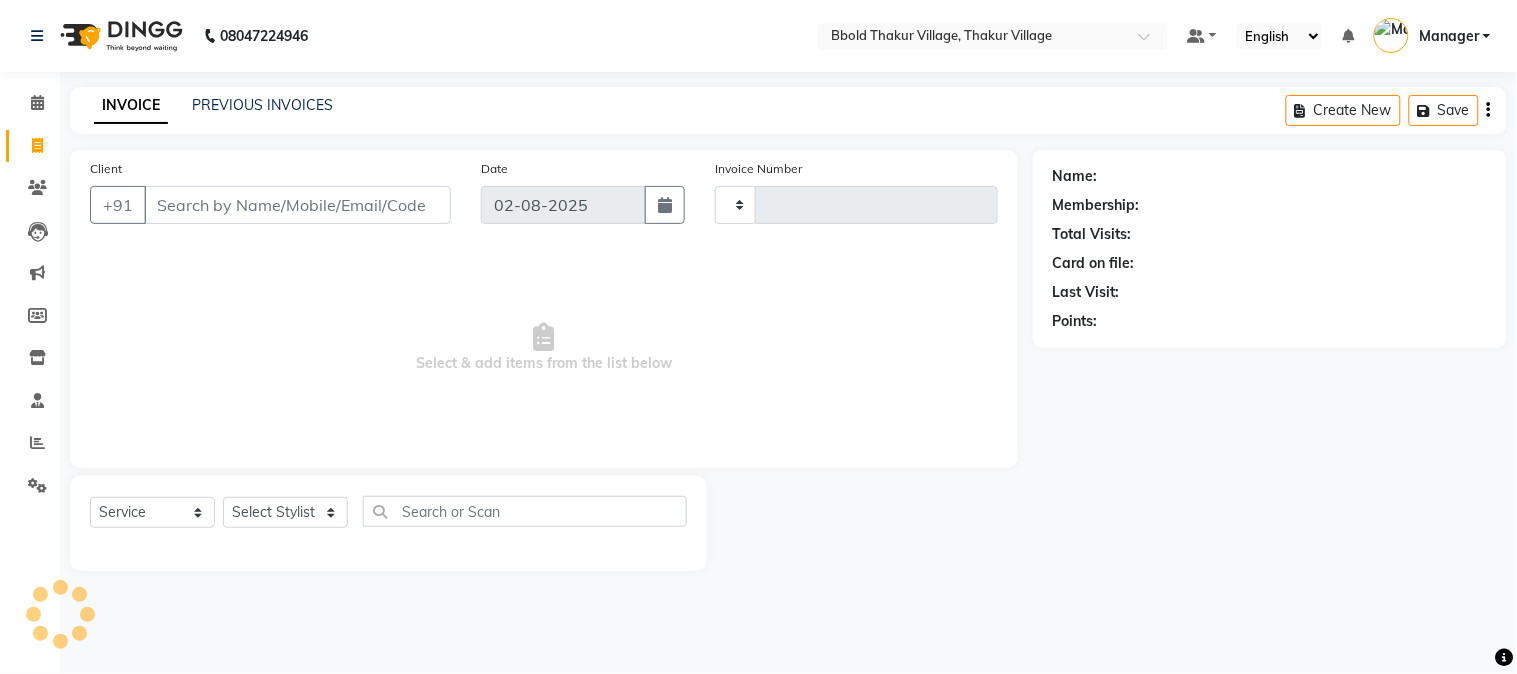 type on "1031" 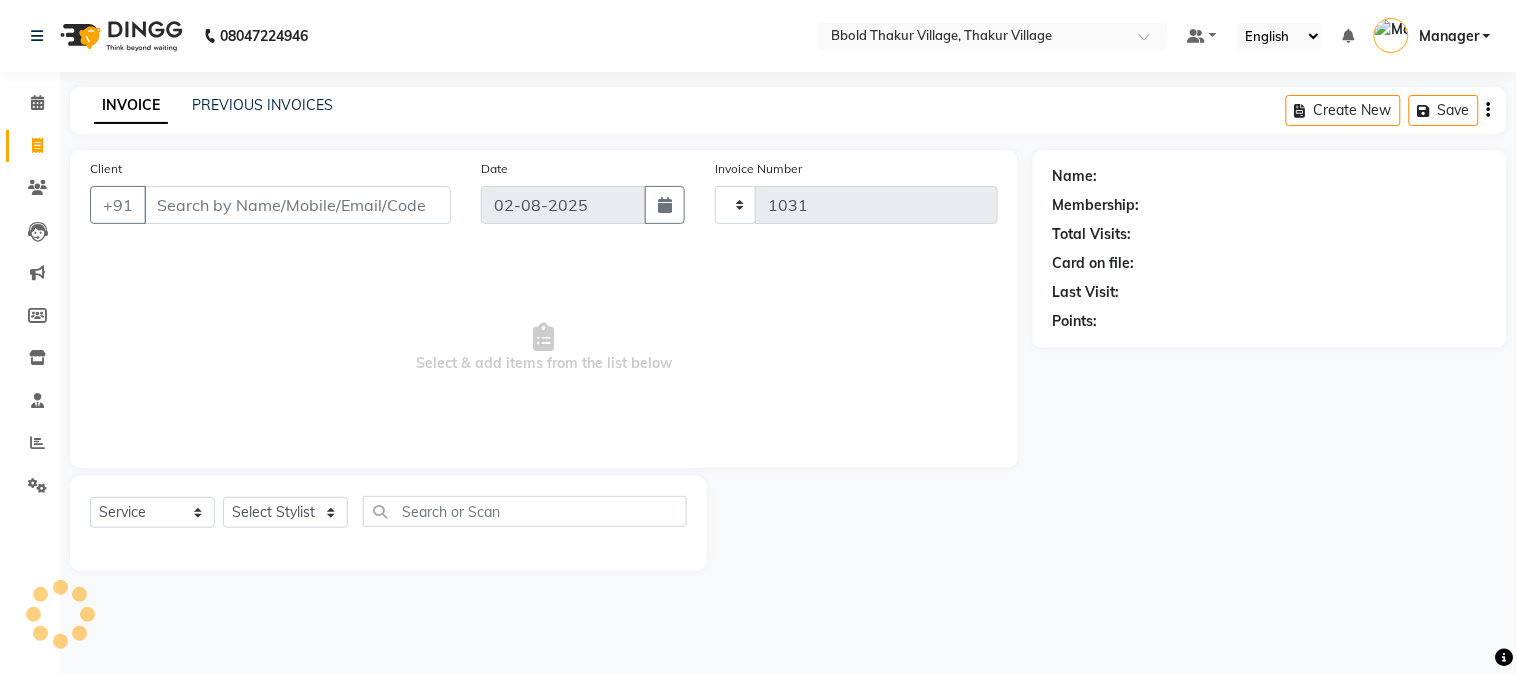 select on "7742" 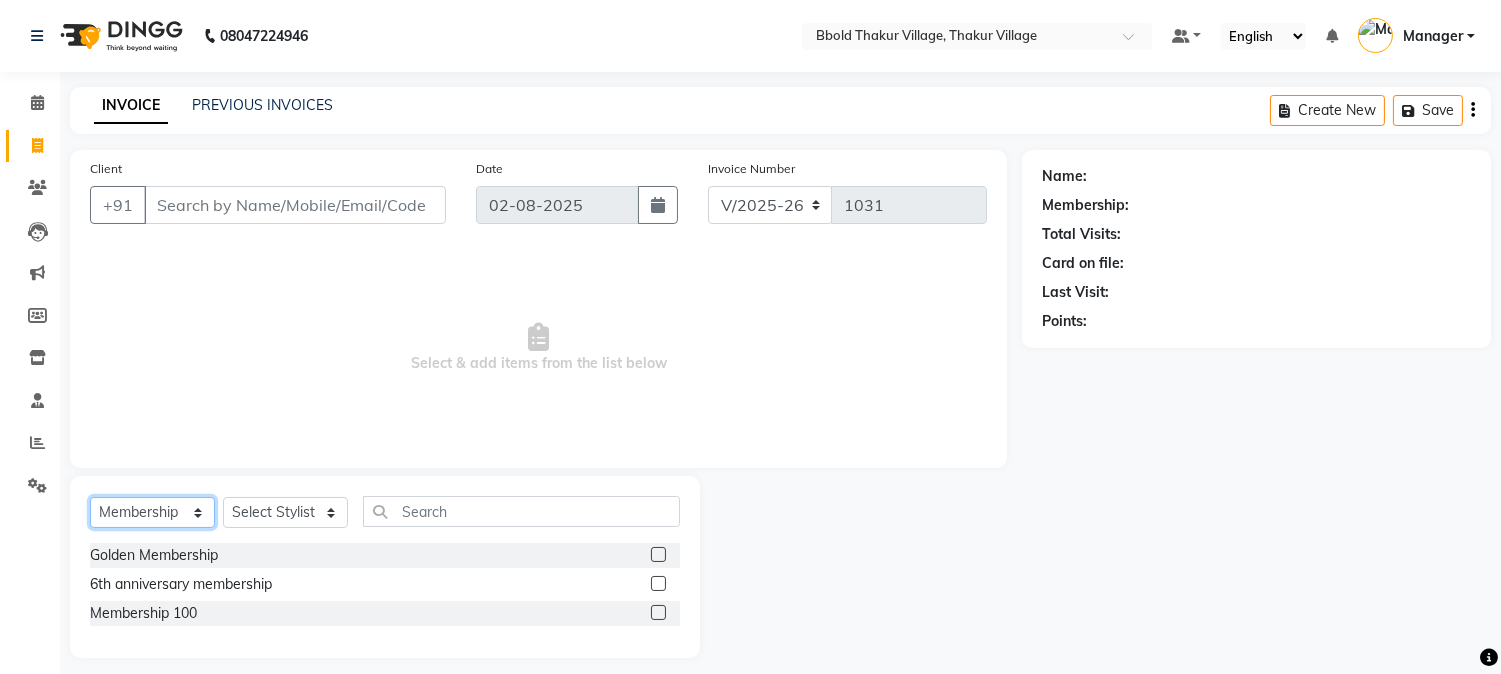 click on "Select  Service  Product  Membership  Package Voucher Prepaid Gift Card" 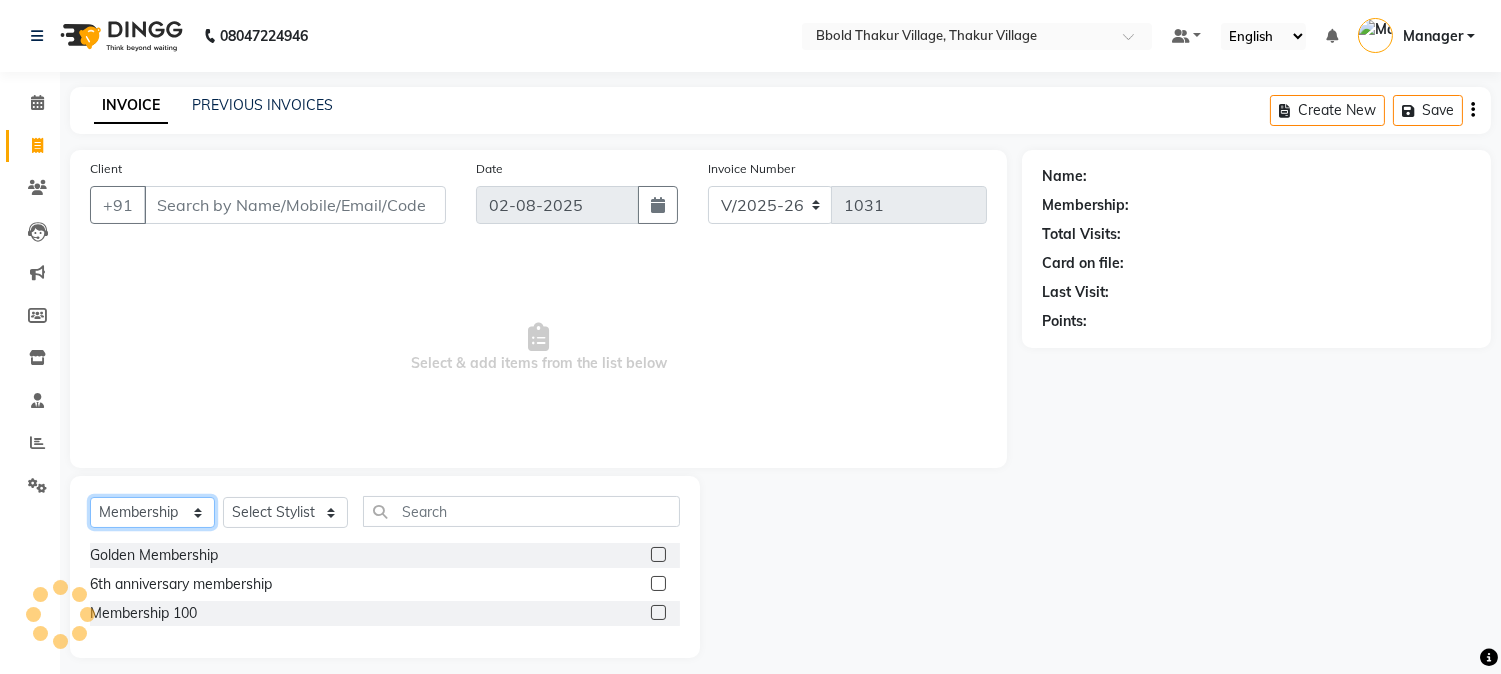select on "service" 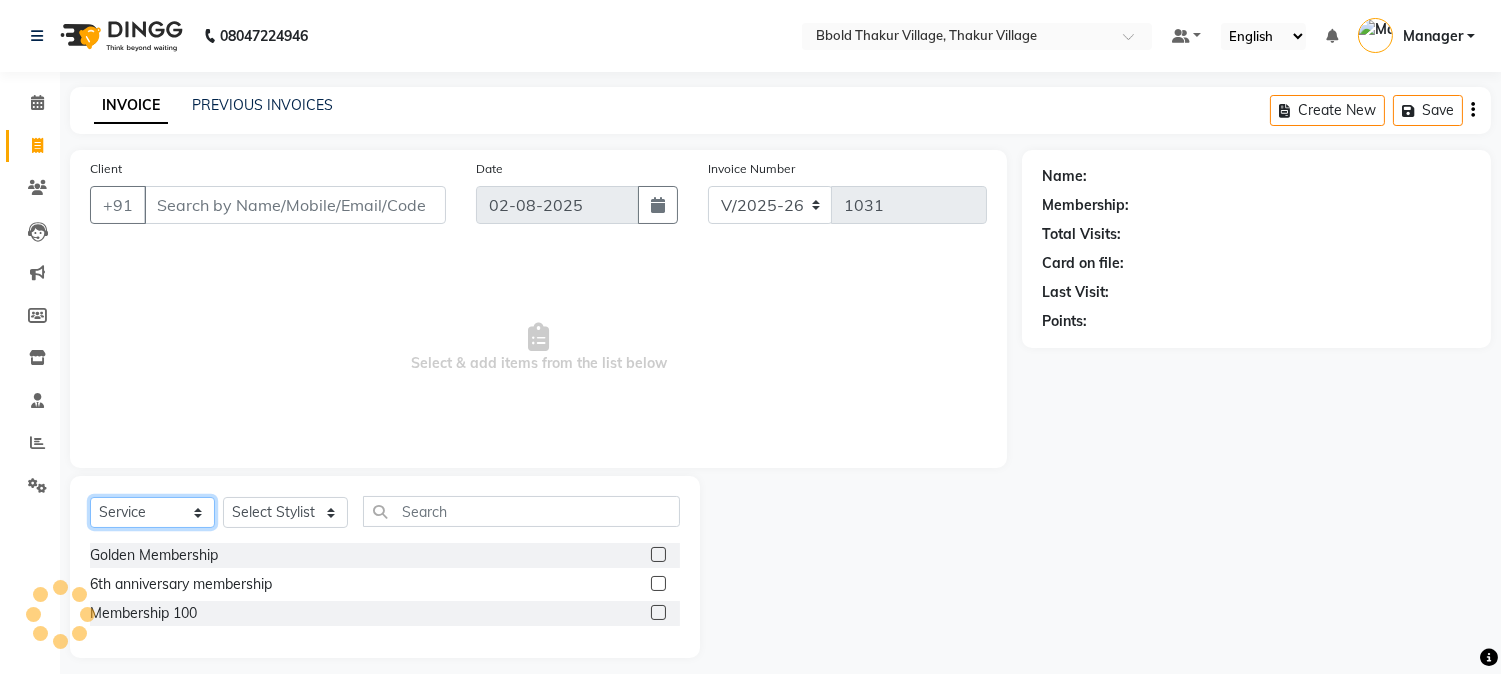 click on "Select  Service  Product  Membership  Package Voucher Prepaid Gift Card" 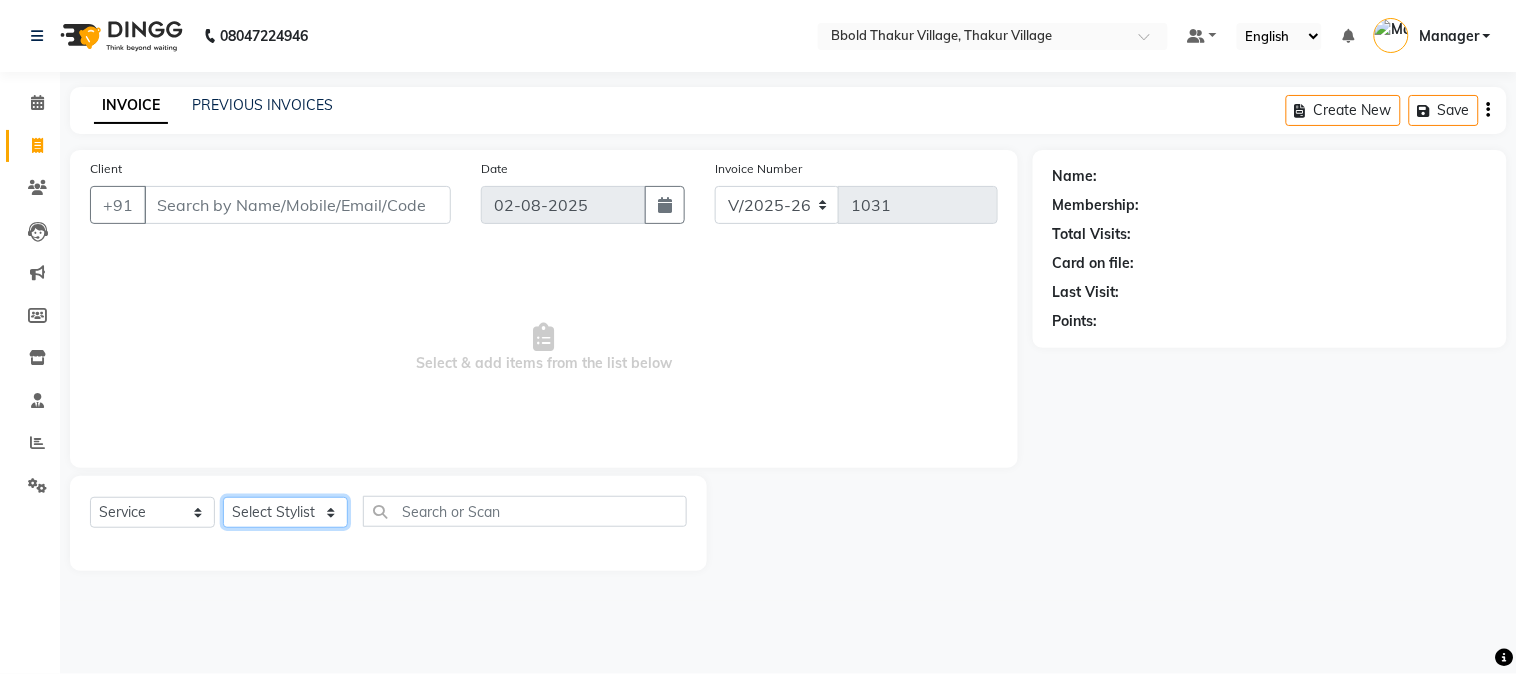 click on "Select Stylist [FIRST] [LAST] [FIRST] [LAST] Manager [FIRST] [LAST] [FIRST] [LAST]  [FIRST] [LAST] [FIRST] [LAST] [FIRST] [LAST]" 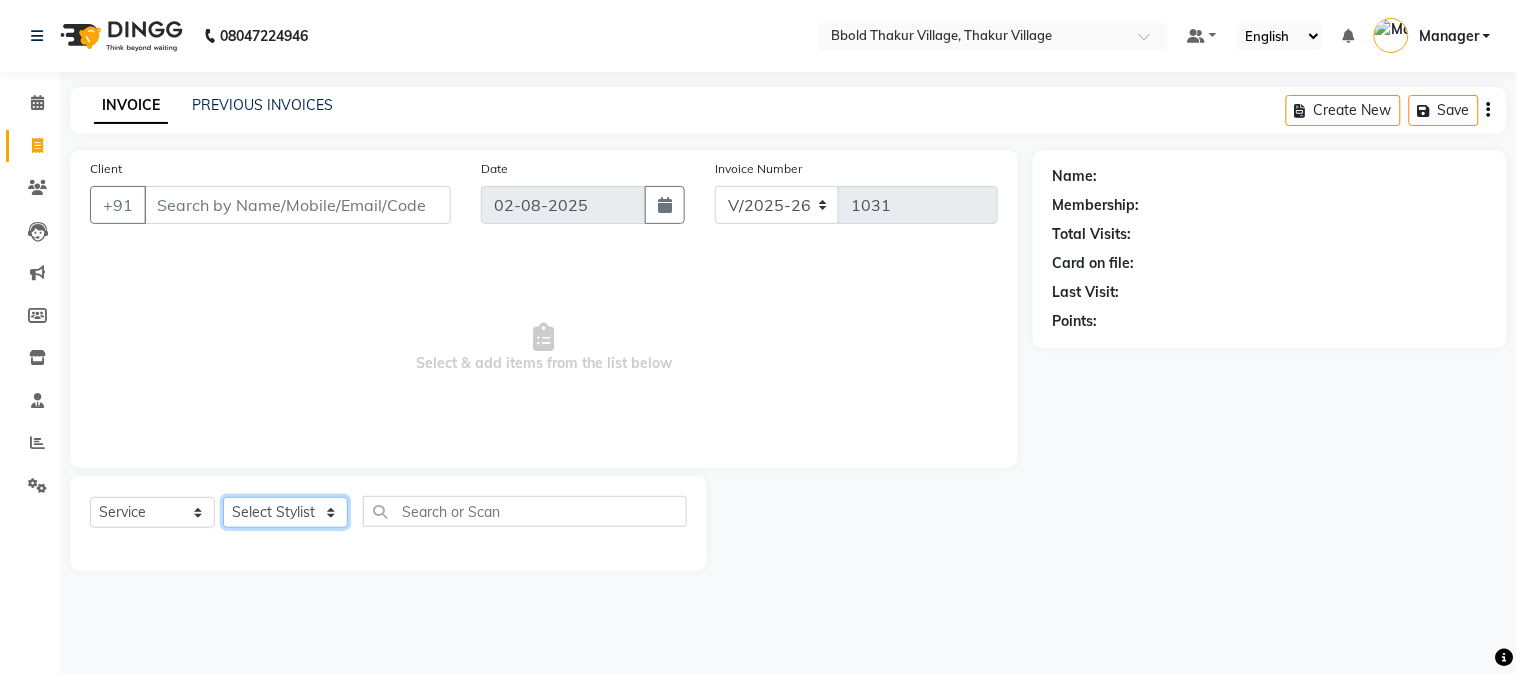 select on "84560" 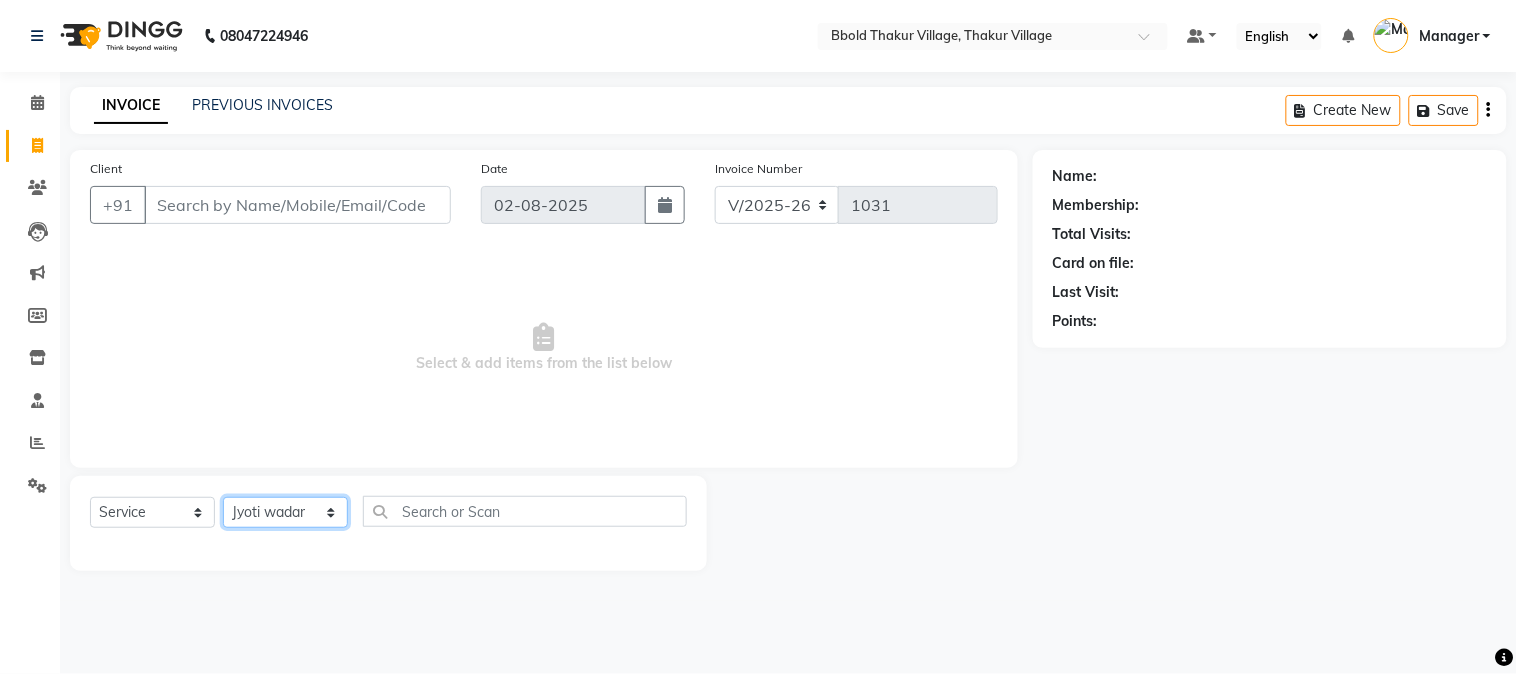 click on "Select Stylist [FIRST] [LAST] [FIRST] [LAST] Manager [FIRST] [LAST] [FIRST] [LAST]  [FIRST] [LAST] [FIRST] [LAST] [FIRST] [LAST]" 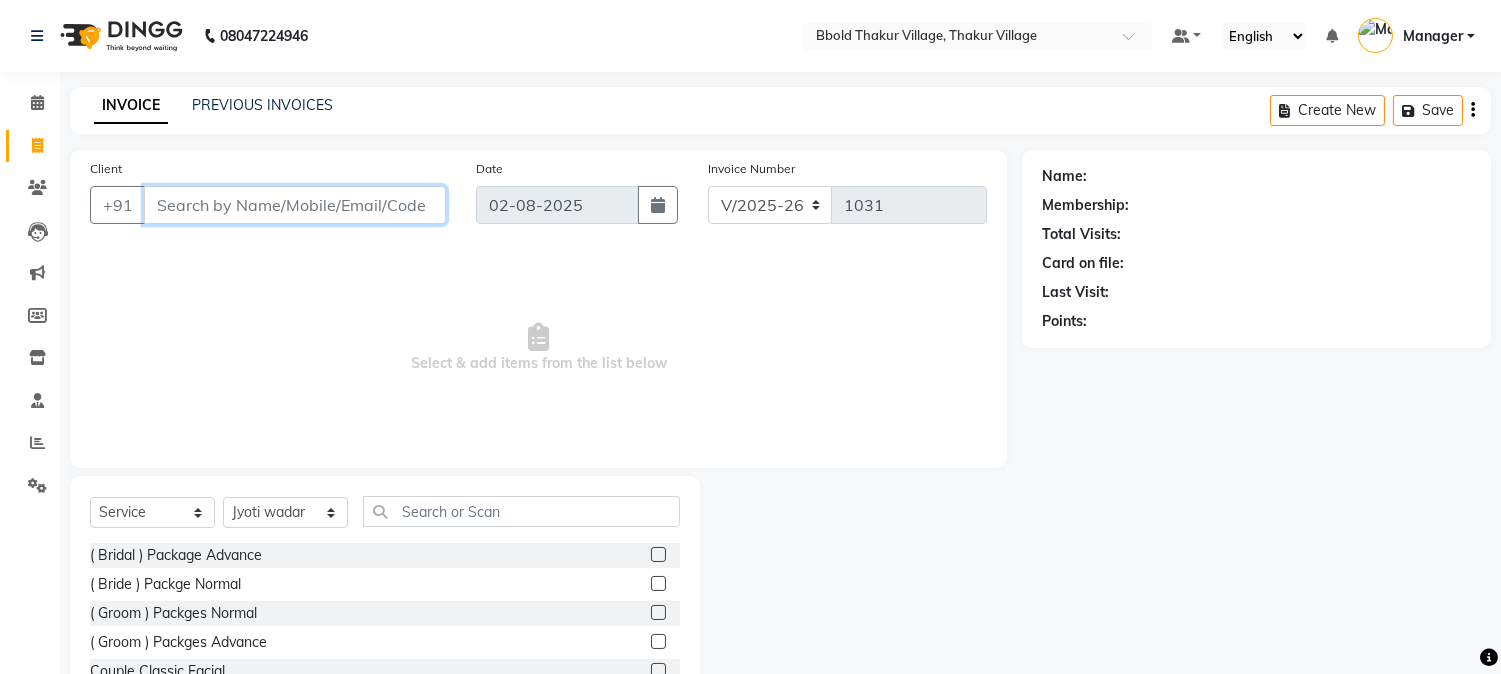 click on "Client" at bounding box center (295, 205) 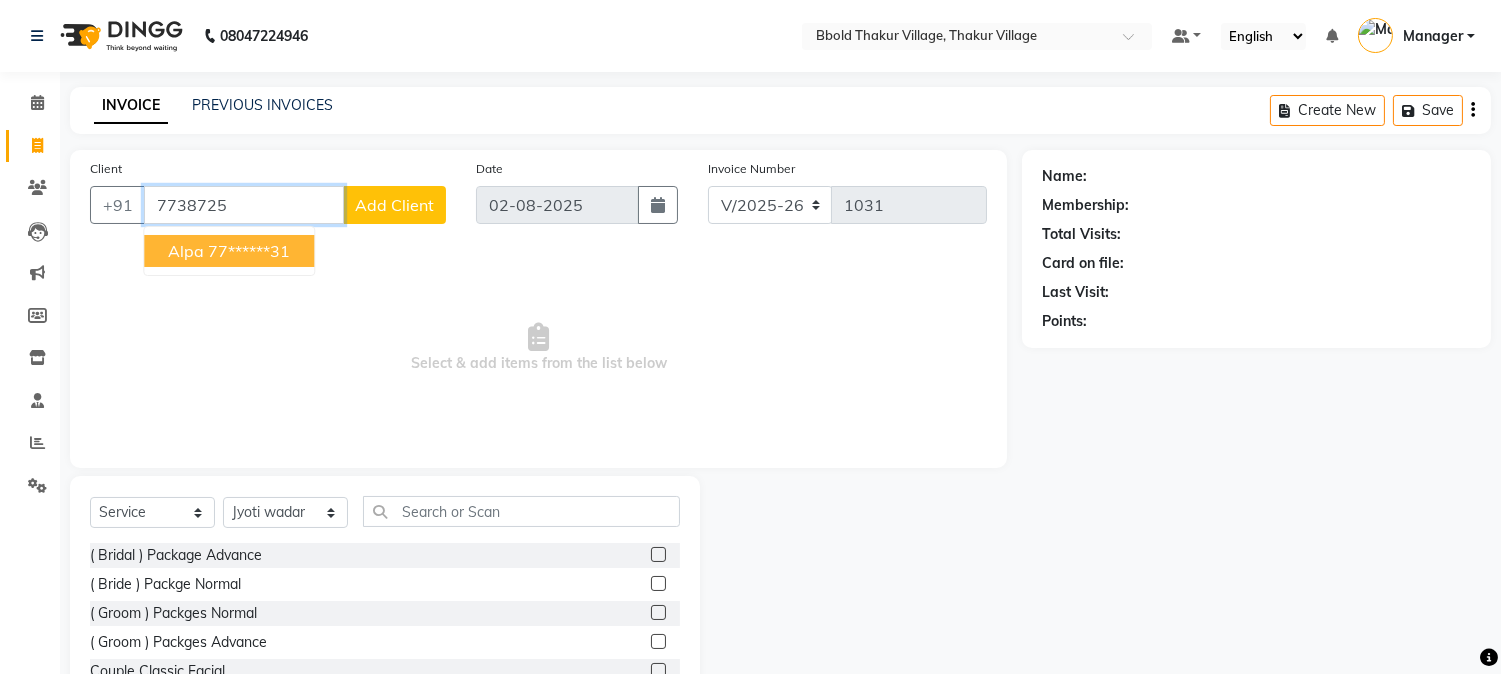 click on "77******31" at bounding box center (249, 251) 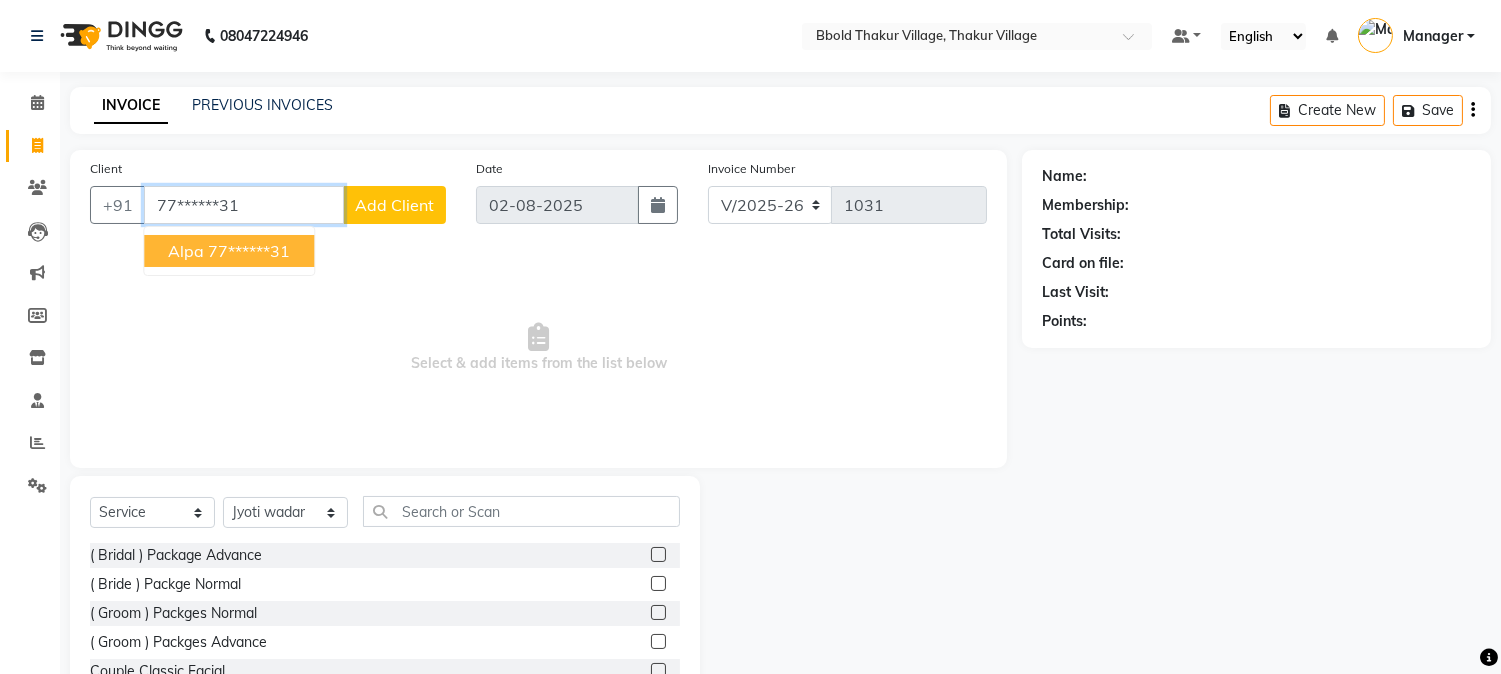 type on "77******31" 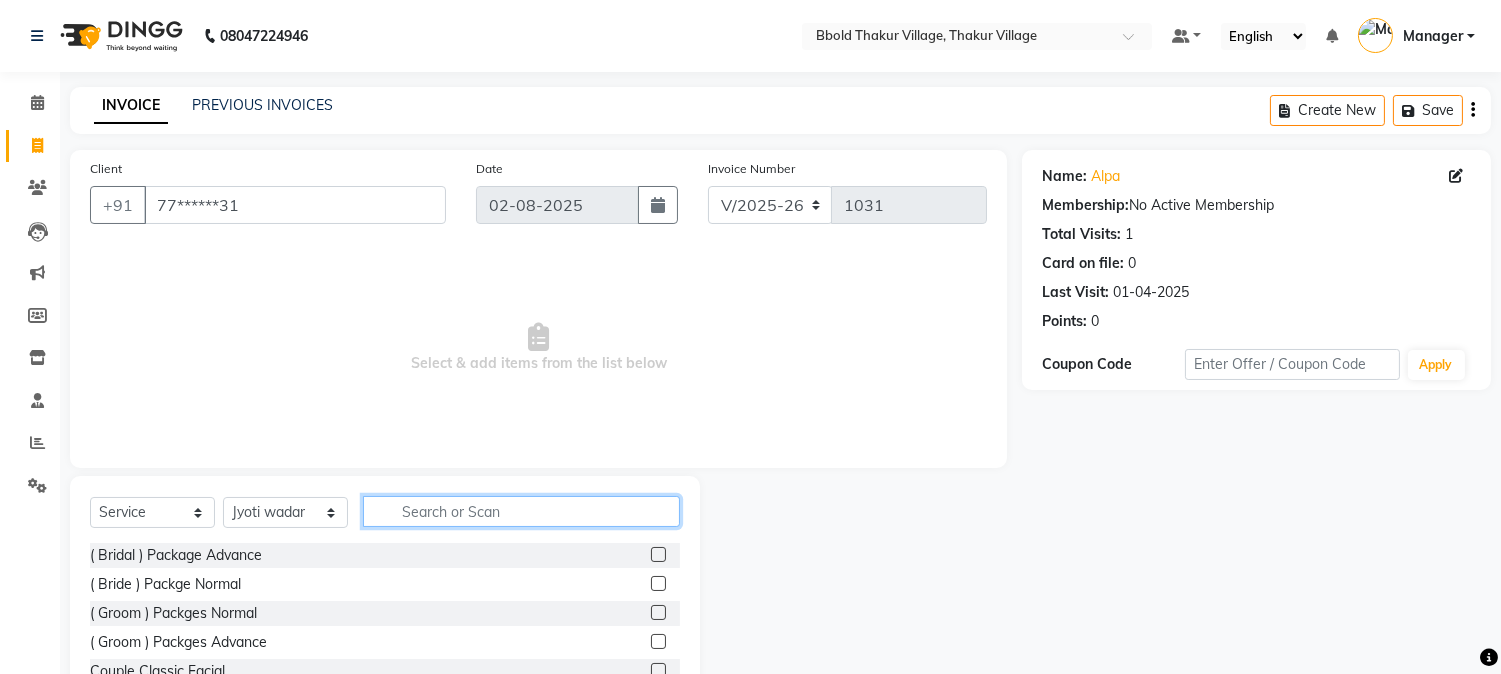 click 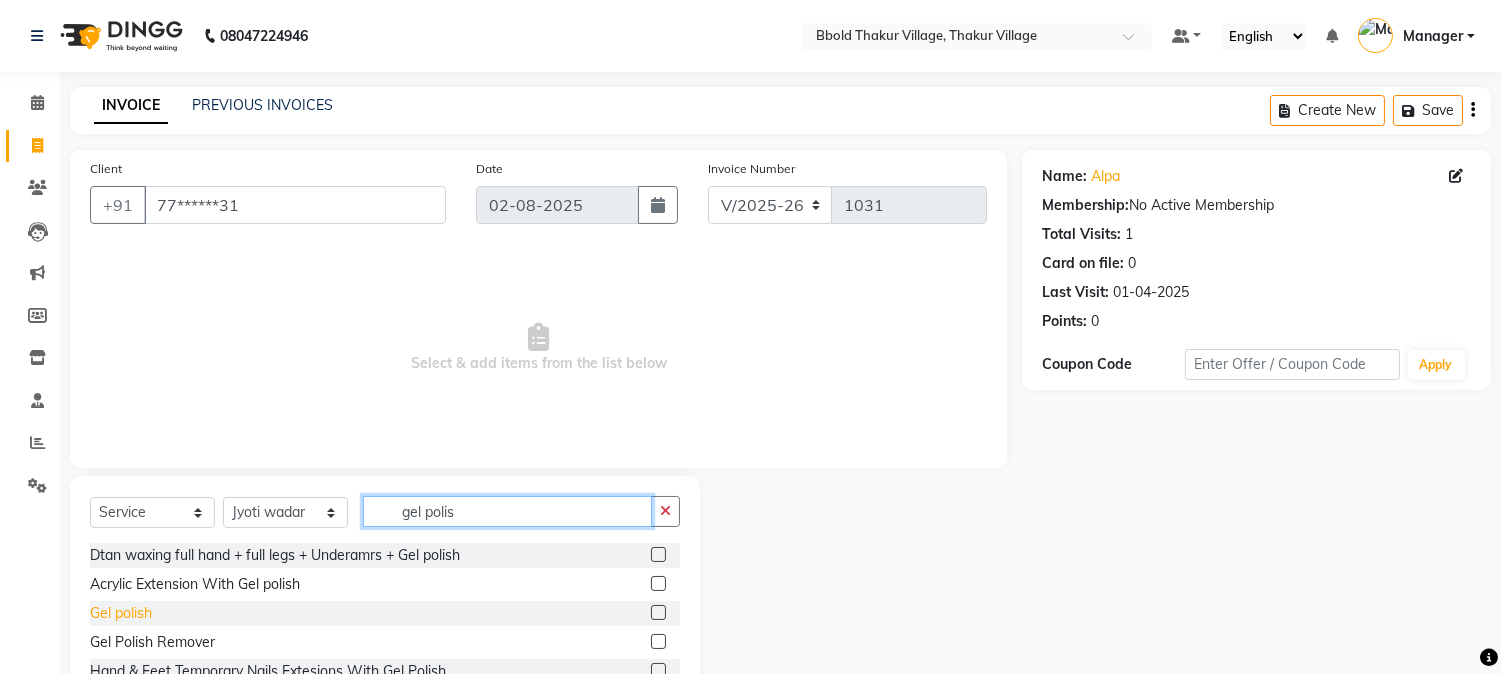 type on "gel polis" 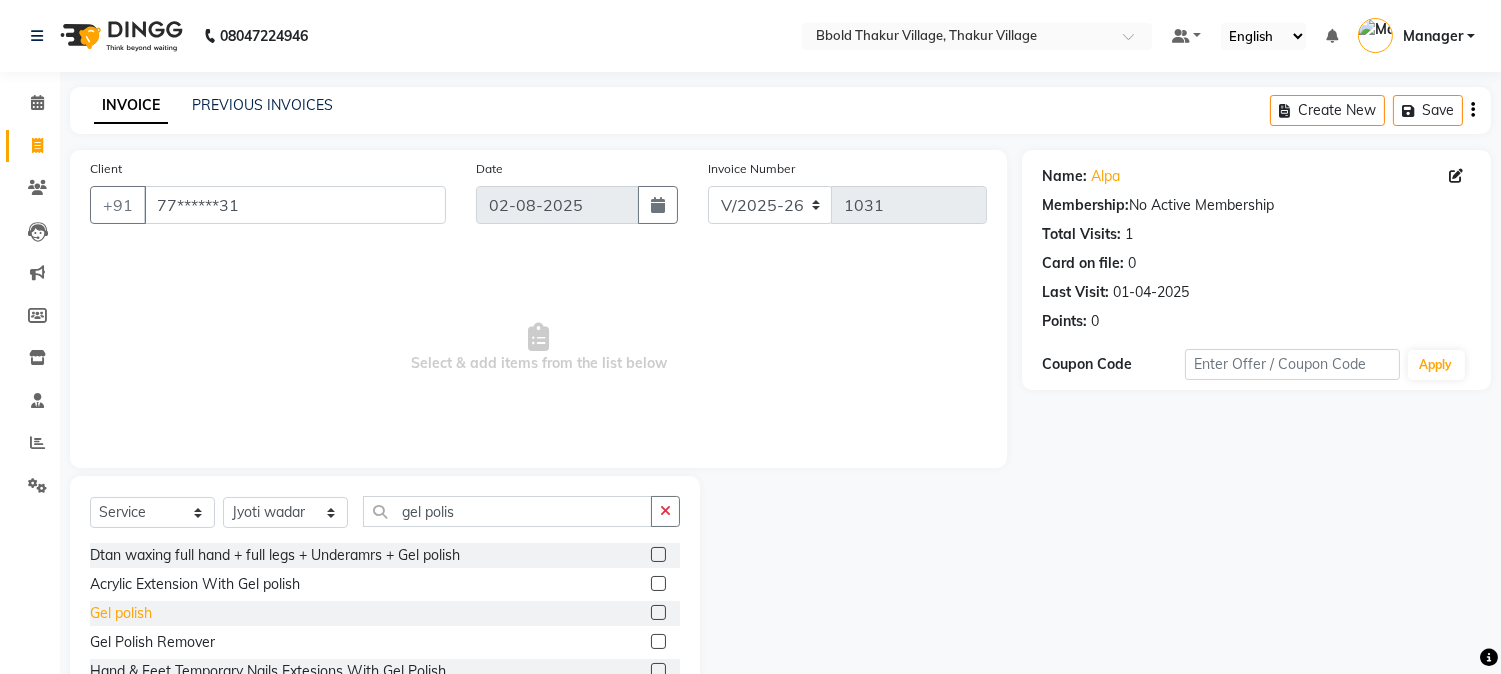 click on "Gel polish" 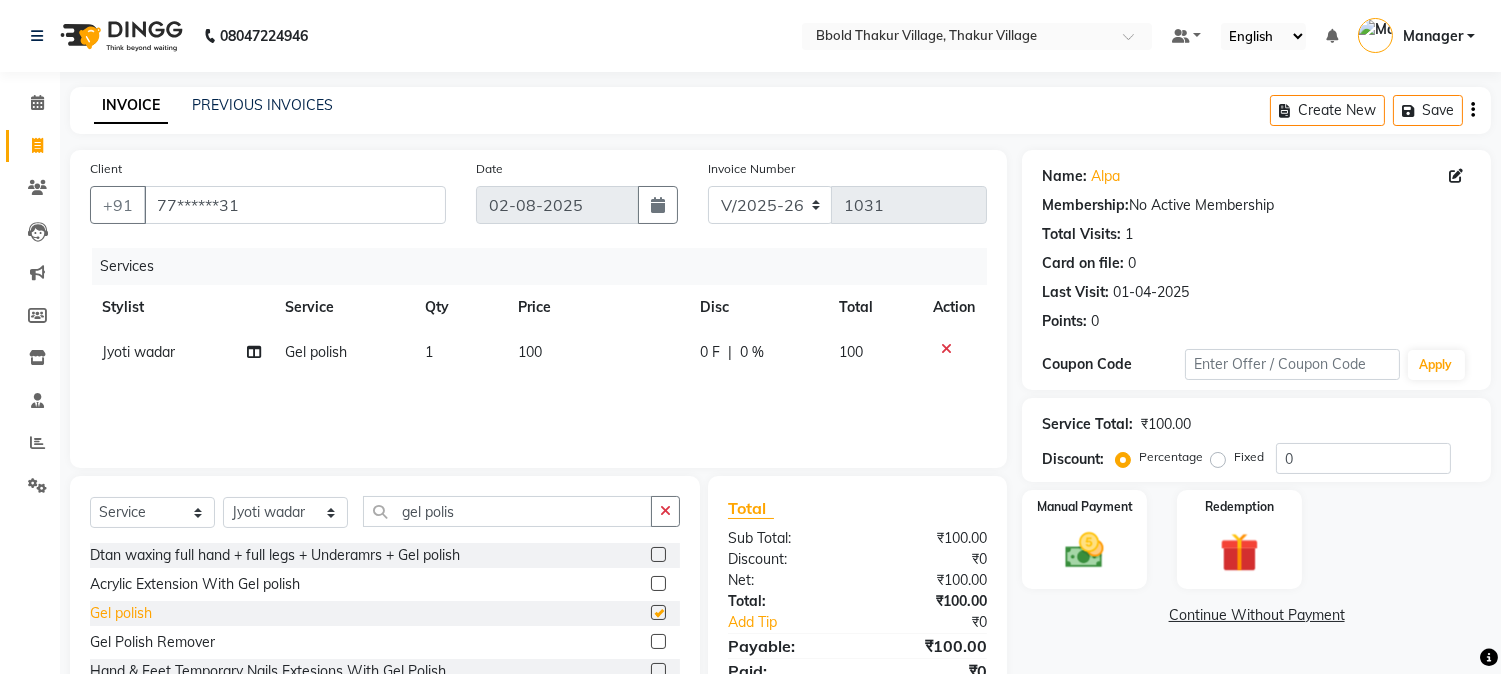 checkbox on "false" 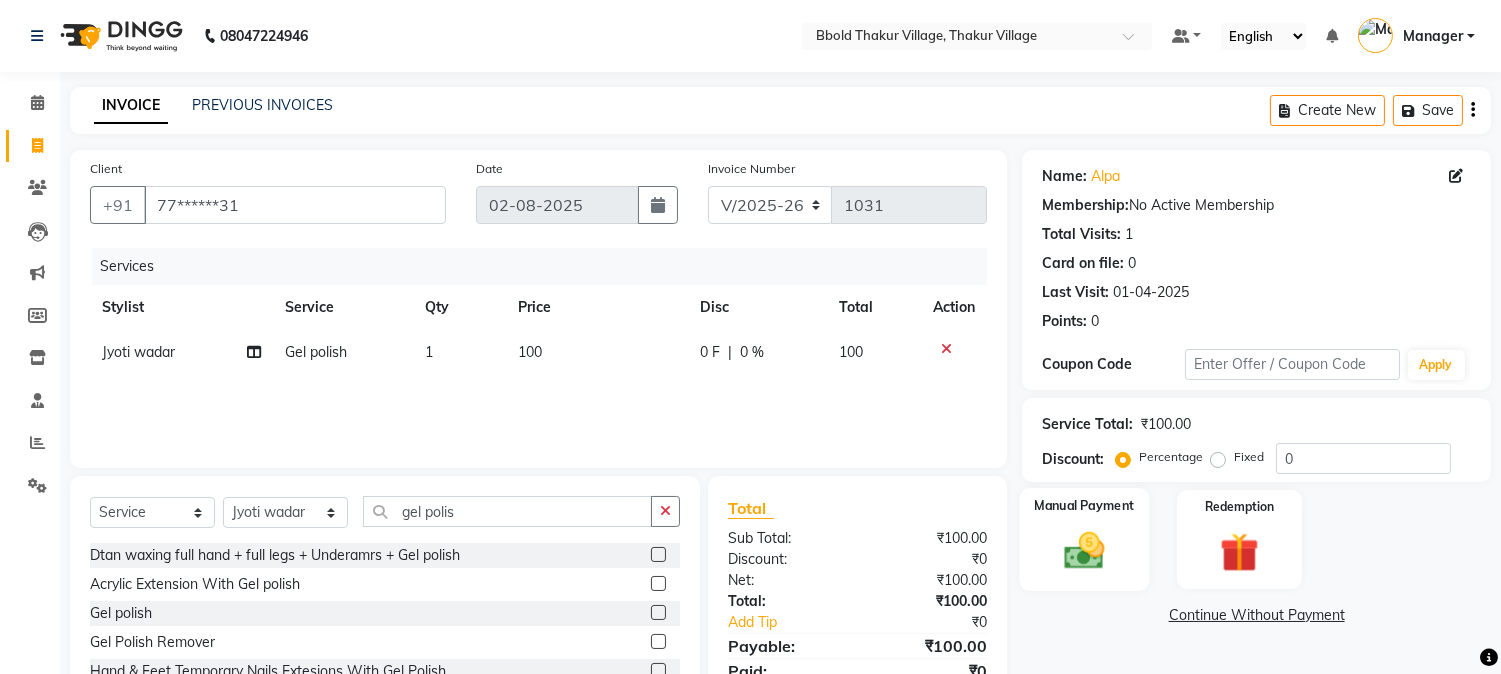 click on "Manual Payment" 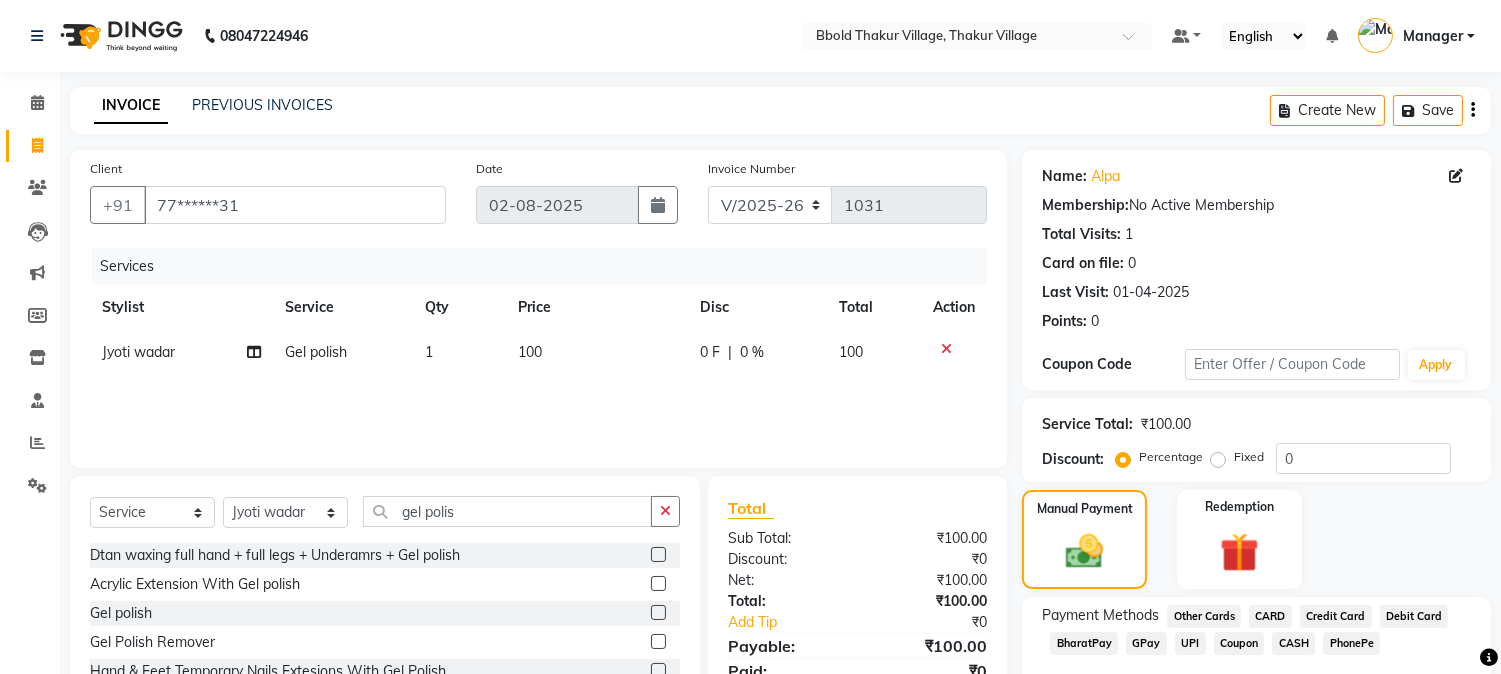 scroll, scrollTop: 112, scrollLeft: 0, axis: vertical 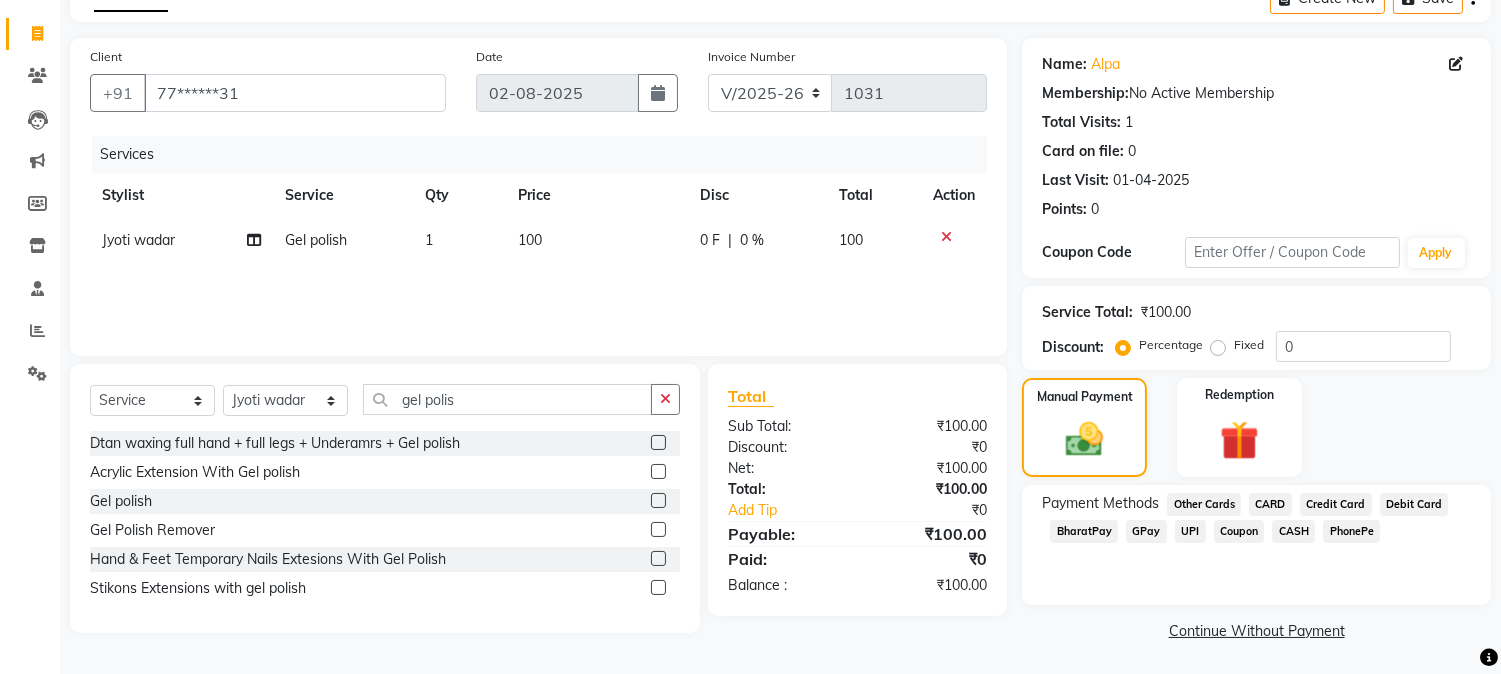 click on "CASH" 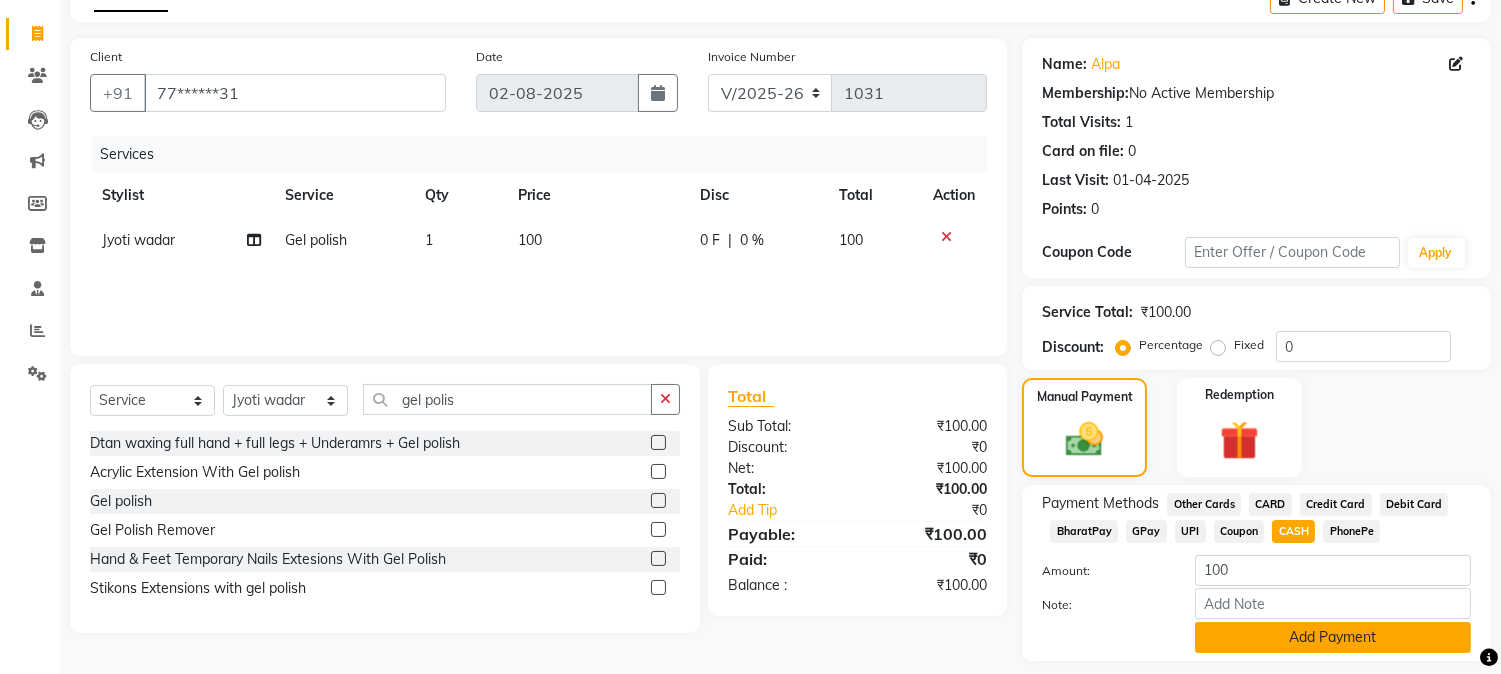 click on "Add Payment" 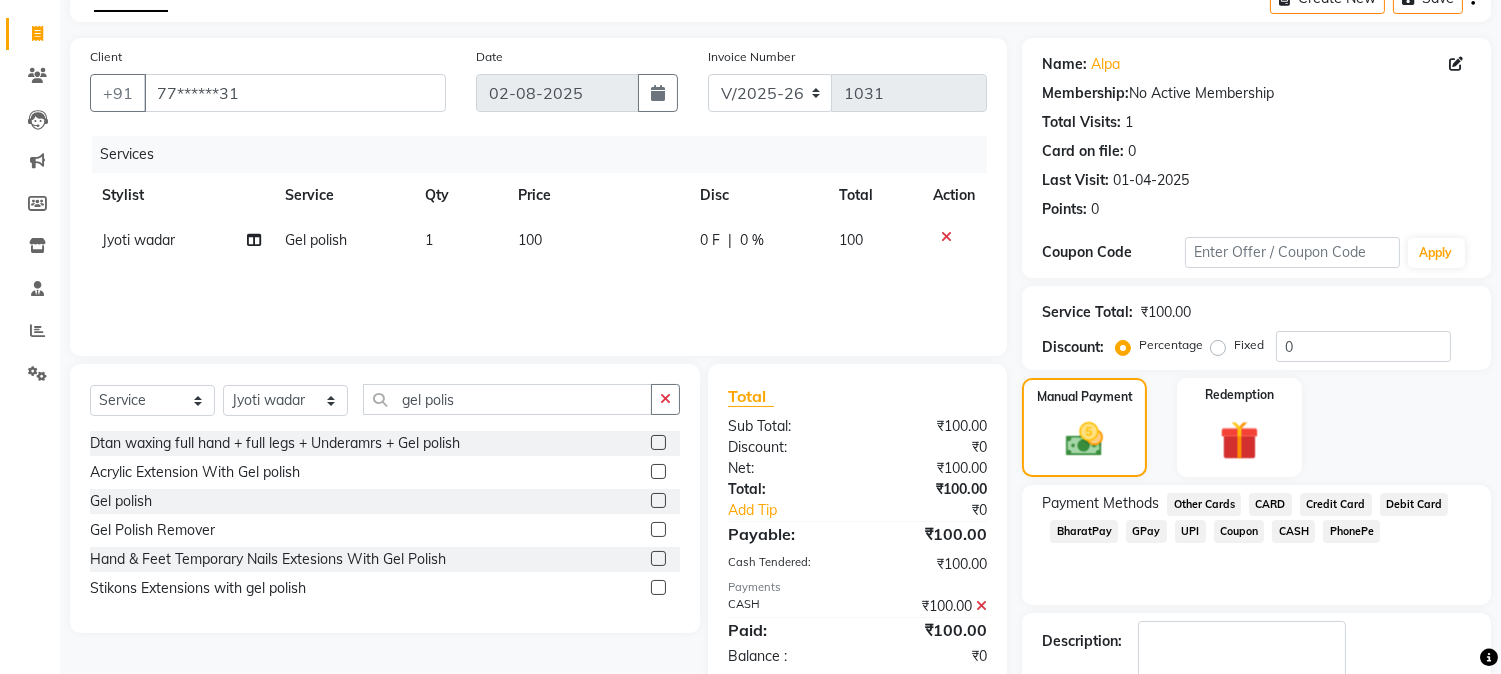 scroll, scrollTop: 184, scrollLeft: 0, axis: vertical 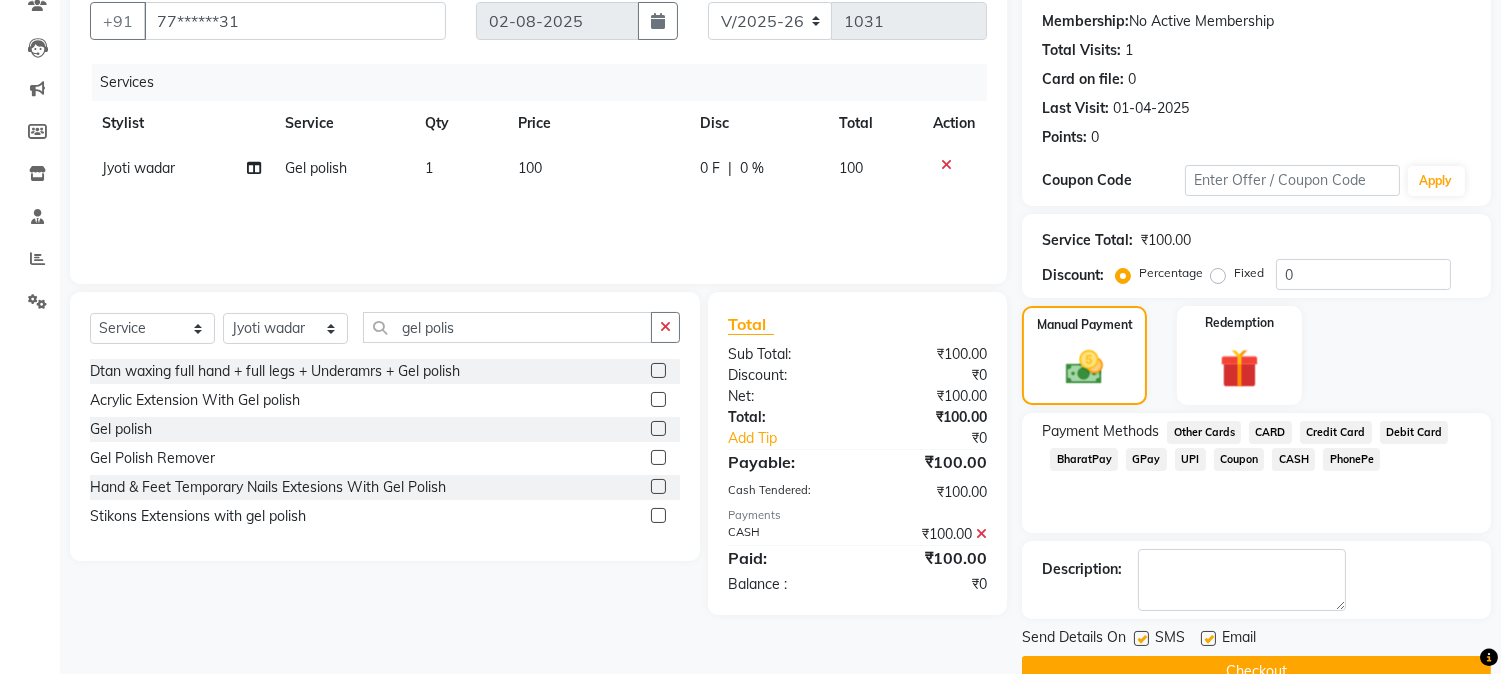 click on "Send Details On SMS Email  Checkout" 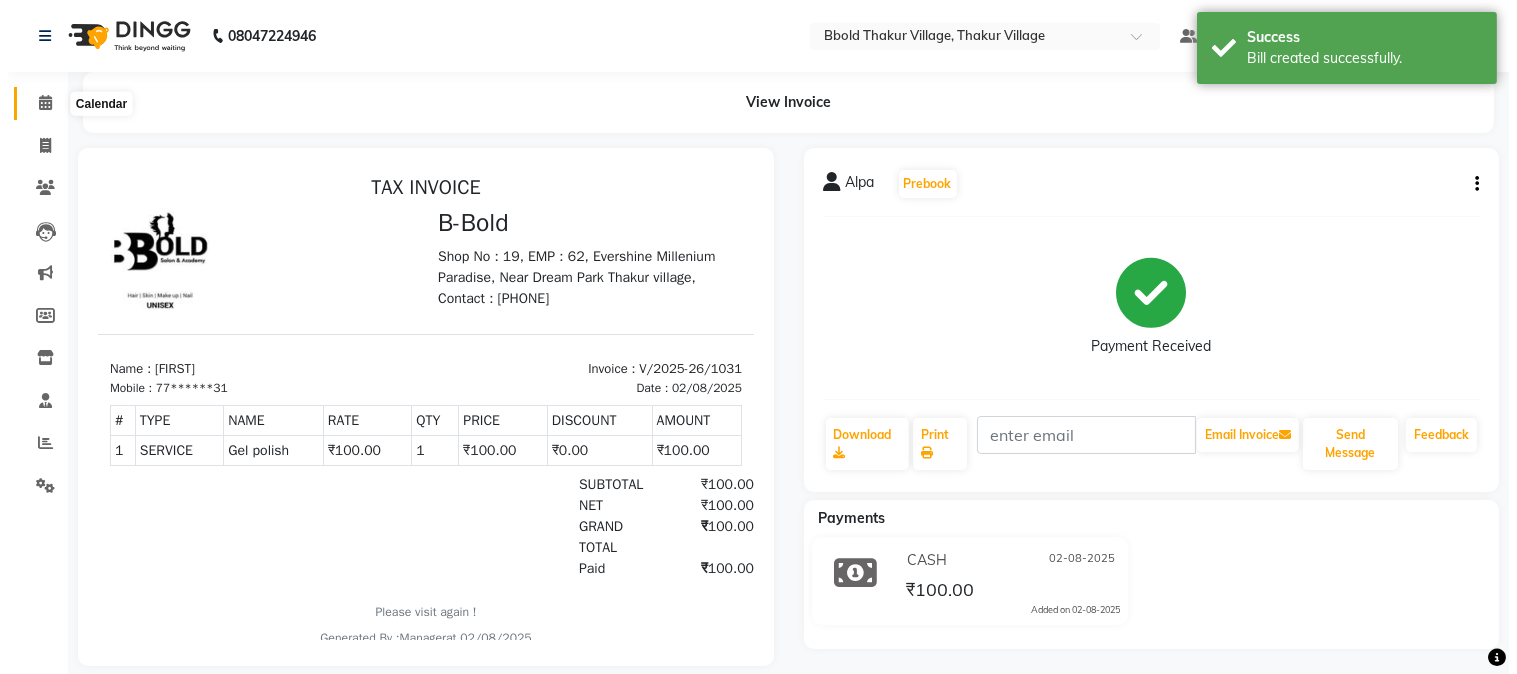 scroll, scrollTop: 0, scrollLeft: 0, axis: both 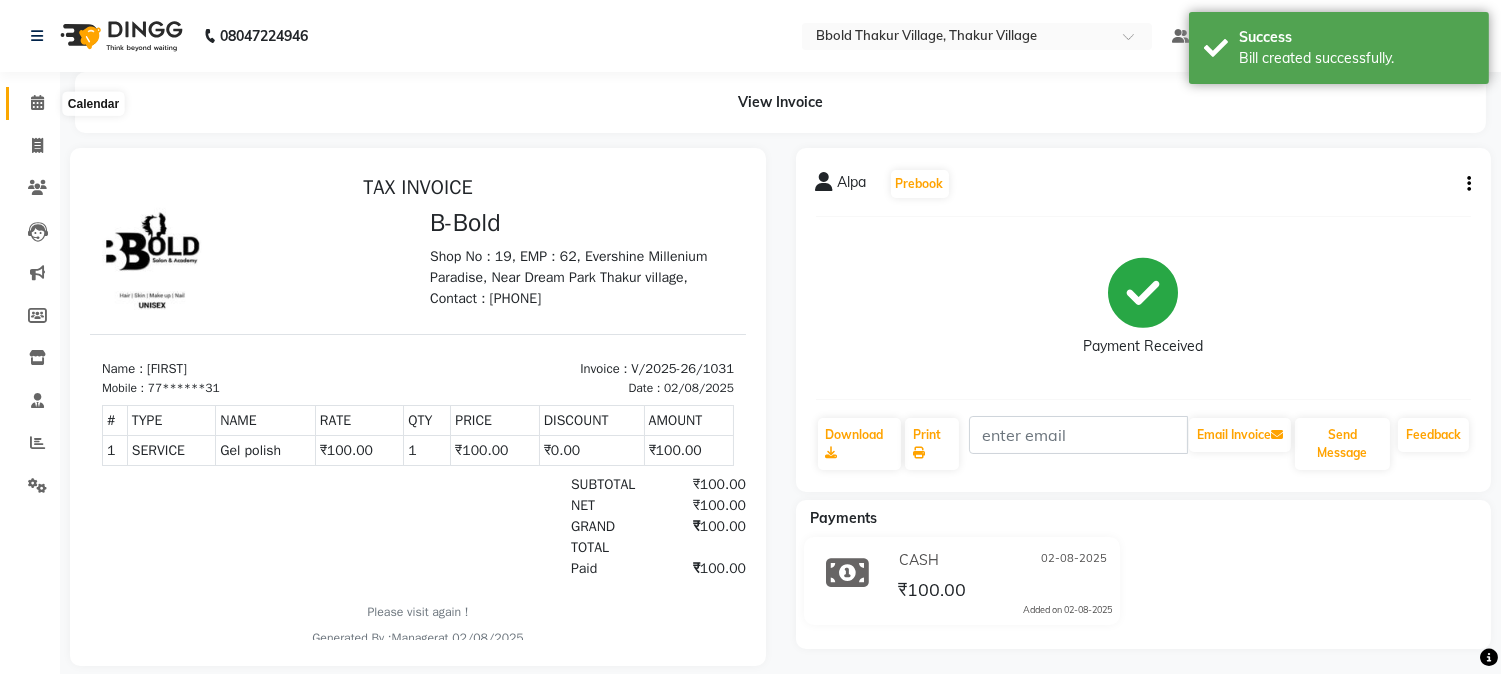 click 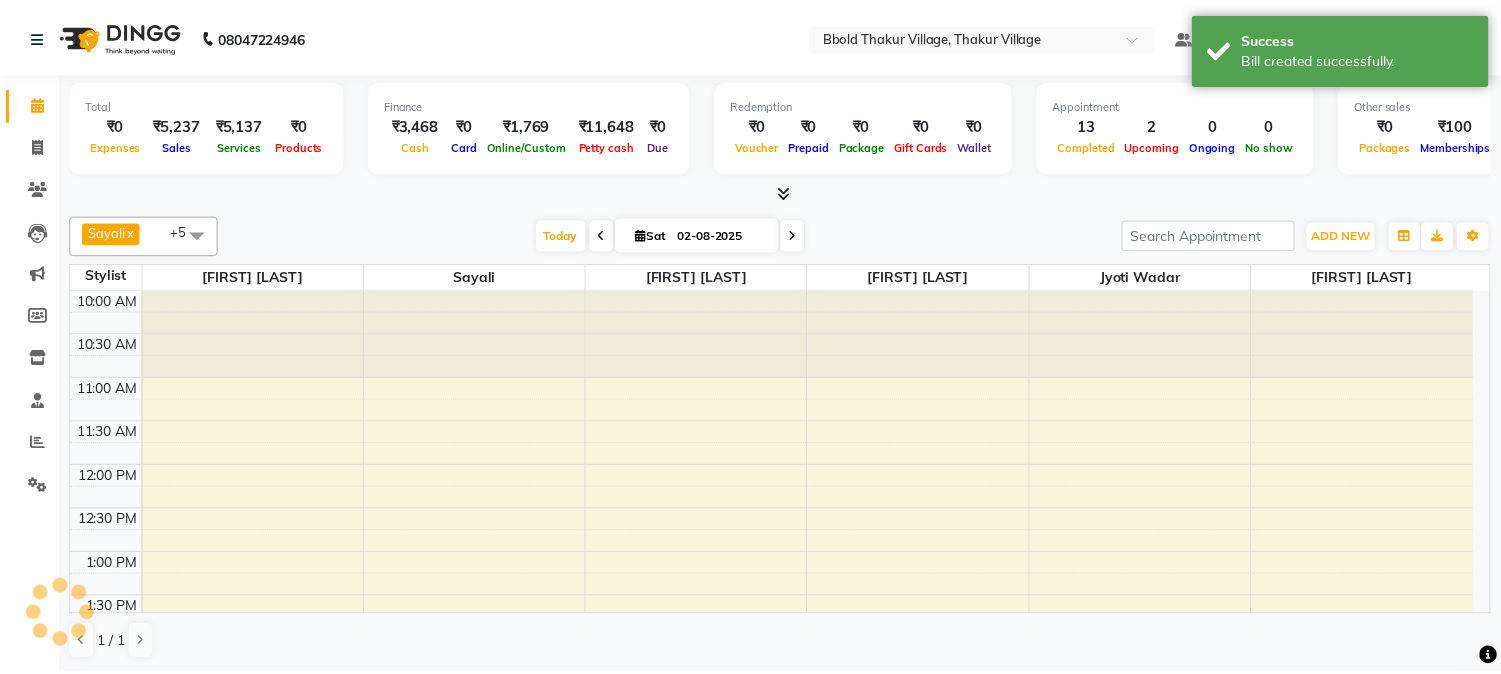 scroll, scrollTop: 0, scrollLeft: 0, axis: both 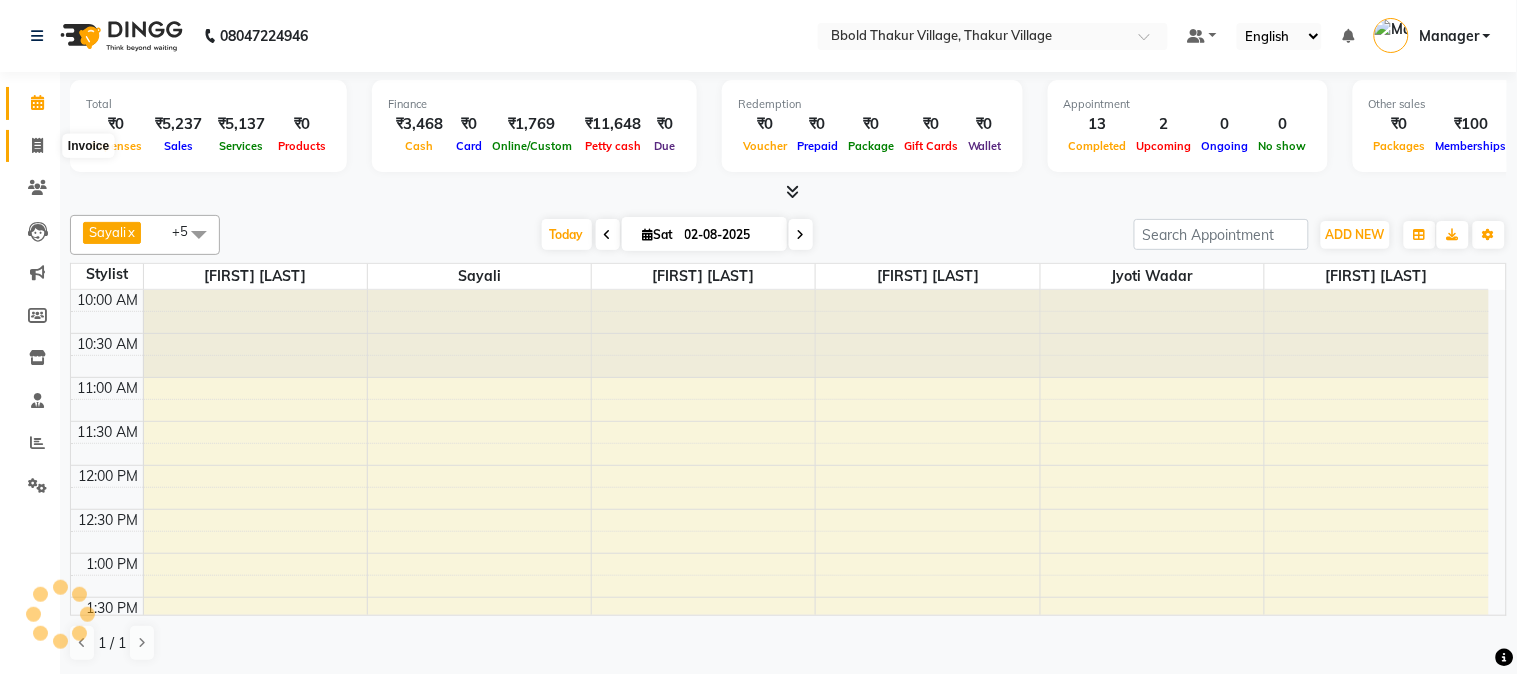 click 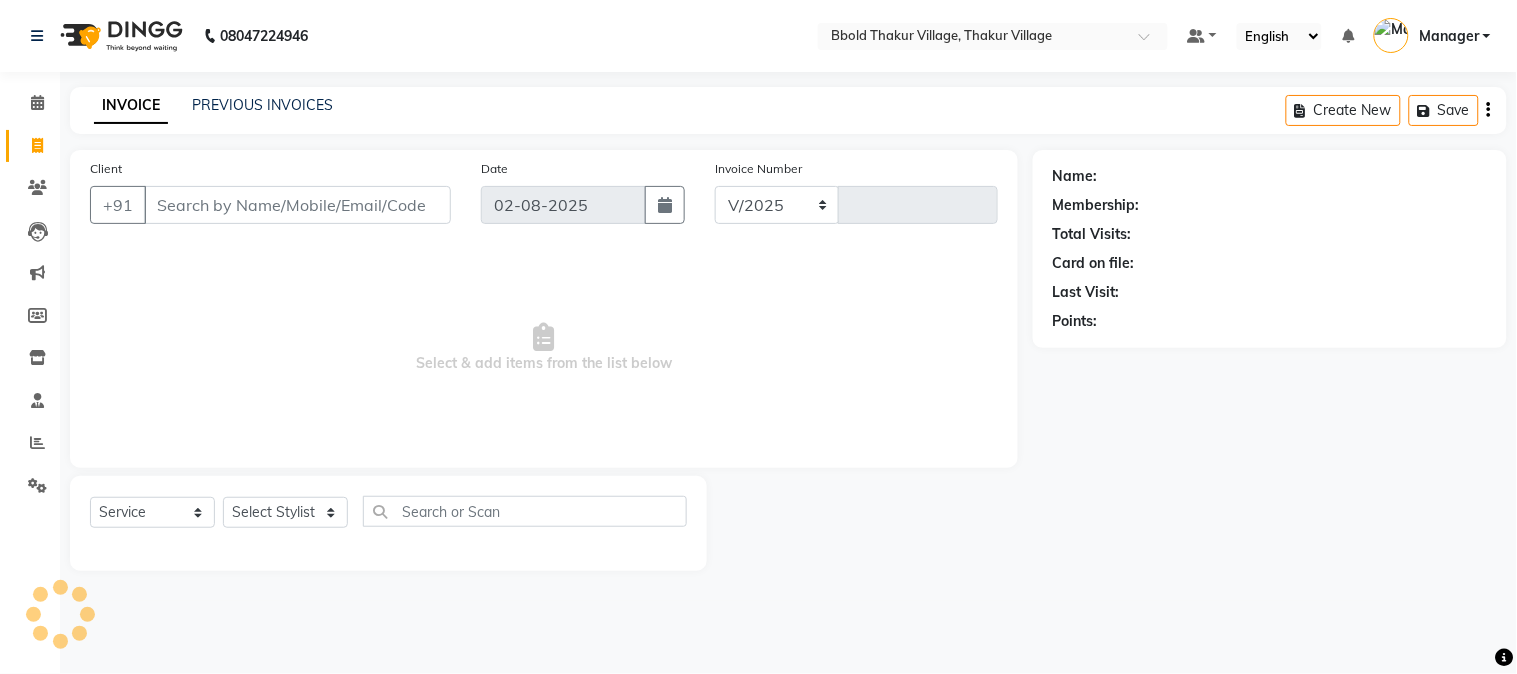 select on "7742" 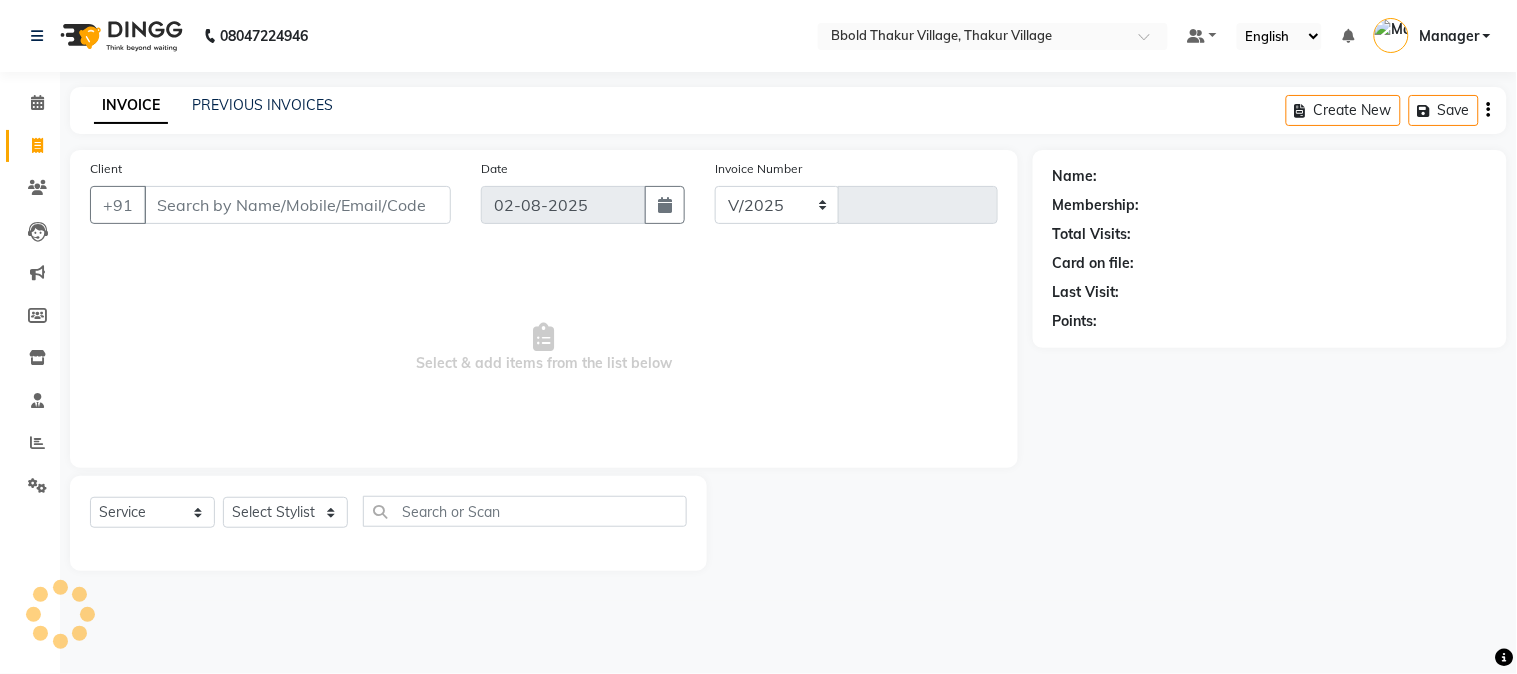 type on "1032" 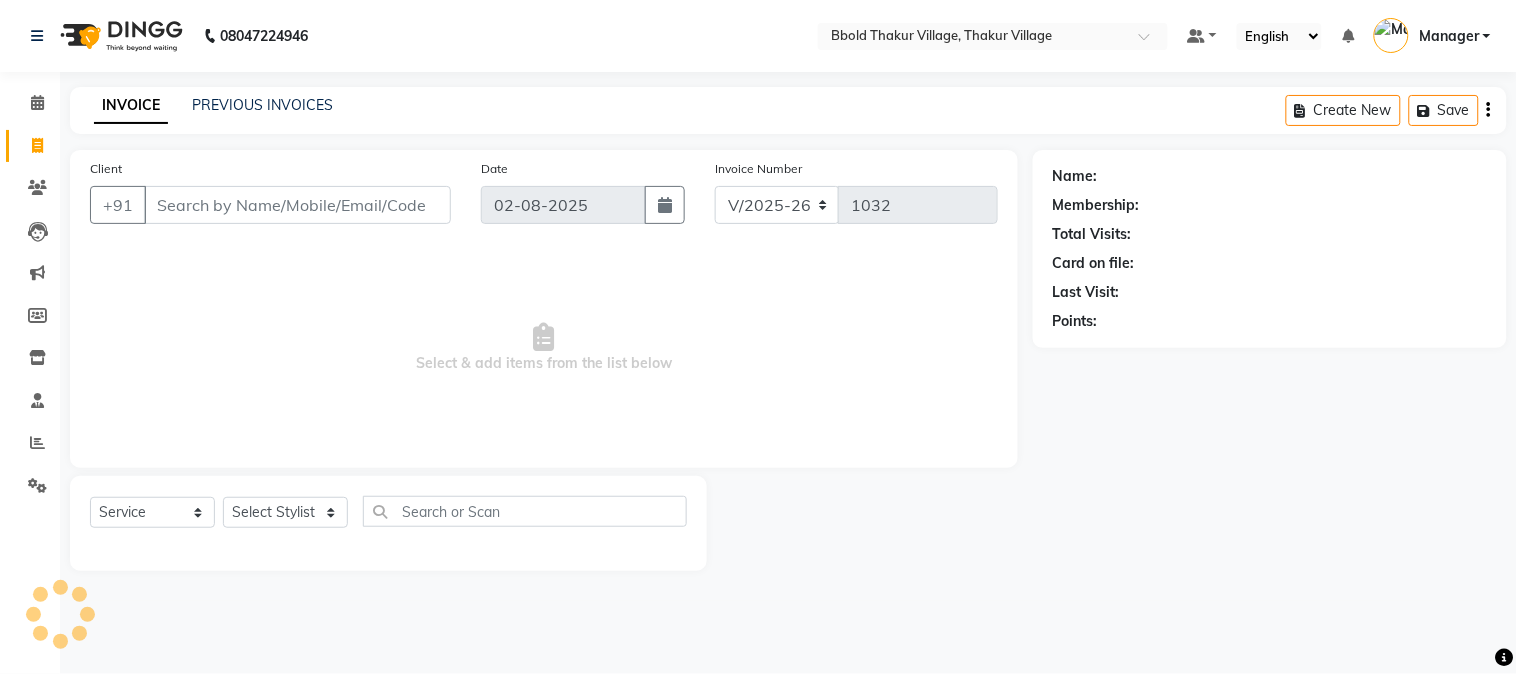 click on "Client" at bounding box center (297, 205) 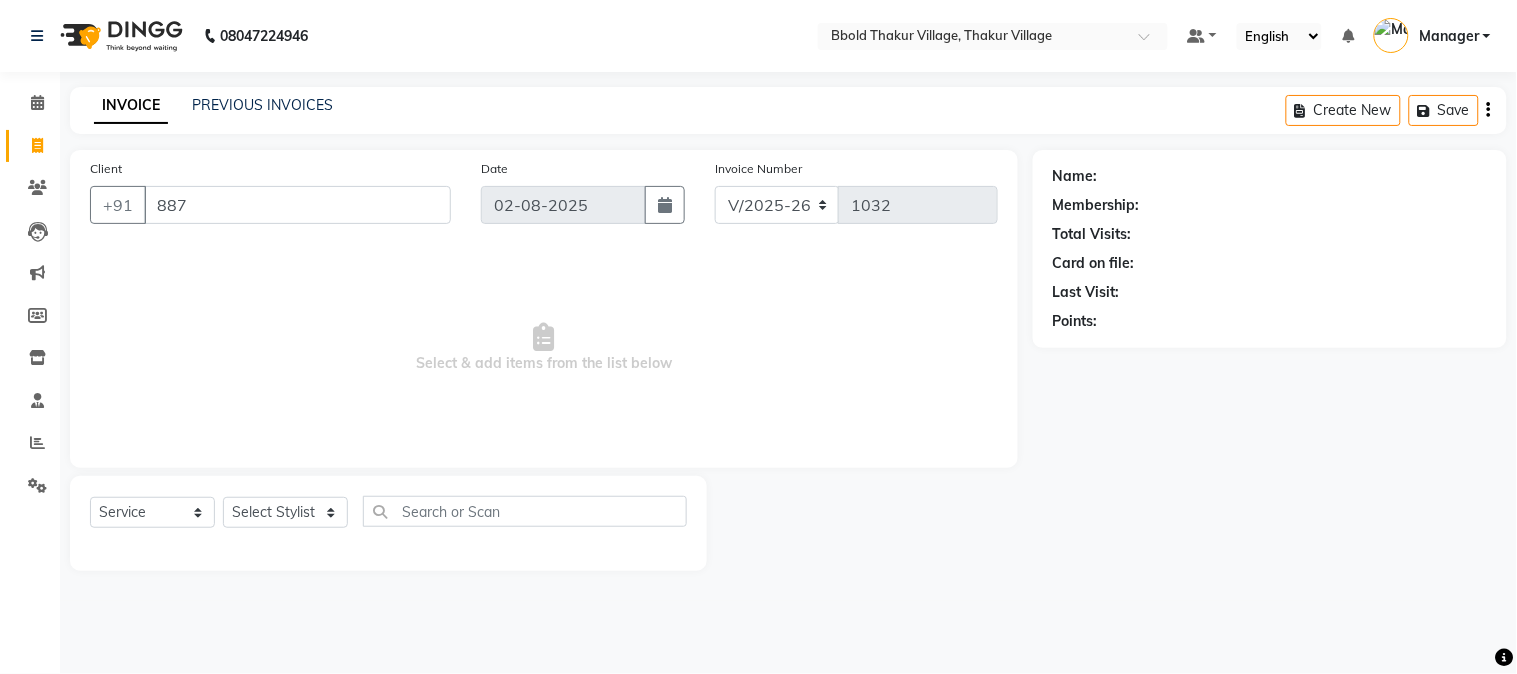 type on "8879" 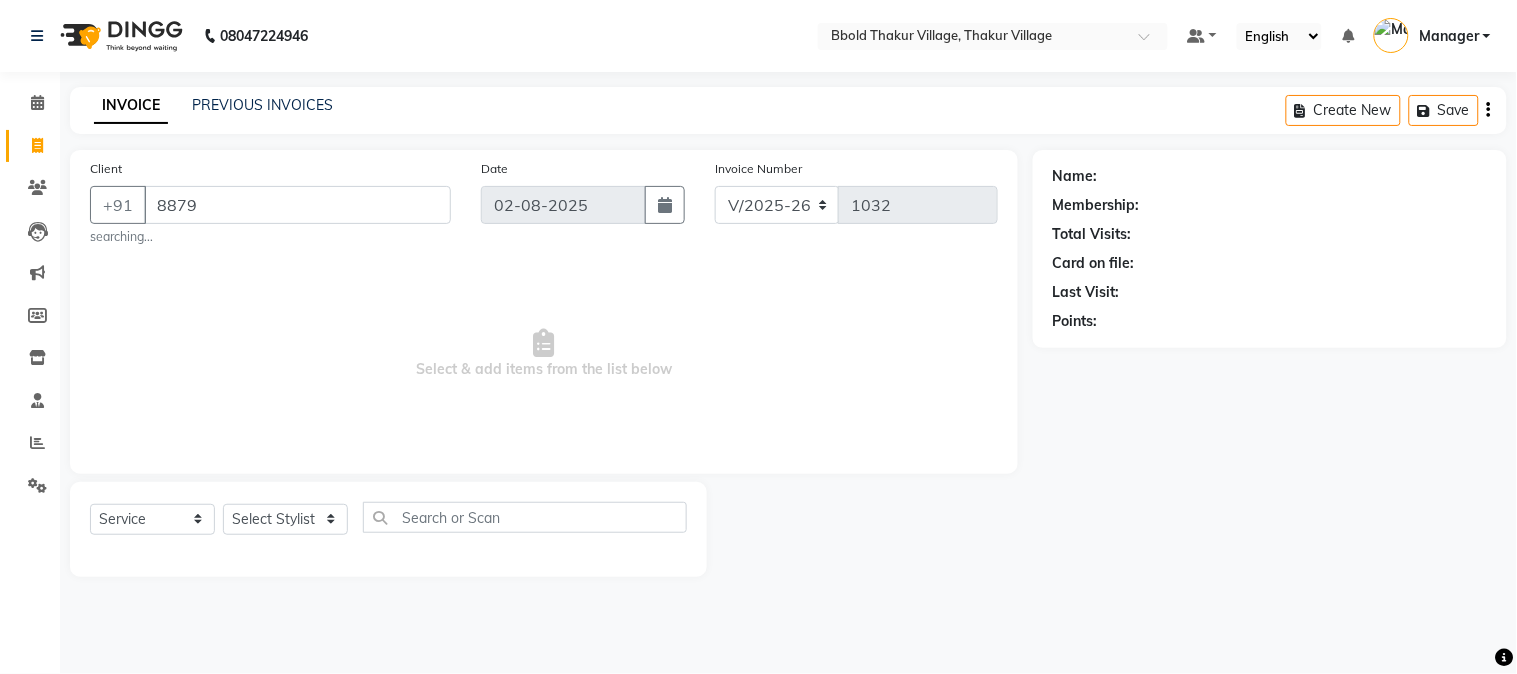 select on "membership" 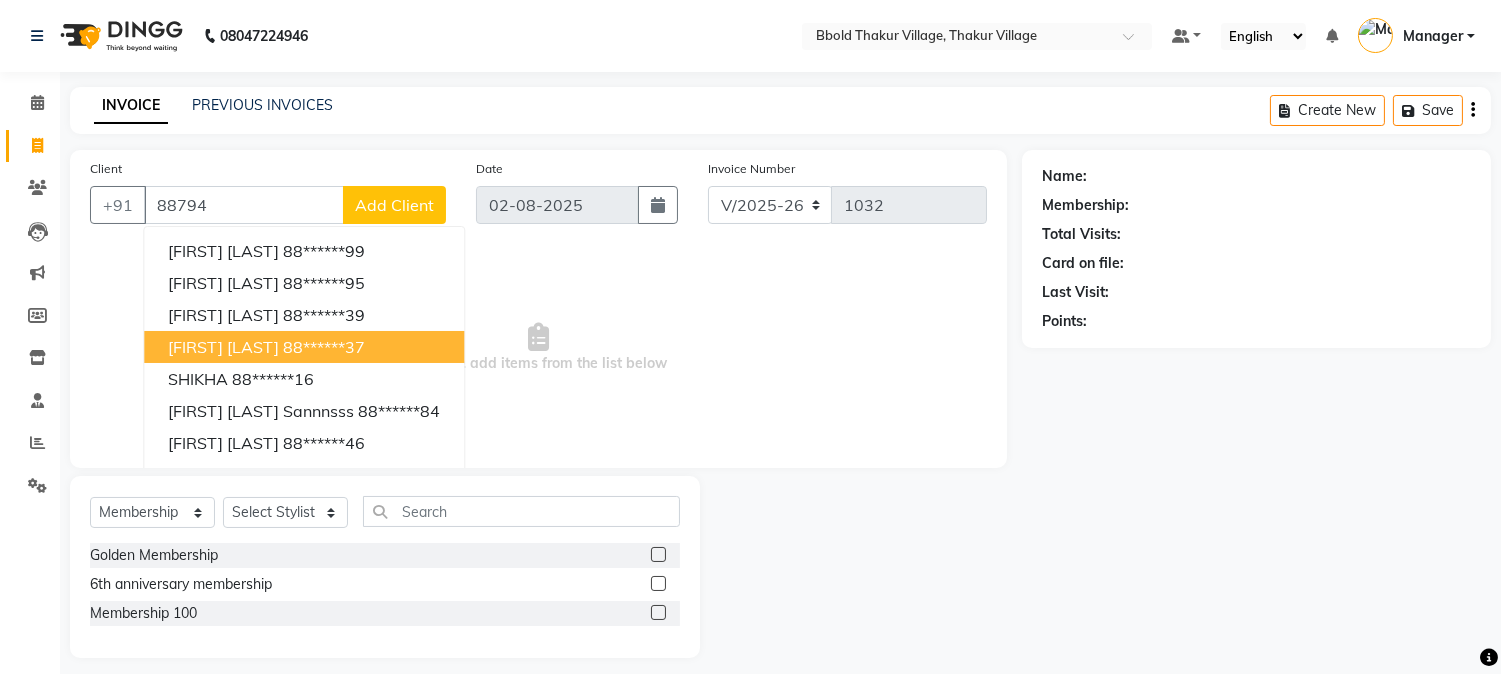 click on "88******37" at bounding box center [324, 347] 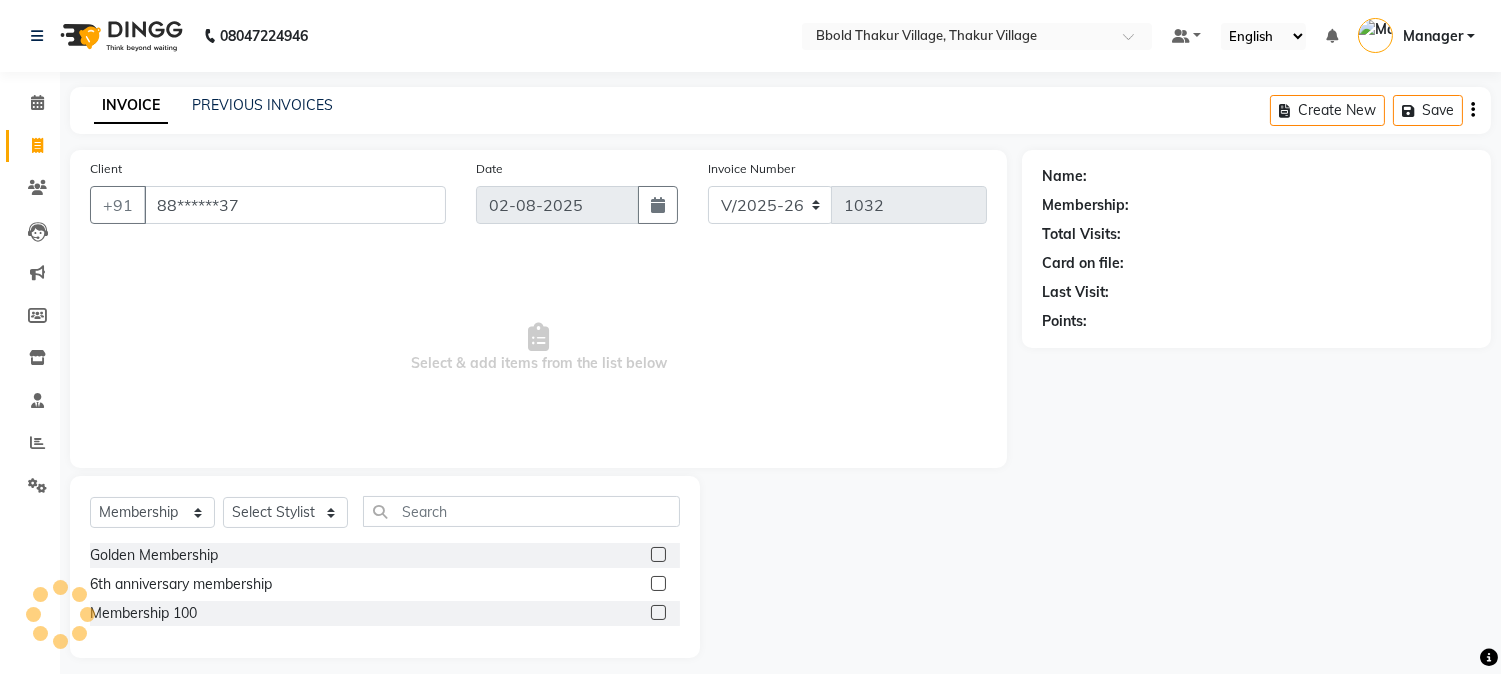 type on "88******37" 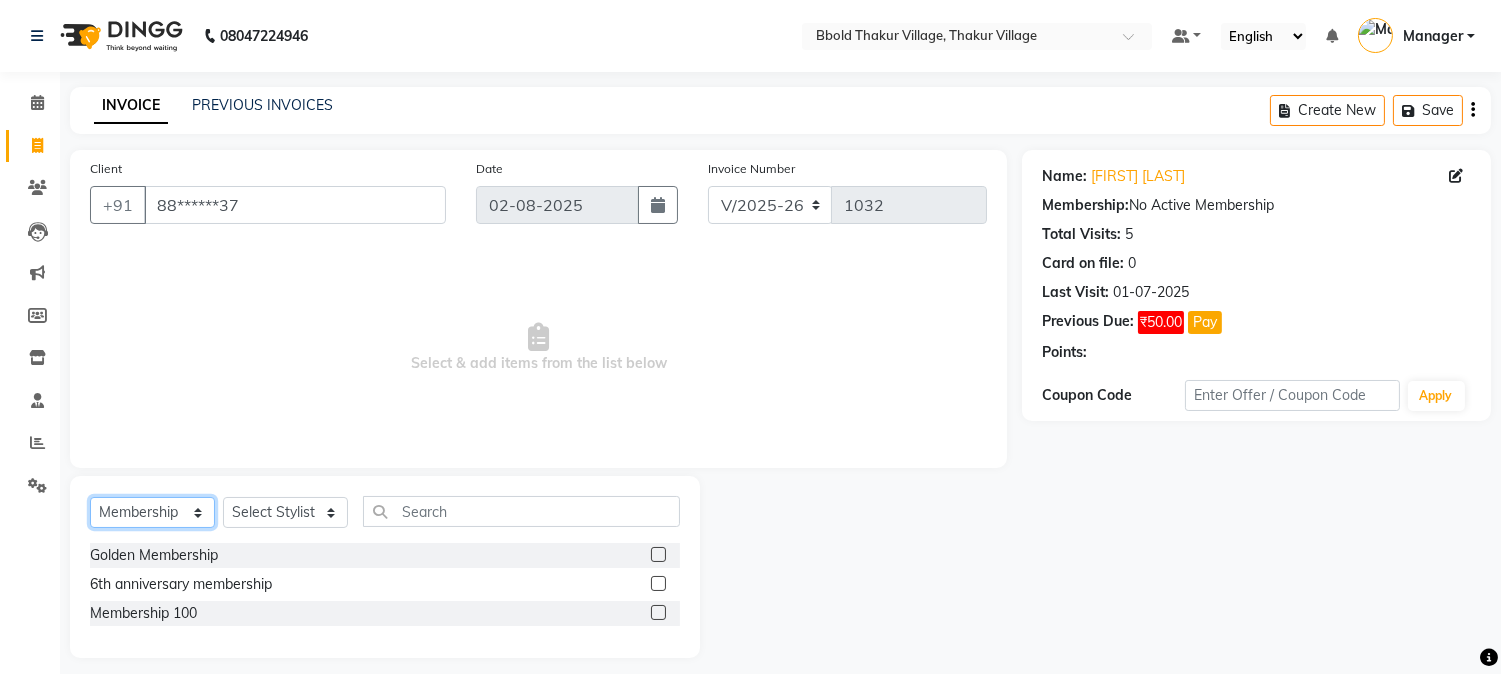 click on "Select  Service  Product  Membership  Package Voucher Prepaid Gift Card" 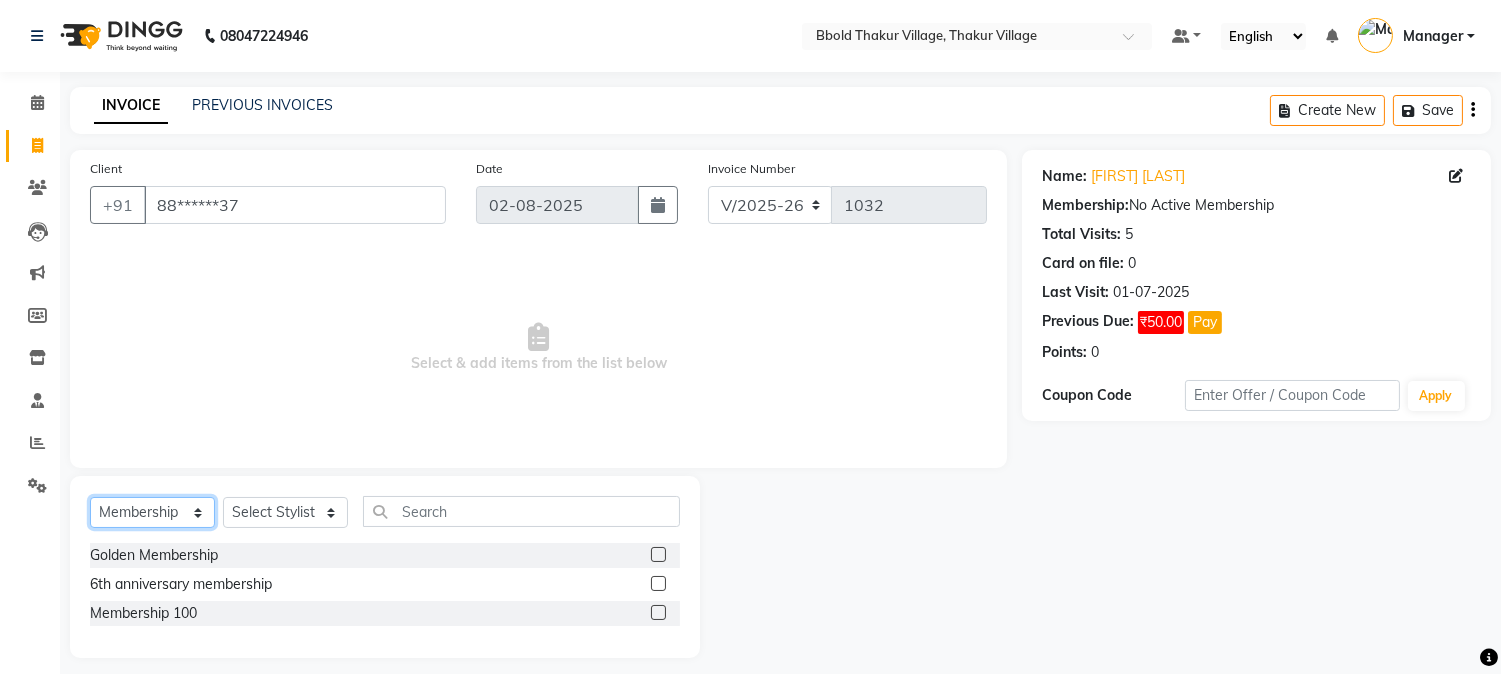 select on "service" 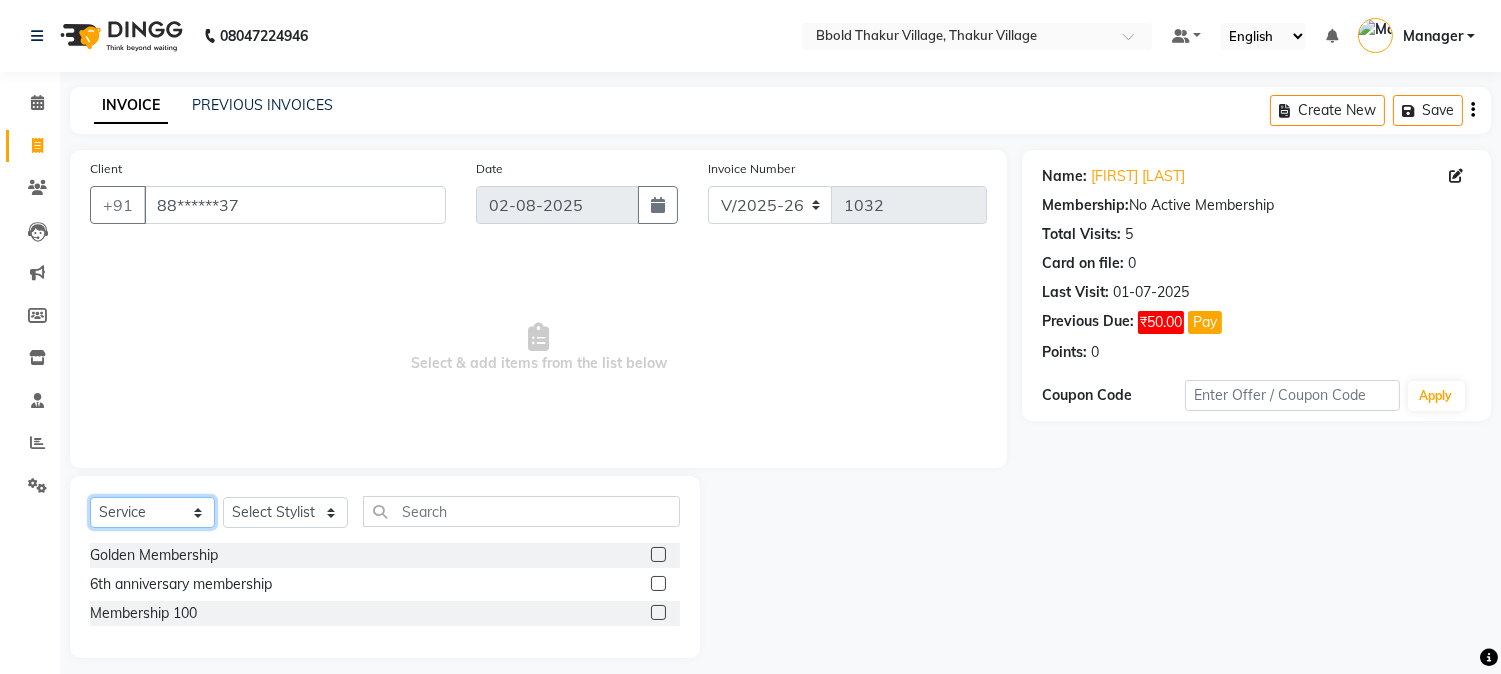 click on "Select  Service  Product  Membership  Package Voucher Prepaid Gift Card" 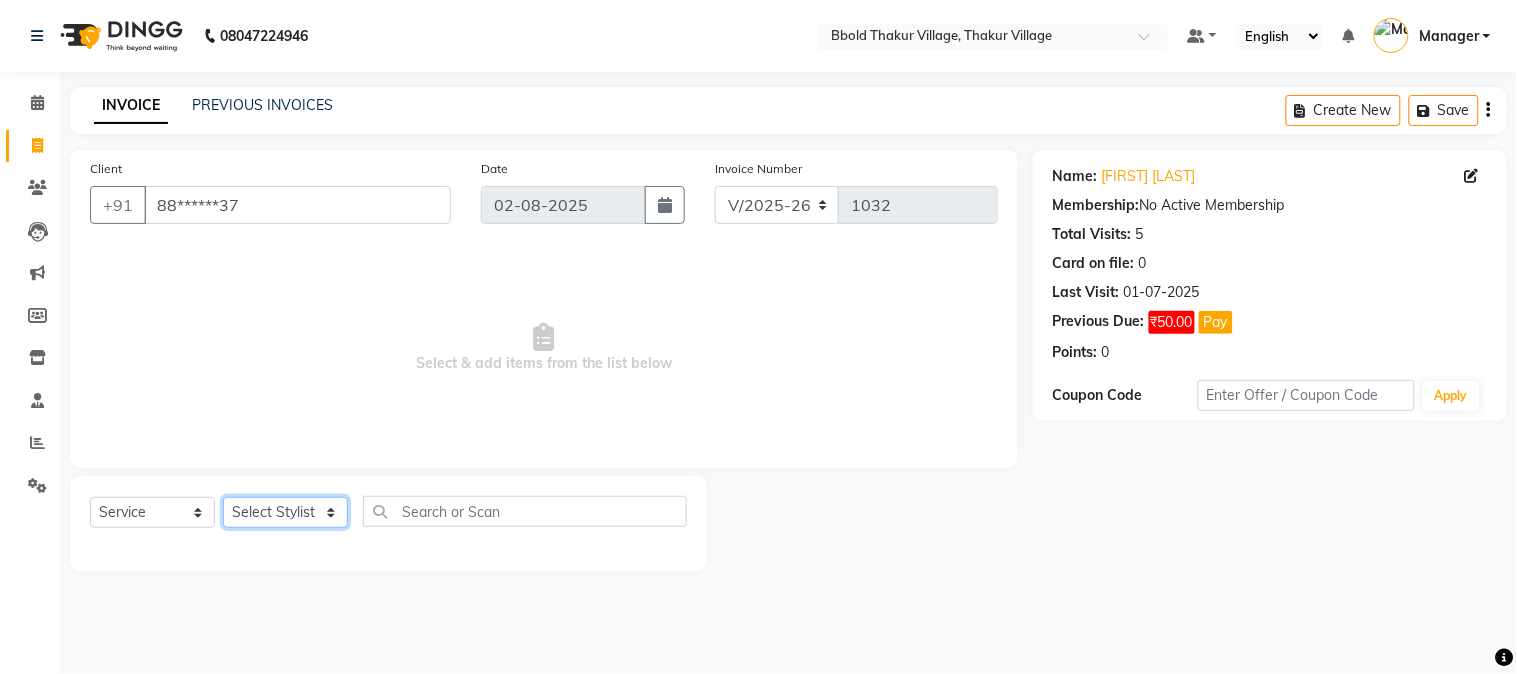 click on "Select Stylist [FIRST] [LAST] [FIRST] [LAST] Manager [FIRST] [LAST] [FIRST] [LAST]  [FIRST] [LAST] [FIRST] [LAST] [FIRST] [LAST]" 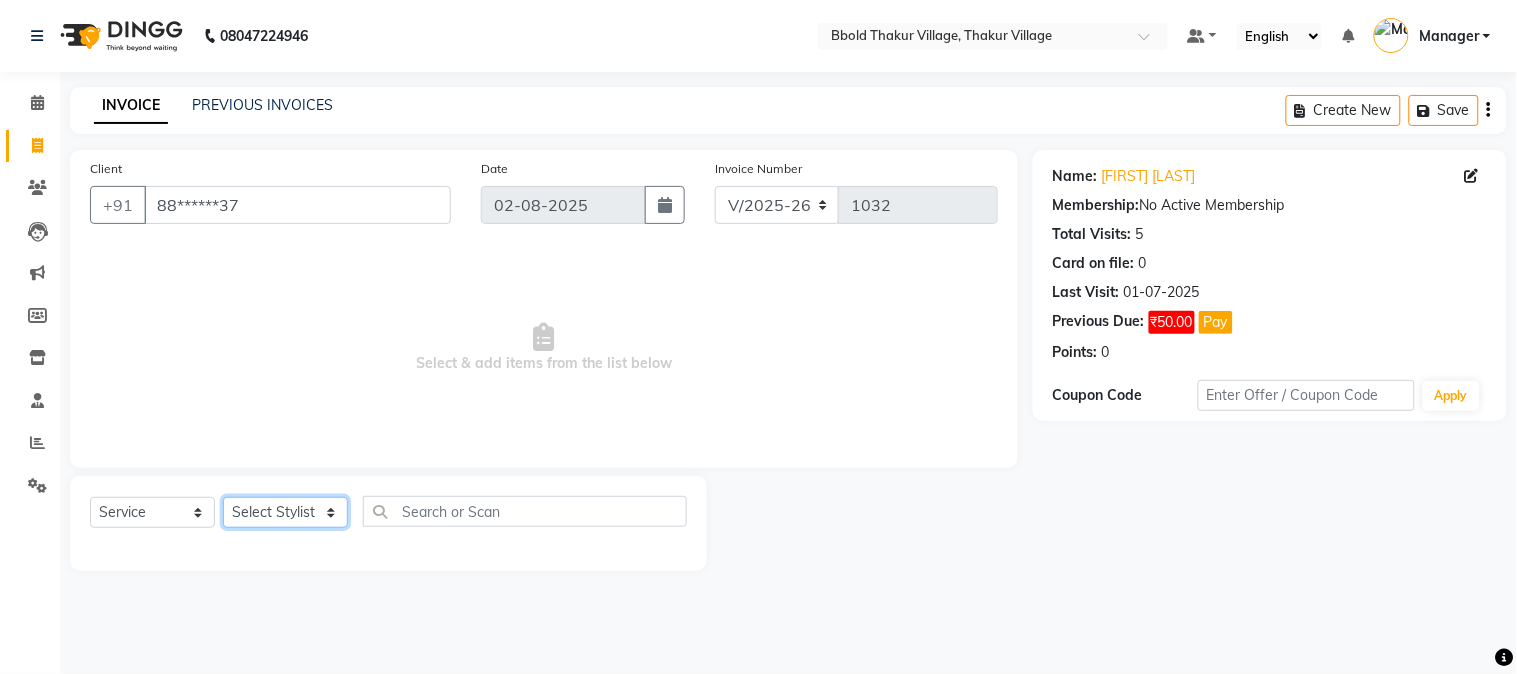 select on "85918" 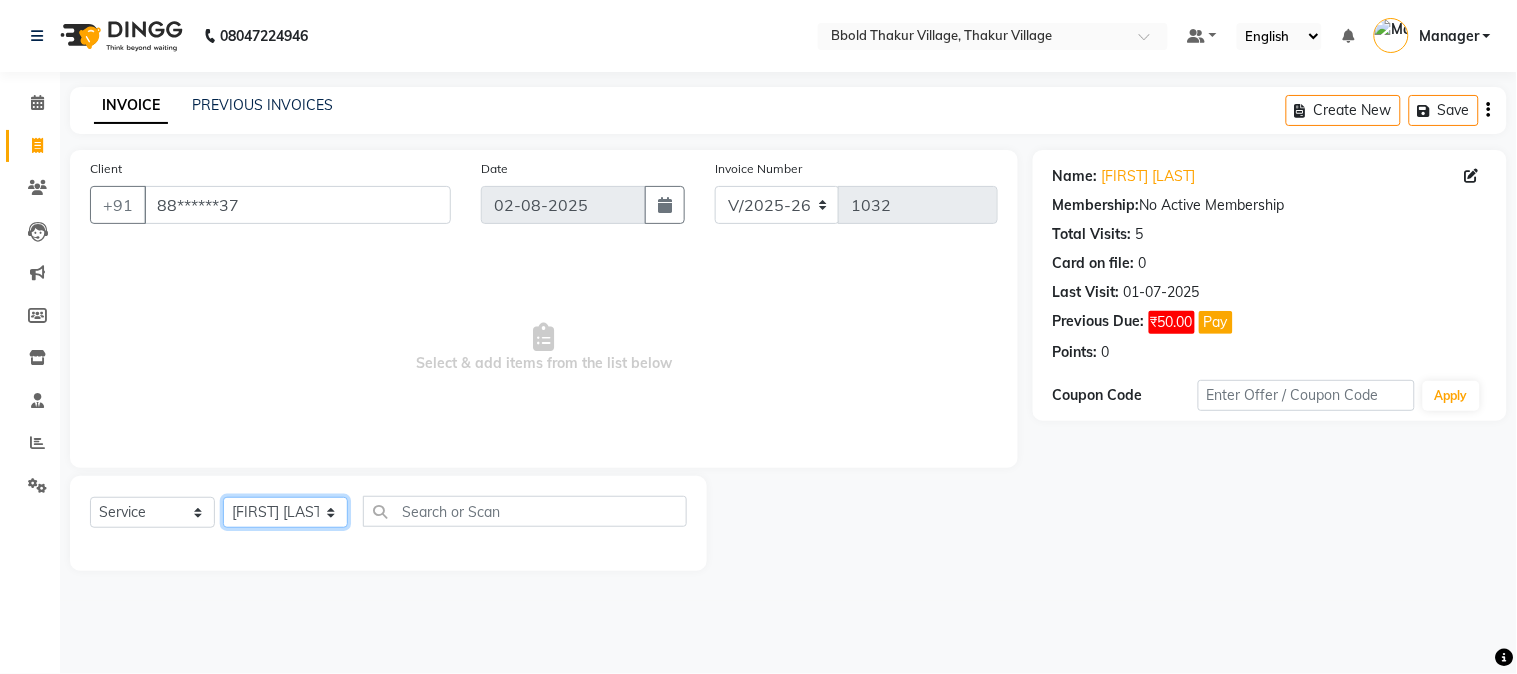 click on "Select Stylist [FIRST] [LAST] [FIRST] [LAST] Manager [FIRST] [LAST] [FIRST] [LAST]  [FIRST] [LAST] [FIRST] [LAST] [FIRST] [LAST]" 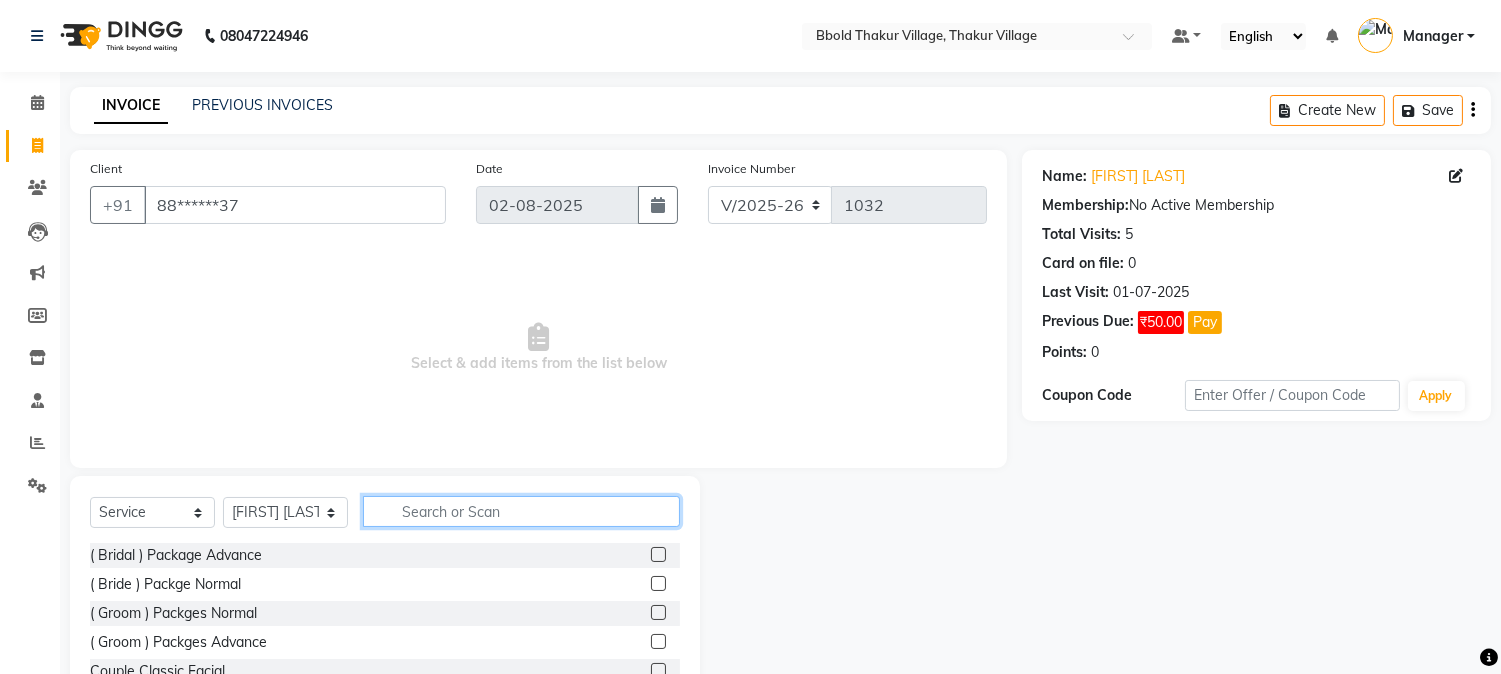 click 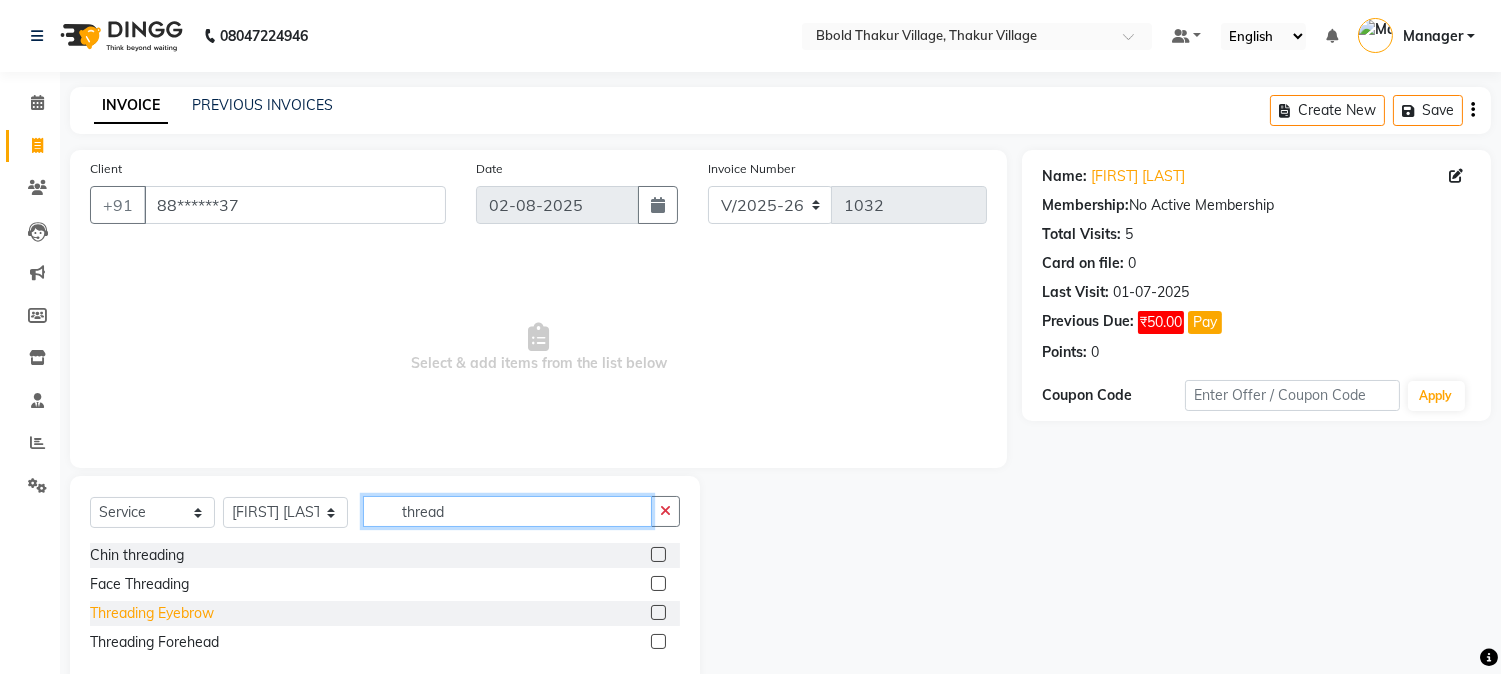 type on "thread" 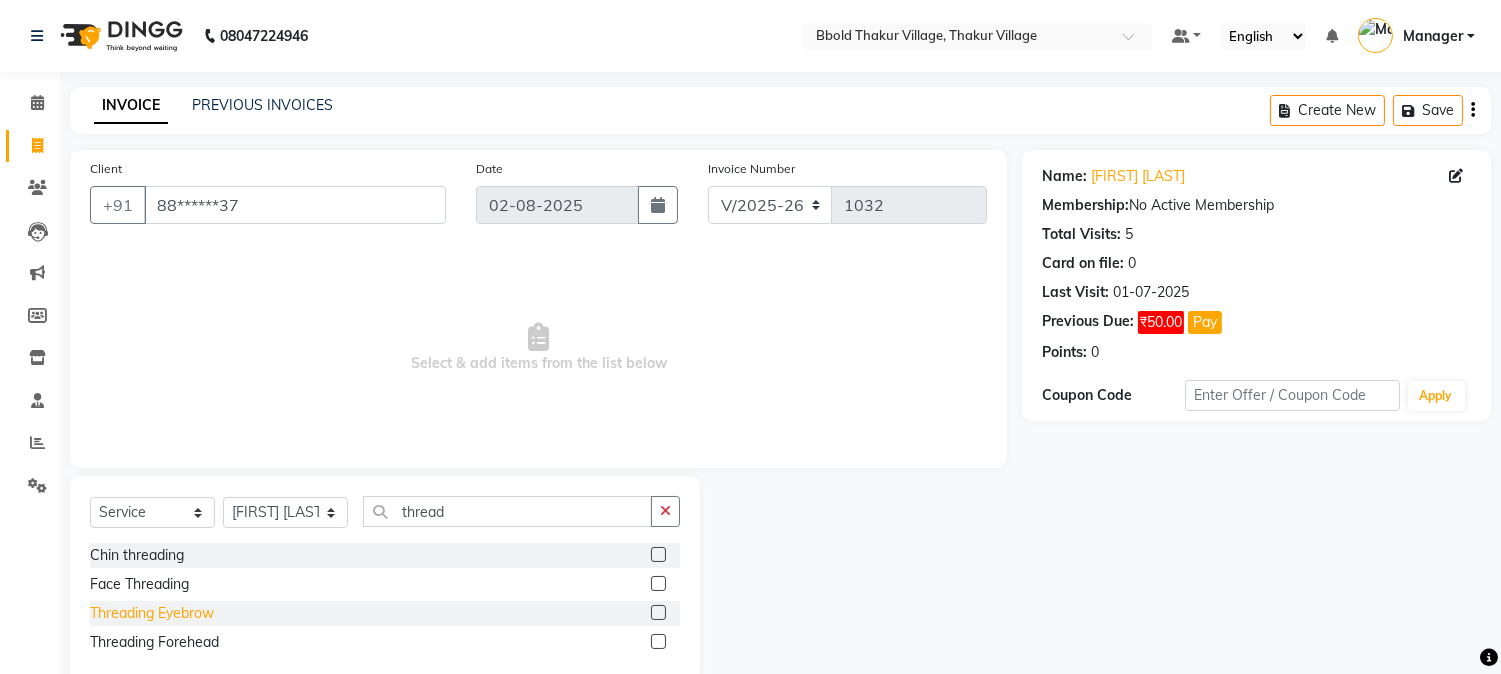 click on "Threading Eyebrow" 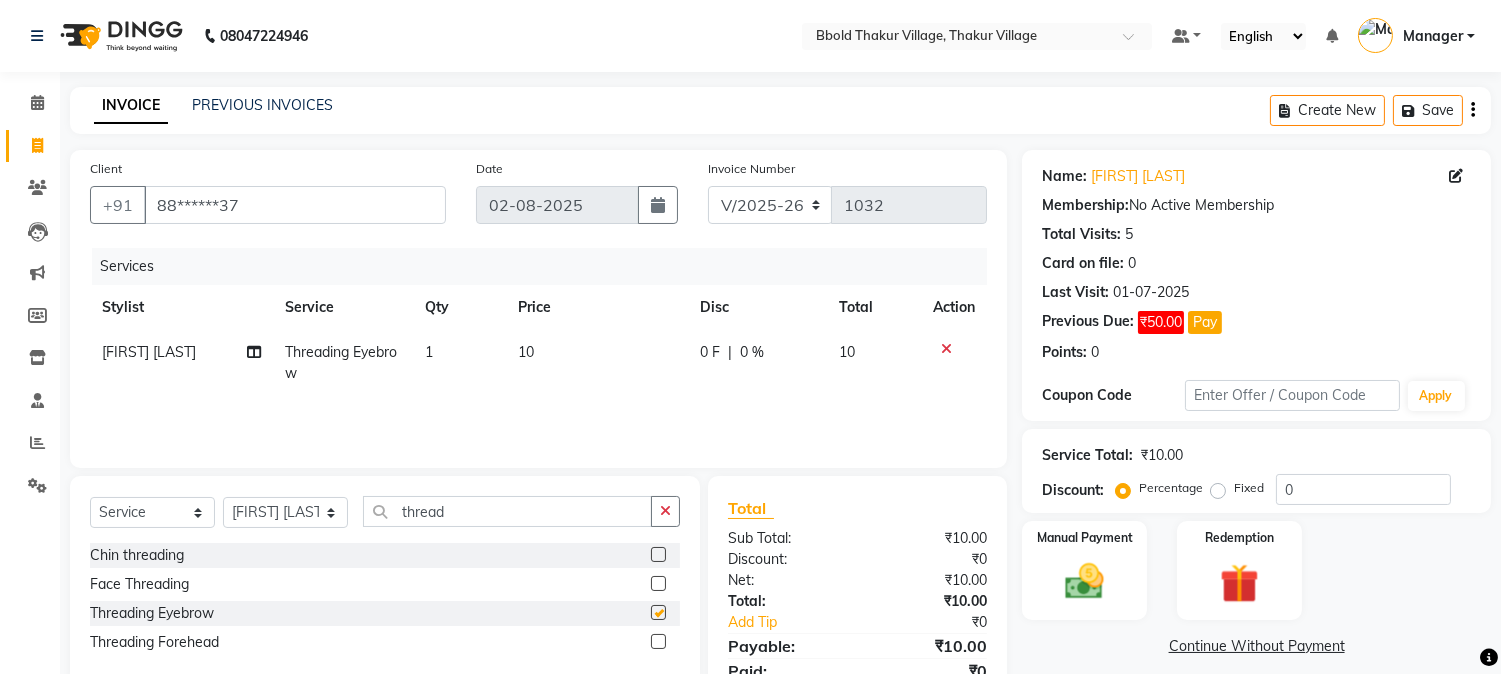 checkbox on "false" 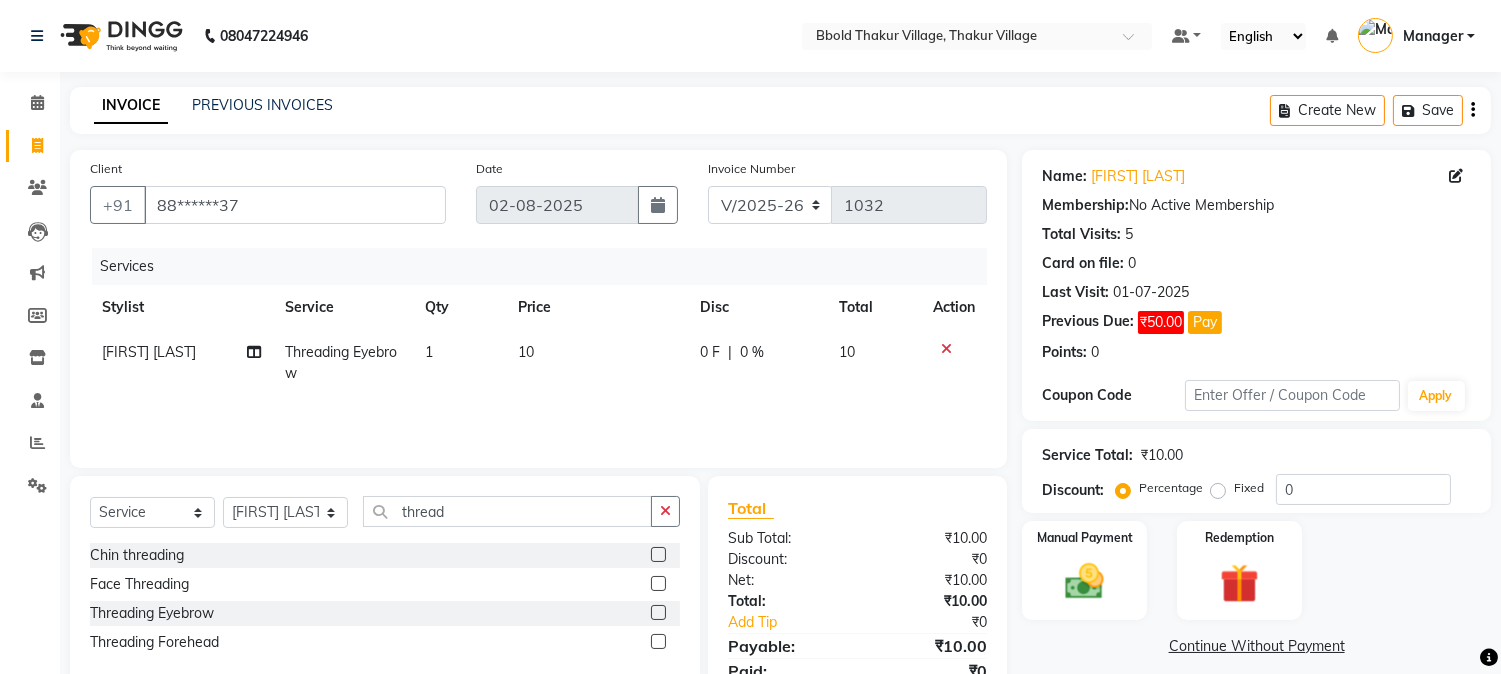 click on "10" 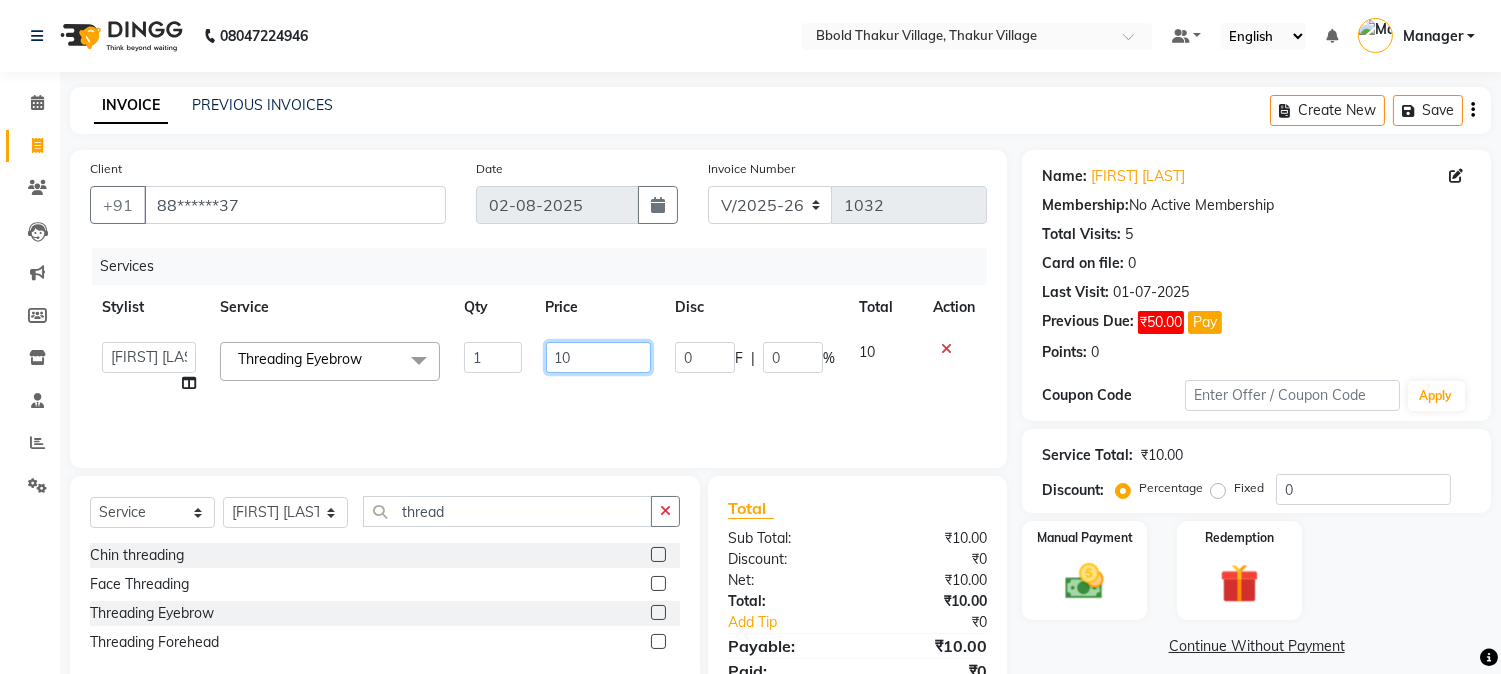 click on "10" 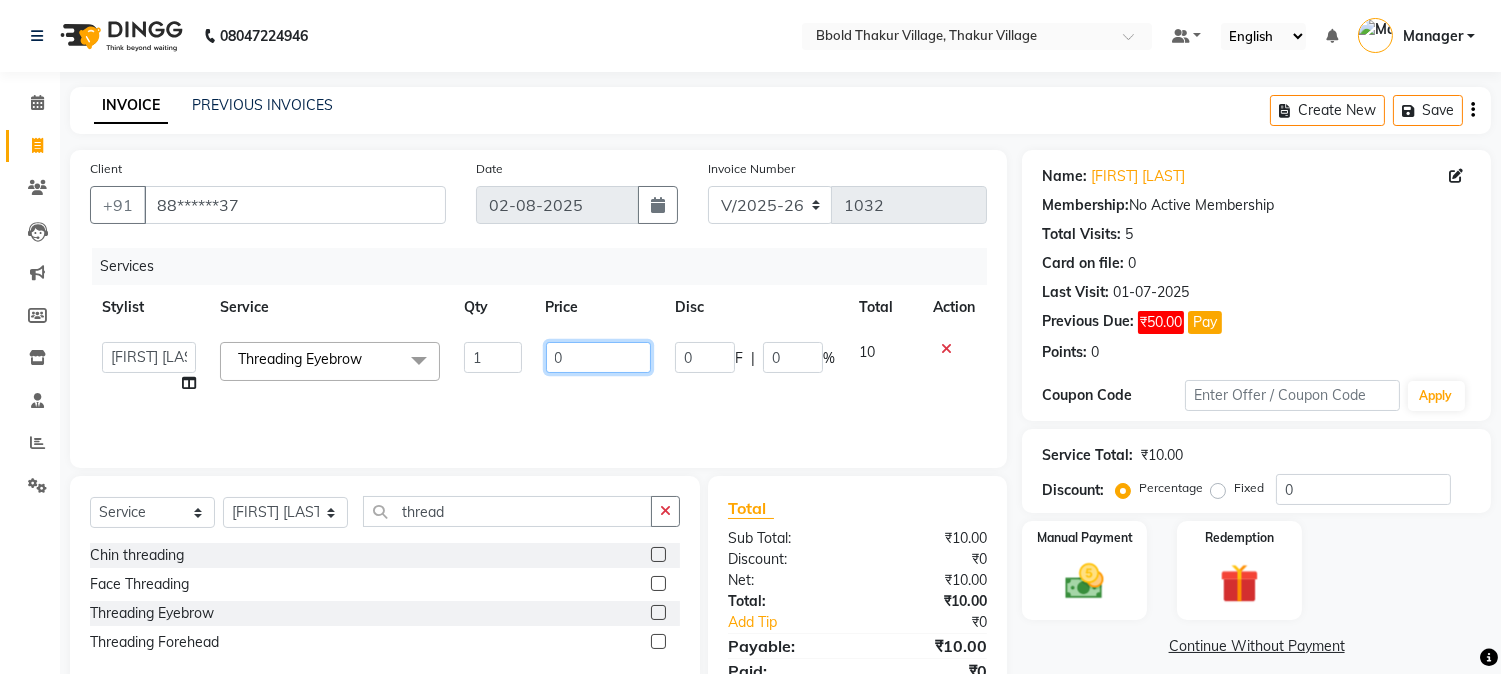type on "30" 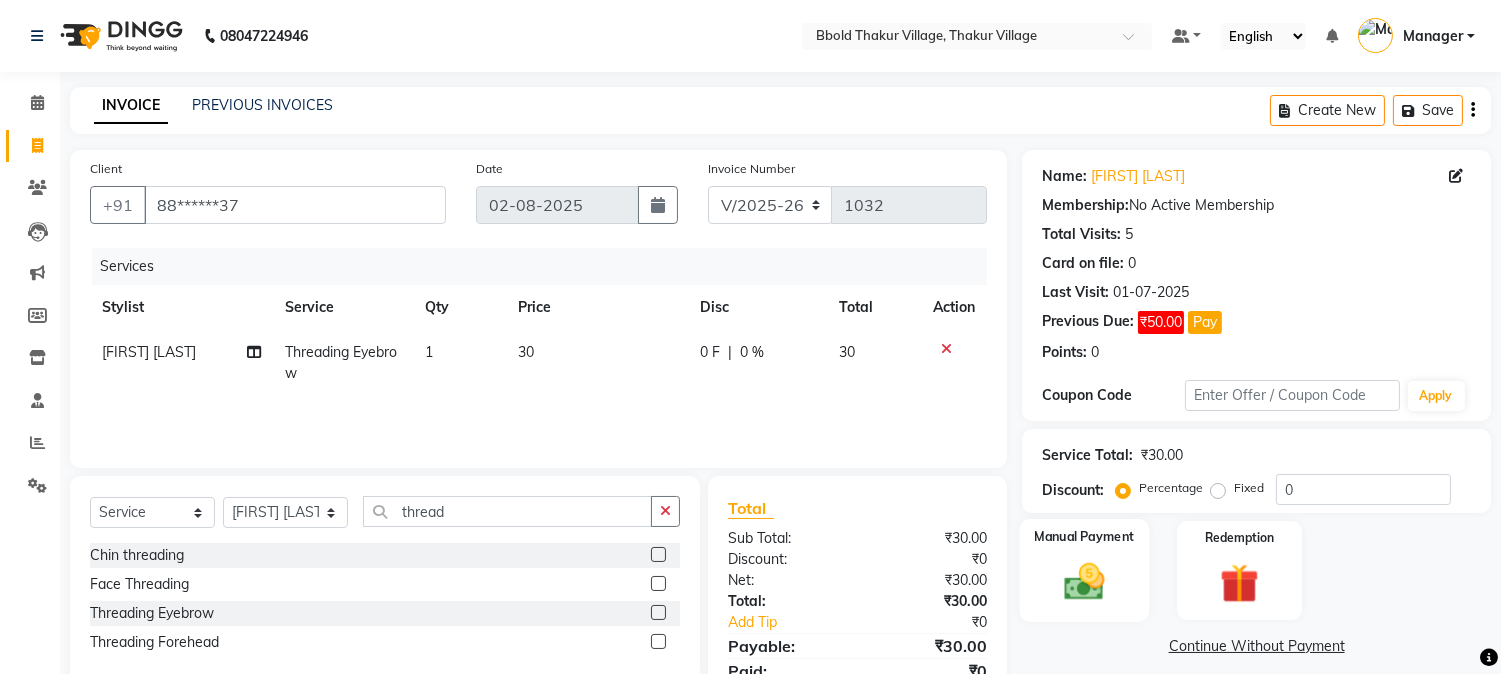 click on "Manual Payment" 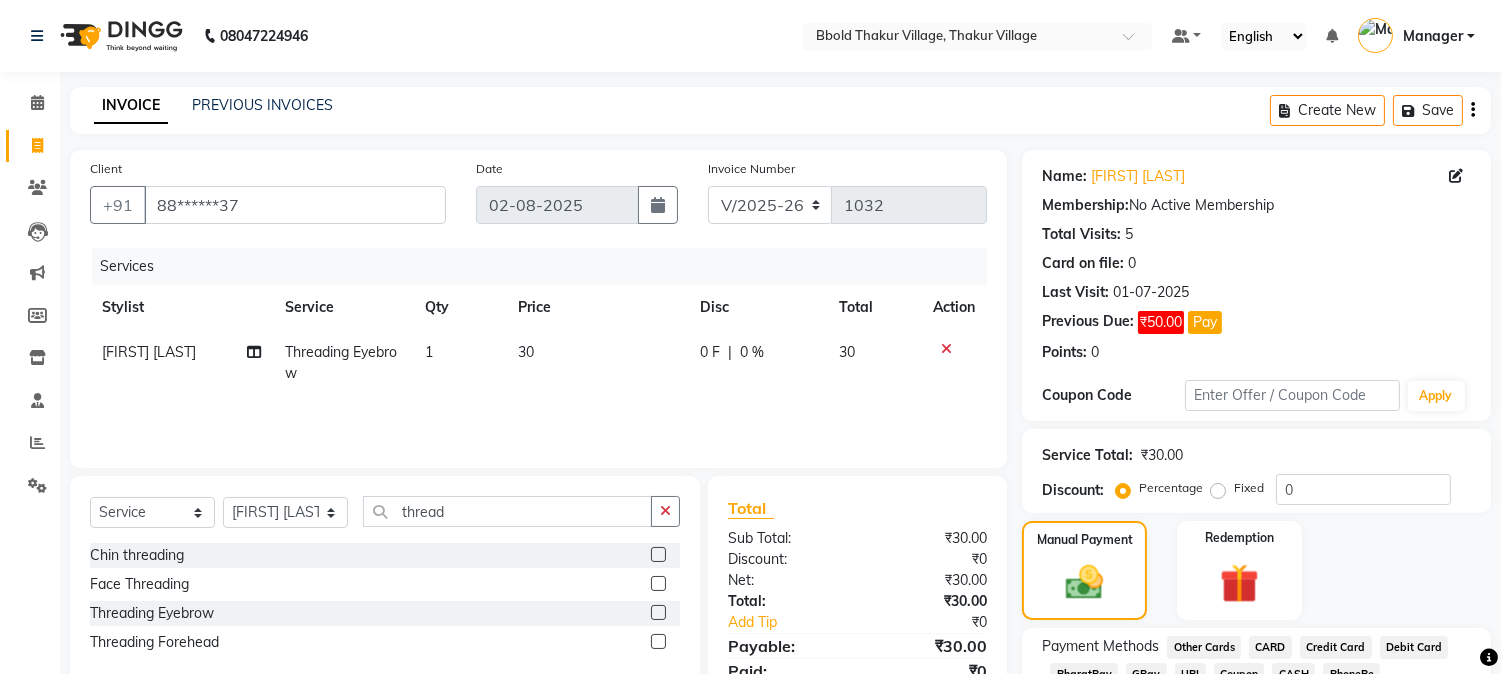scroll, scrollTop: 144, scrollLeft: 0, axis: vertical 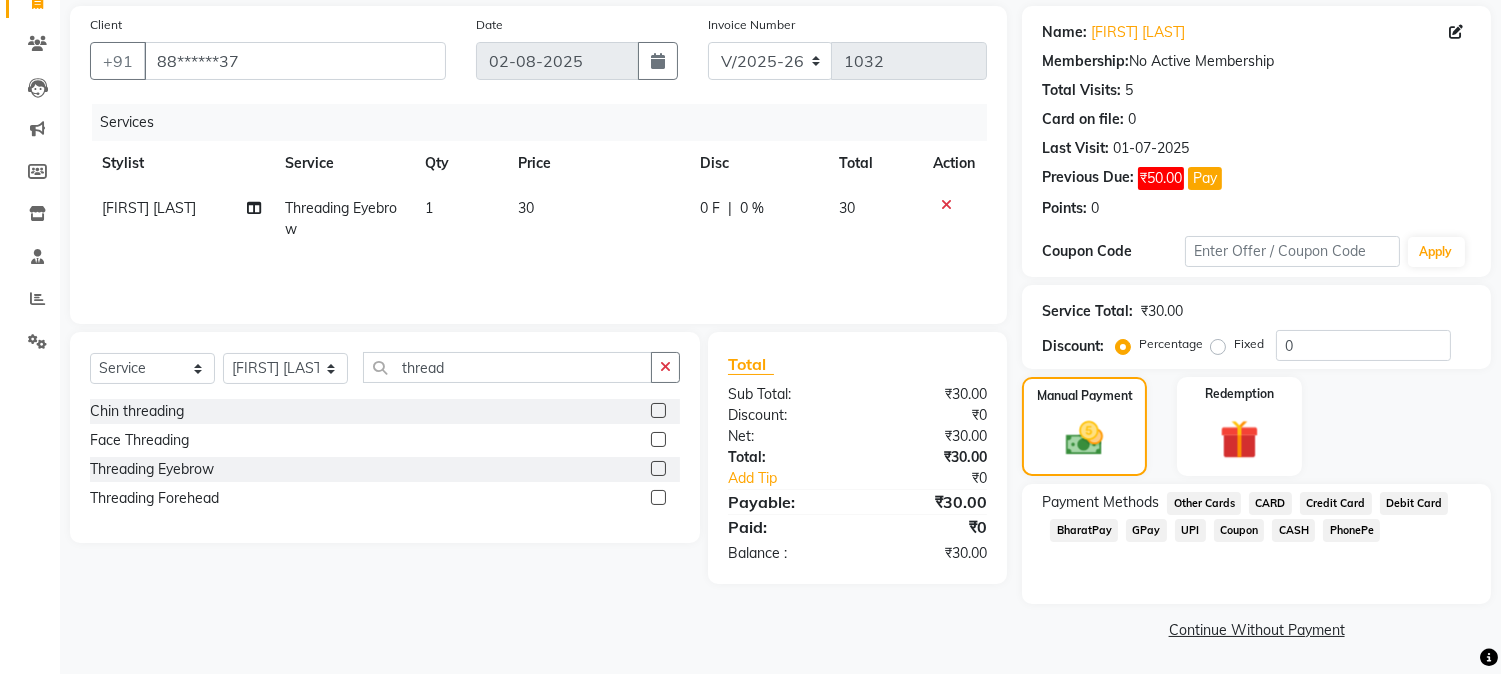 click on "GPay" 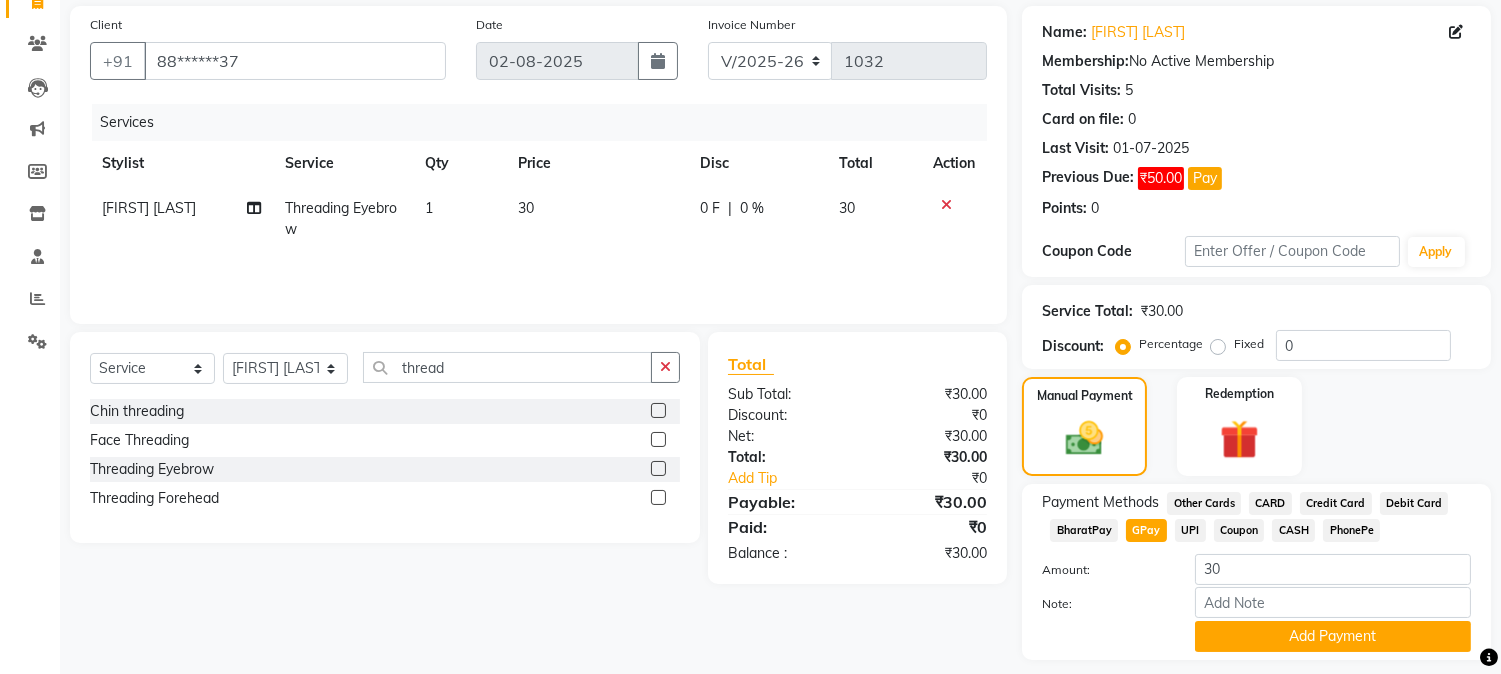 scroll, scrollTop: 201, scrollLeft: 0, axis: vertical 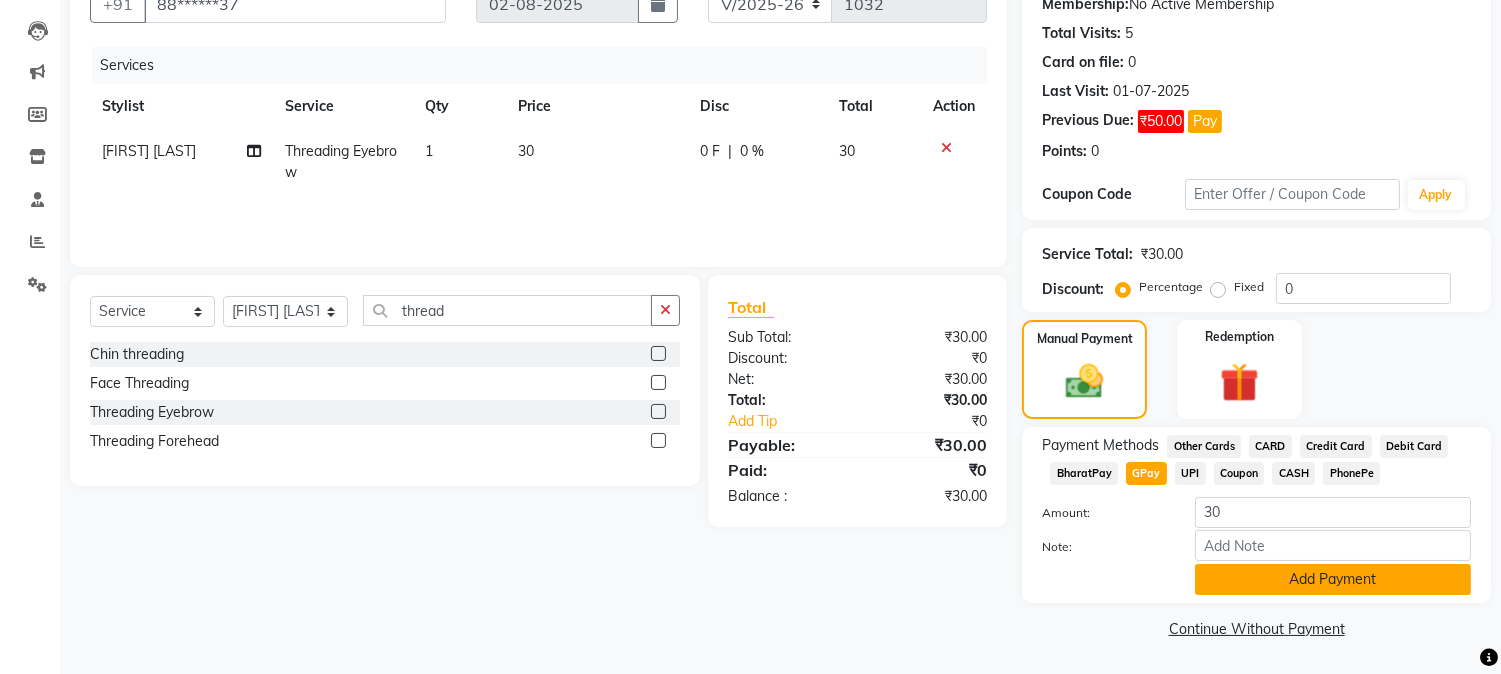 click on "Add Payment" 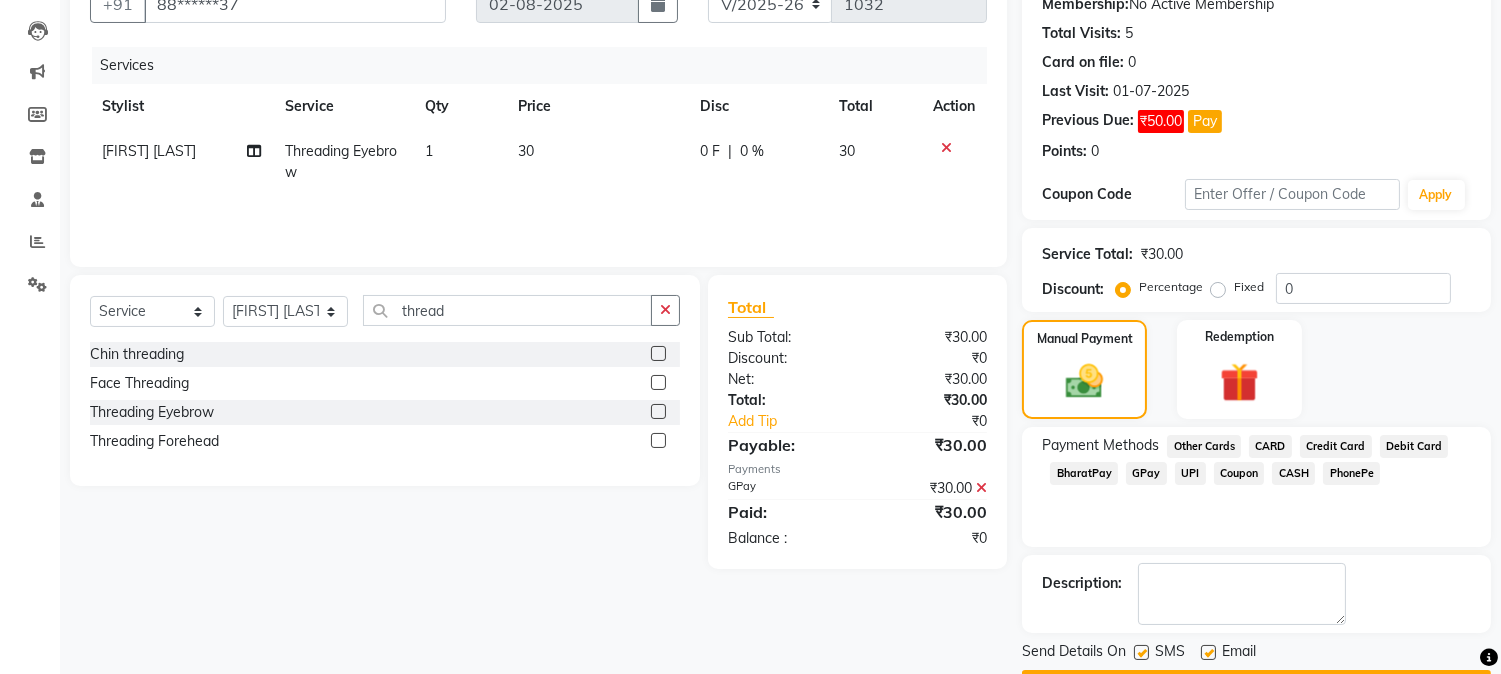 scroll, scrollTop: 257, scrollLeft: 0, axis: vertical 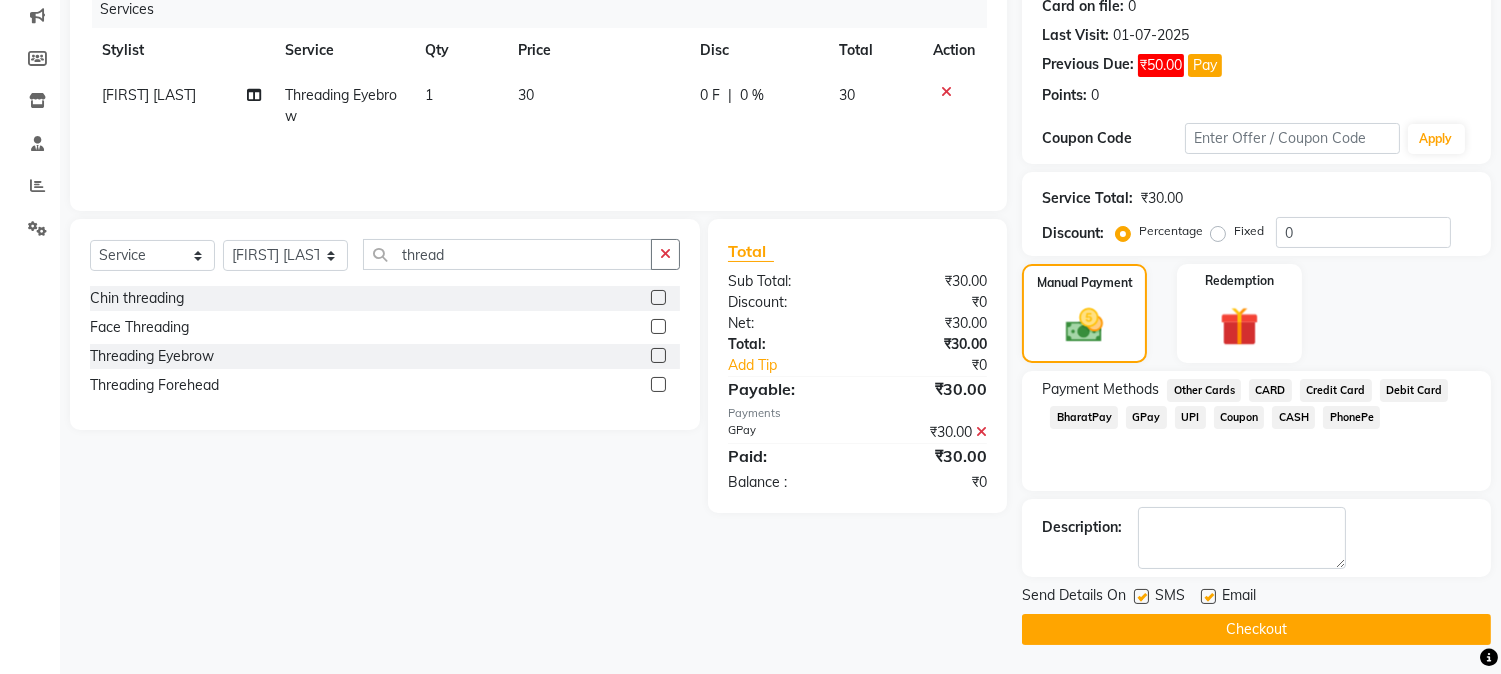 click on "Checkout" 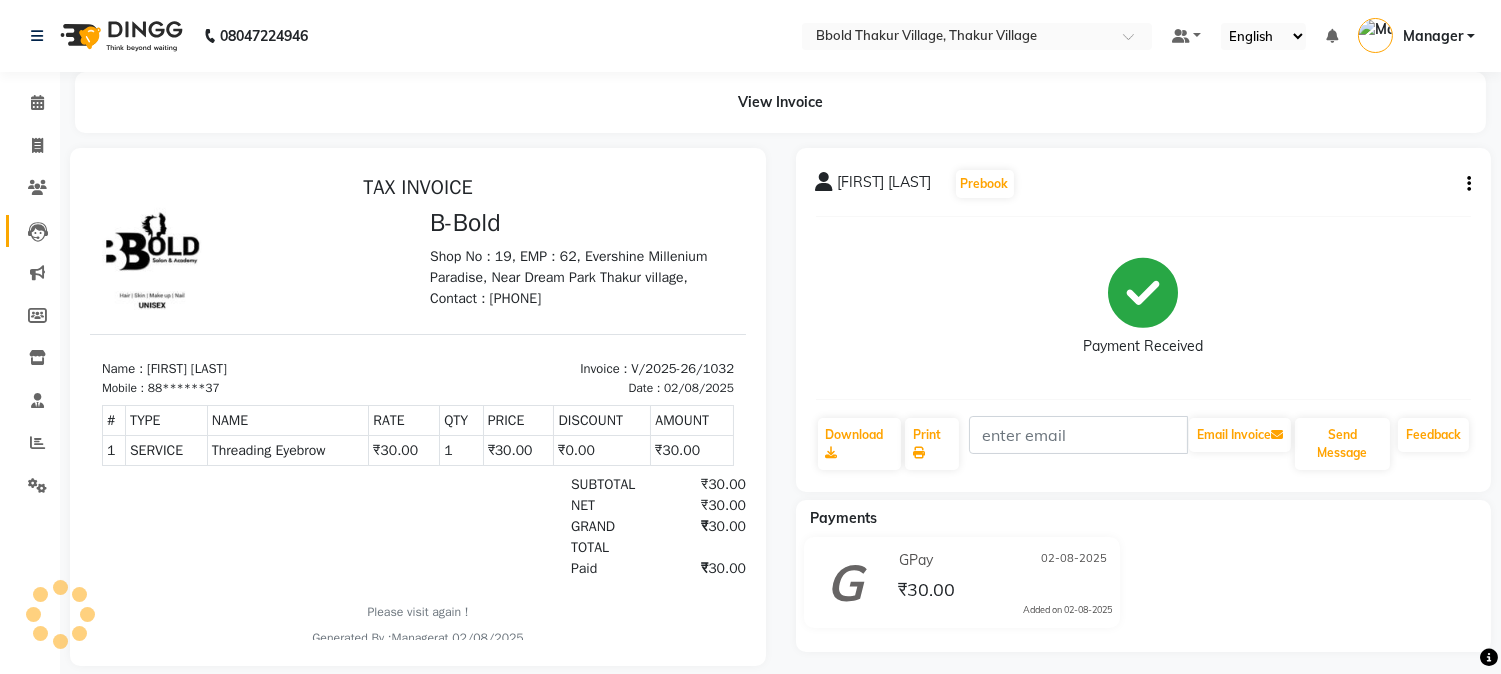 scroll, scrollTop: 0, scrollLeft: 0, axis: both 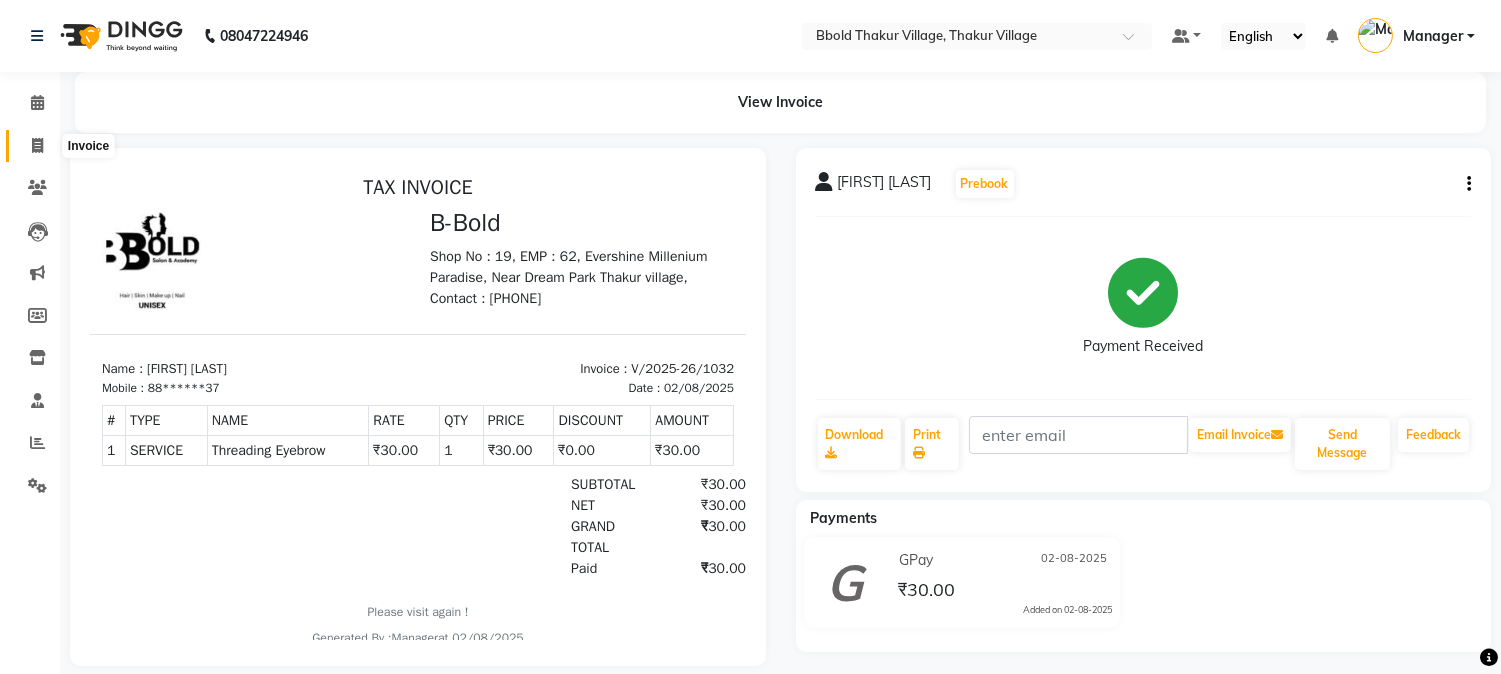 click 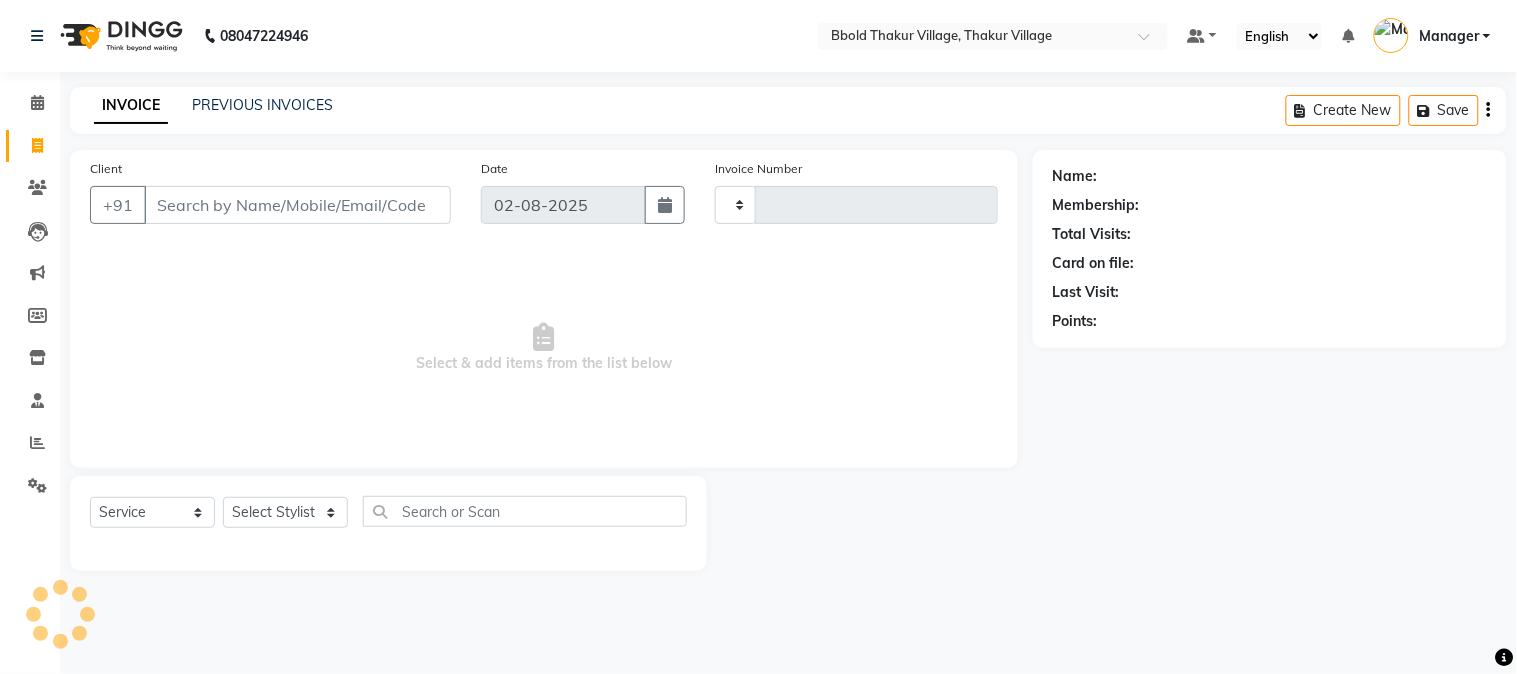 type on "1033" 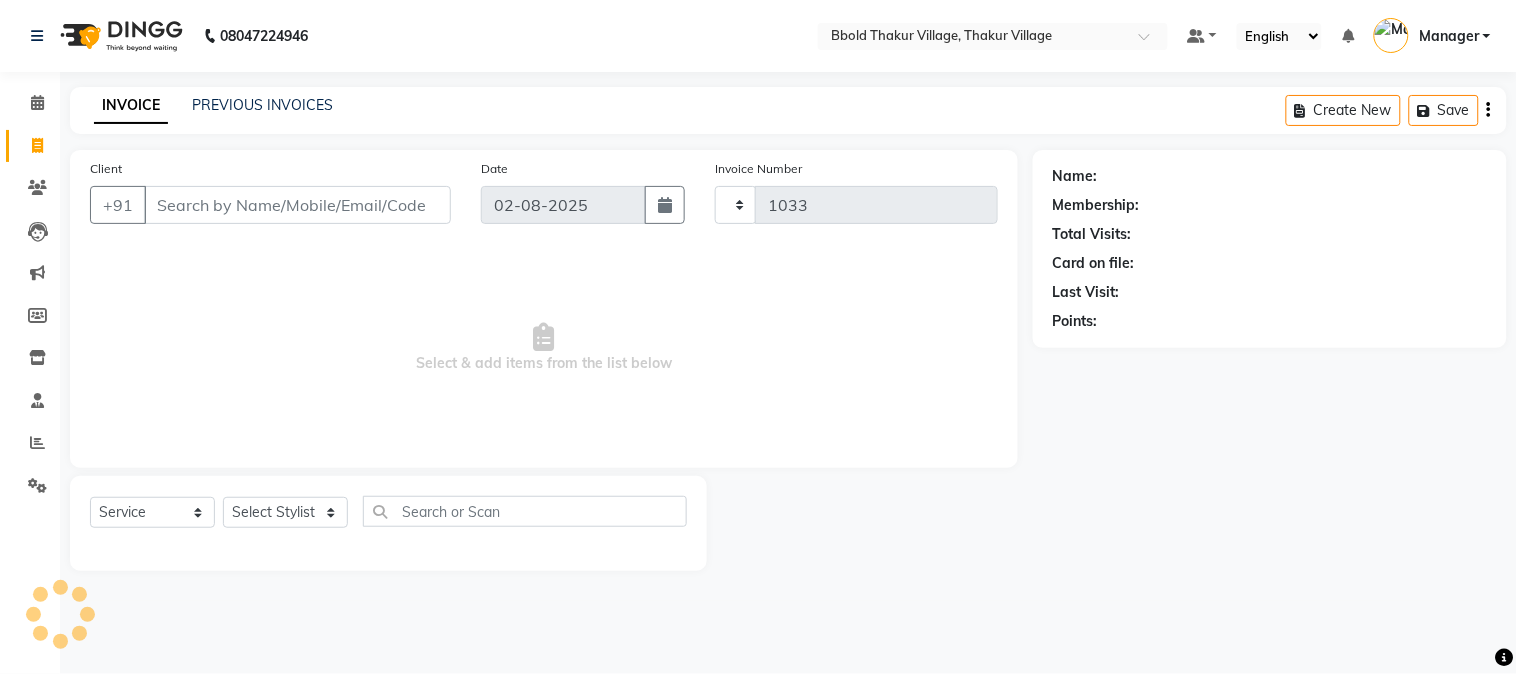 select on "7742" 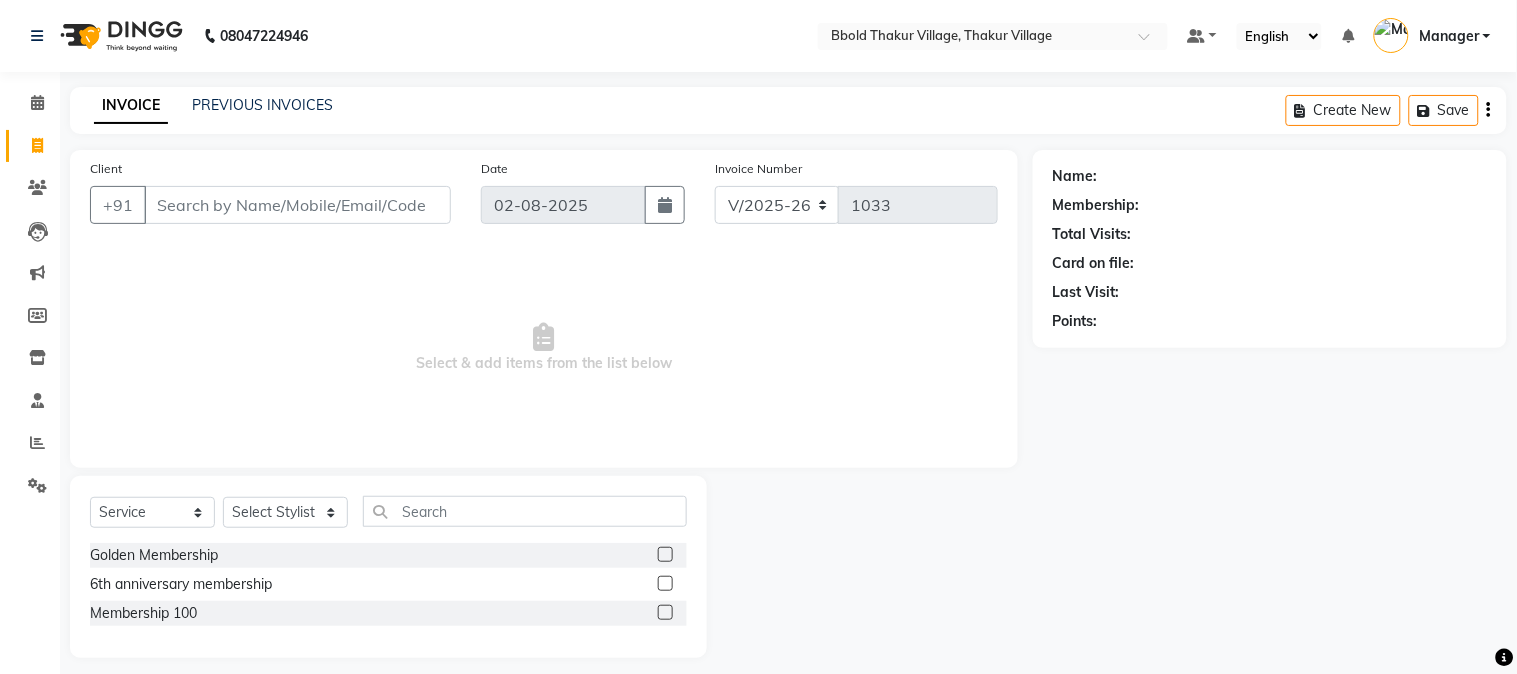 select on "membership" 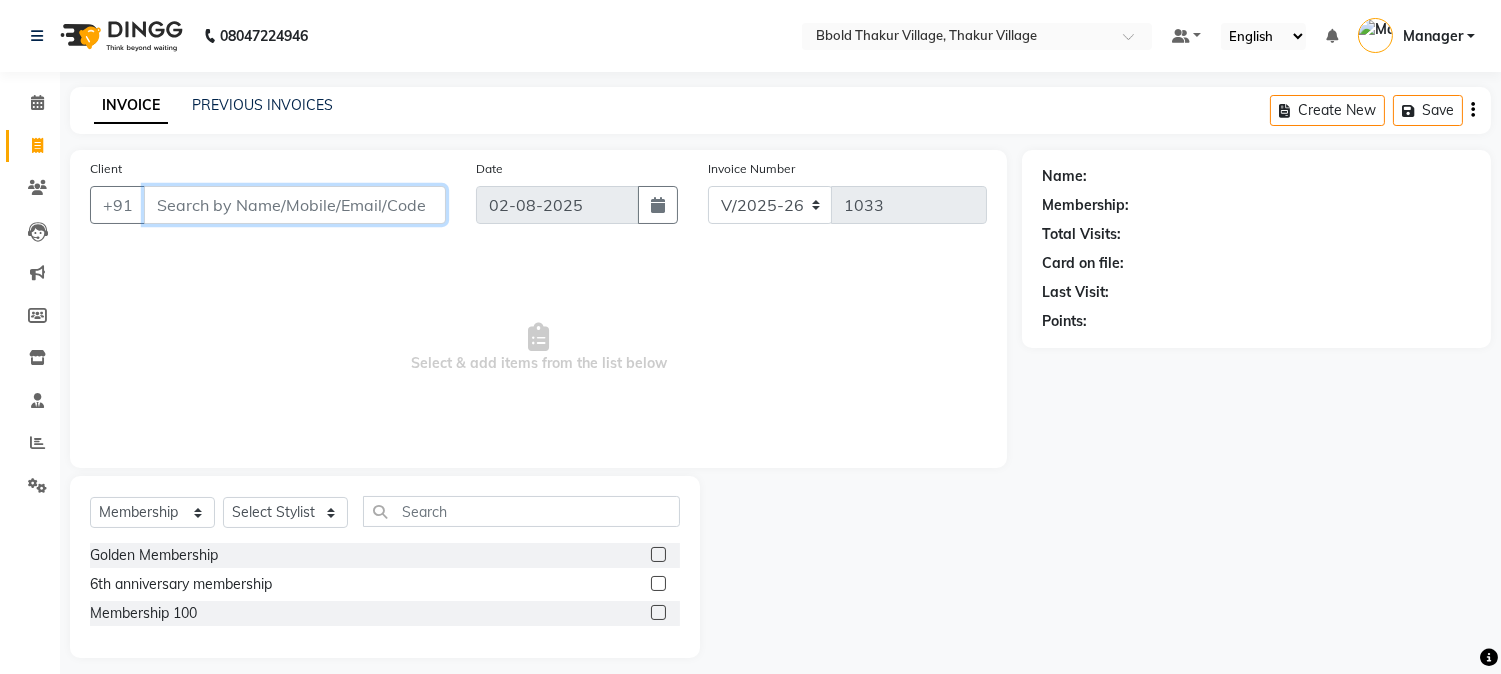 click on "Client" at bounding box center (295, 205) 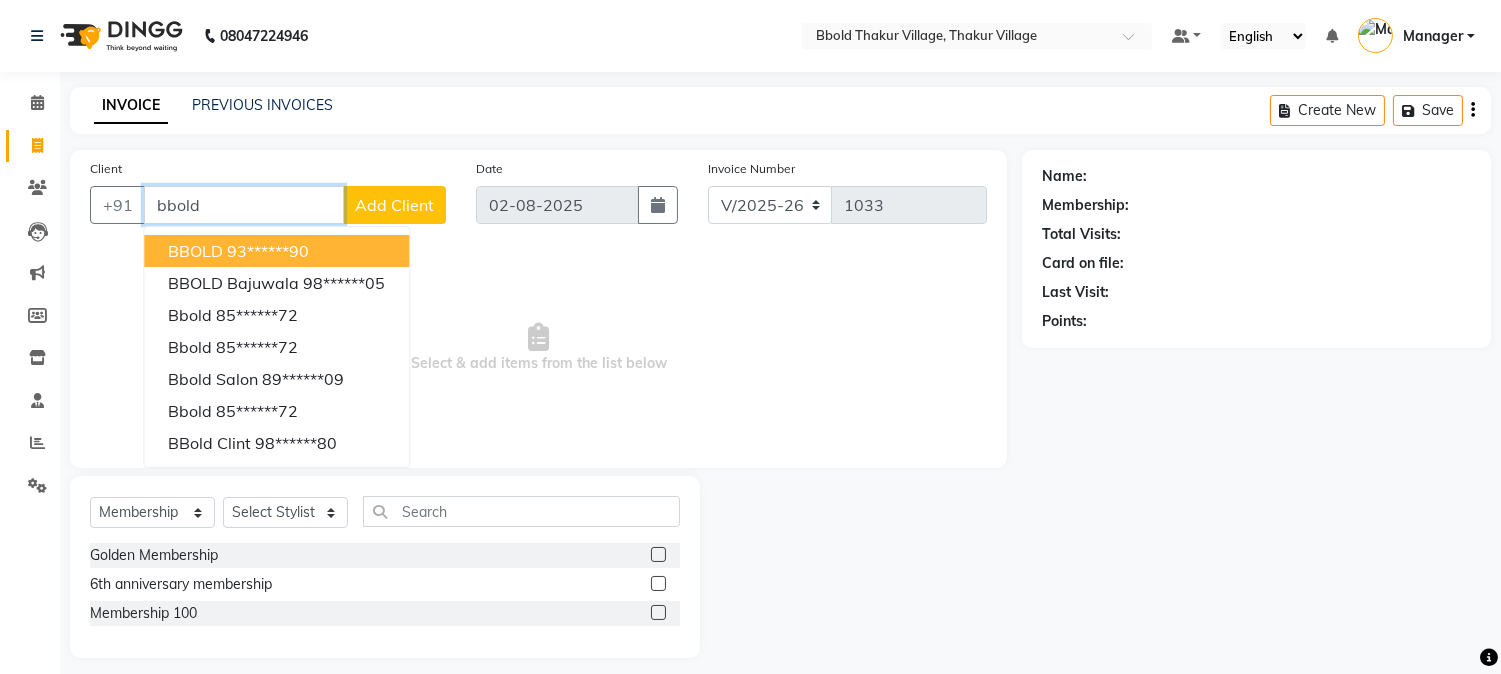 click on "93******90" at bounding box center (268, 251) 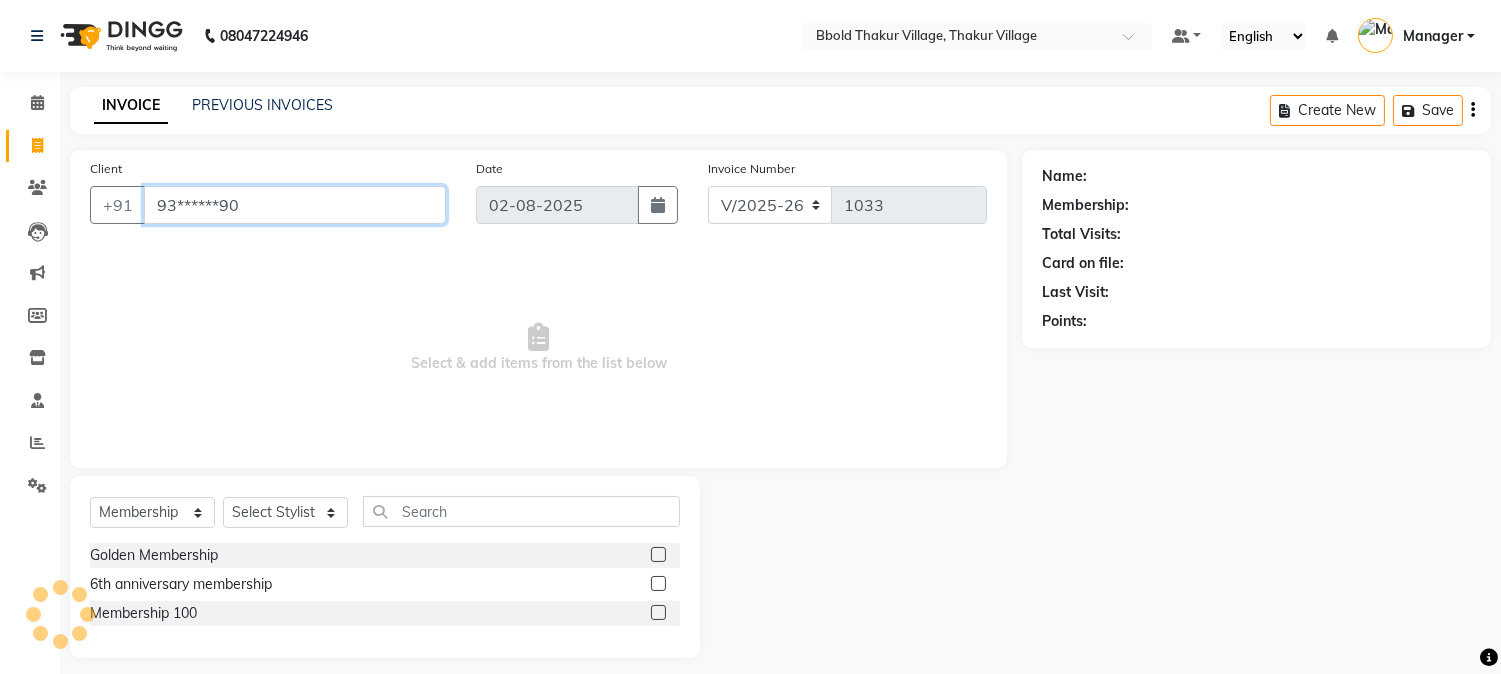 type on "93******90" 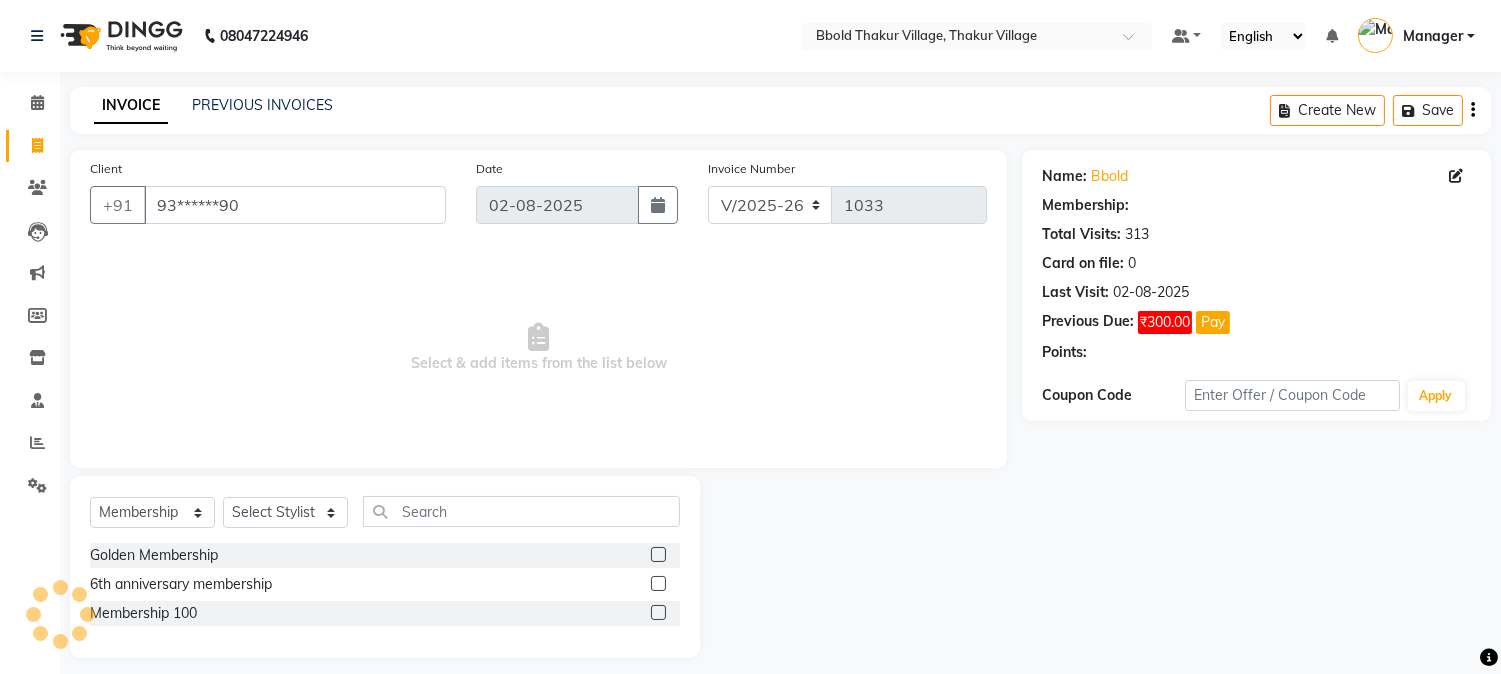select on "1: Object" 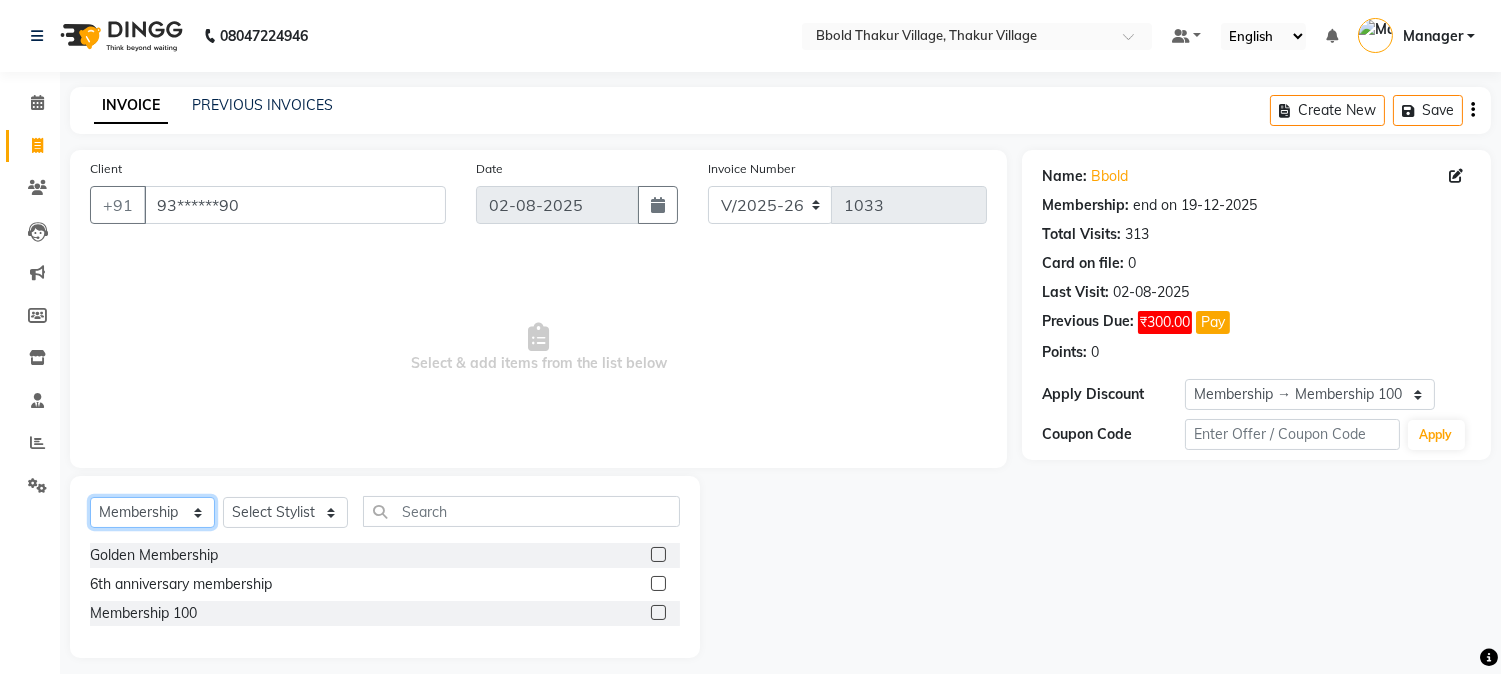 click on "Select  Service  Product  Membership  Package Voucher Prepaid Gift Card" 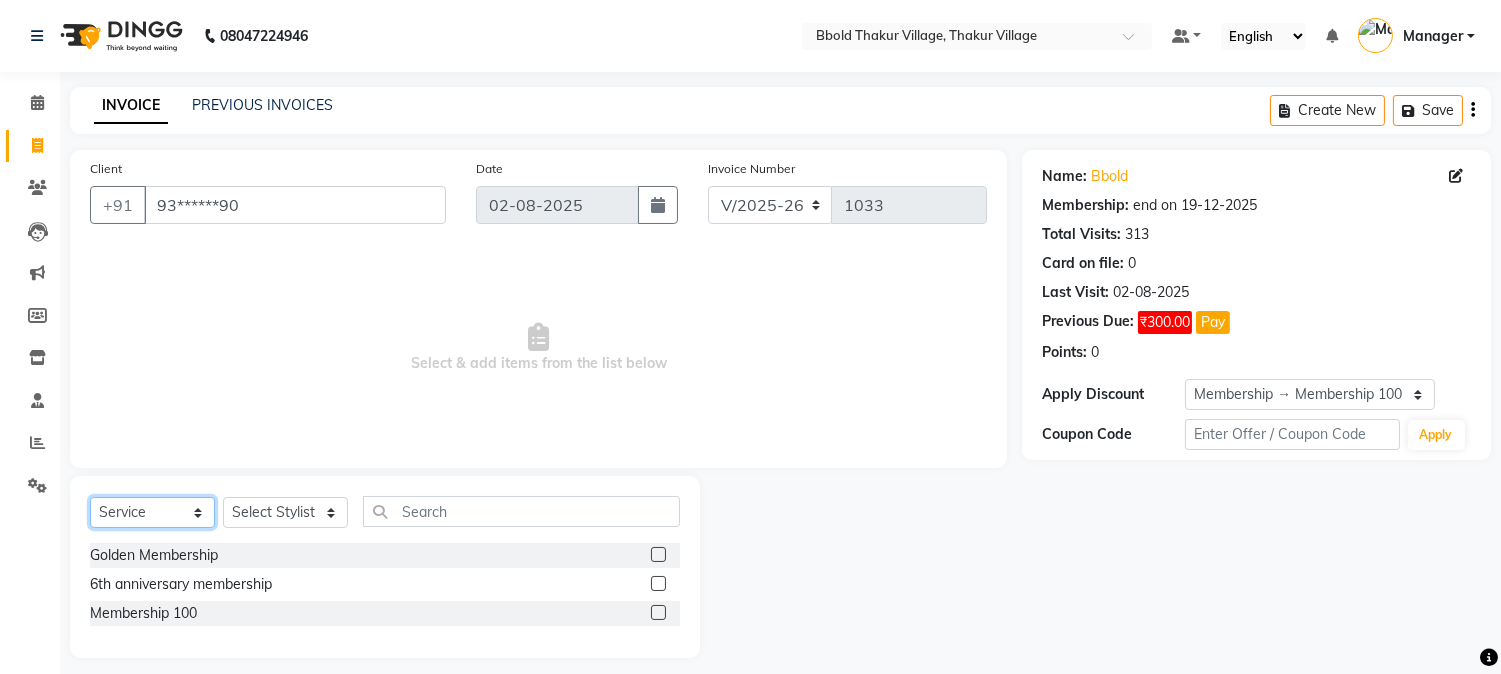 click on "Select  Service  Product  Membership  Package Voucher Prepaid Gift Card" 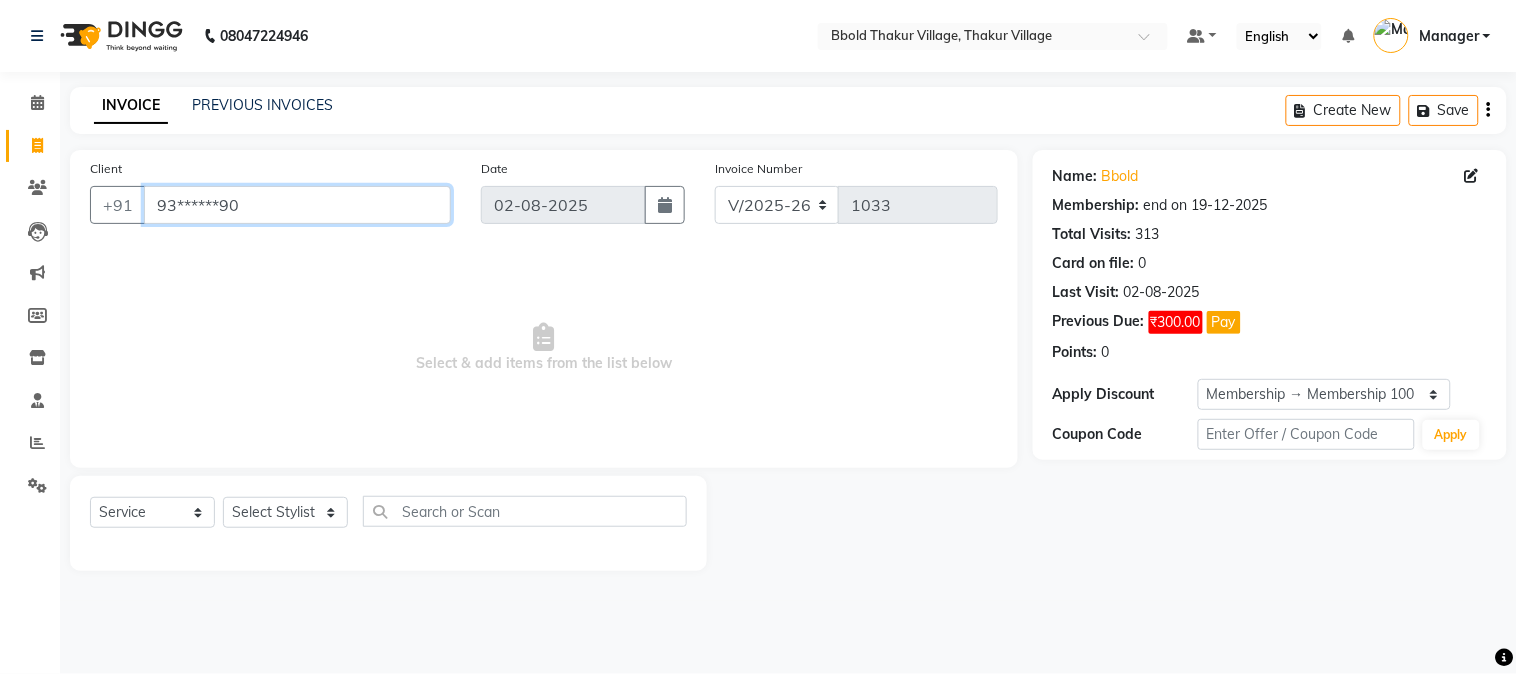 click on "93******90" at bounding box center [297, 205] 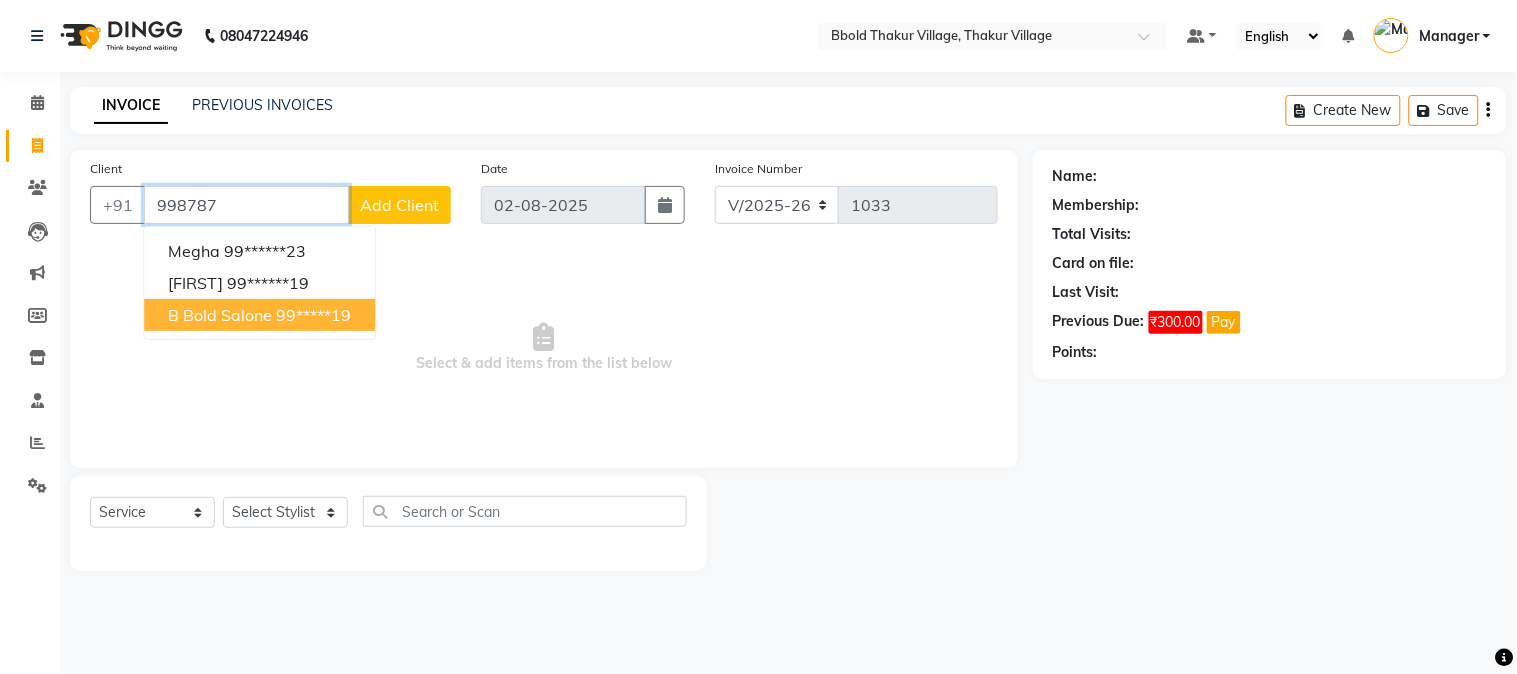 click on "b bold salone  [PHONE]" at bounding box center [259, 315] 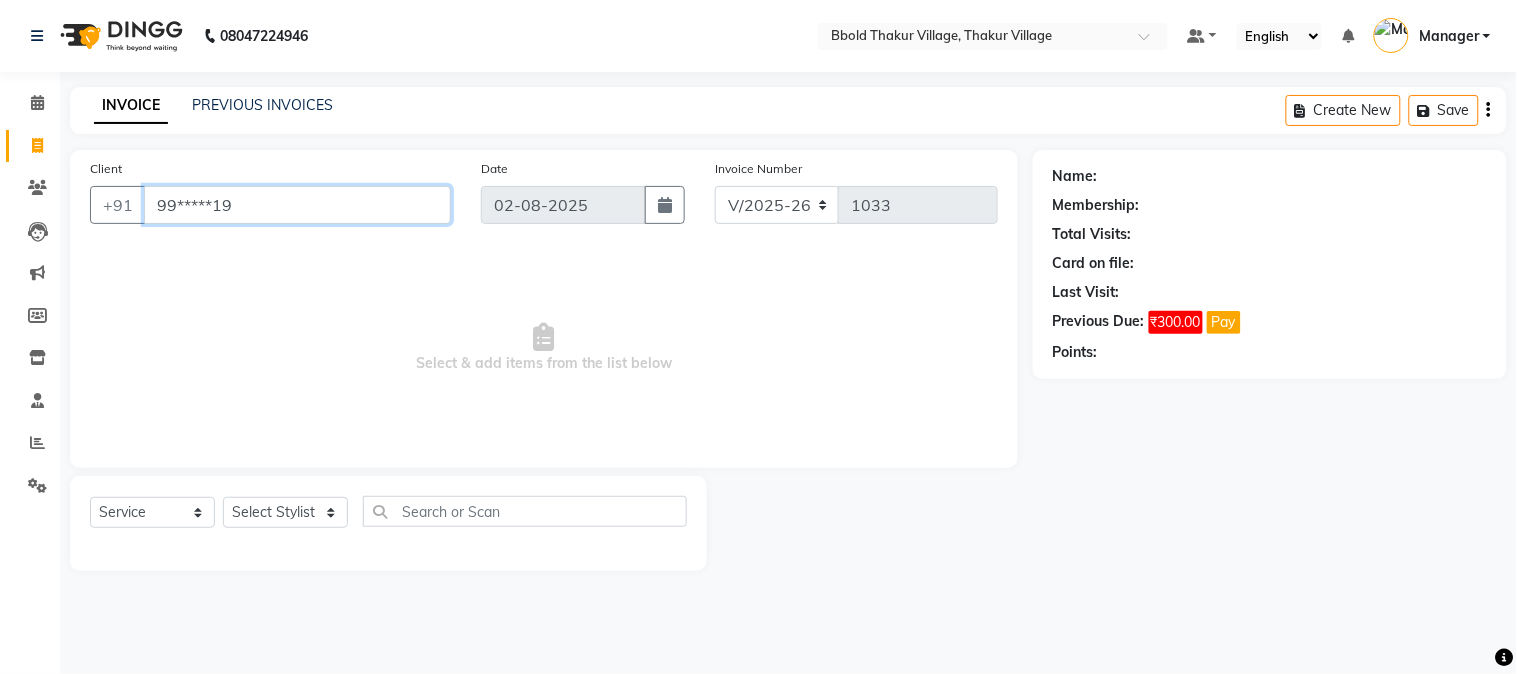 type on "99*****19" 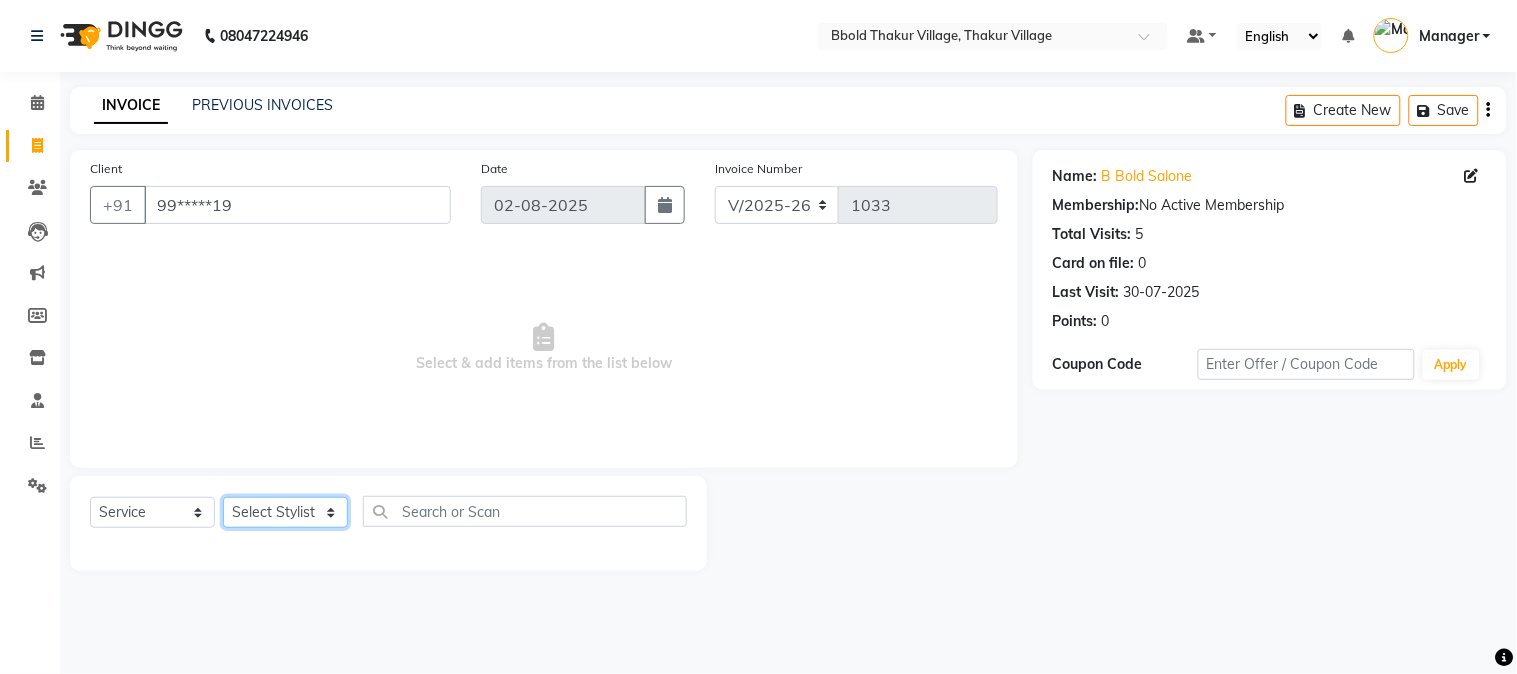 click on "Select Stylist [FIRST] [LAST] [FIRST] [LAST] Manager [FIRST] [LAST] [FIRST] [LAST]  [FIRST] [LAST] [FIRST] [LAST] [FIRST] [LAST]" 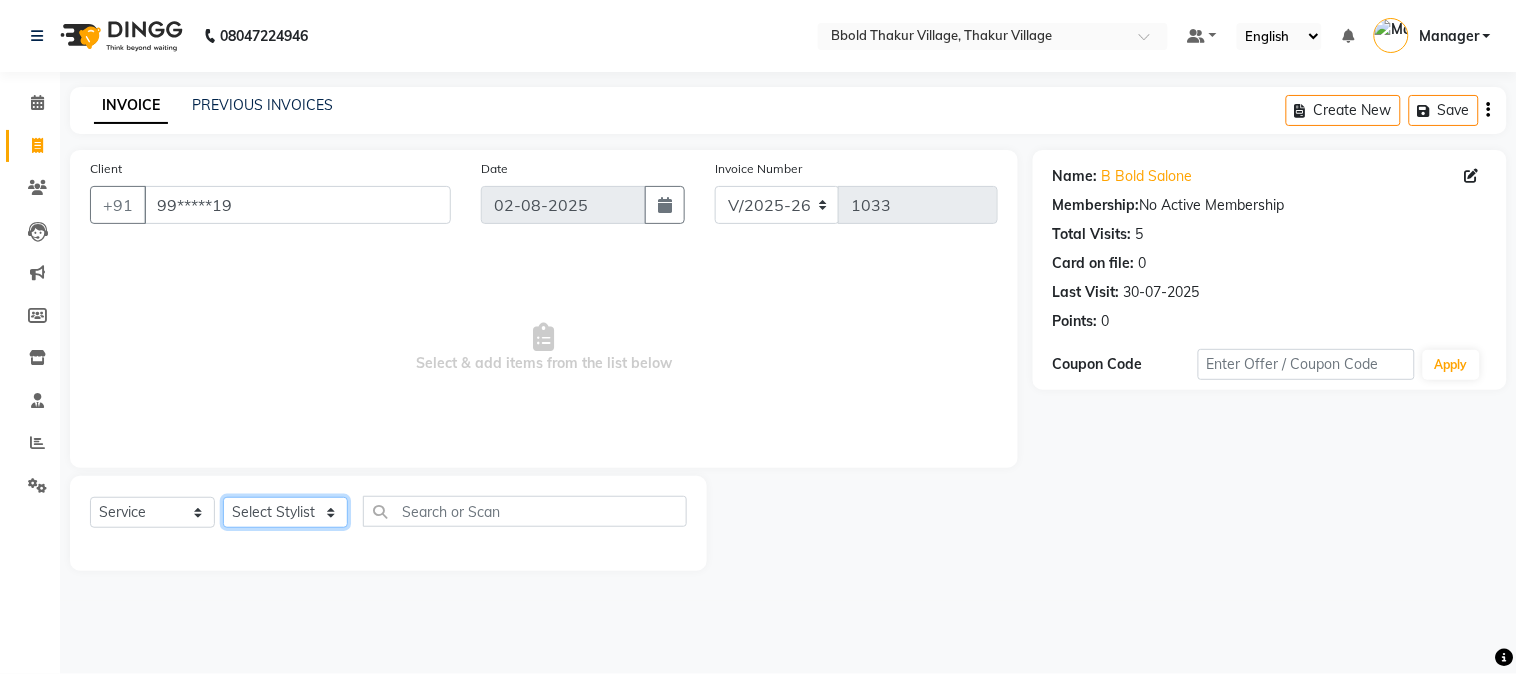 select on "85918" 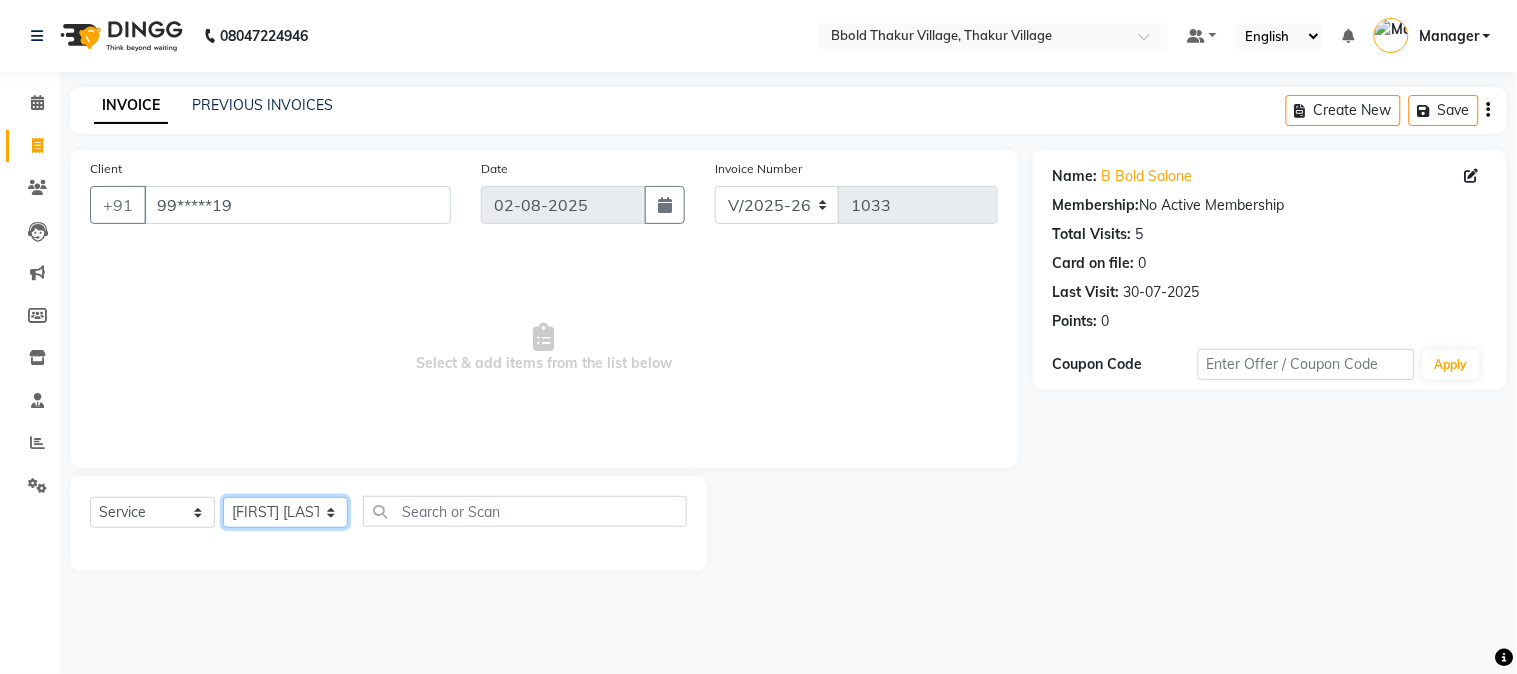 click on "Select Stylist [FIRST] [LAST] [FIRST] [LAST] Manager [FIRST] [LAST] [FIRST] [LAST]  [FIRST] [LAST] [FIRST] [LAST] [FIRST] [LAST]" 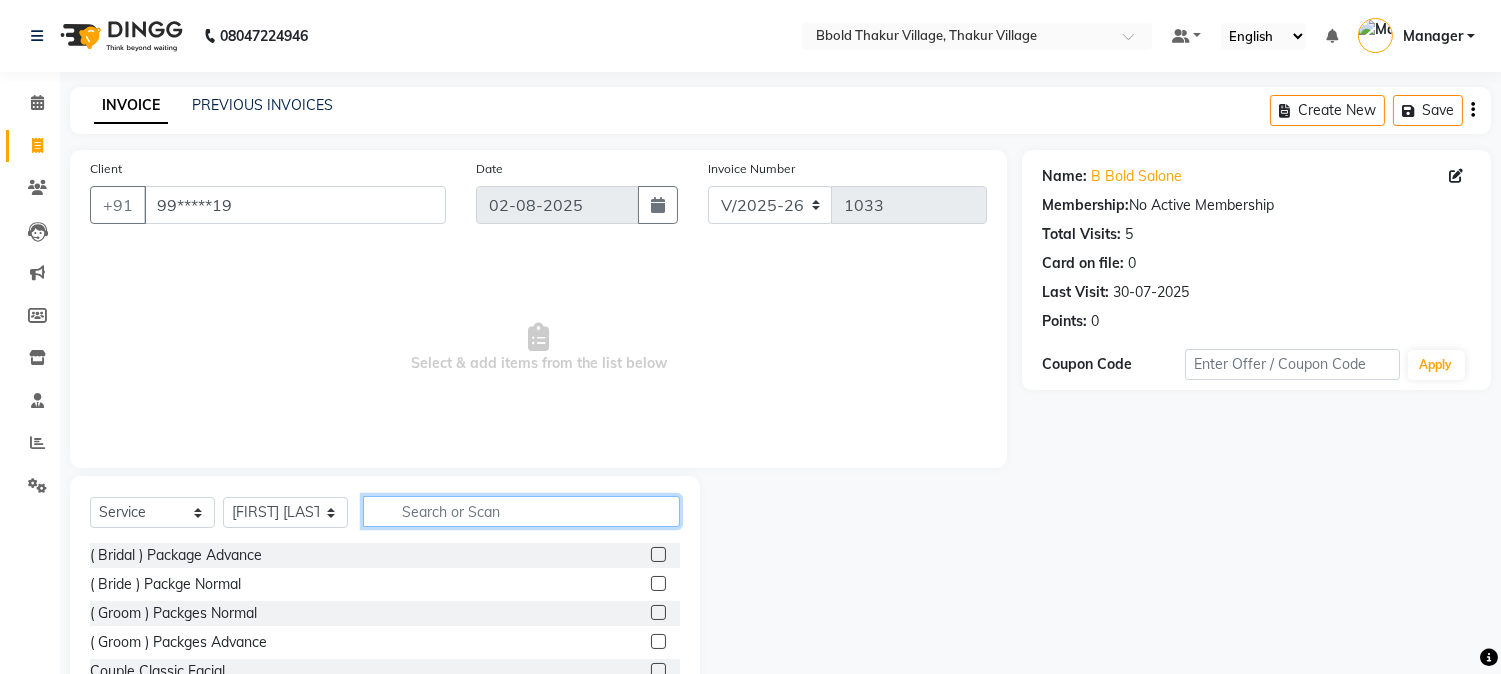 click 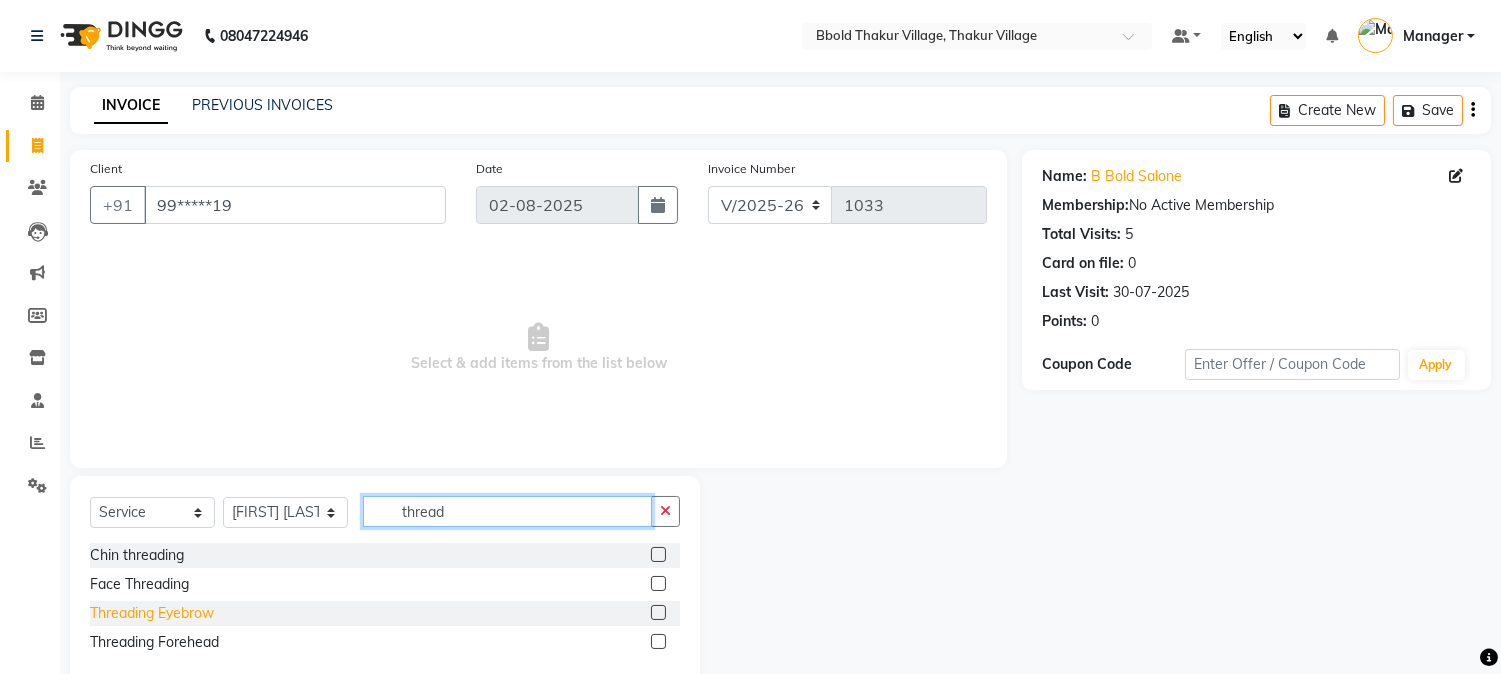 type on "thread" 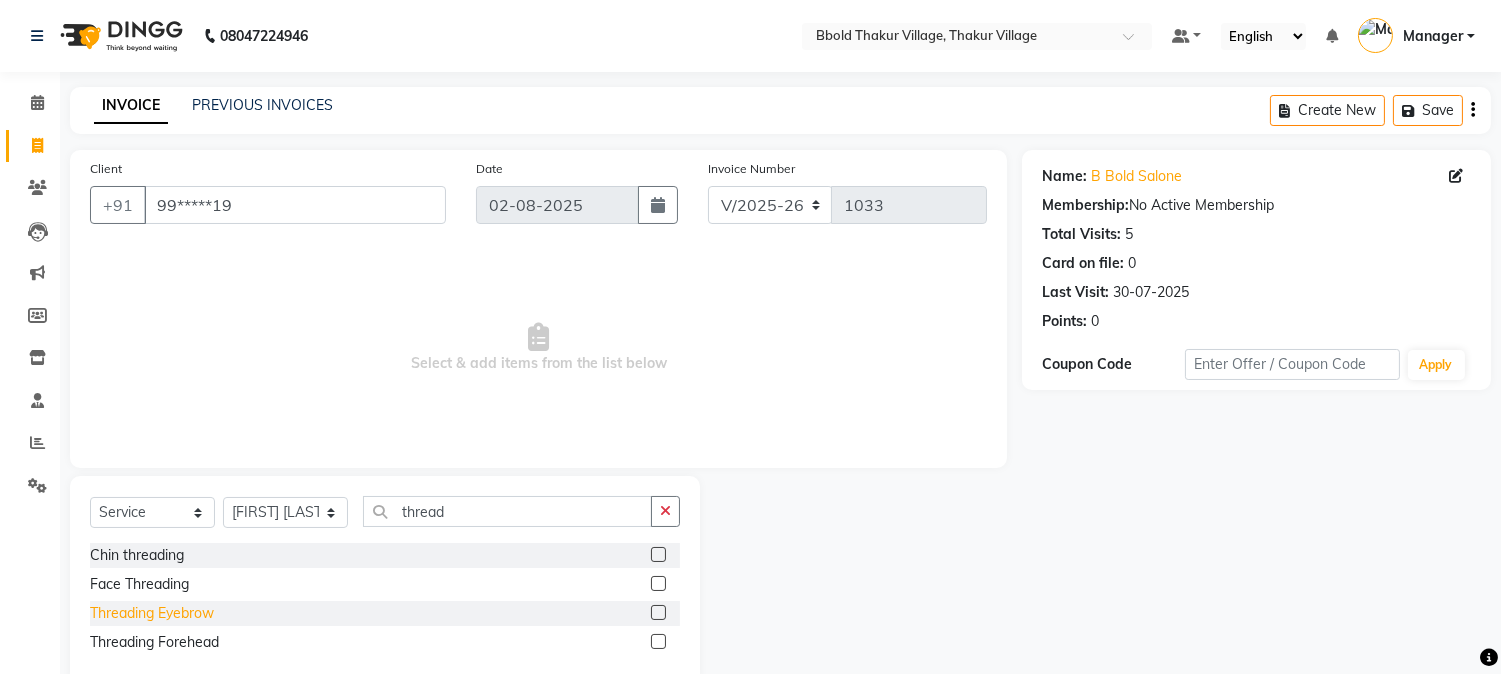 click on "Threading Eyebrow" 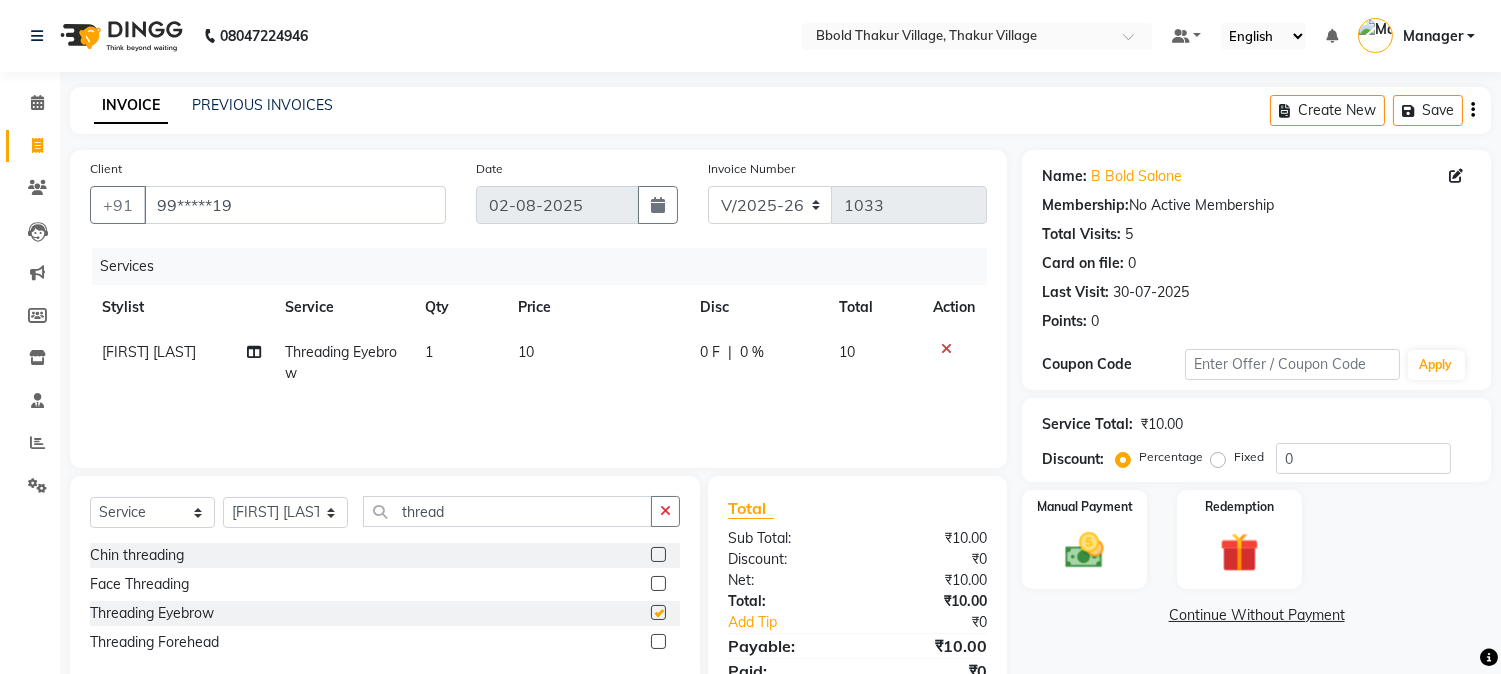 checkbox on "false" 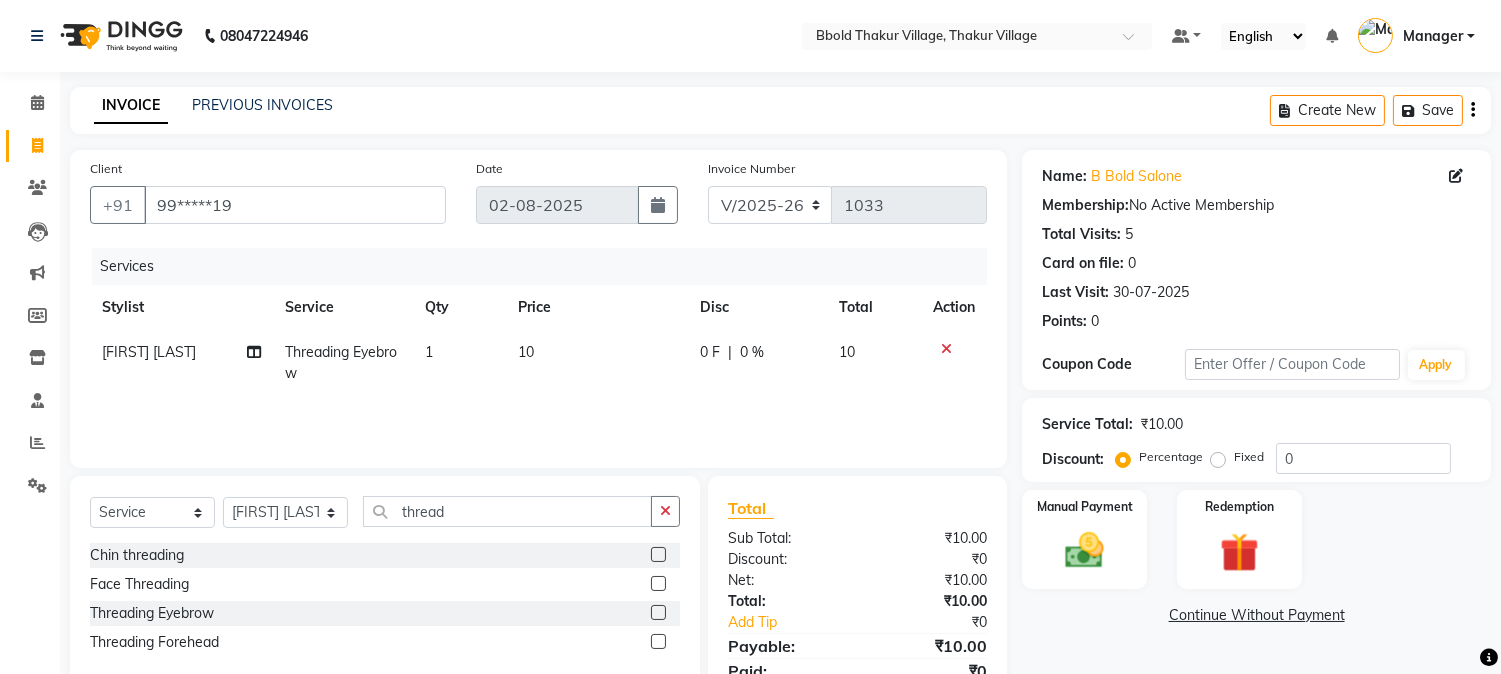 click on "1" 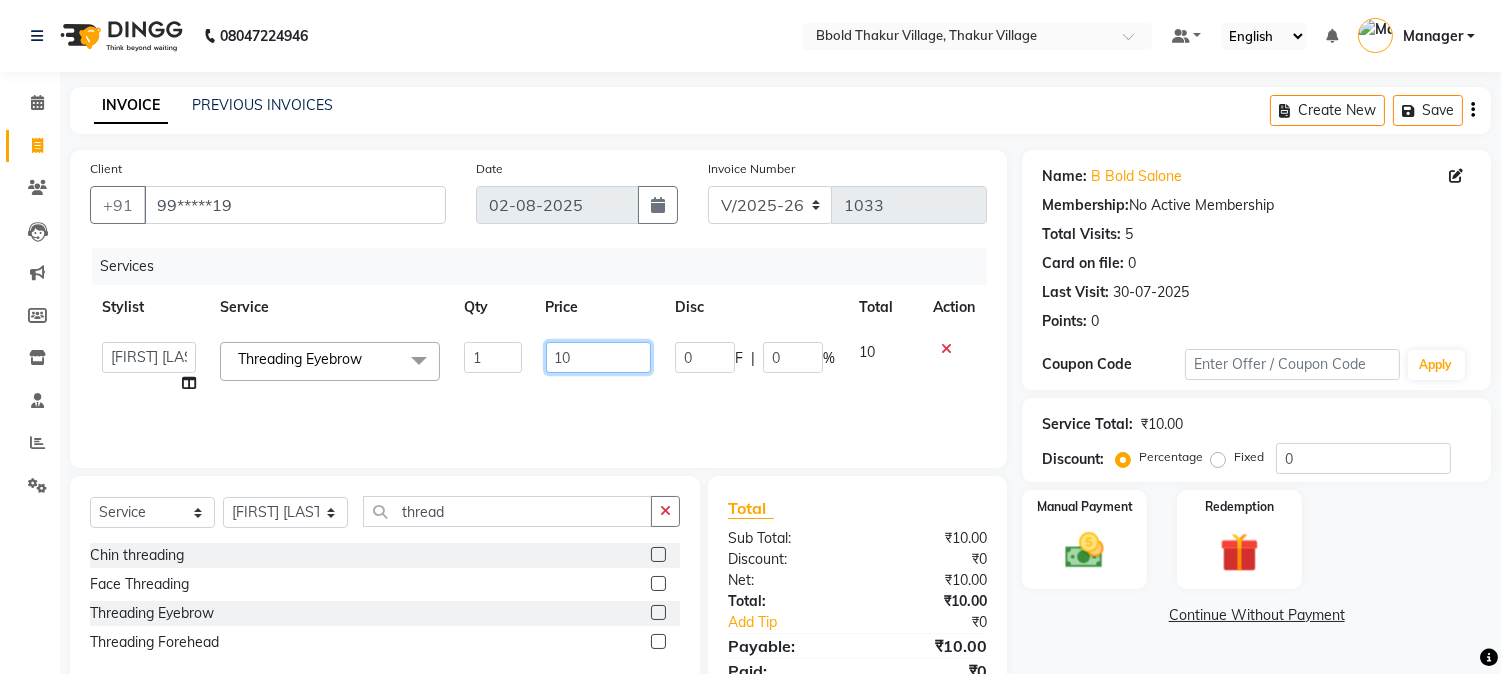 click on "10" 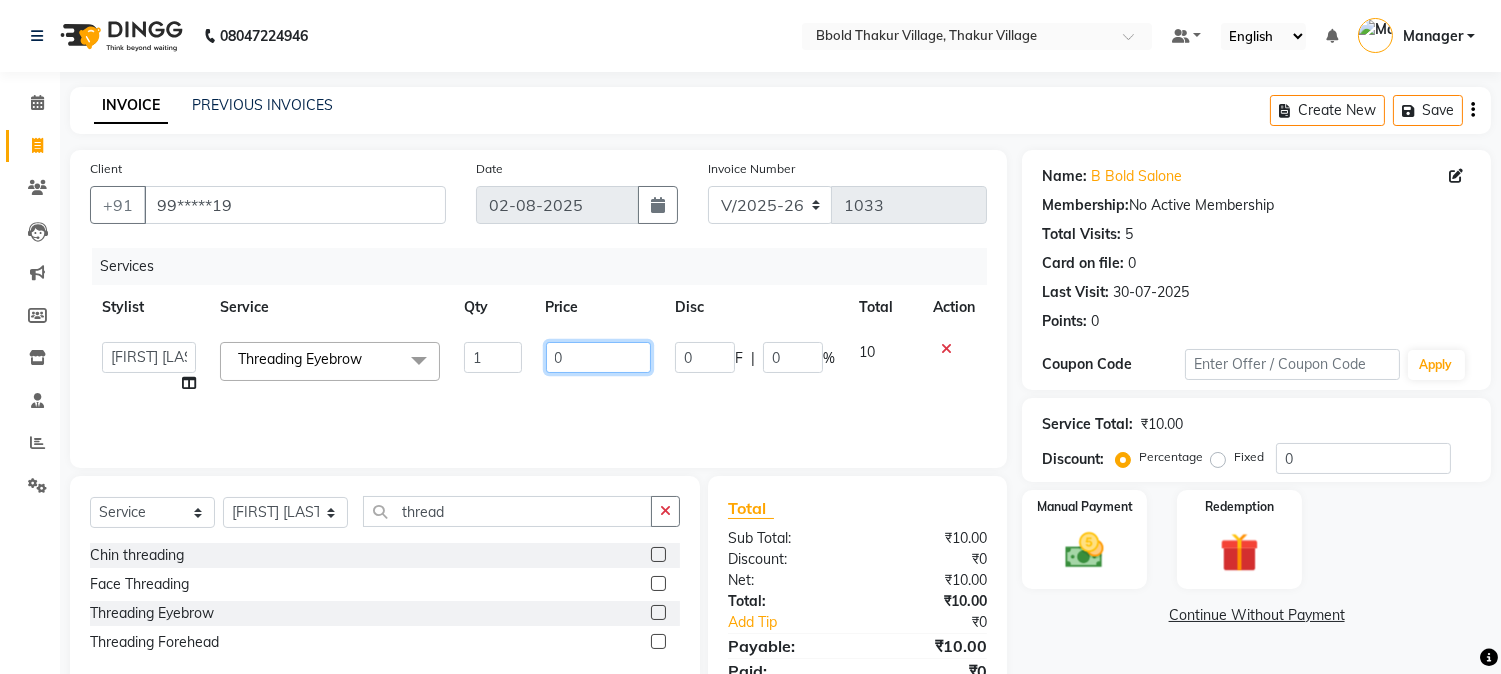type on "20" 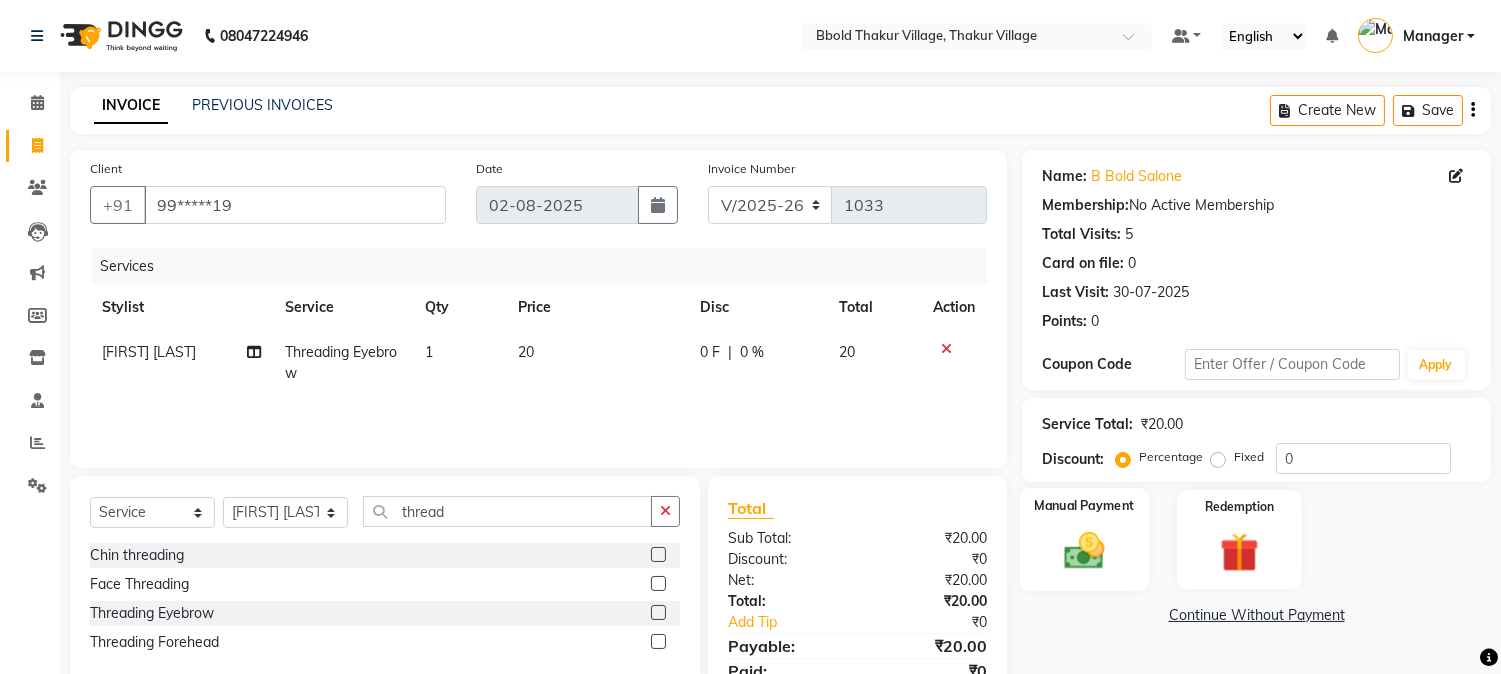 click on "Manual Payment" 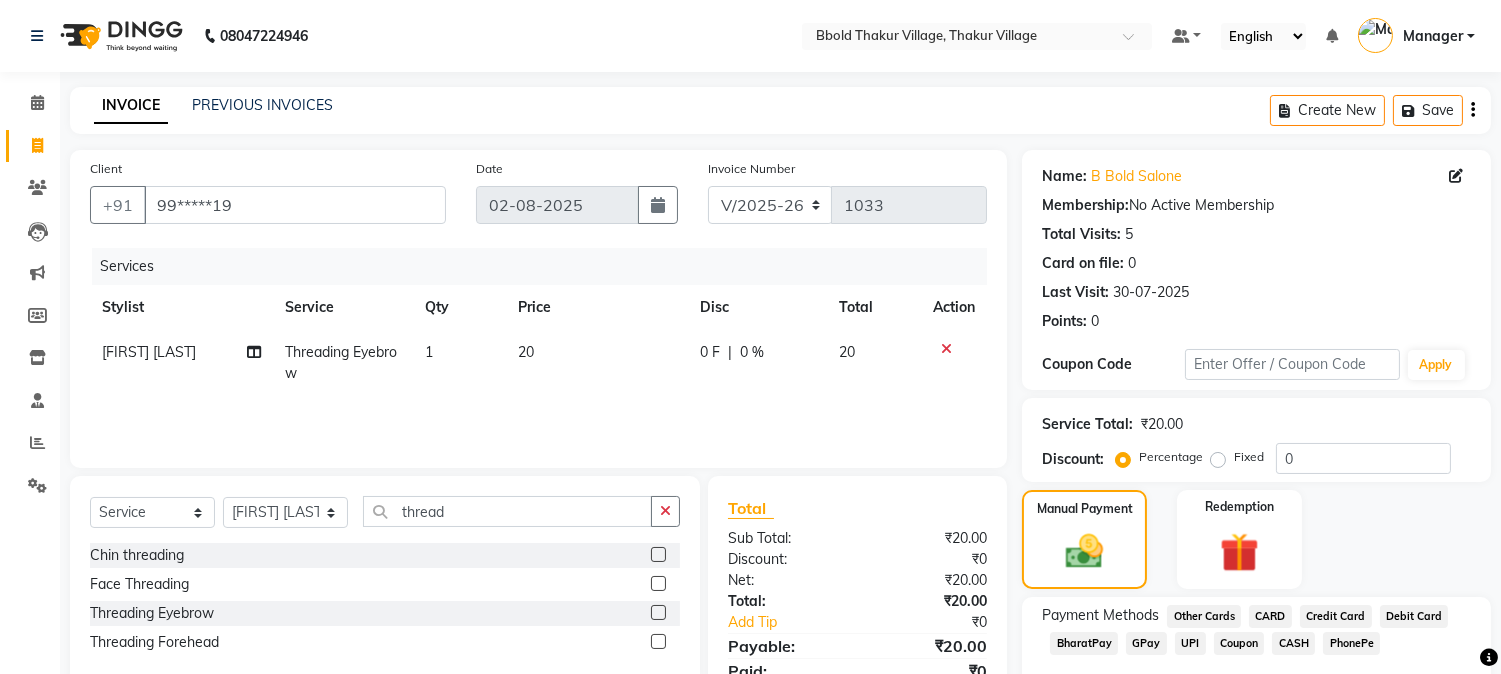 scroll, scrollTop: 112, scrollLeft: 0, axis: vertical 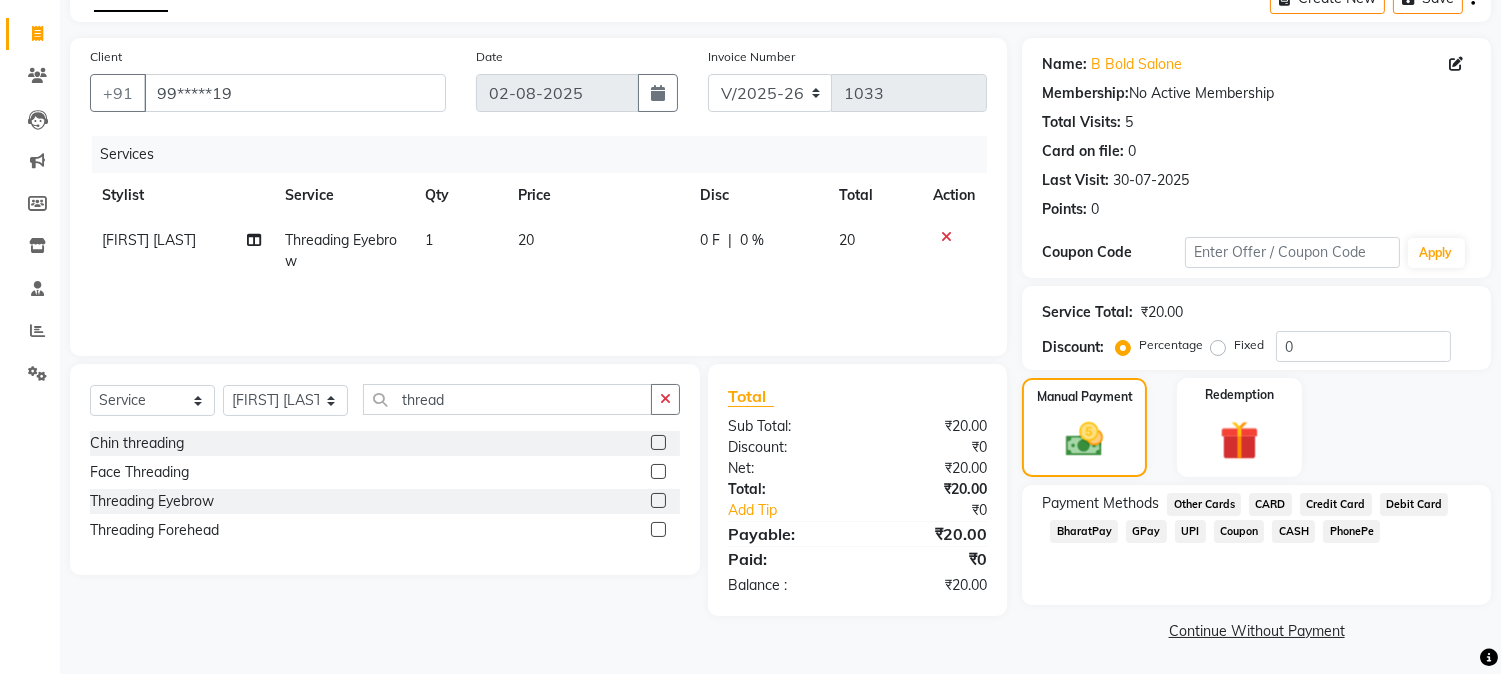click on "CASH" 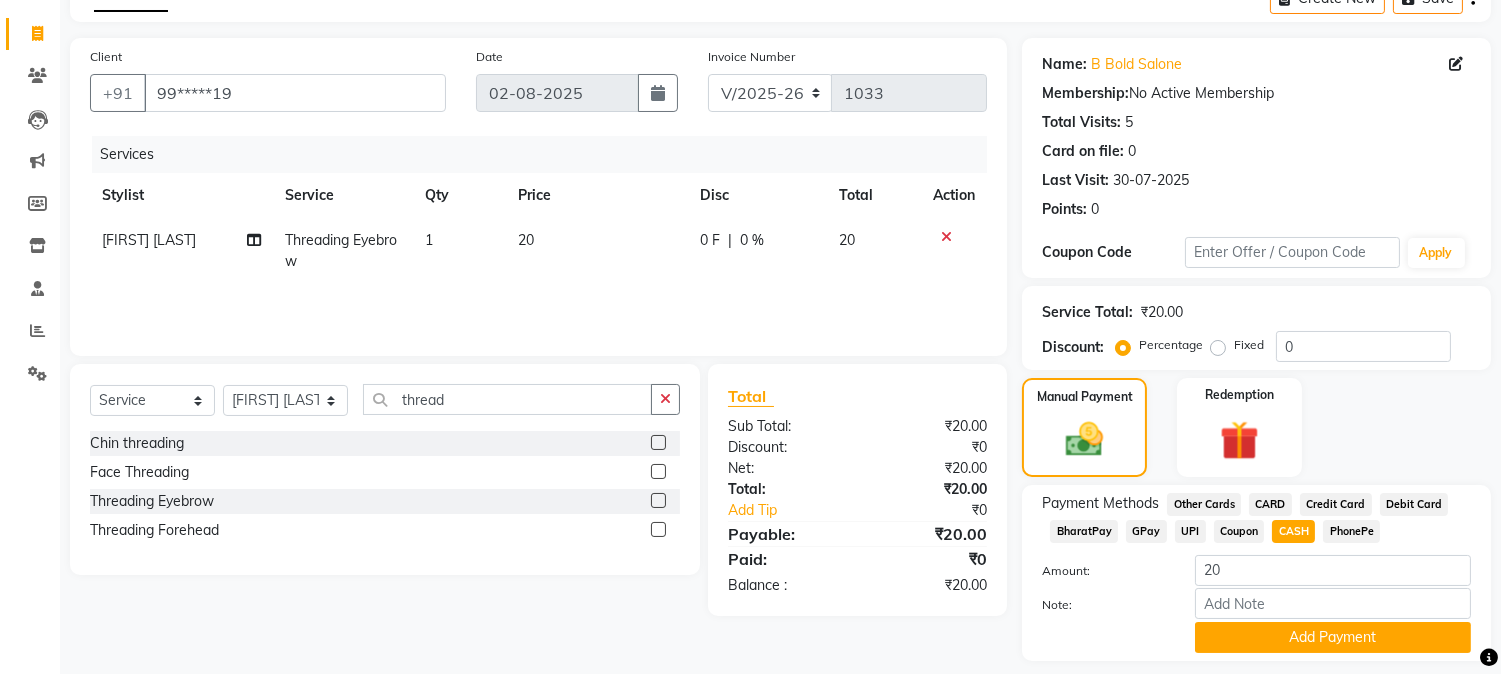 scroll, scrollTop: 170, scrollLeft: 0, axis: vertical 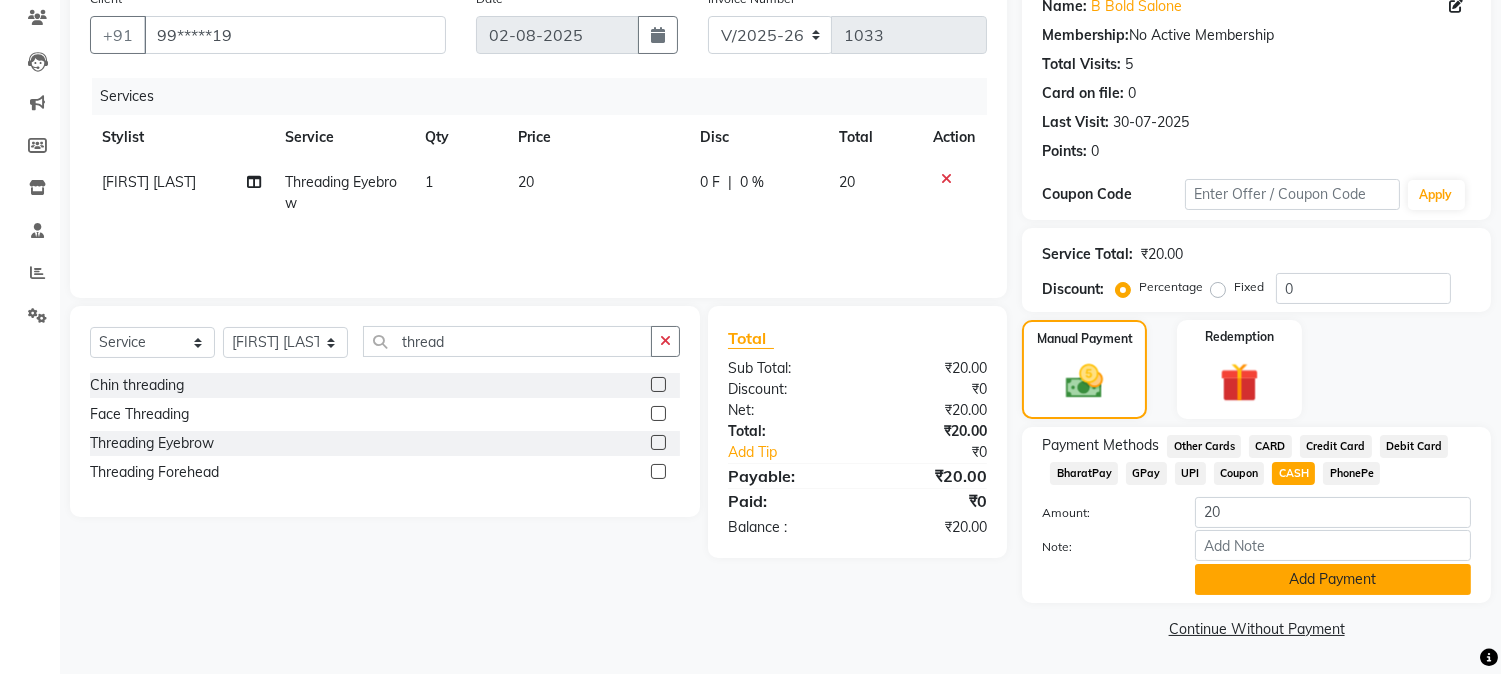 click on "Add Payment" 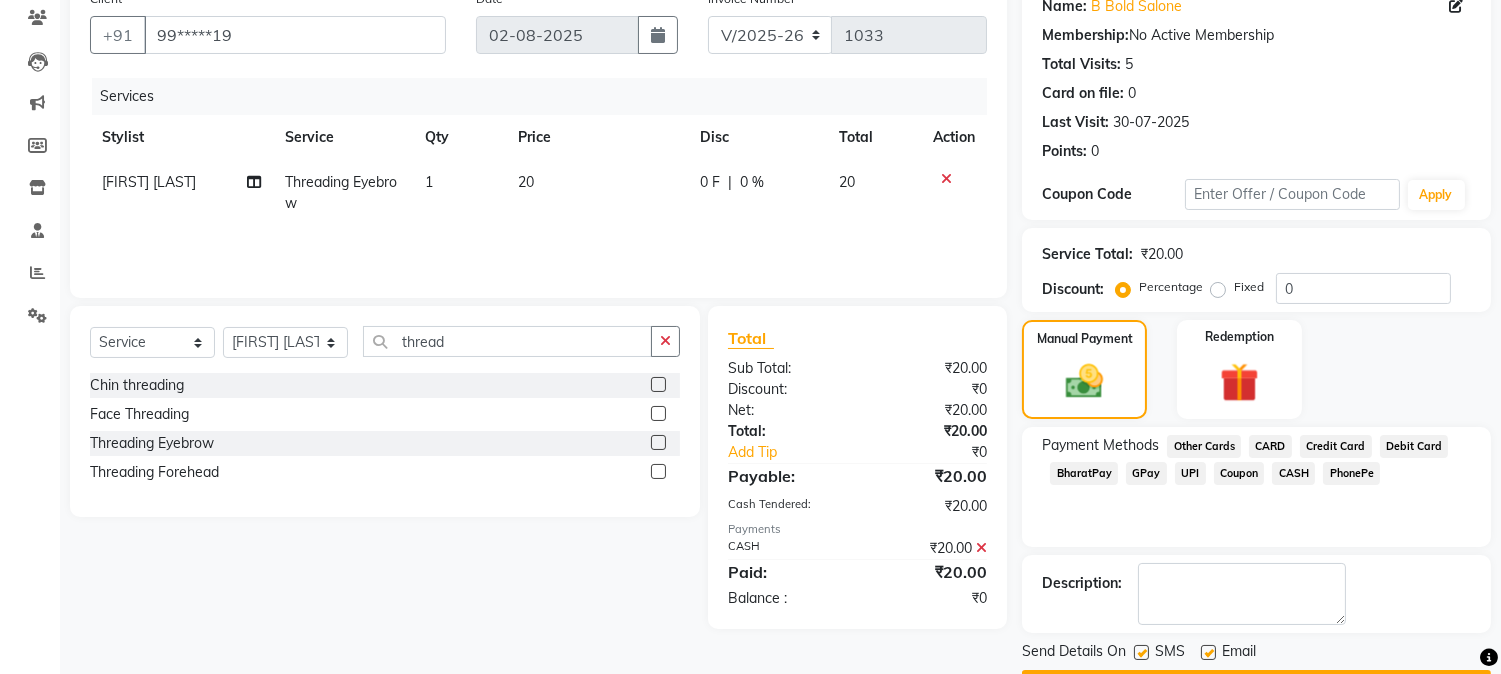 scroll, scrollTop: 225, scrollLeft: 0, axis: vertical 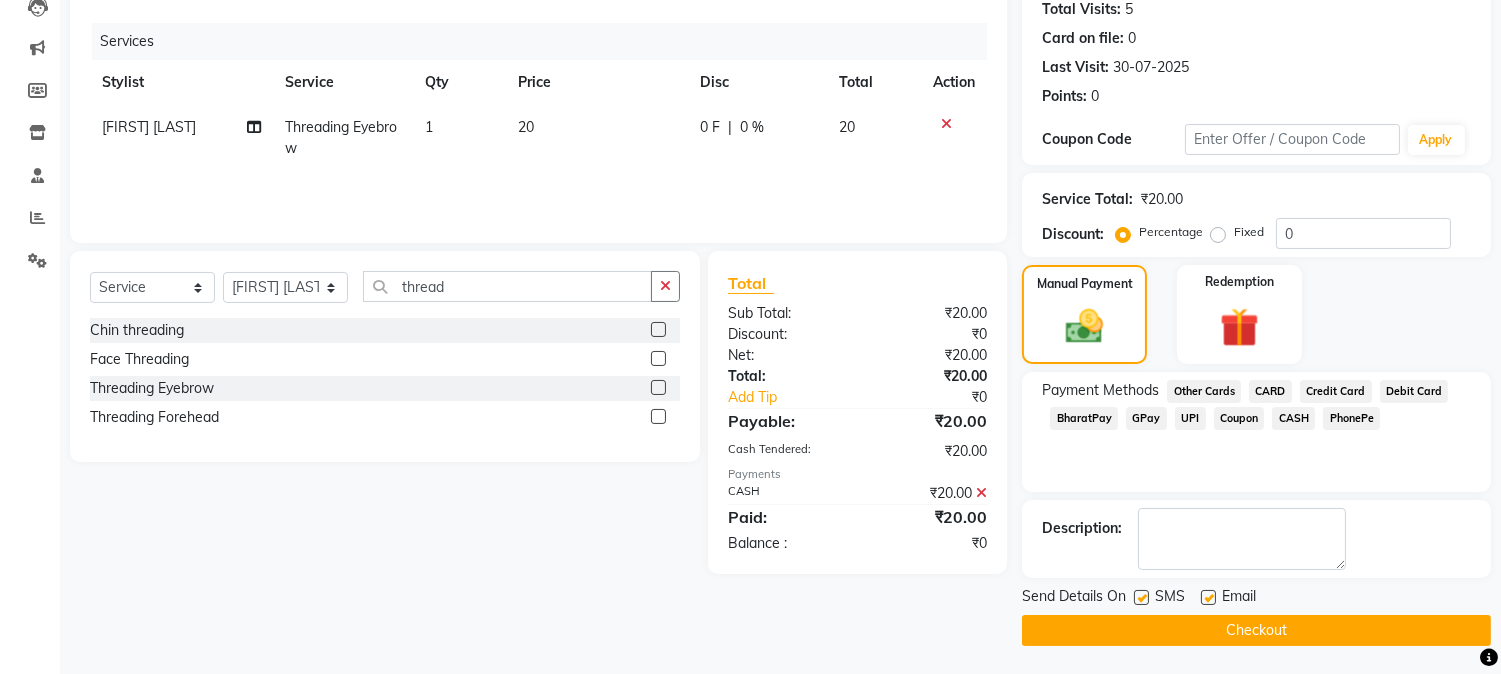 drag, startPoint x: 1333, startPoint y: 645, endPoint x: 1334, endPoint y: 635, distance: 10.049875 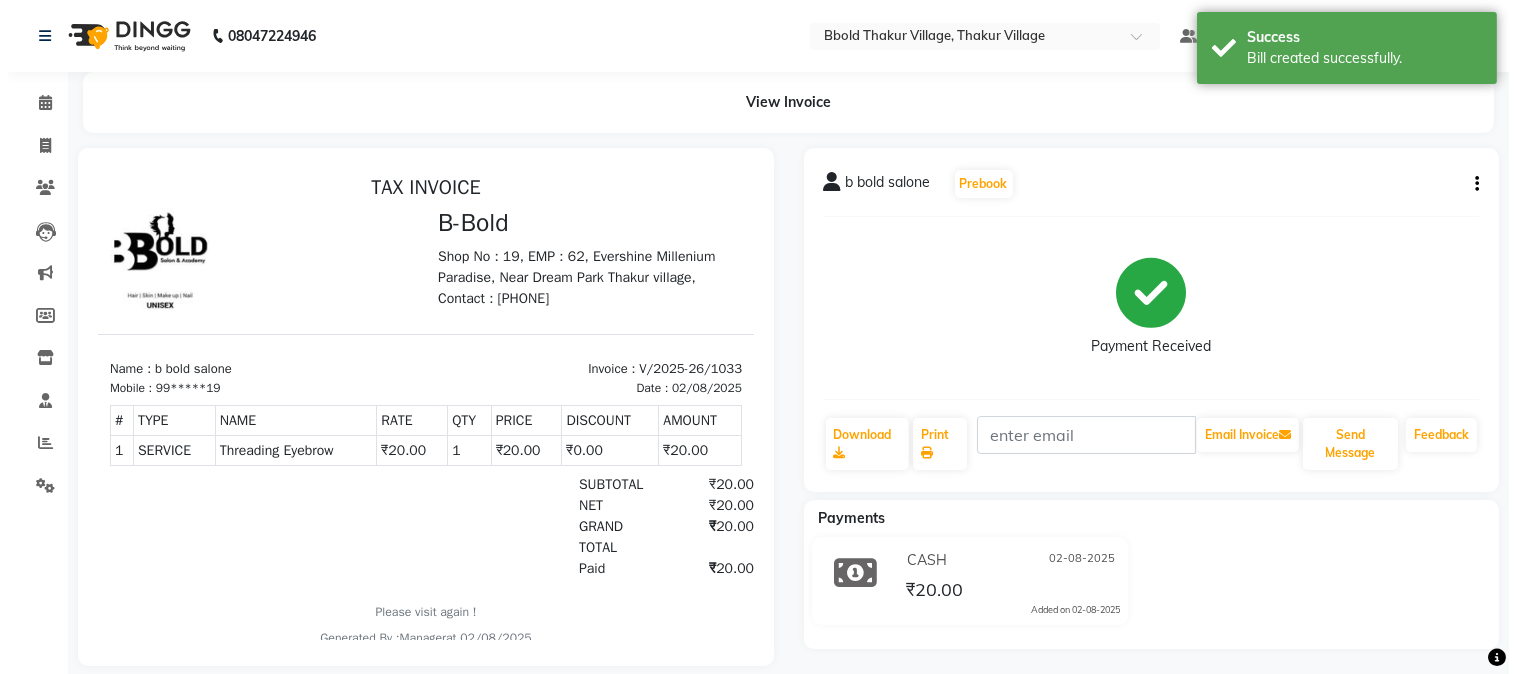 scroll, scrollTop: 0, scrollLeft: 0, axis: both 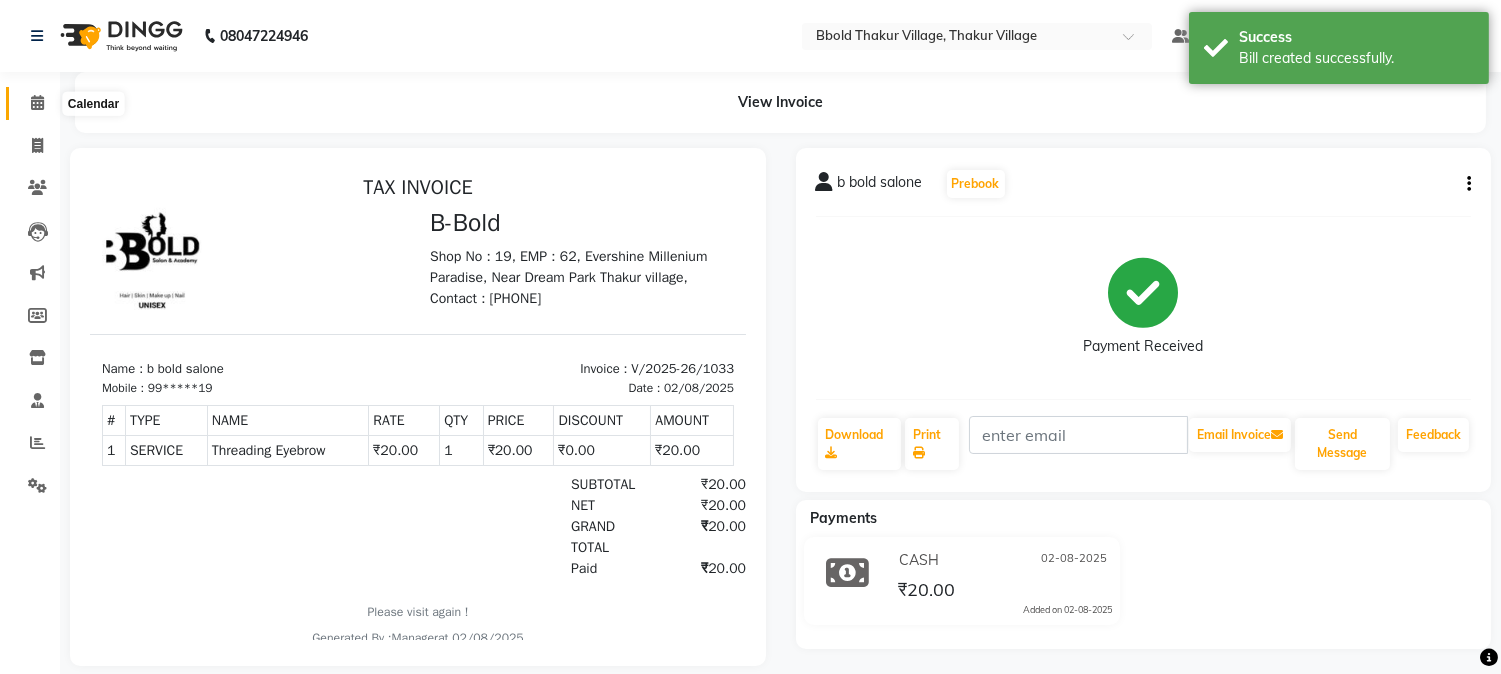 click 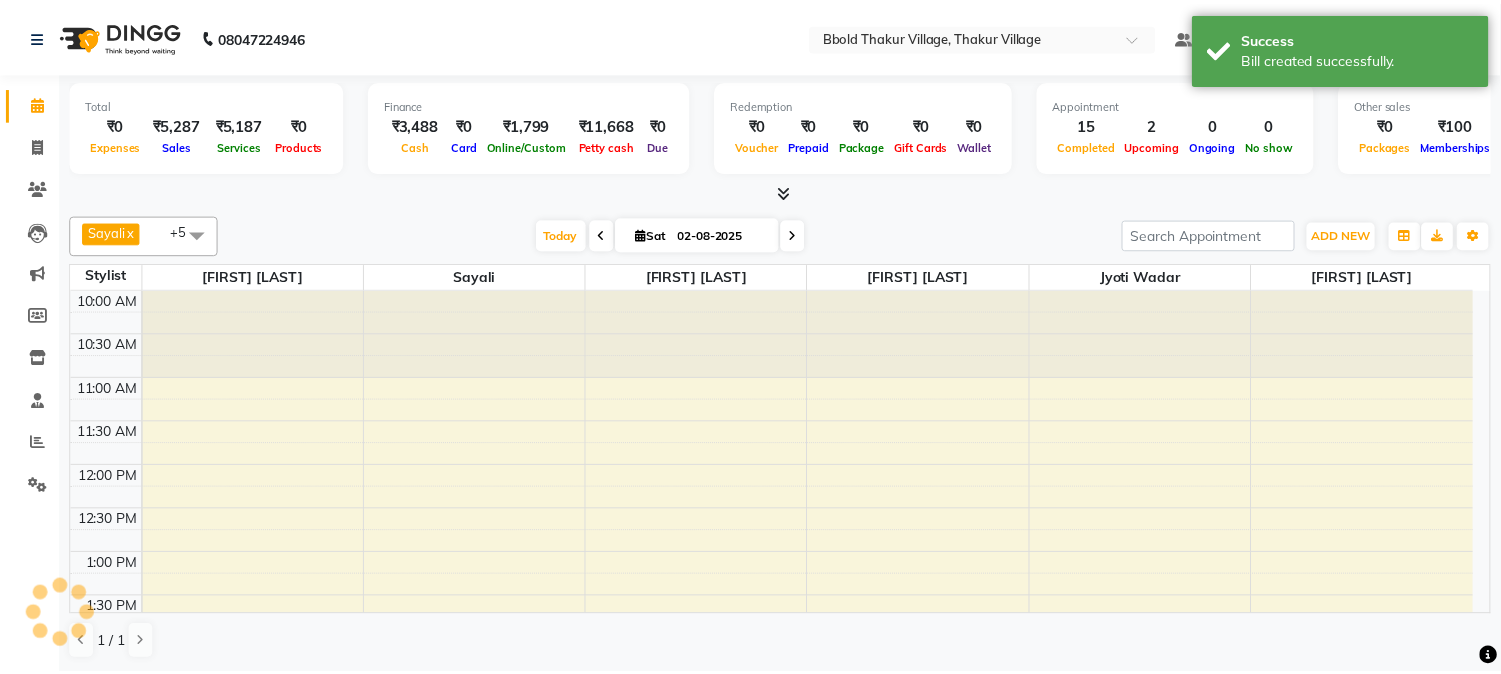 scroll, scrollTop: 0, scrollLeft: 0, axis: both 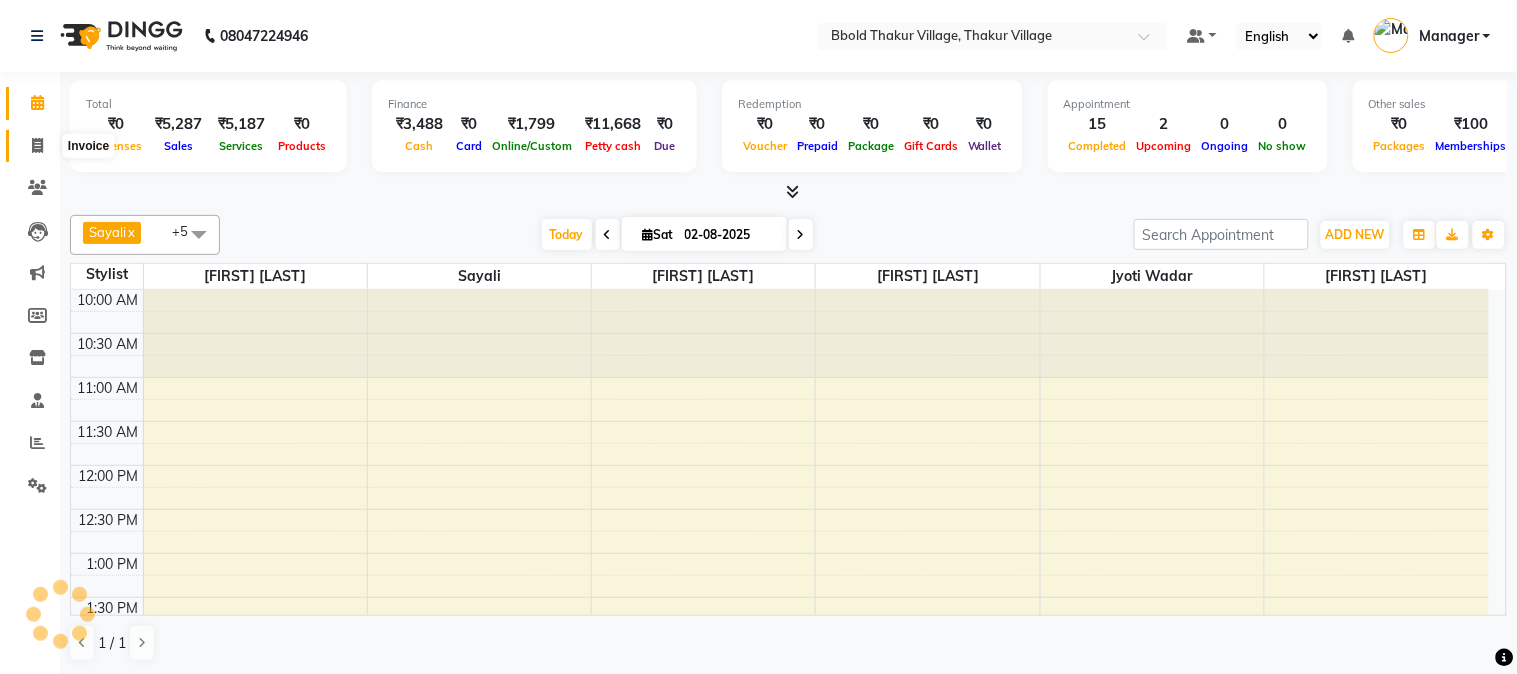 click 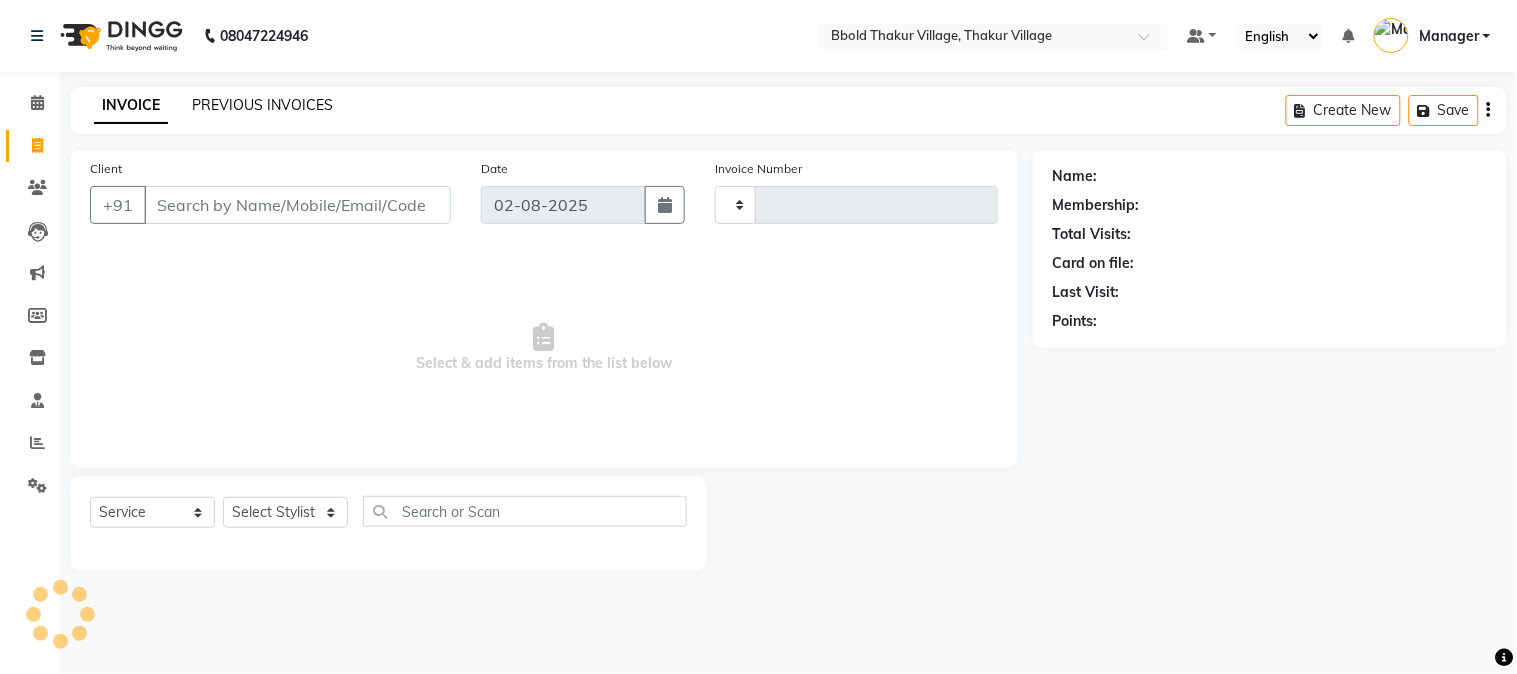 click on "PREVIOUS INVOICES" 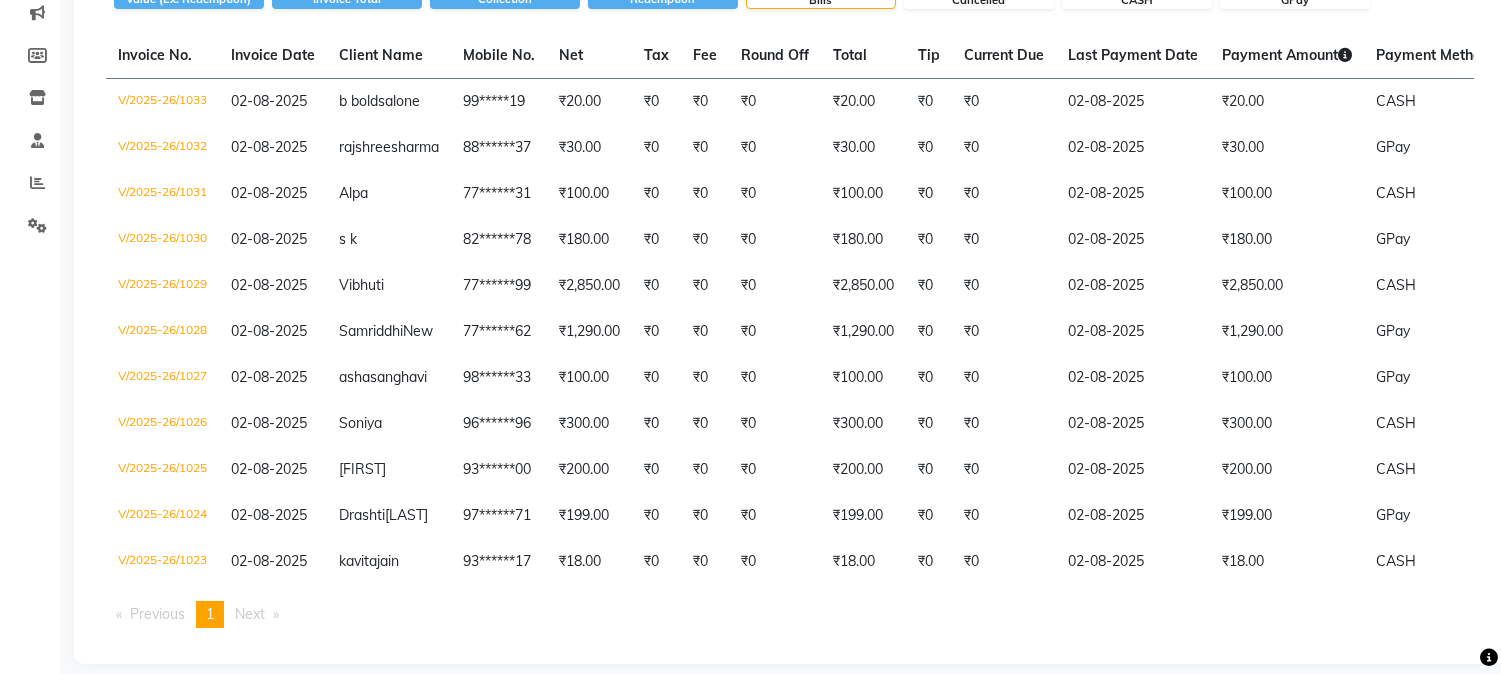 scroll, scrollTop: 394, scrollLeft: 0, axis: vertical 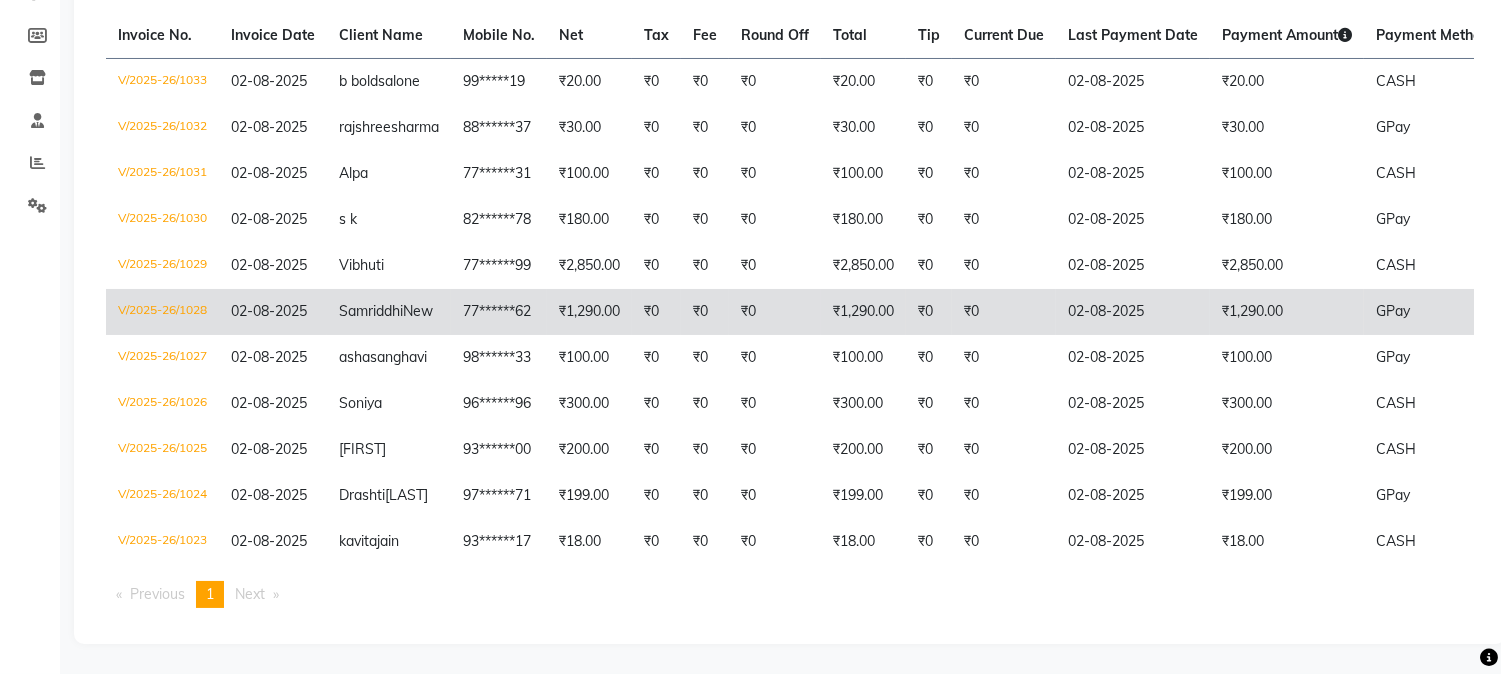 click on "₹0" 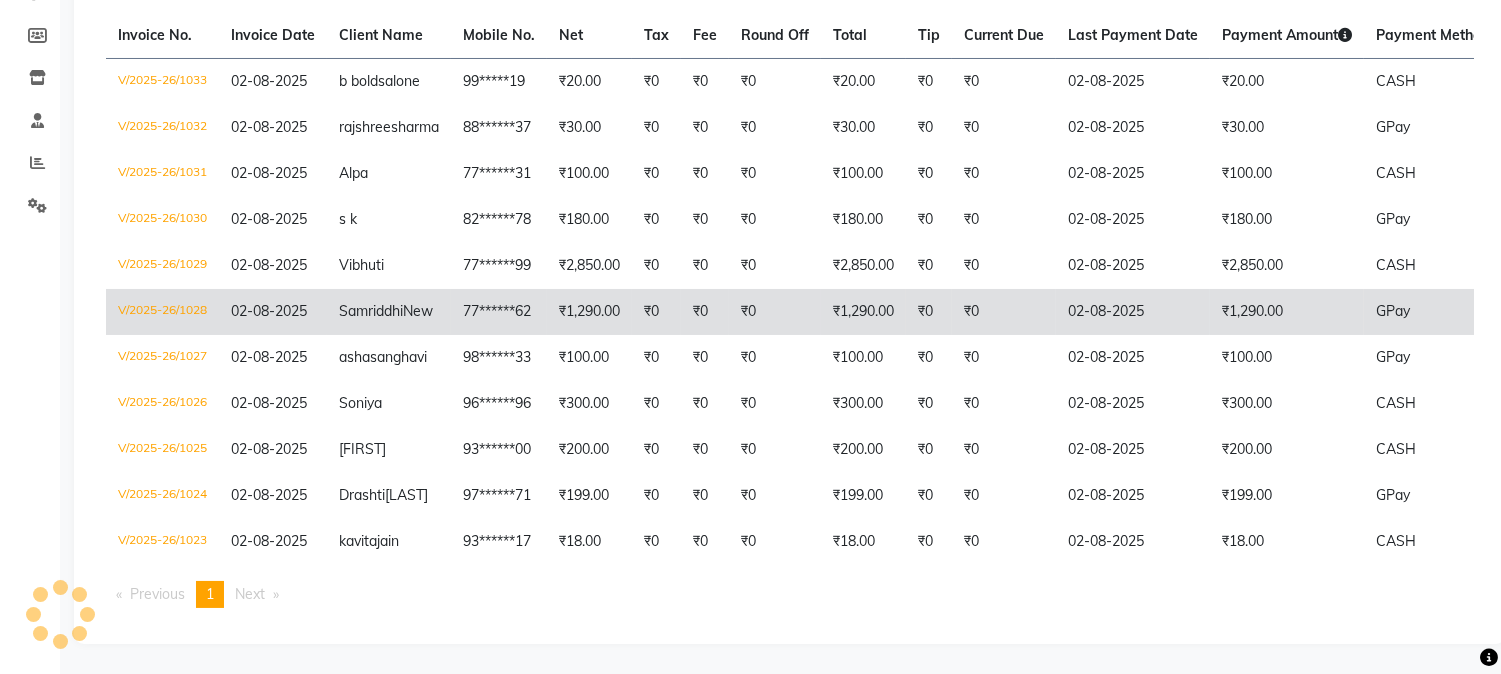 click on "₹1,290.00" 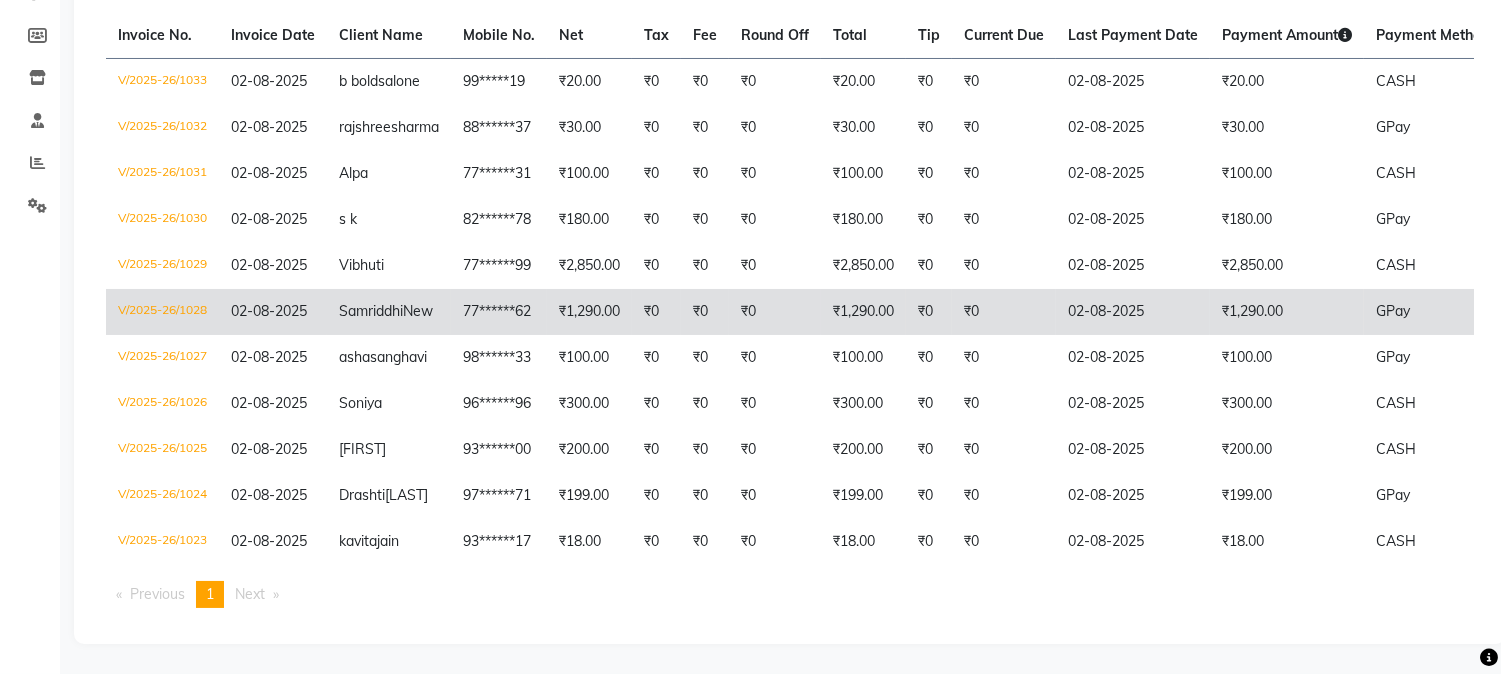 click on "₹0" 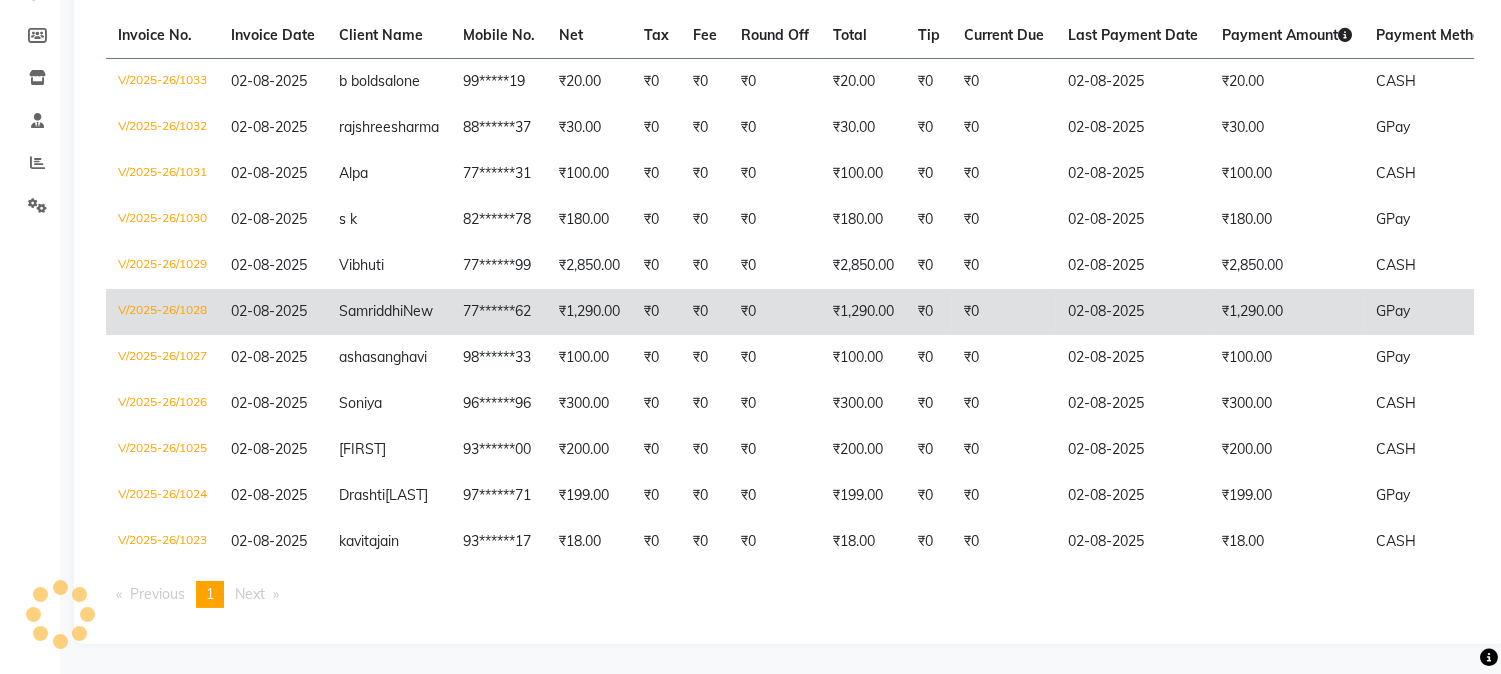 click on "₹1,290.00" 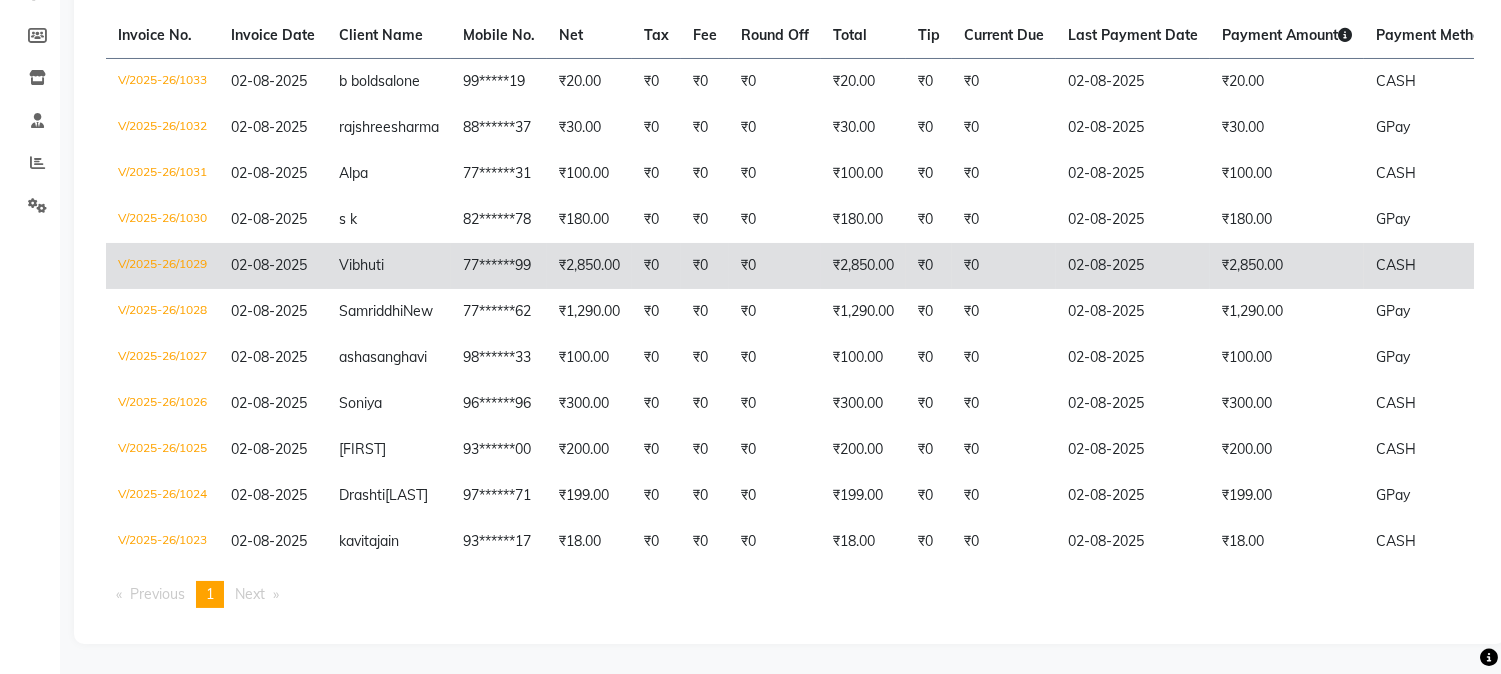 click on "₹2,850.00" 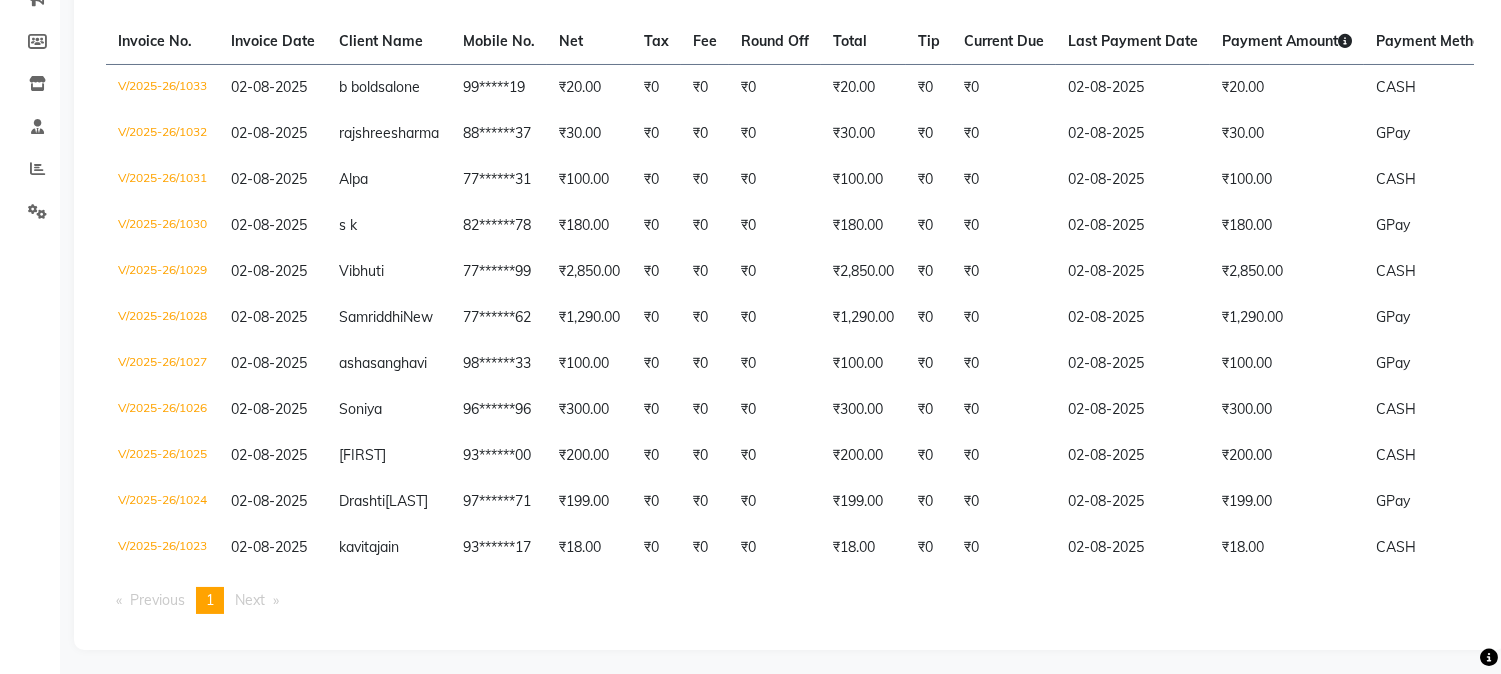scroll, scrollTop: 173, scrollLeft: 0, axis: vertical 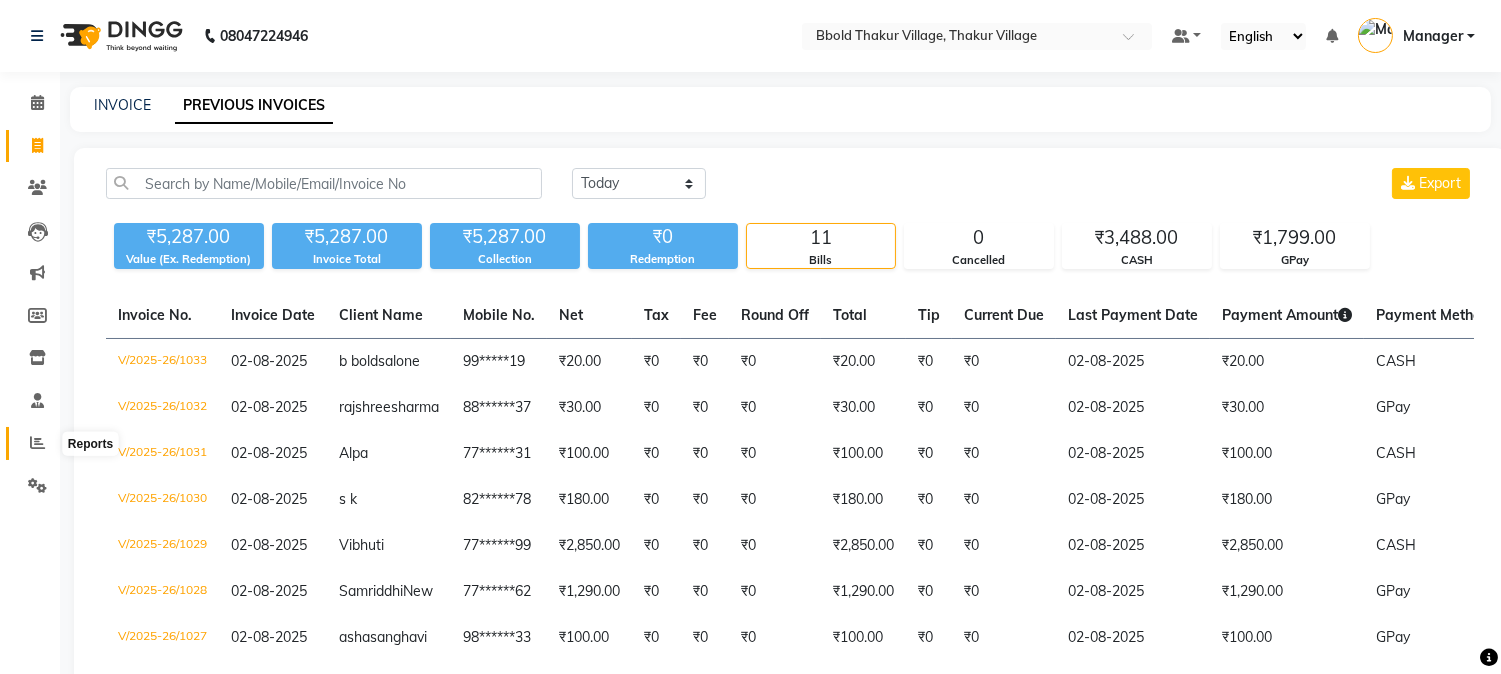 click 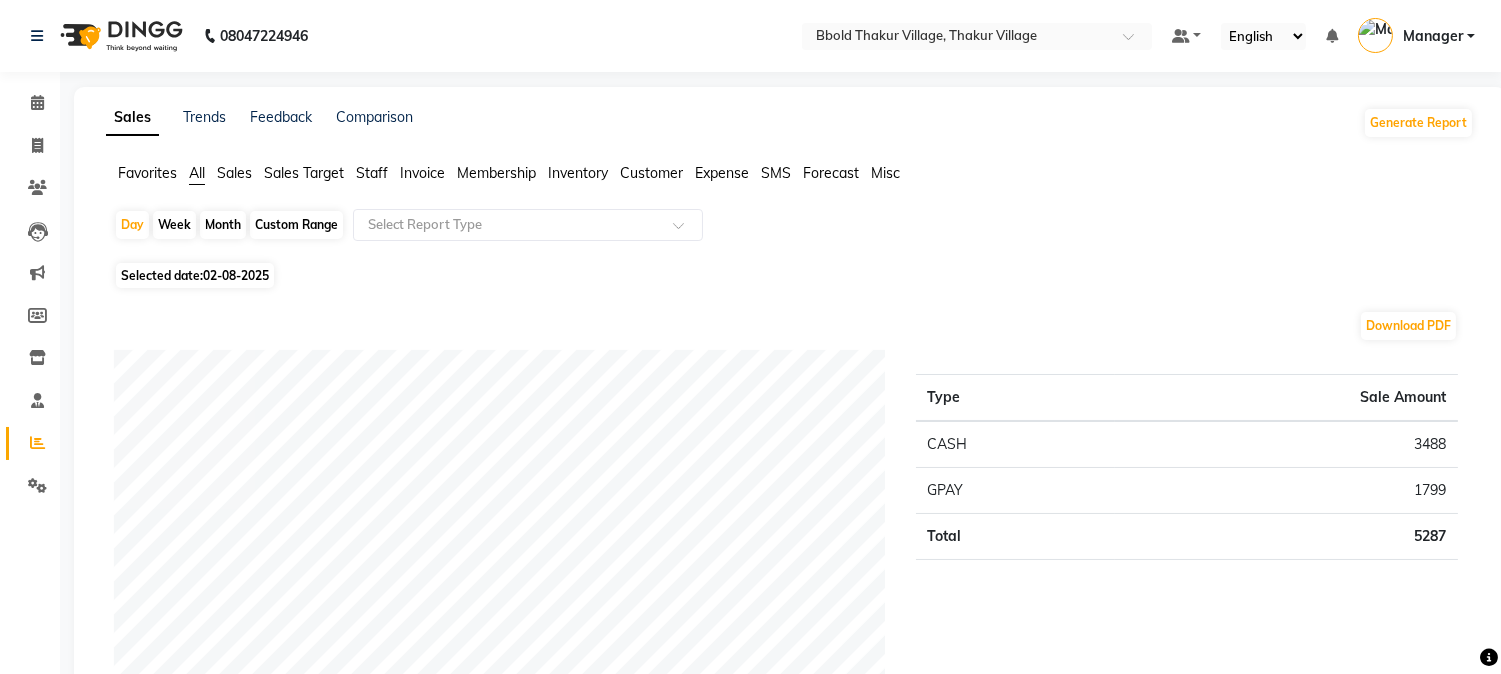 click on "Staff" 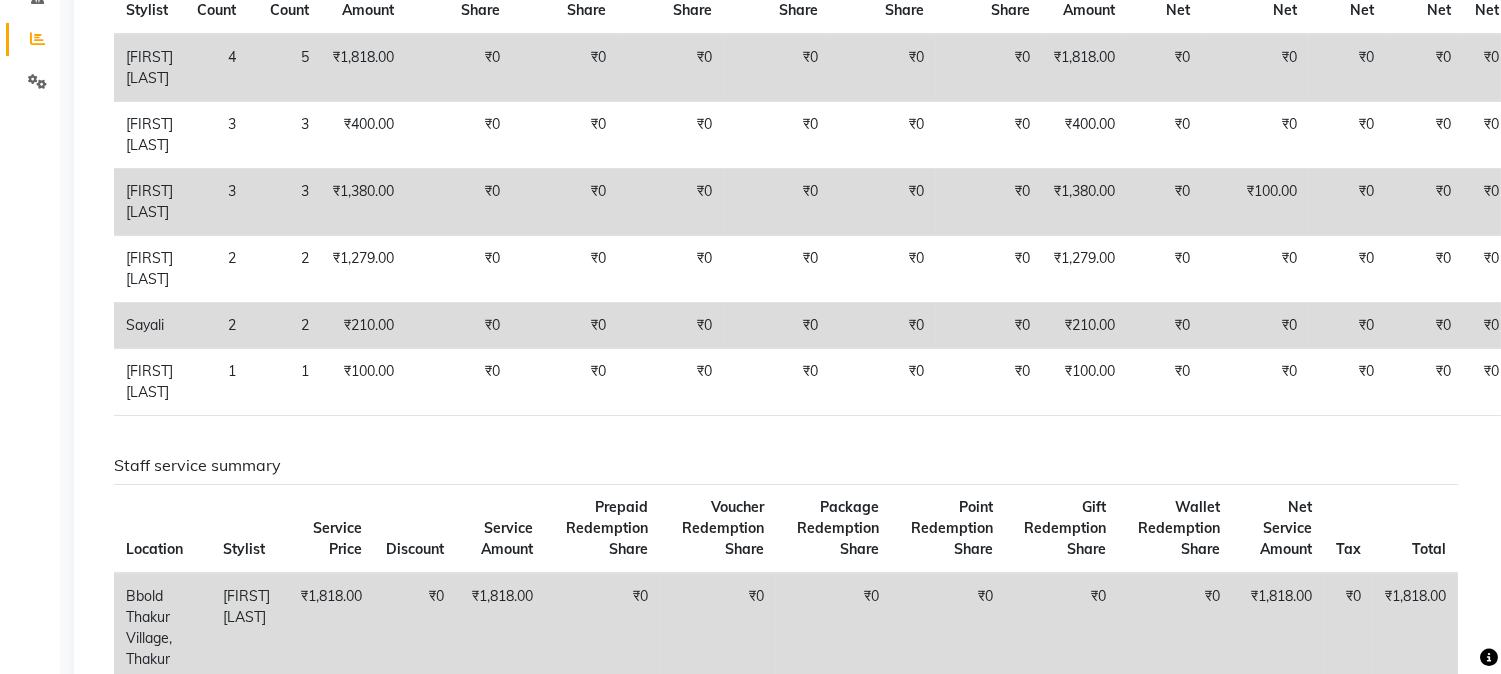 scroll, scrollTop: 1354, scrollLeft: 0, axis: vertical 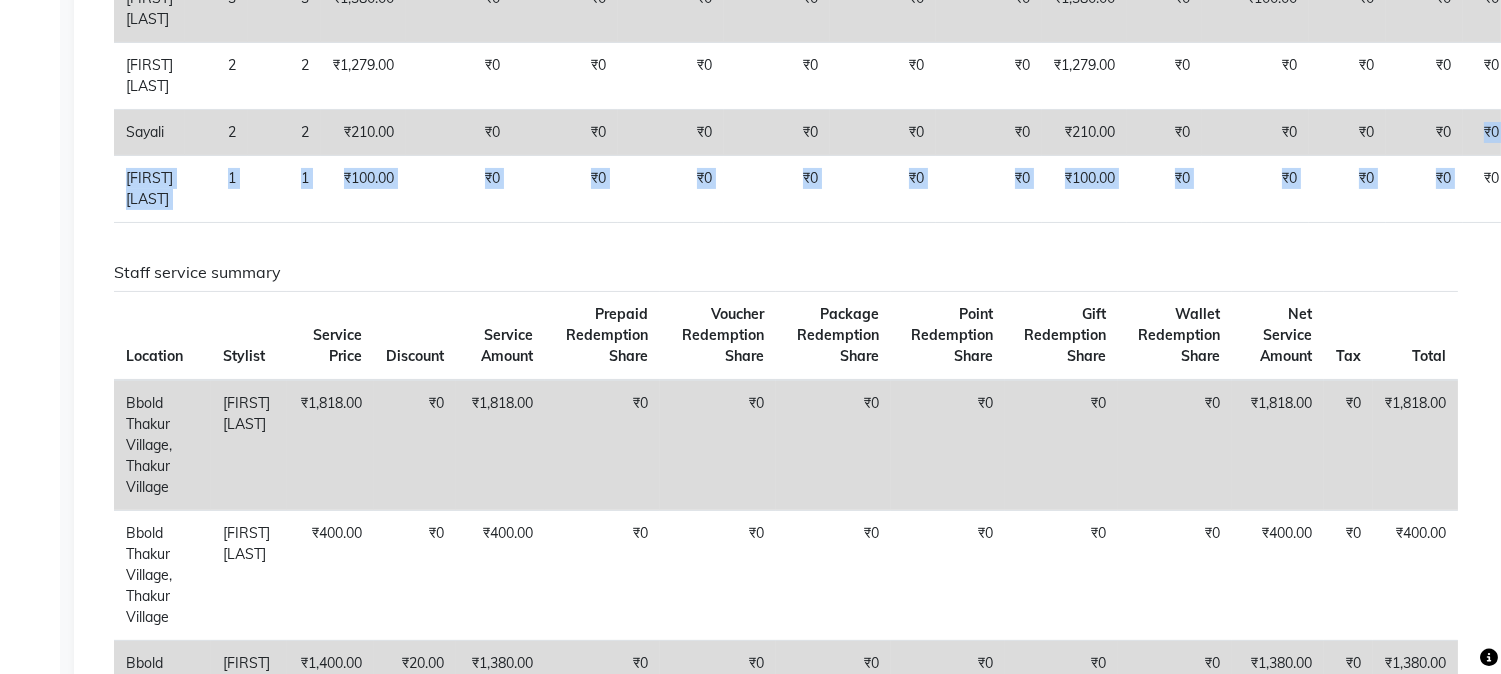 drag, startPoint x: 1485, startPoint y: 207, endPoint x: 1486, endPoint y: 137, distance: 70.00714 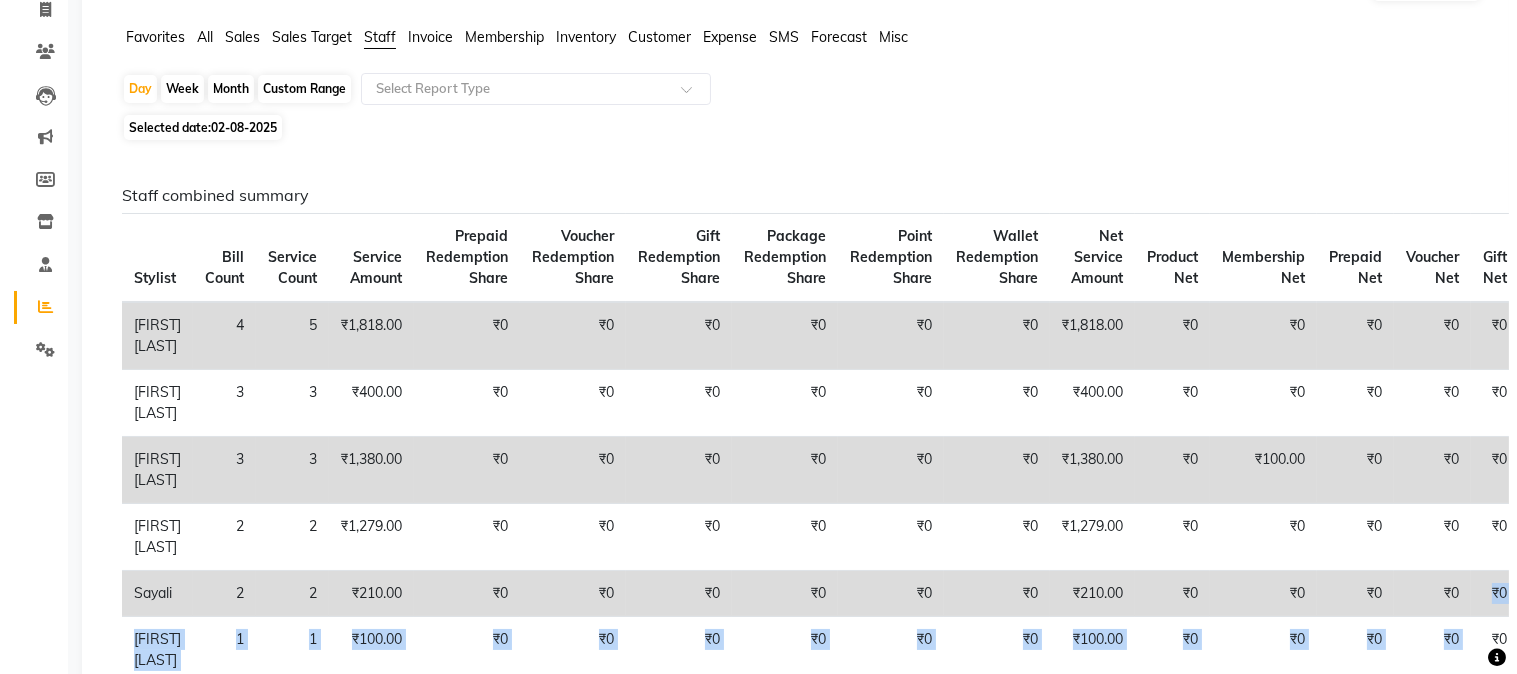scroll, scrollTop: 0, scrollLeft: 0, axis: both 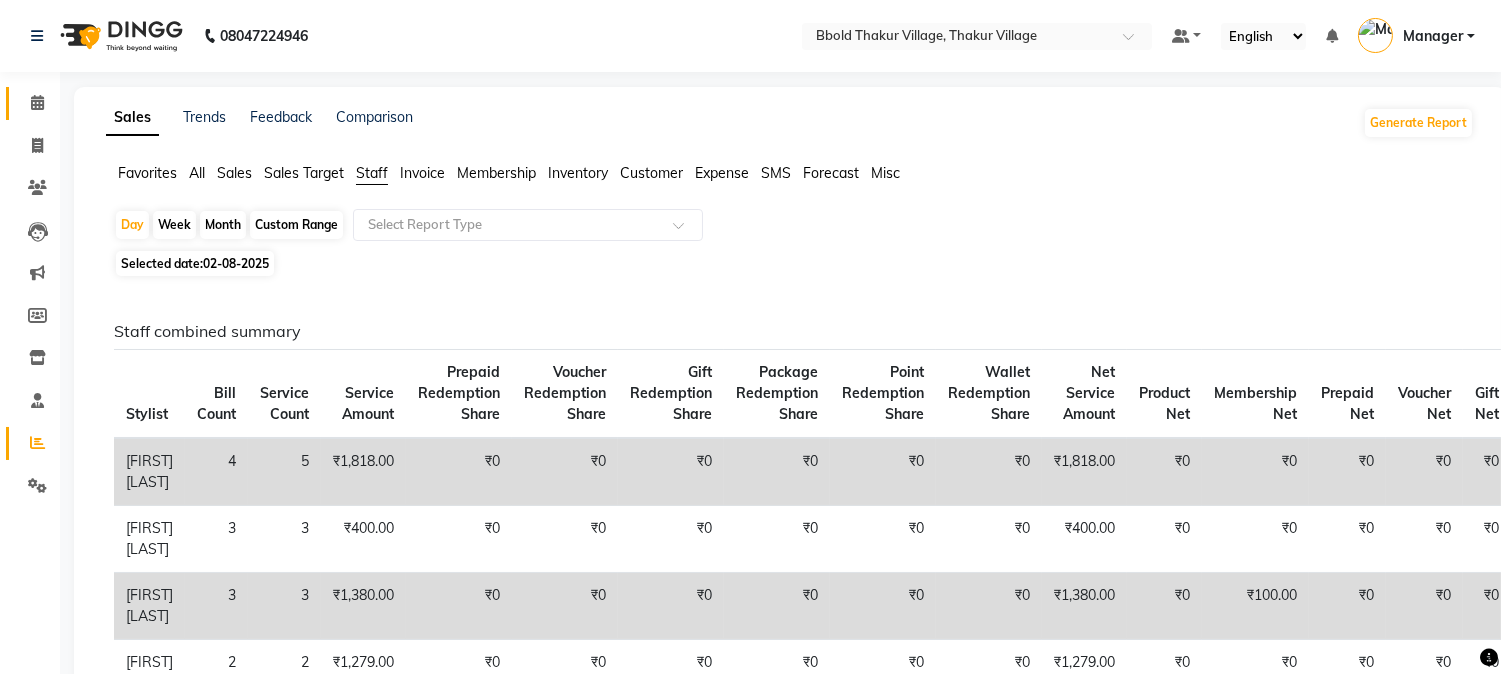 click on "Calendar" 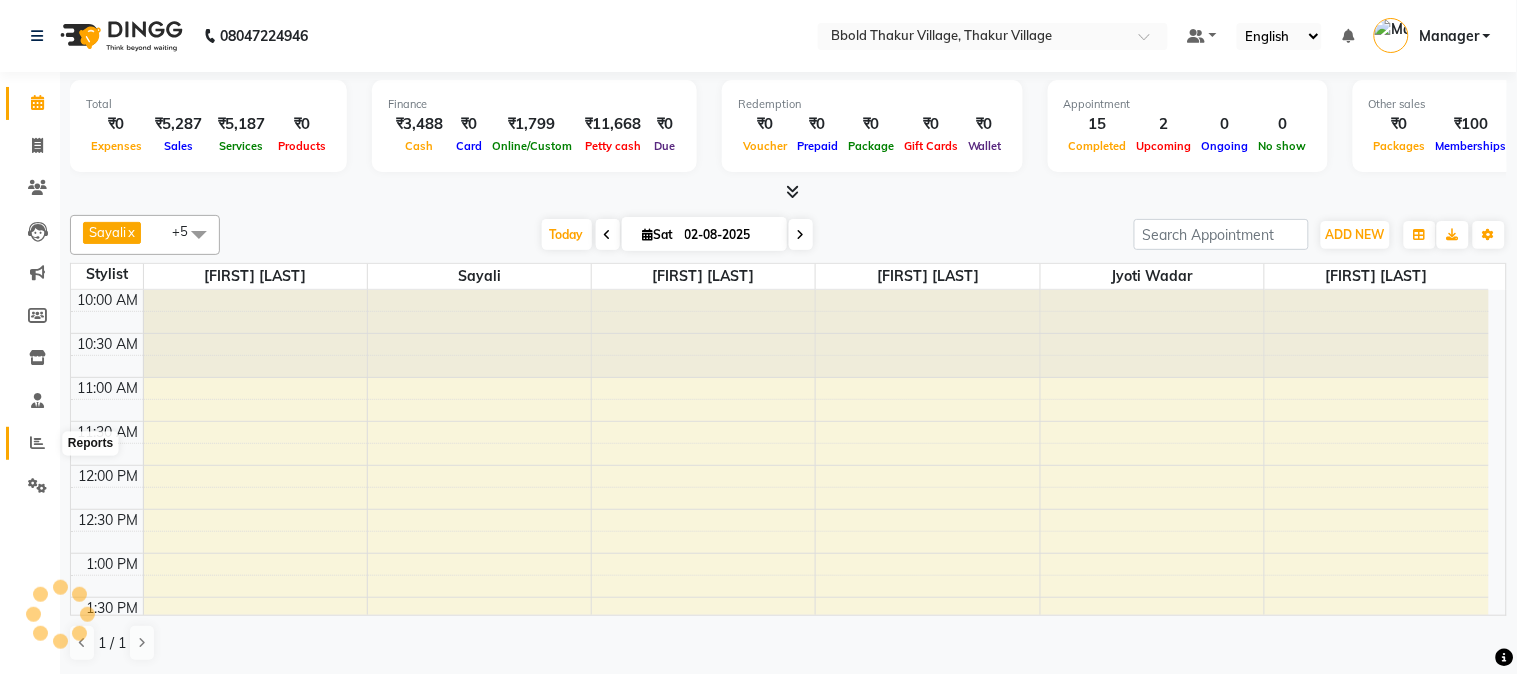click 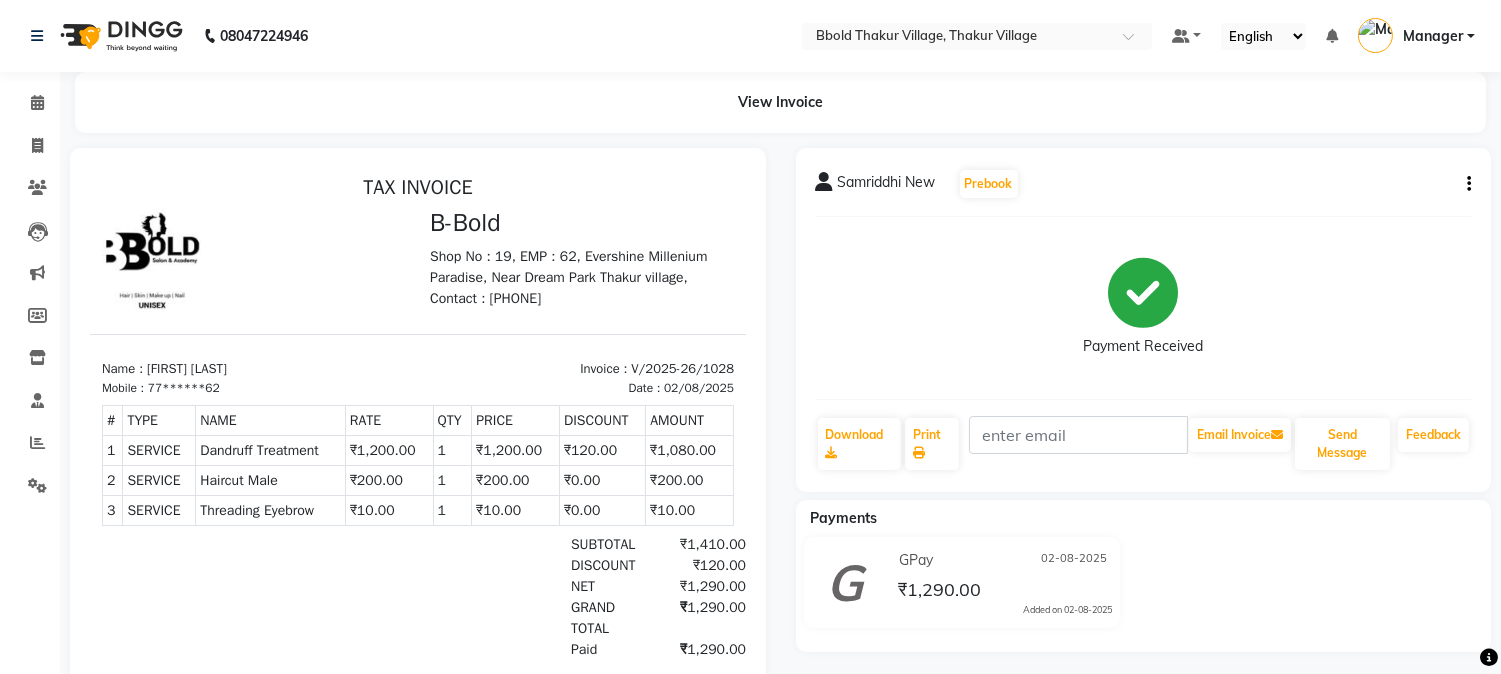 scroll, scrollTop: 0, scrollLeft: 0, axis: both 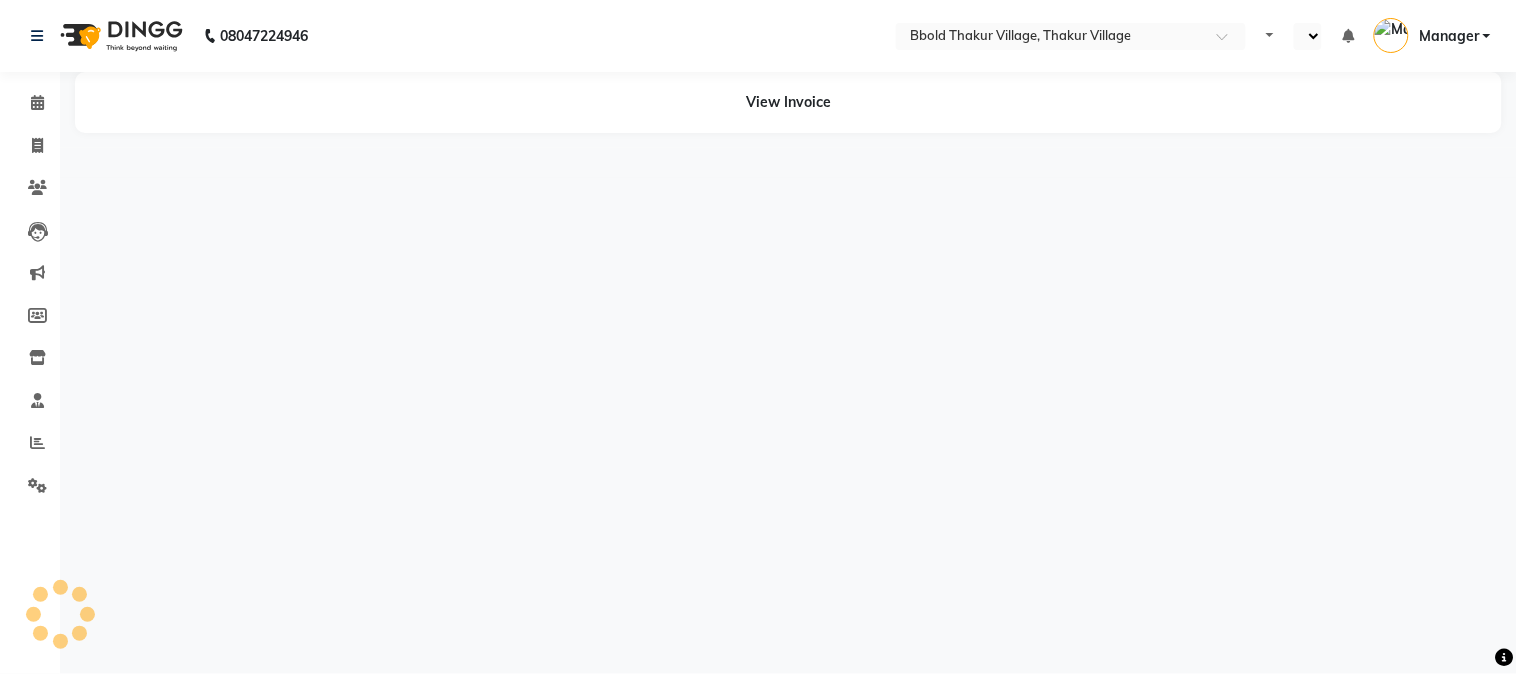 select on "en" 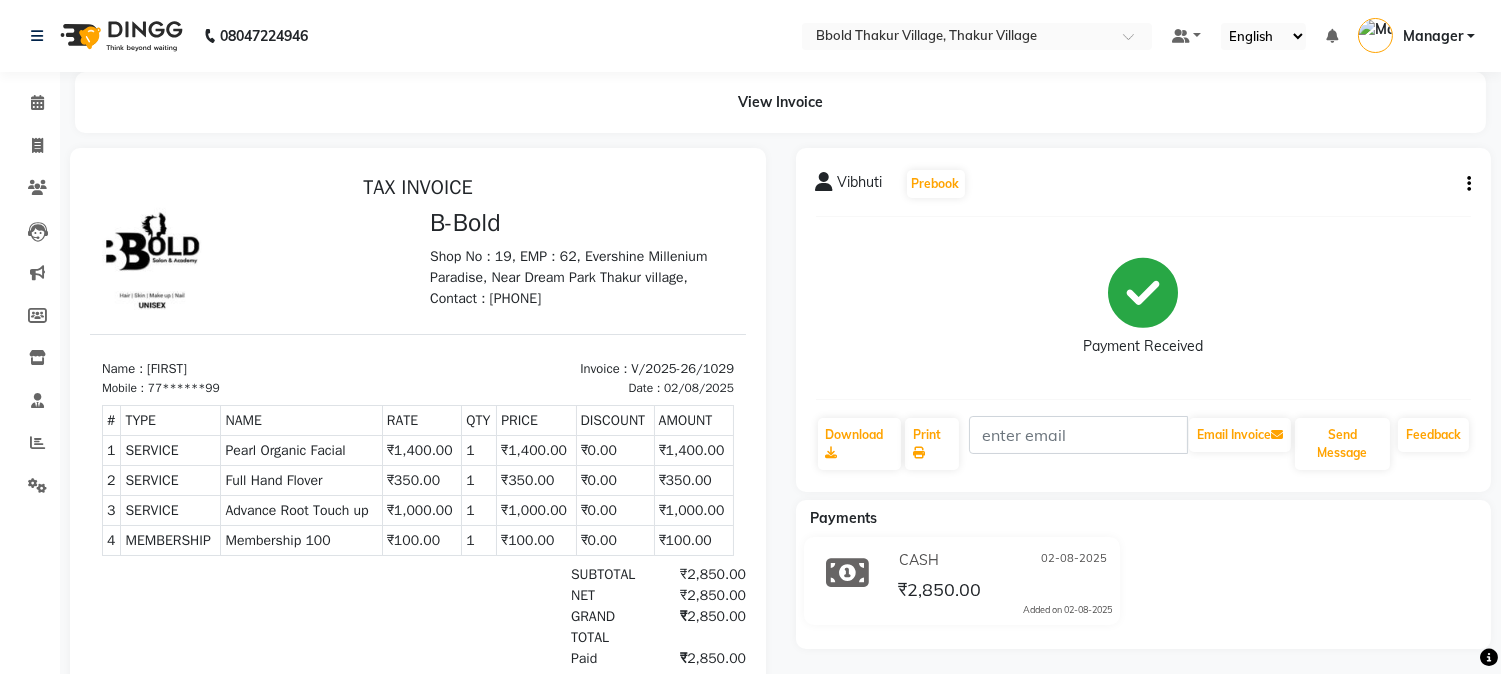 scroll, scrollTop: 0, scrollLeft: 0, axis: both 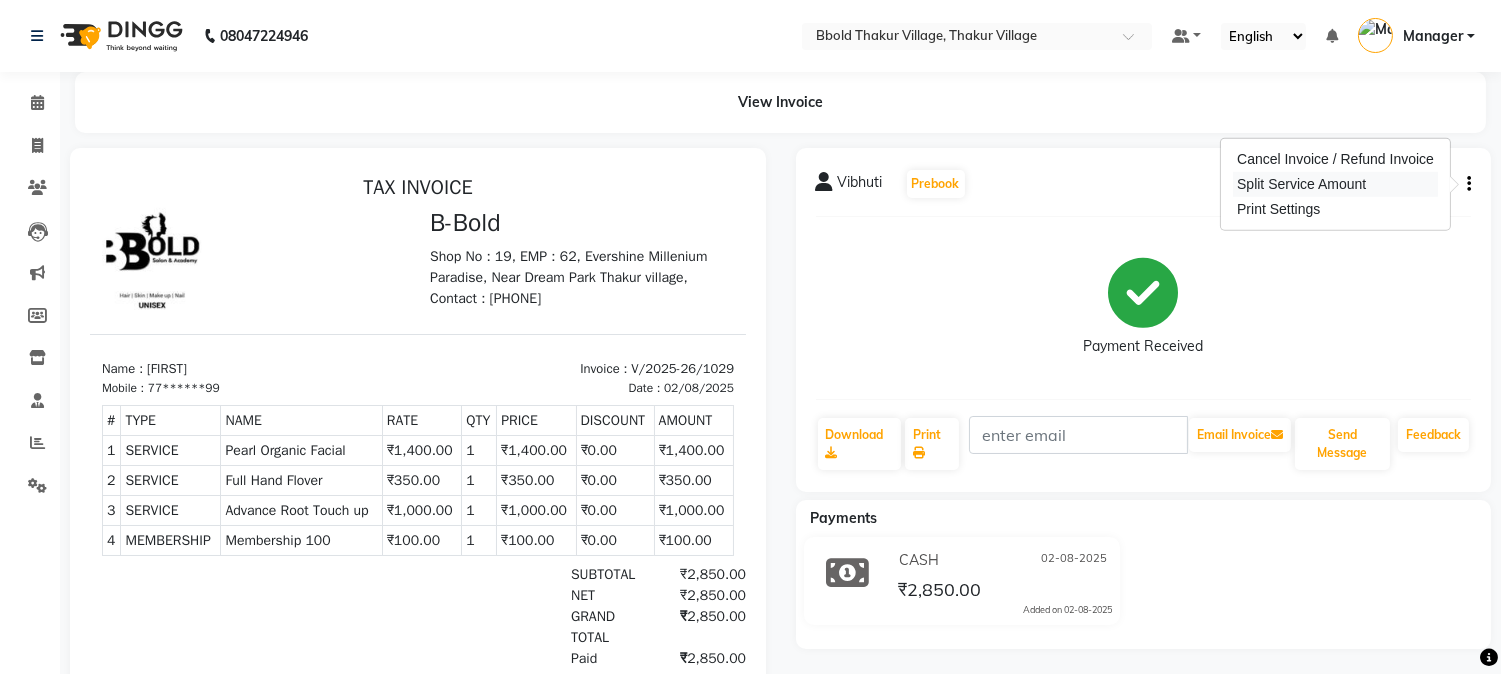 click on "Split Service Amount" at bounding box center (1335, 184) 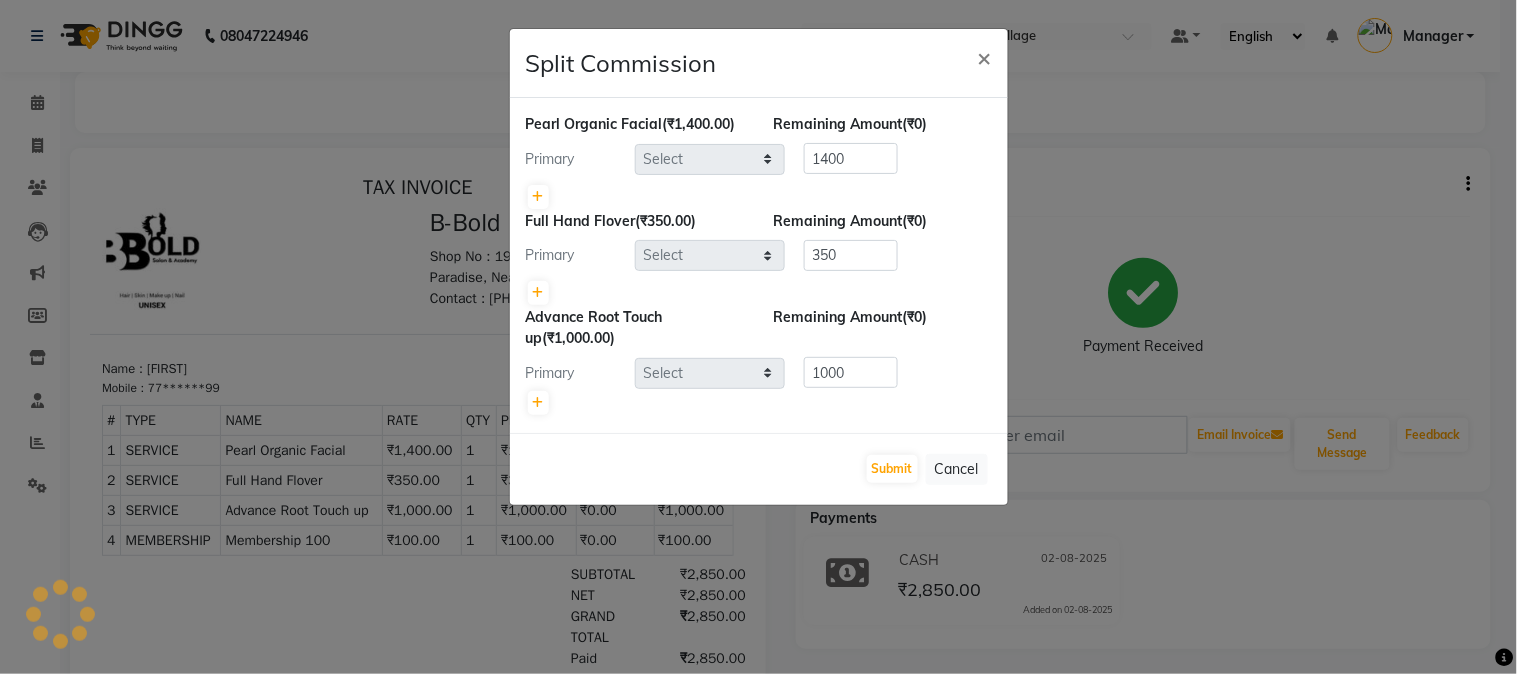 type 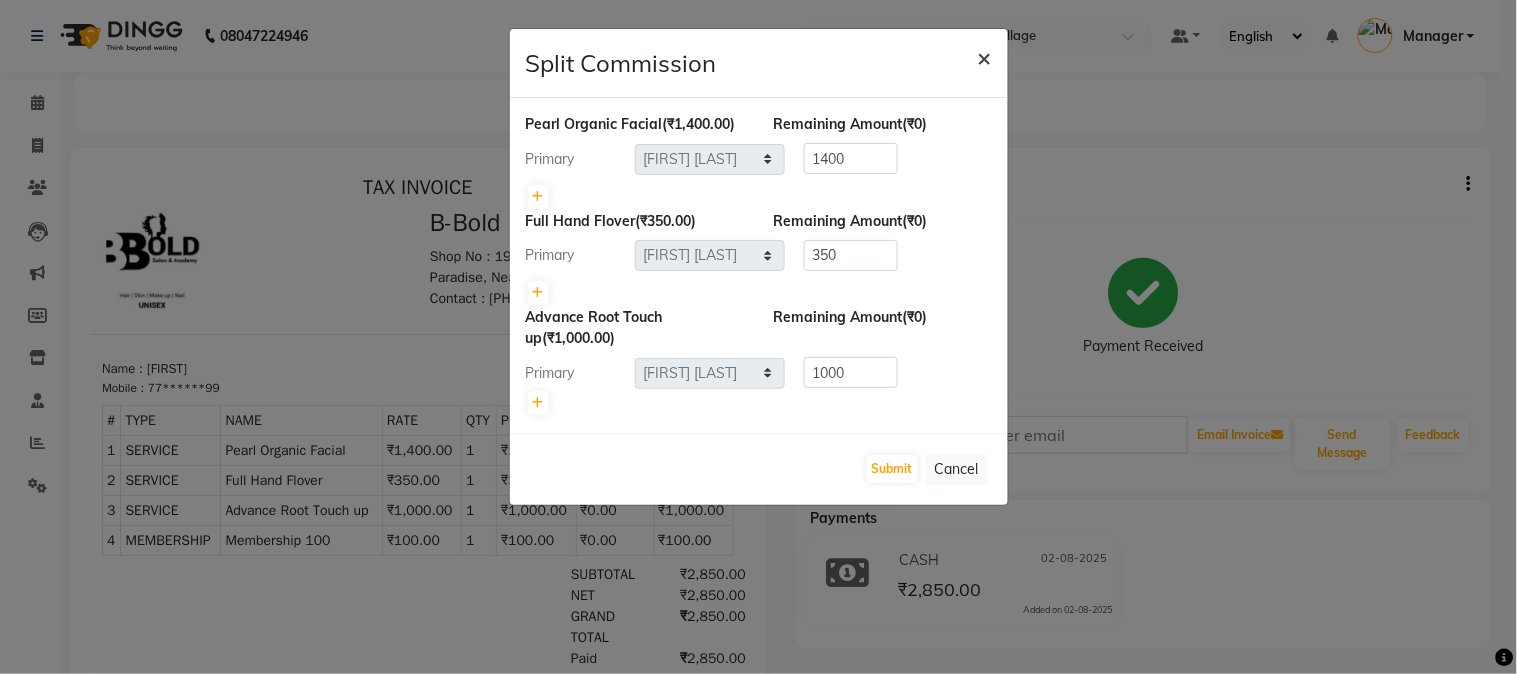 click on "×" 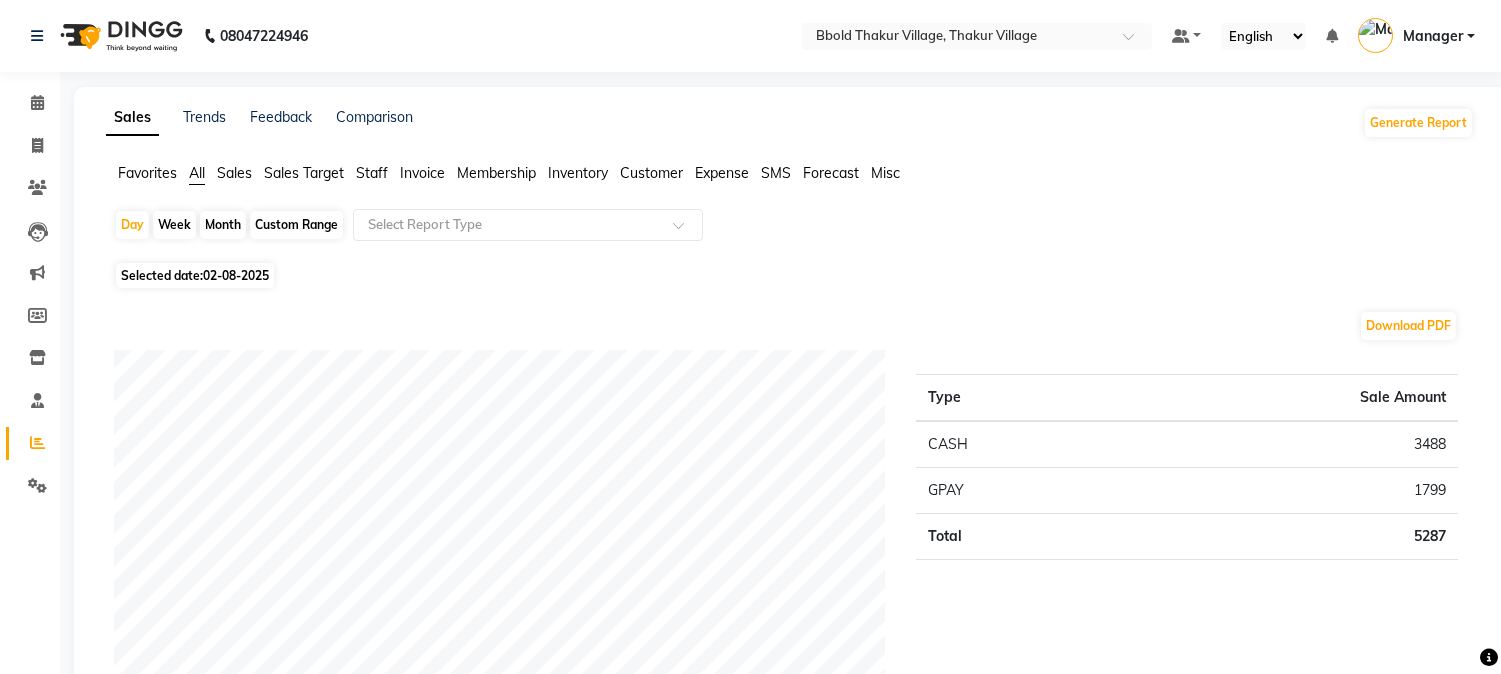 scroll, scrollTop: 0, scrollLeft: 0, axis: both 